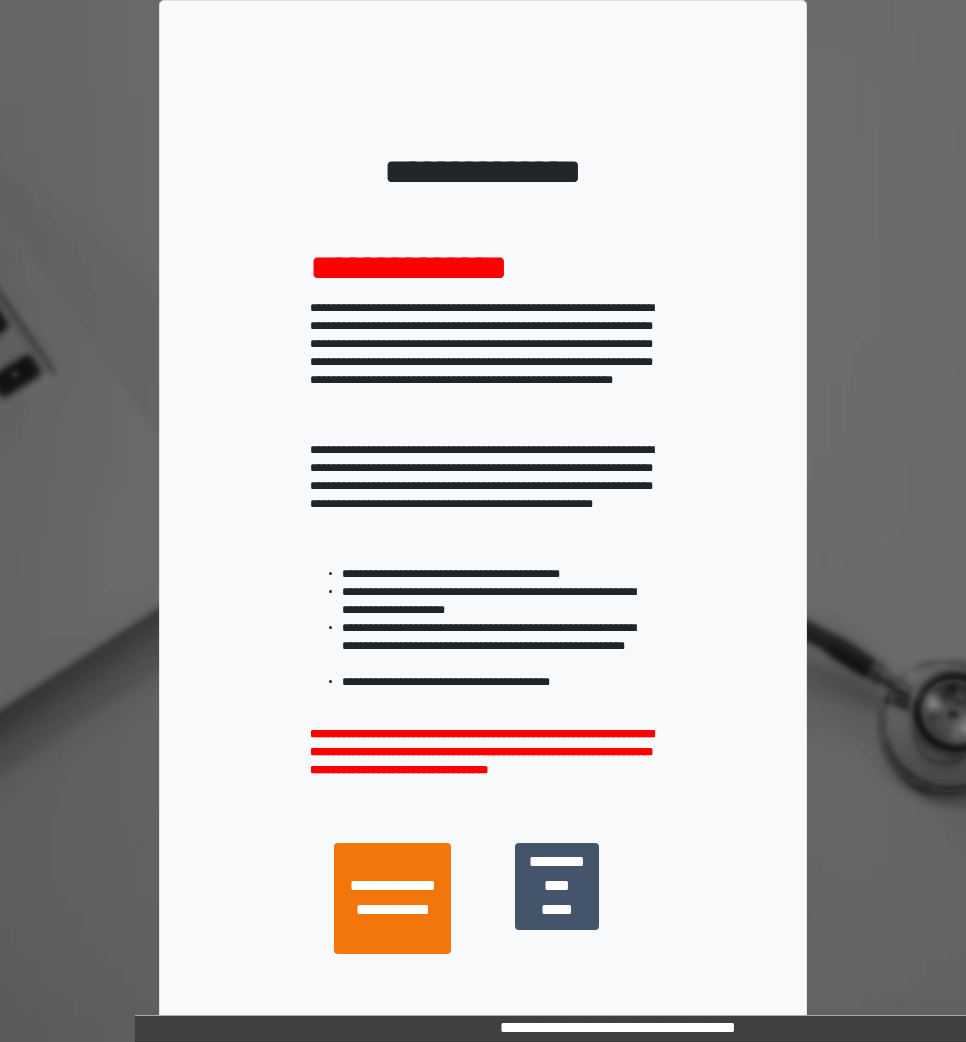 scroll, scrollTop: 0, scrollLeft: 0, axis: both 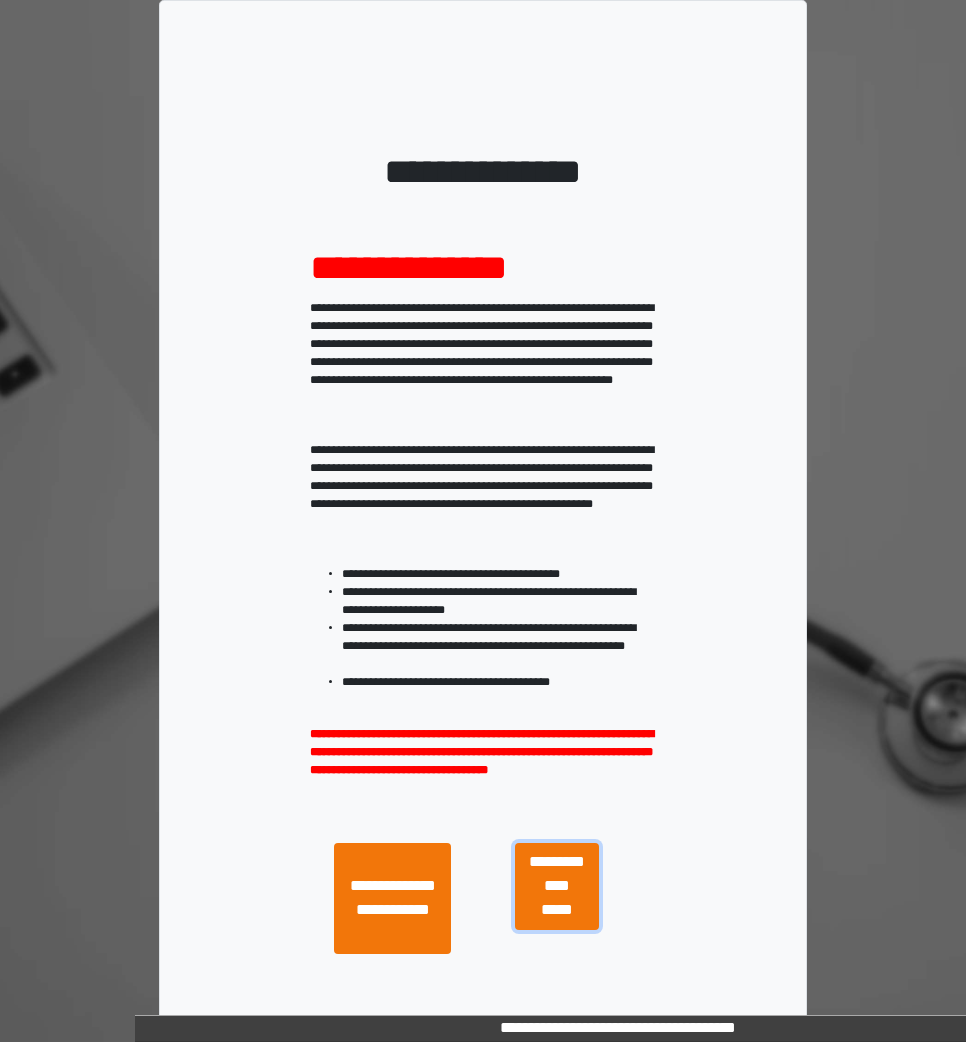 click on "**********" at bounding box center [557, 886] 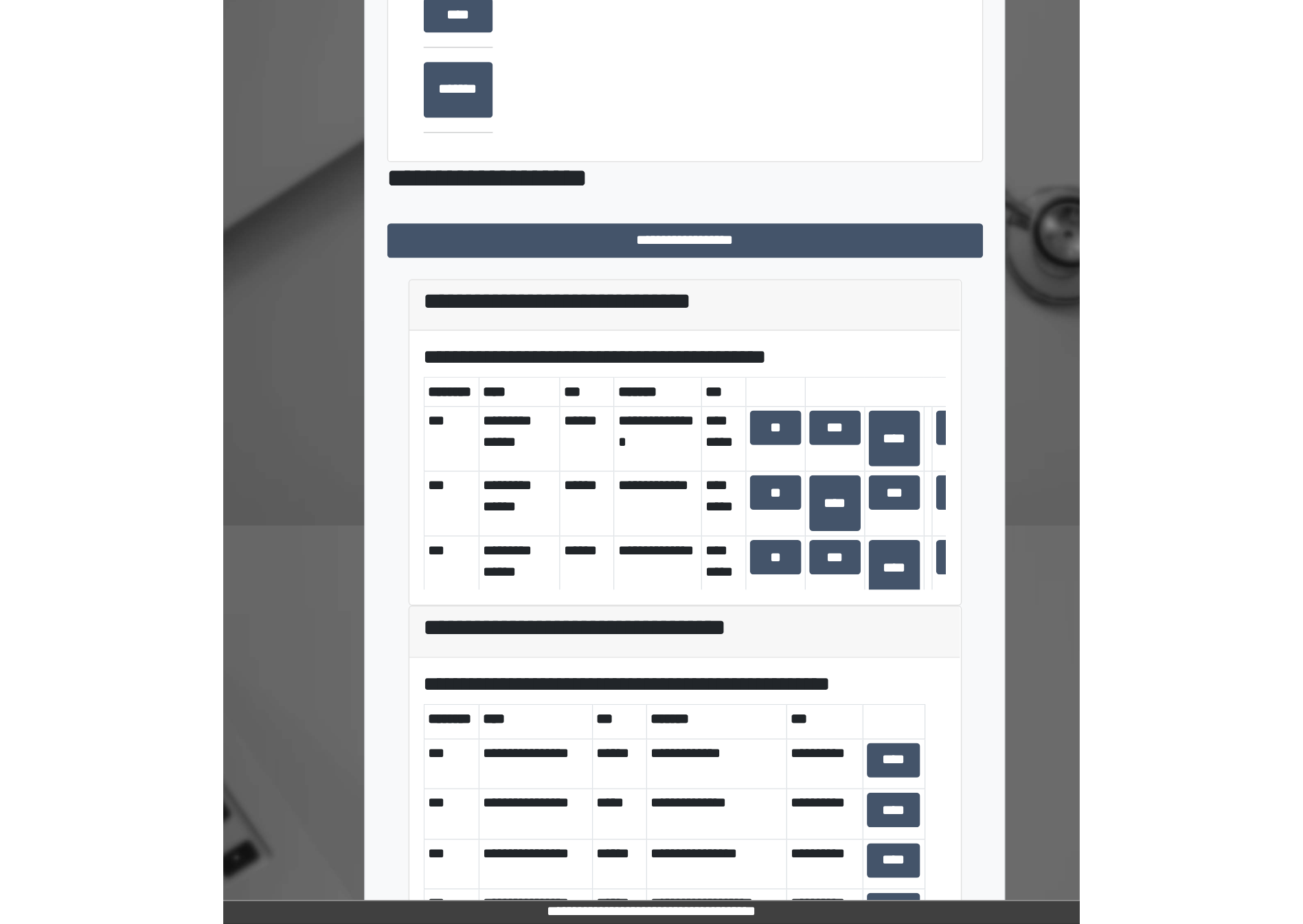 scroll, scrollTop: 240, scrollLeft: 0, axis: vertical 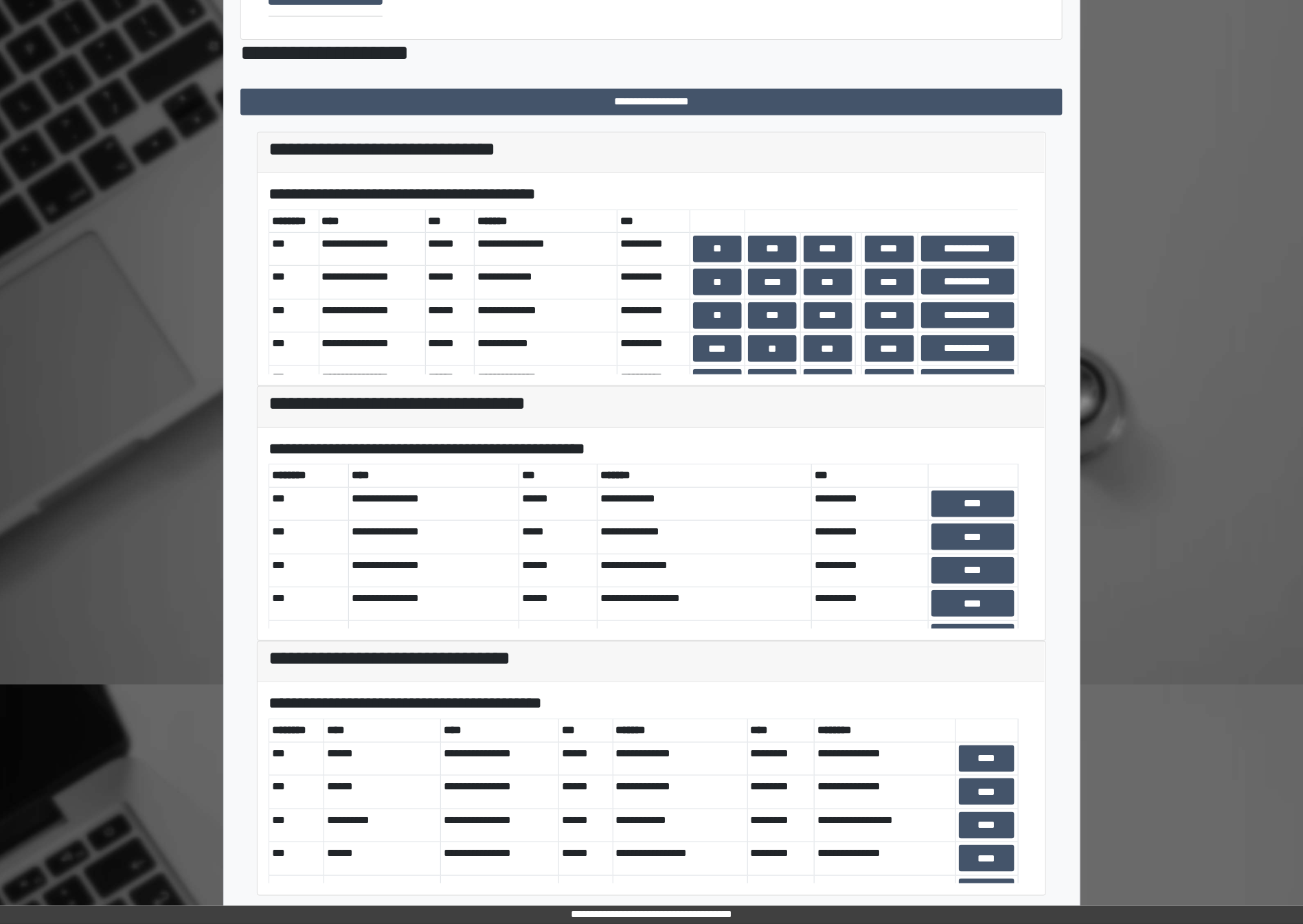 click on "**********" at bounding box center [652, 370] 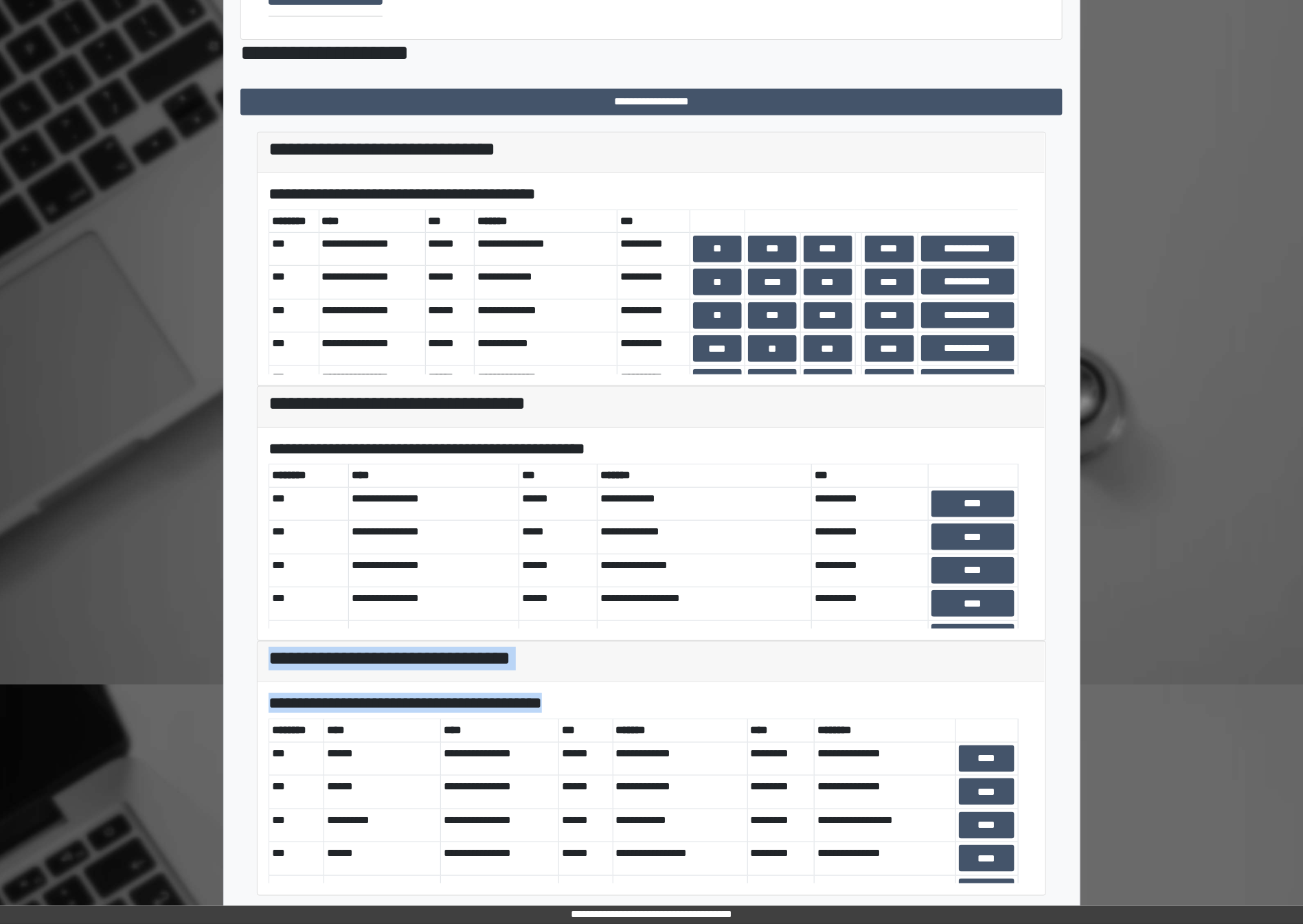 click on "**********" at bounding box center (652, 370) 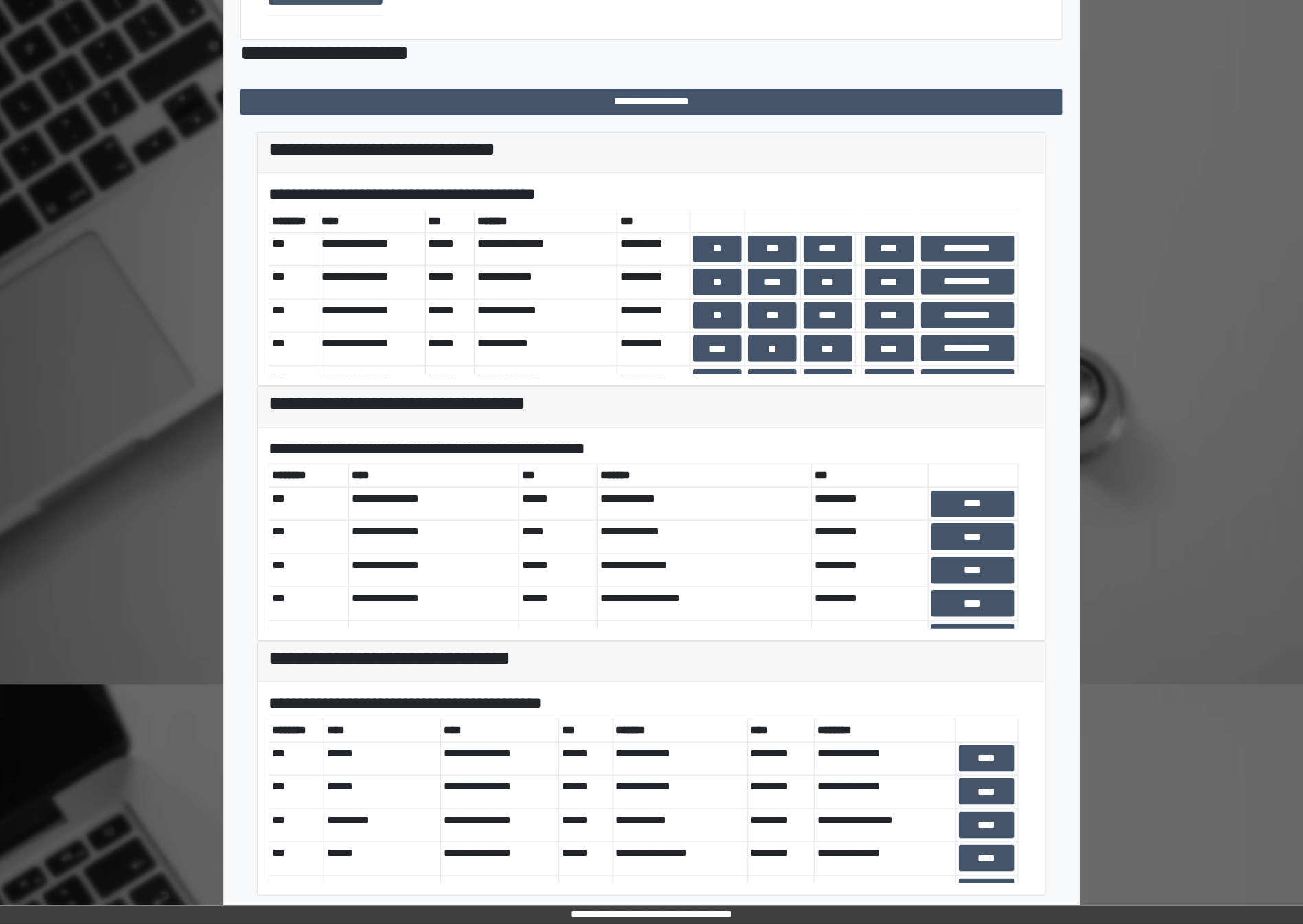 drag, startPoint x: 1197, startPoint y: 780, endPoint x: 1130, endPoint y: 328, distance: 456.9387 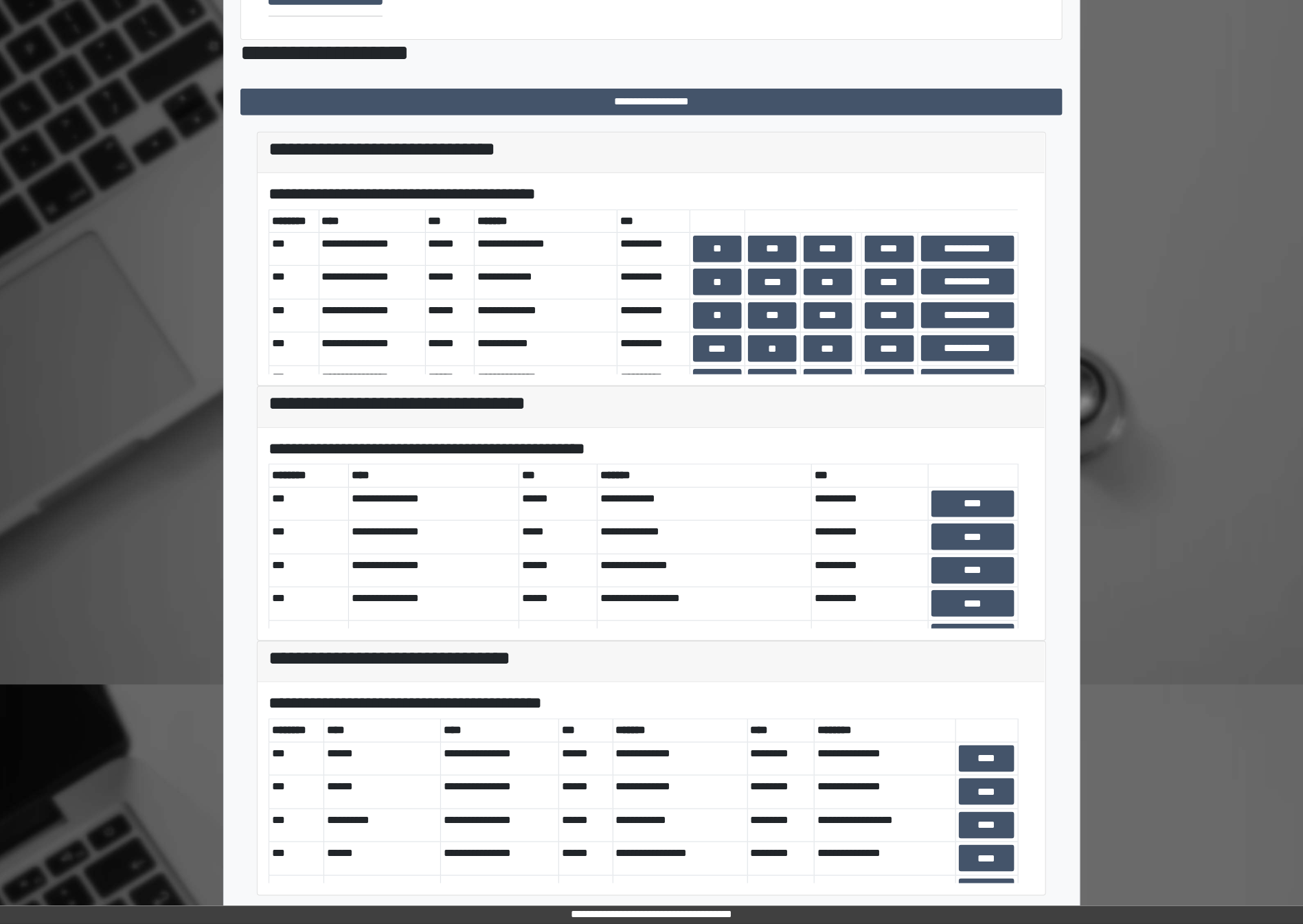 click on "**********" at bounding box center (652, 370) 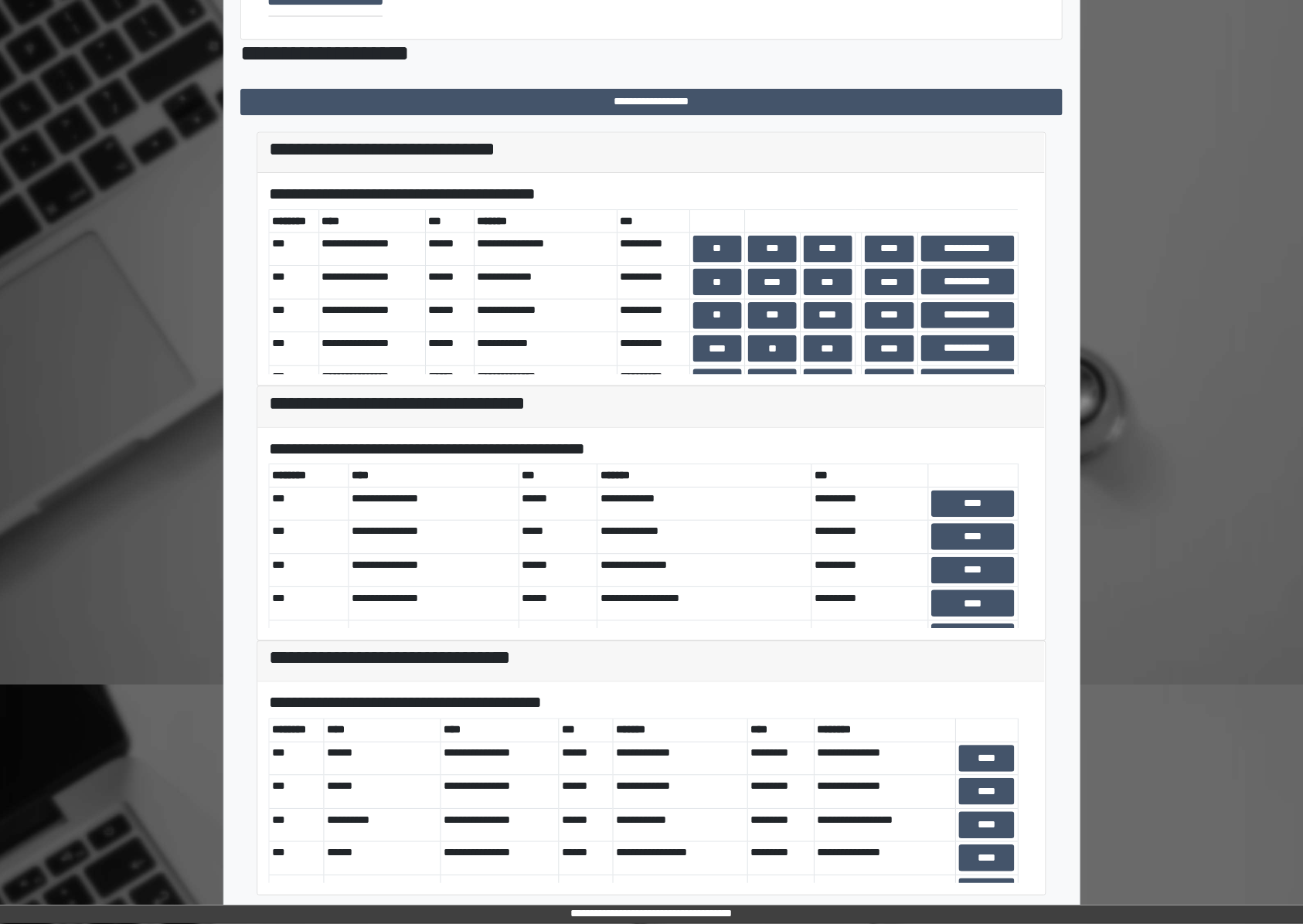 scroll, scrollTop: 270, scrollLeft: 0, axis: vertical 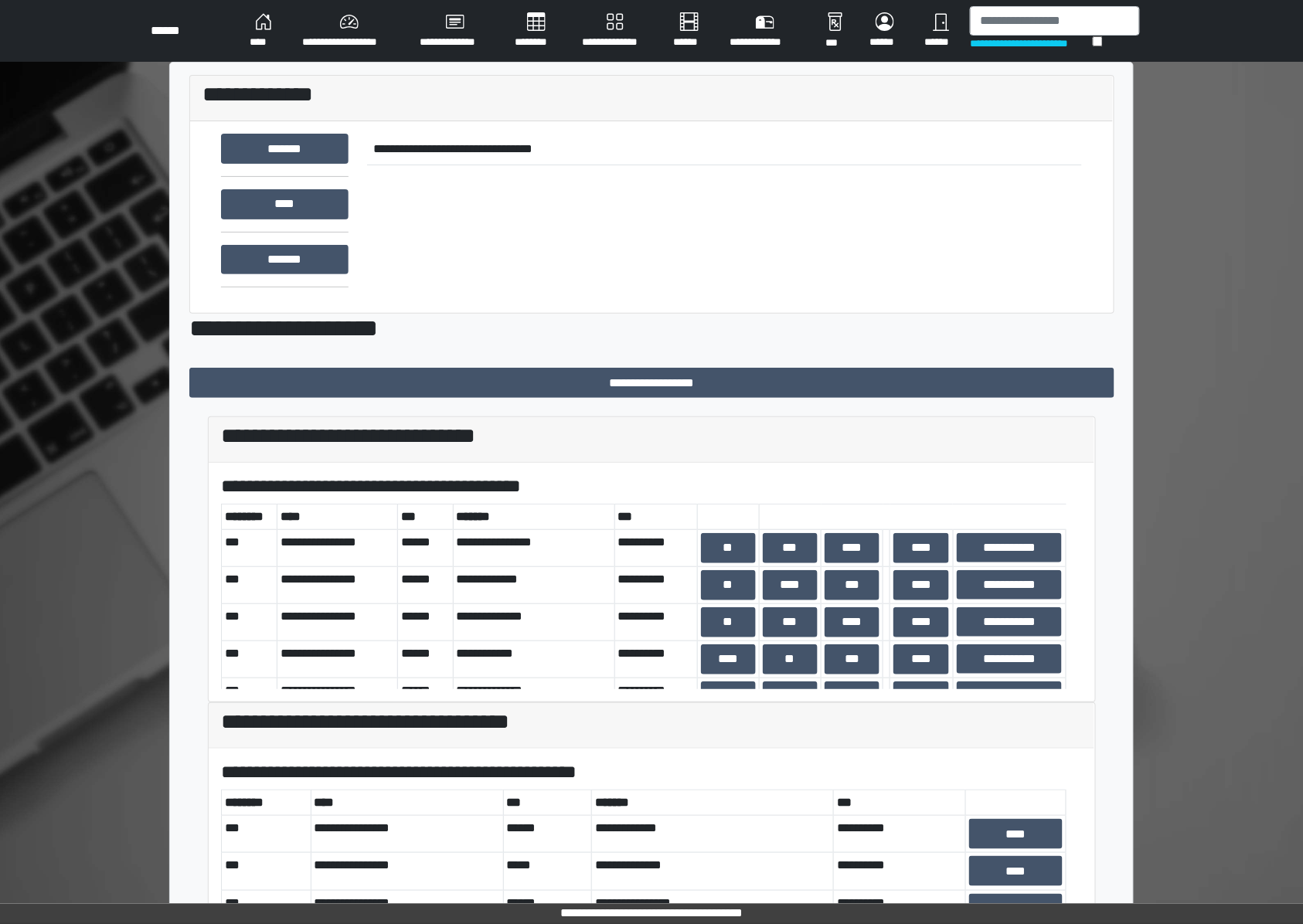 click on "**********" at bounding box center (652, 684) 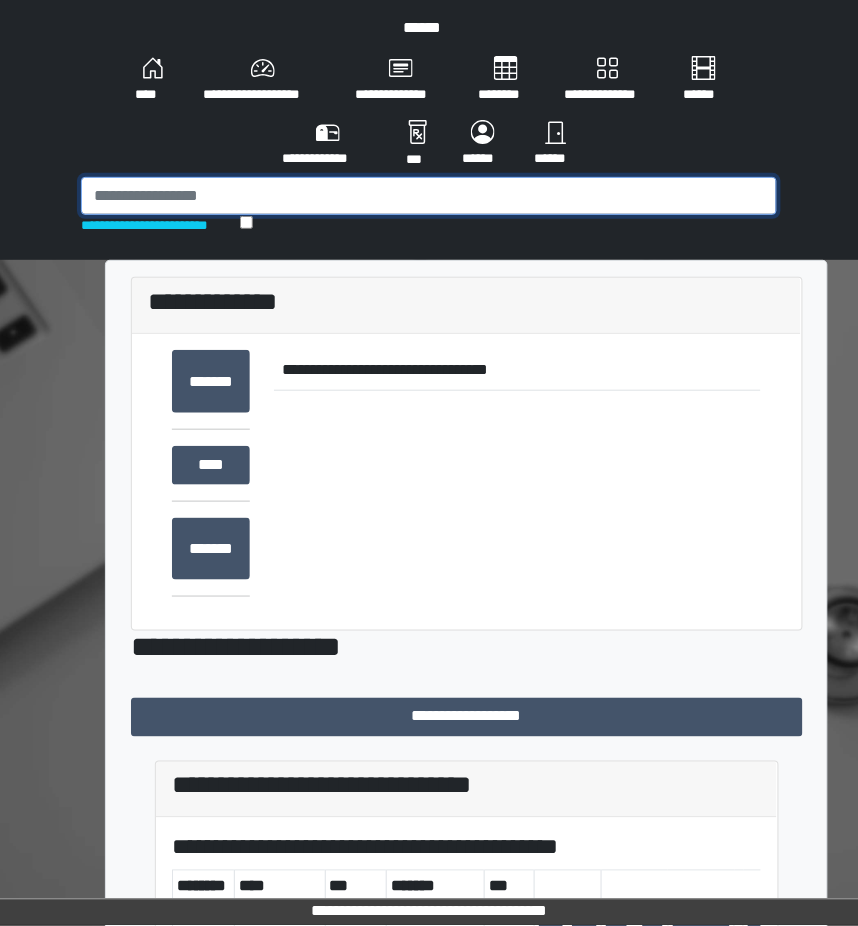 click at bounding box center [429, 196] 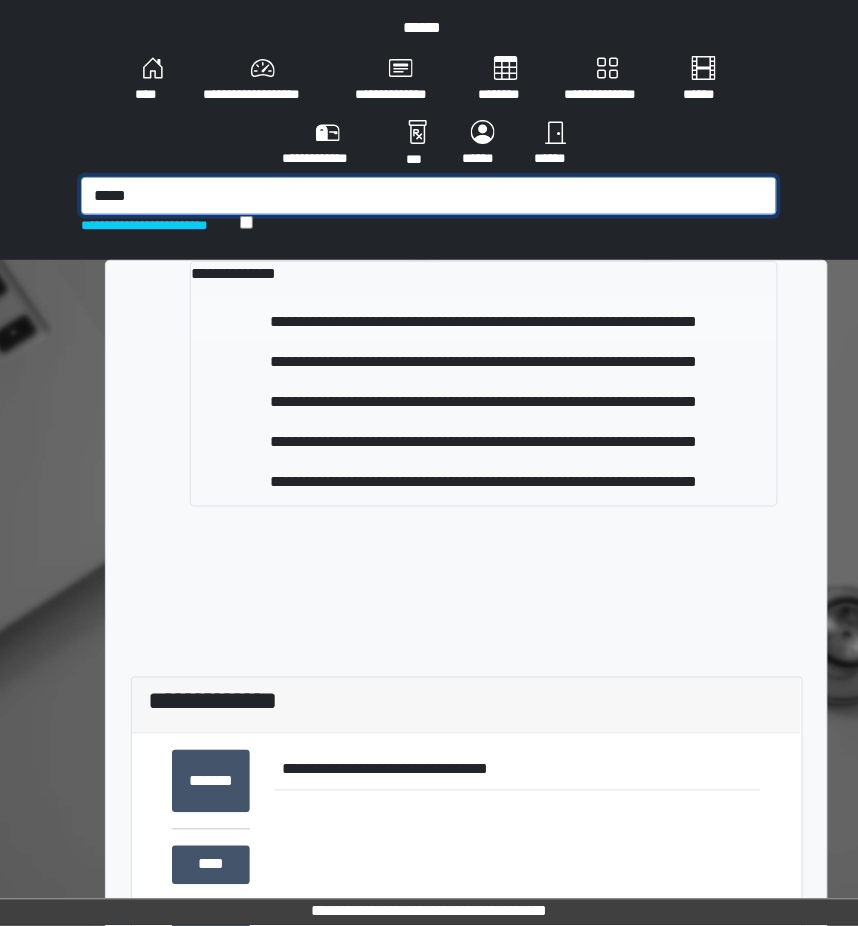 type on "*****" 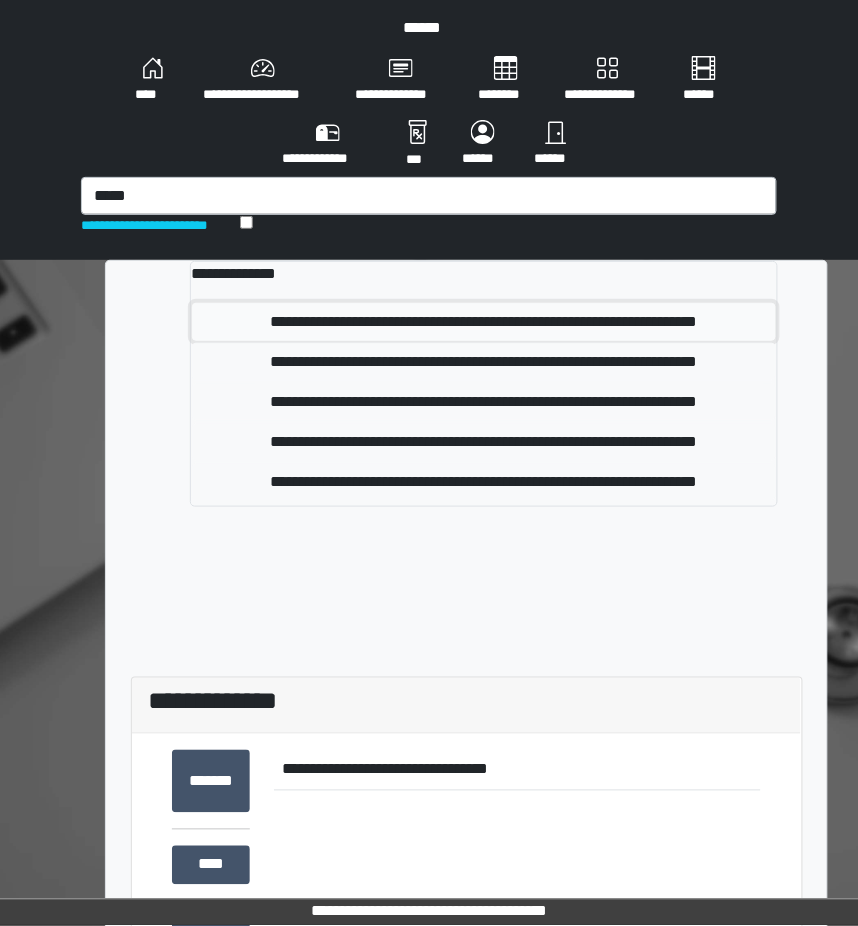 click on "**********" at bounding box center (484, 322) 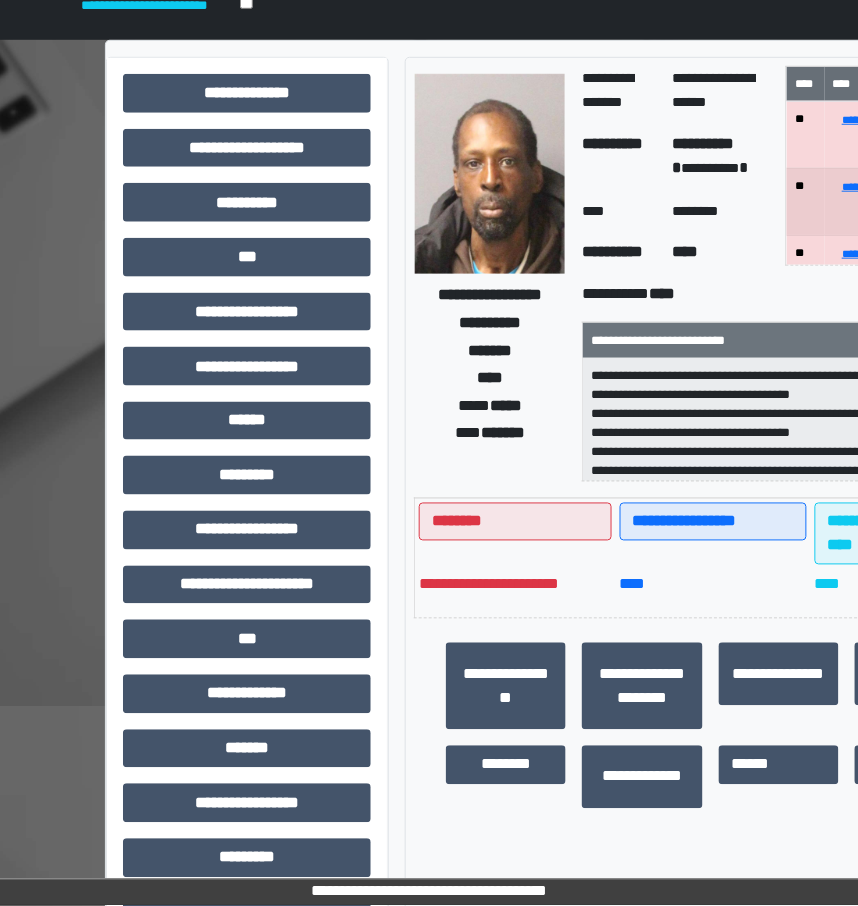 scroll, scrollTop: 266, scrollLeft: 0, axis: vertical 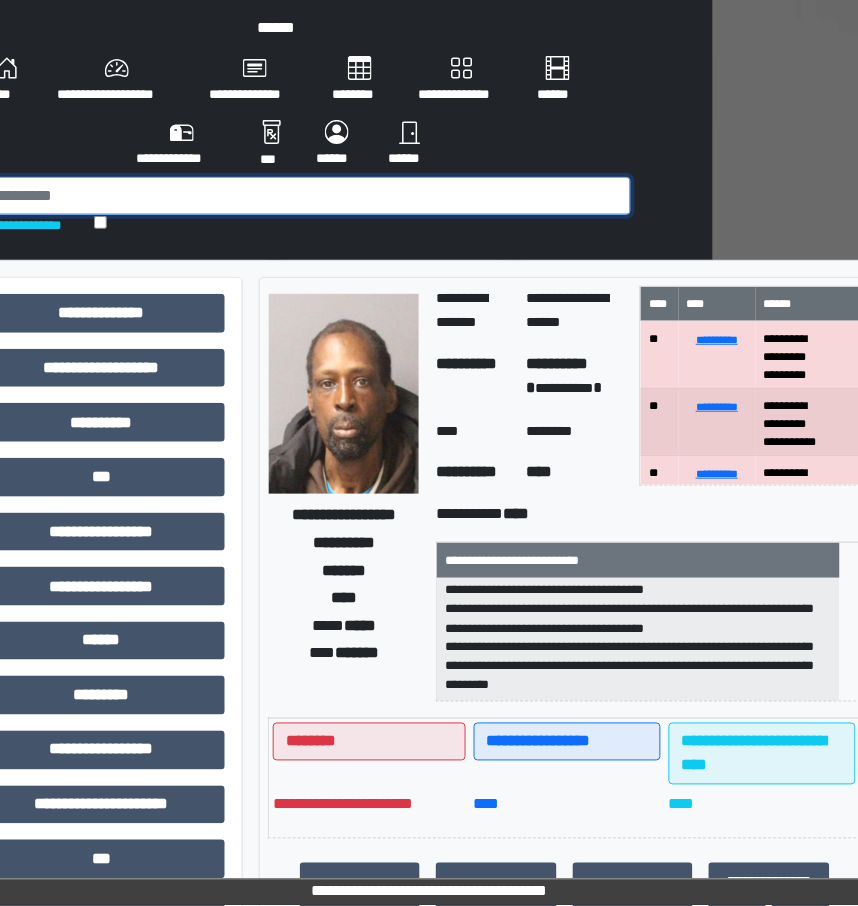 click at bounding box center [283, 196] 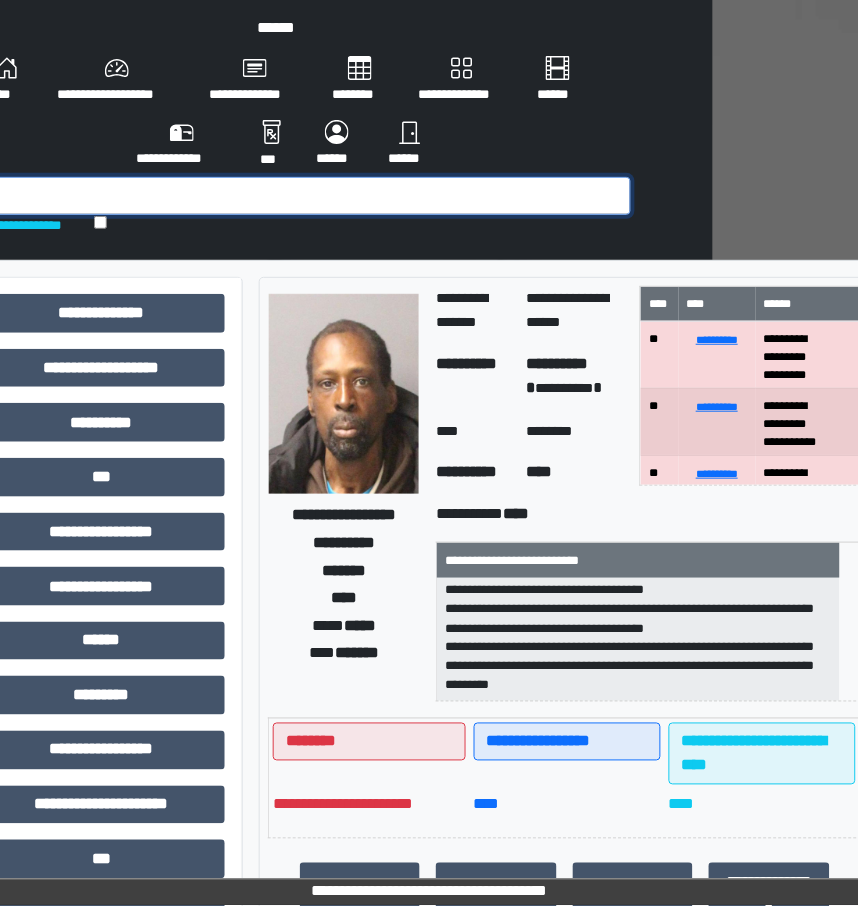 scroll, scrollTop: 0, scrollLeft: 105, axis: horizontal 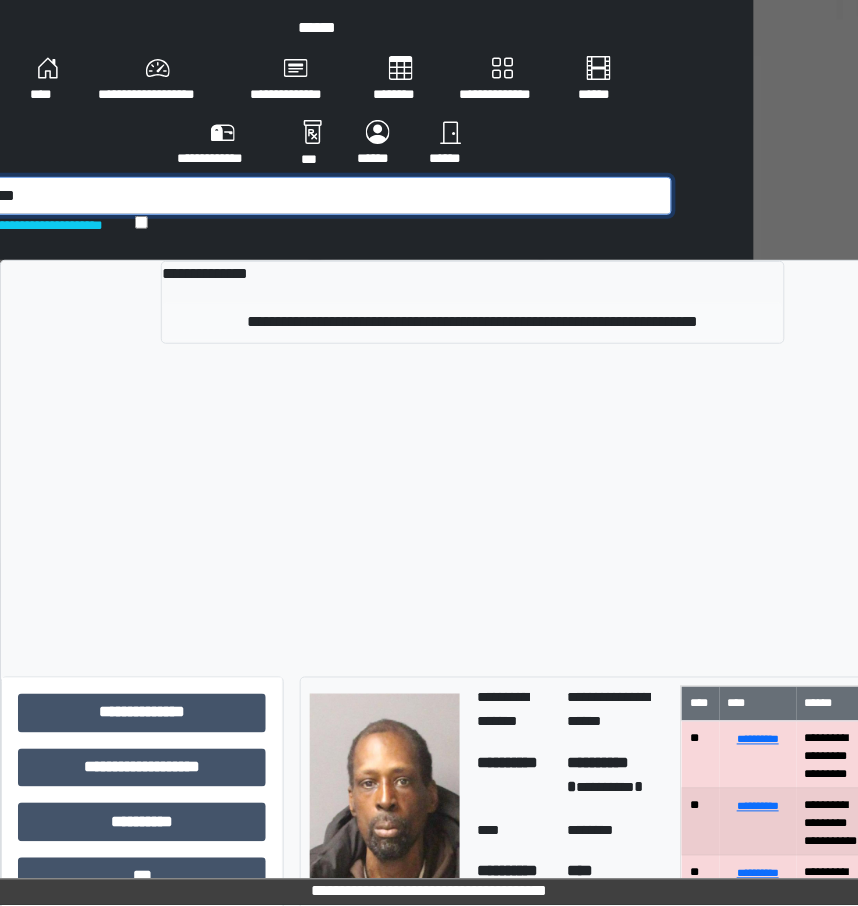 type on "****" 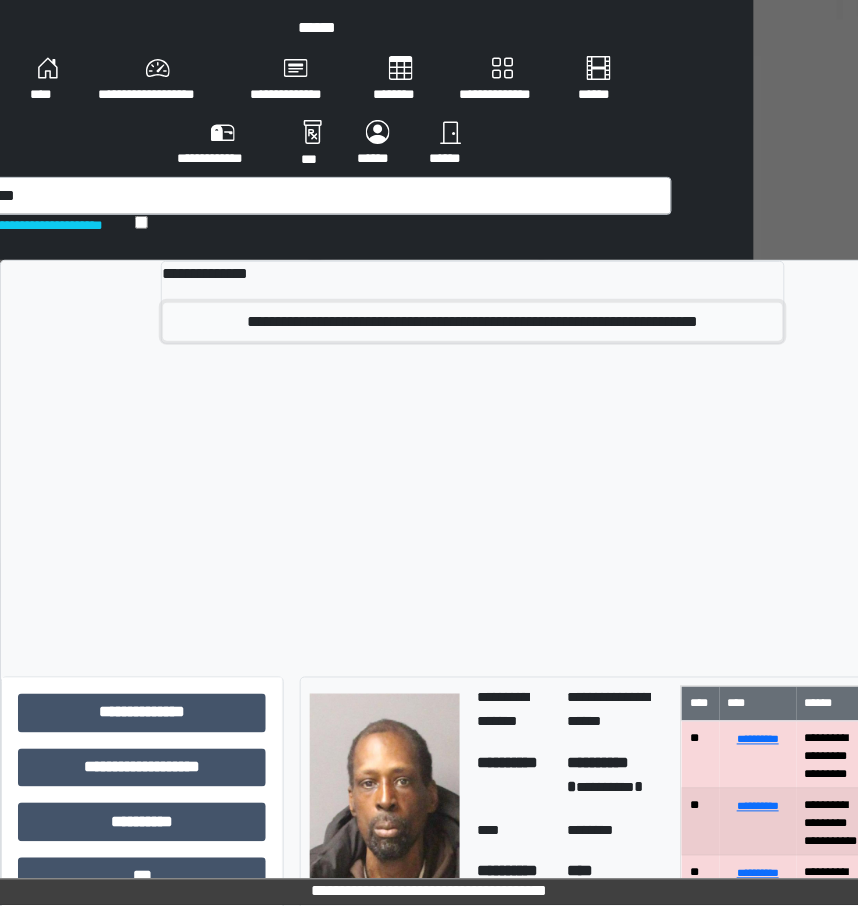 click on "**********" at bounding box center (473, 322) 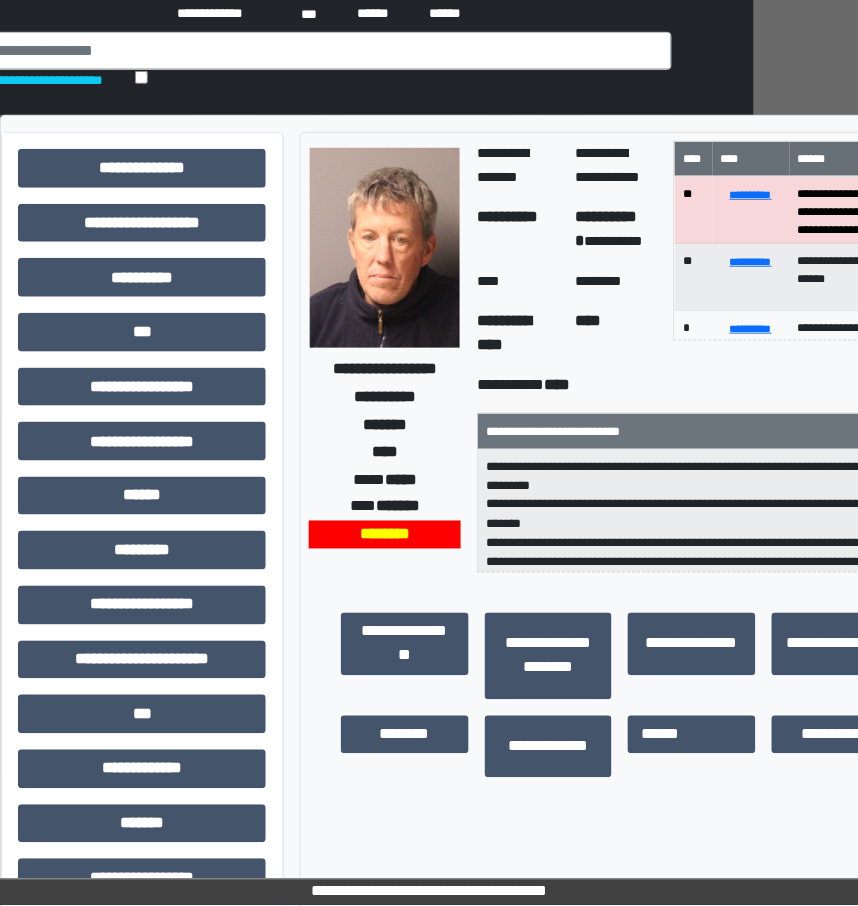 scroll, scrollTop: 61, scrollLeft: 105, axis: both 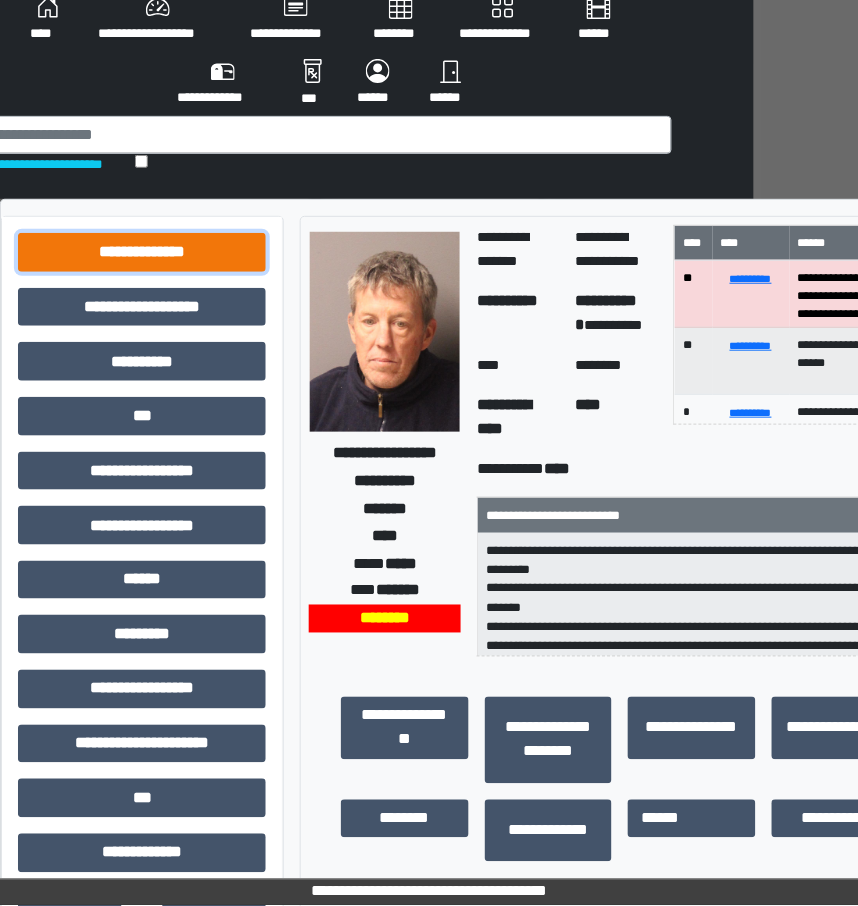click on "**********" at bounding box center (142, 252) 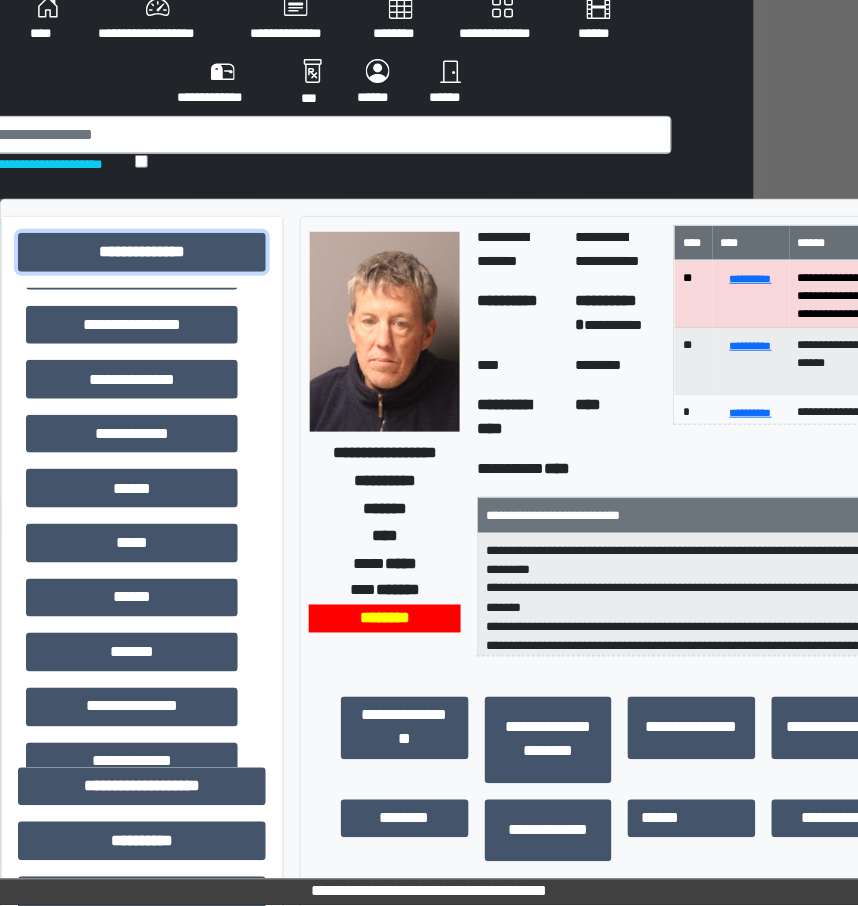 scroll, scrollTop: 266, scrollLeft: 0, axis: vertical 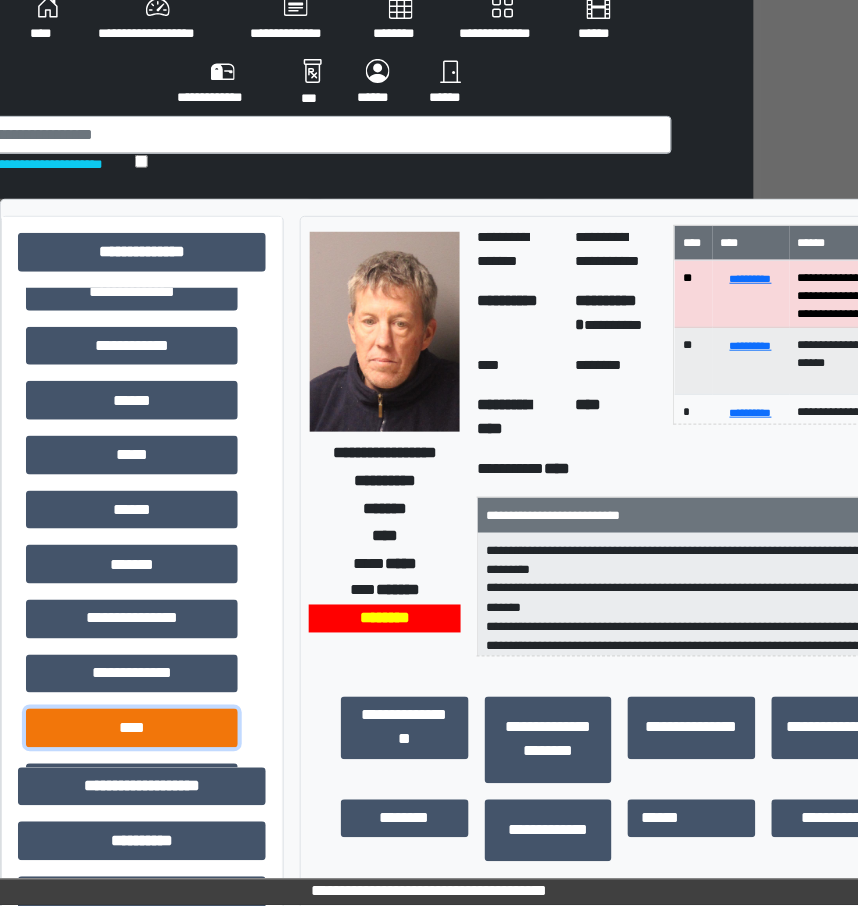 click on "****" at bounding box center [132, 728] 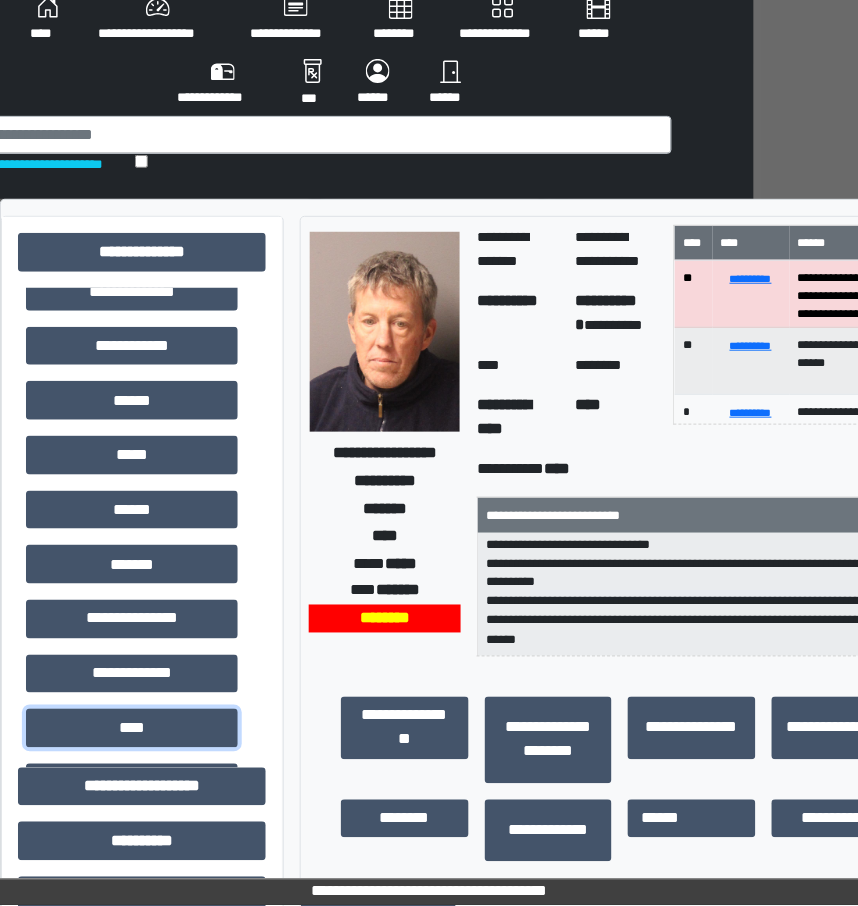 scroll, scrollTop: 197, scrollLeft: 0, axis: vertical 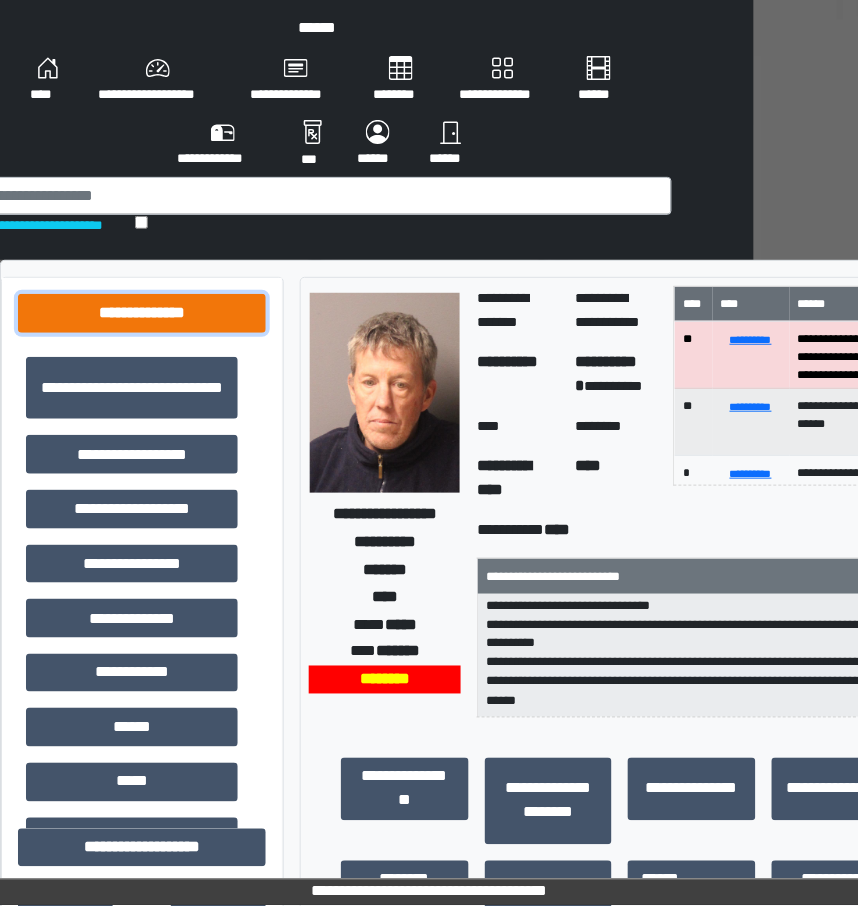 click on "**********" at bounding box center [142, 313] 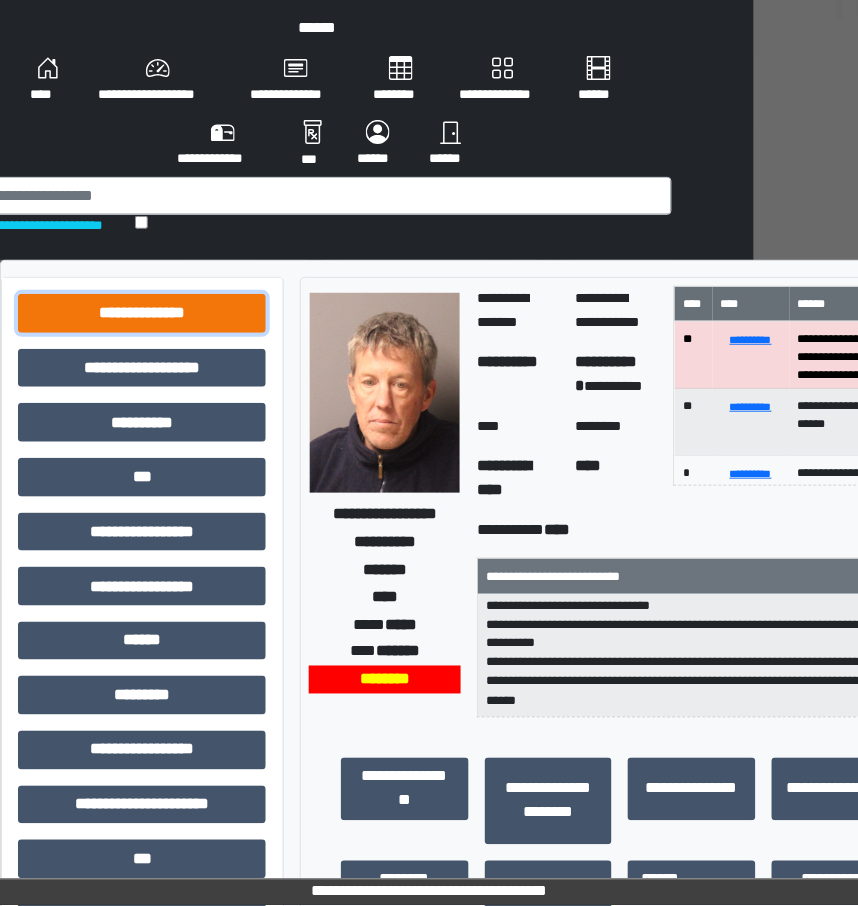 click on "**********" at bounding box center [142, 313] 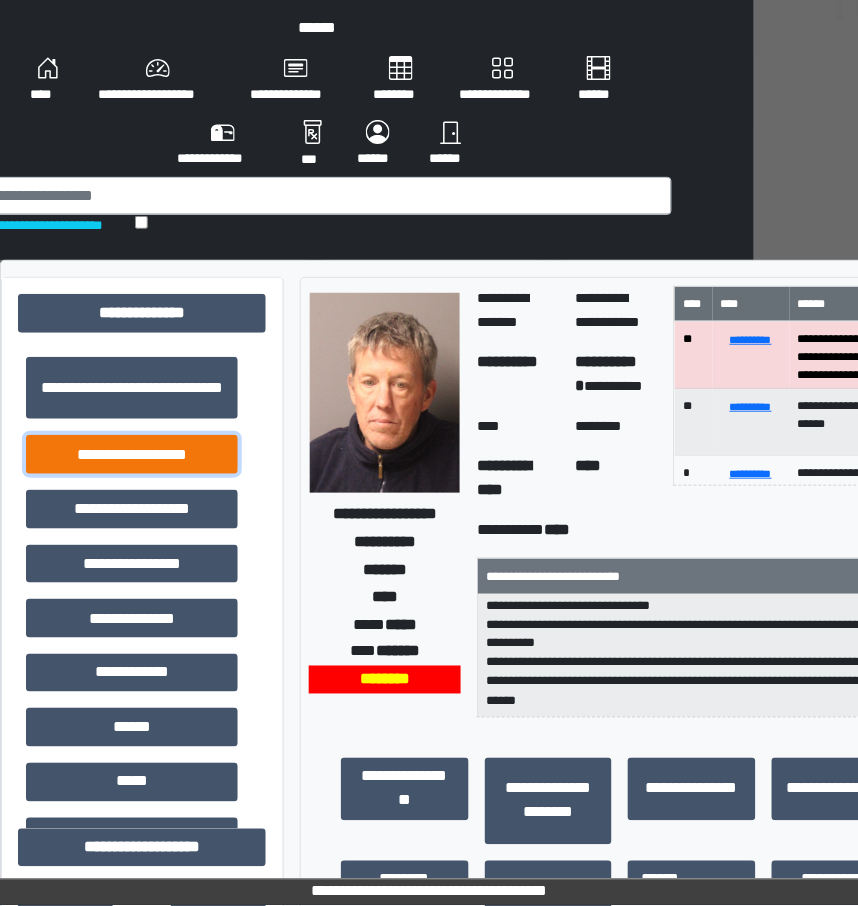 click on "**********" at bounding box center (132, 454) 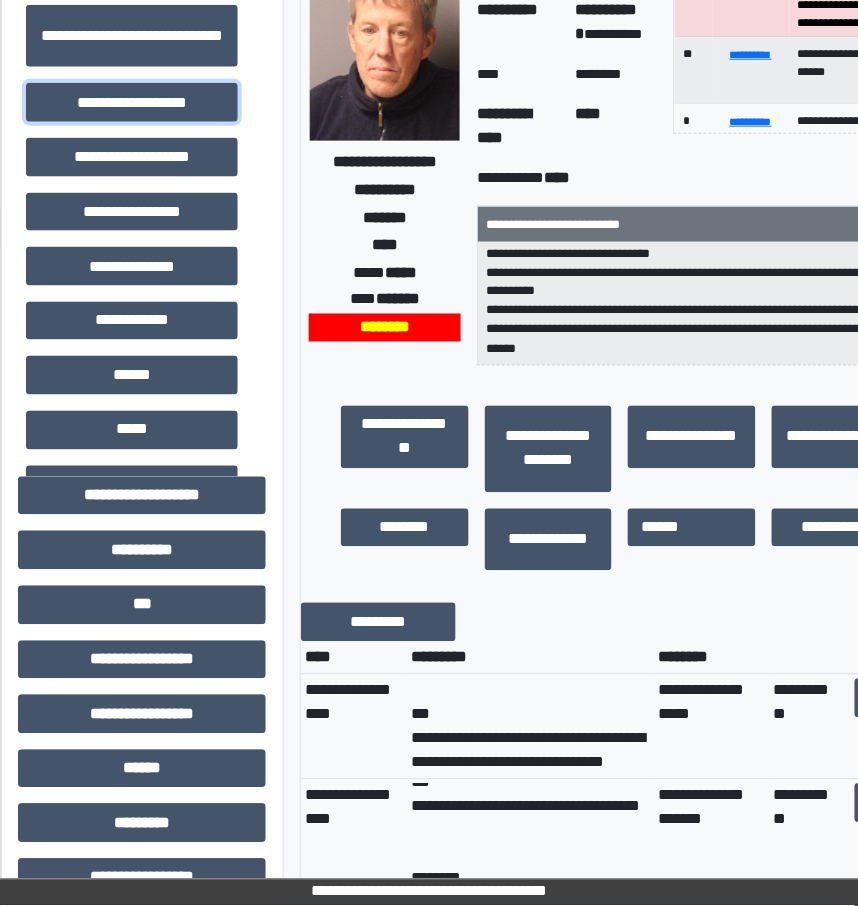 scroll, scrollTop: 400, scrollLeft: 105, axis: both 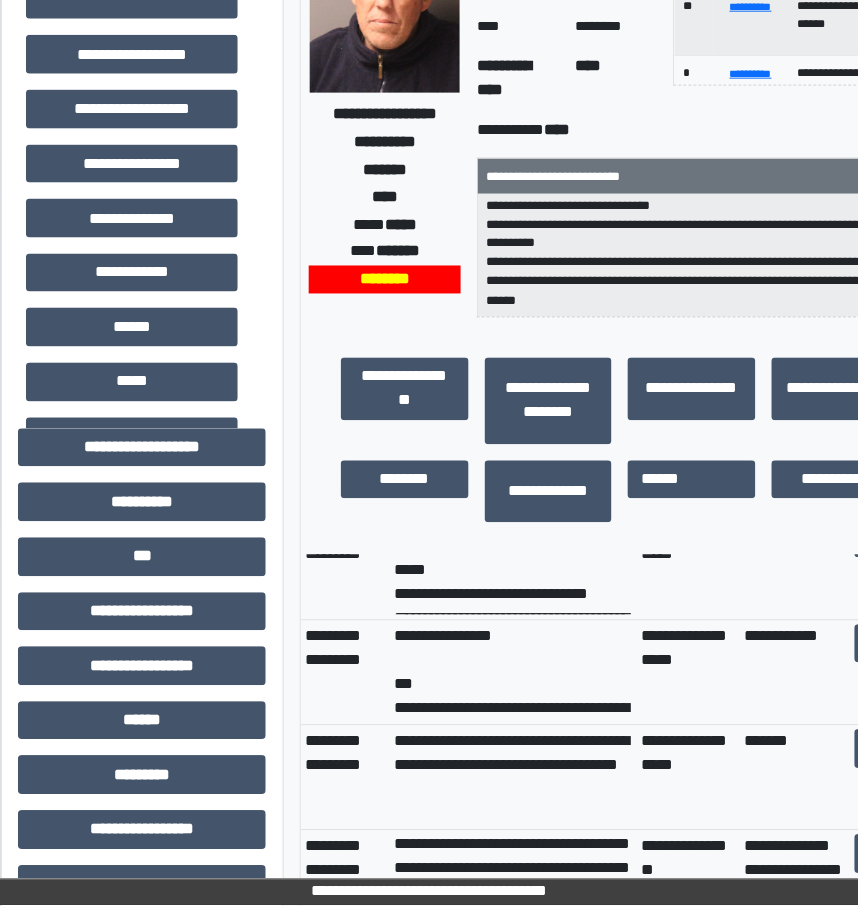 click on "**********" at bounding box center (514, 673) 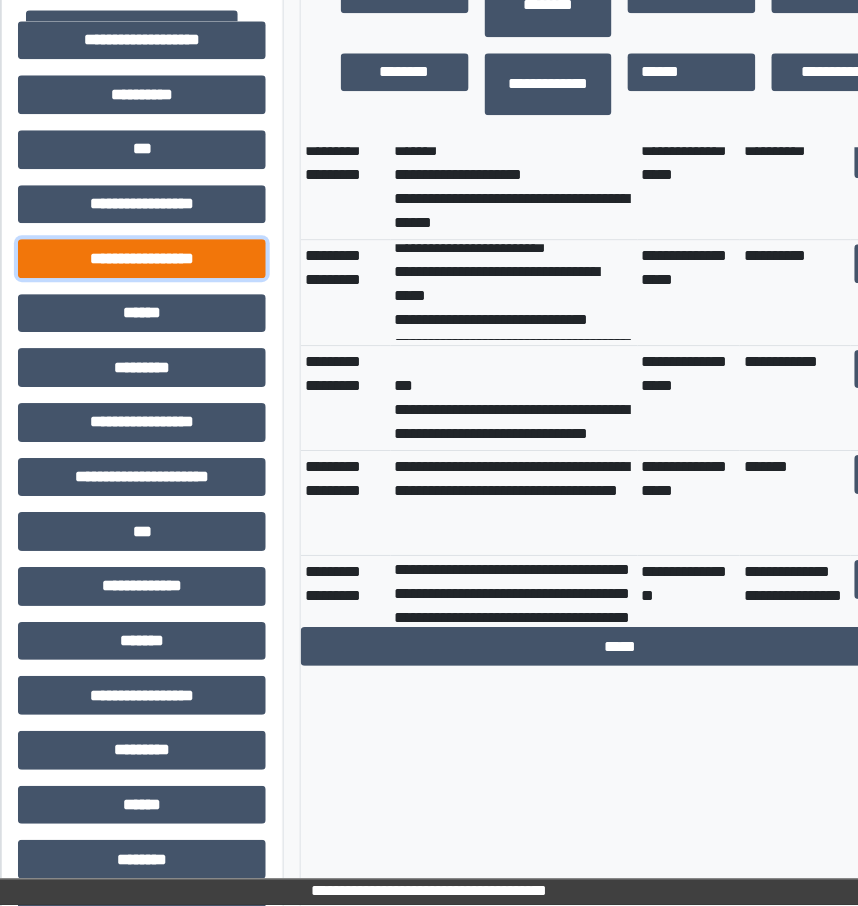 click on "**********" at bounding box center (142, 258) 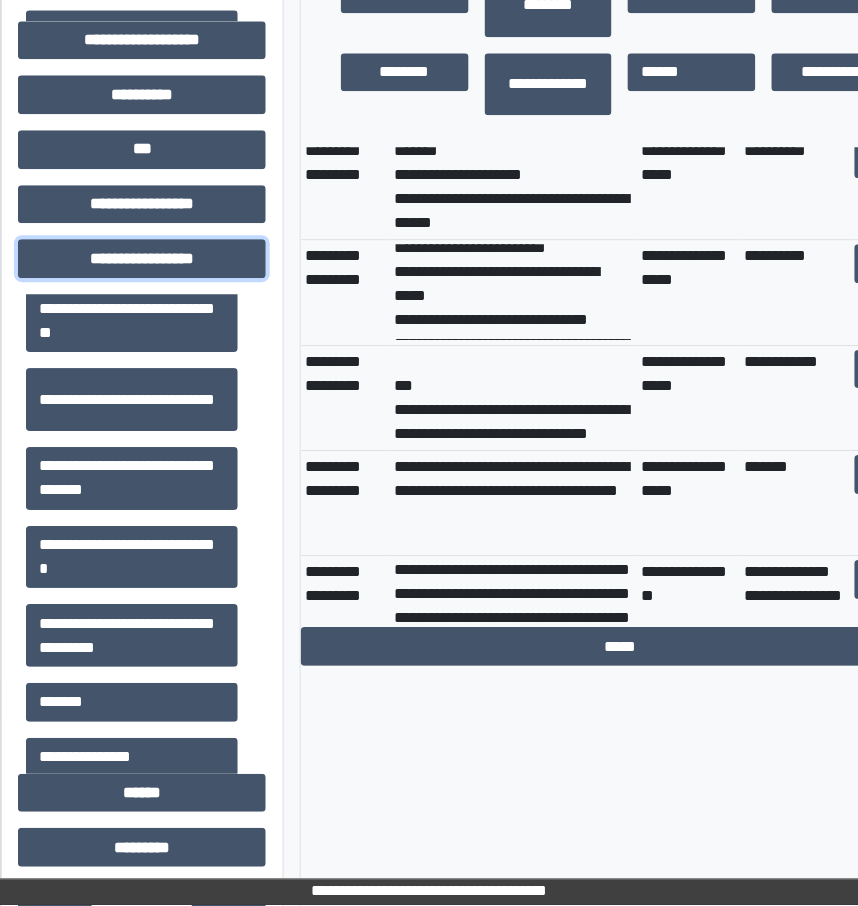 scroll, scrollTop: 1413, scrollLeft: 0, axis: vertical 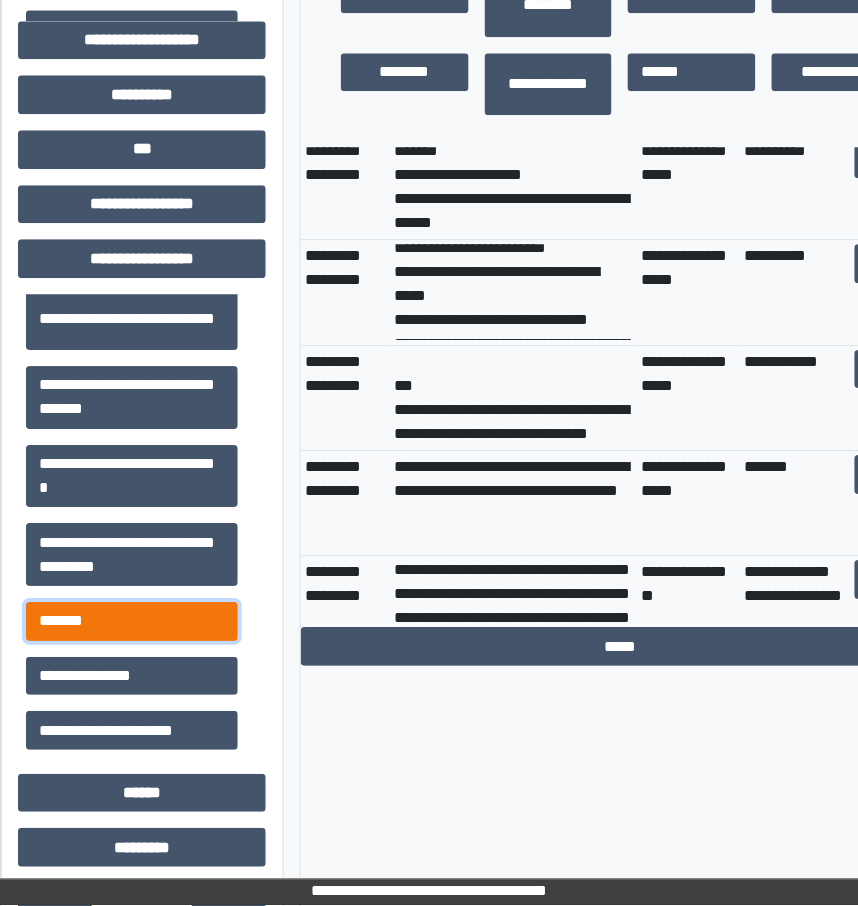 click on "*******" at bounding box center [132, 621] 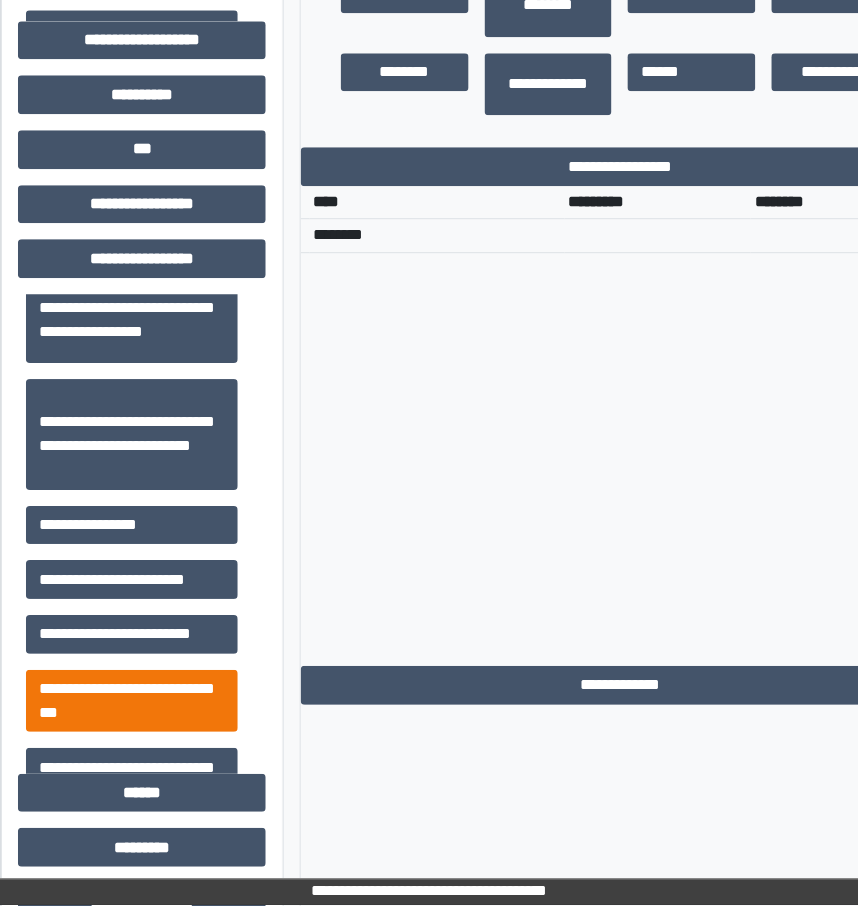 scroll, scrollTop: 0, scrollLeft: 0, axis: both 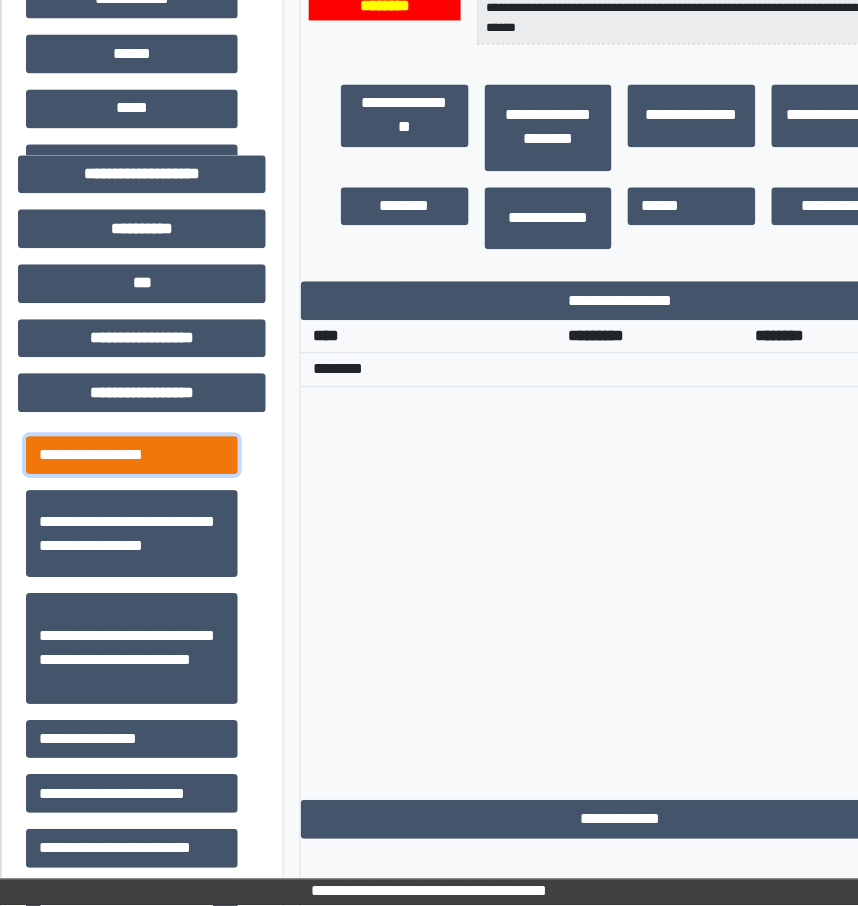 click on "**********" at bounding box center (132, 455) 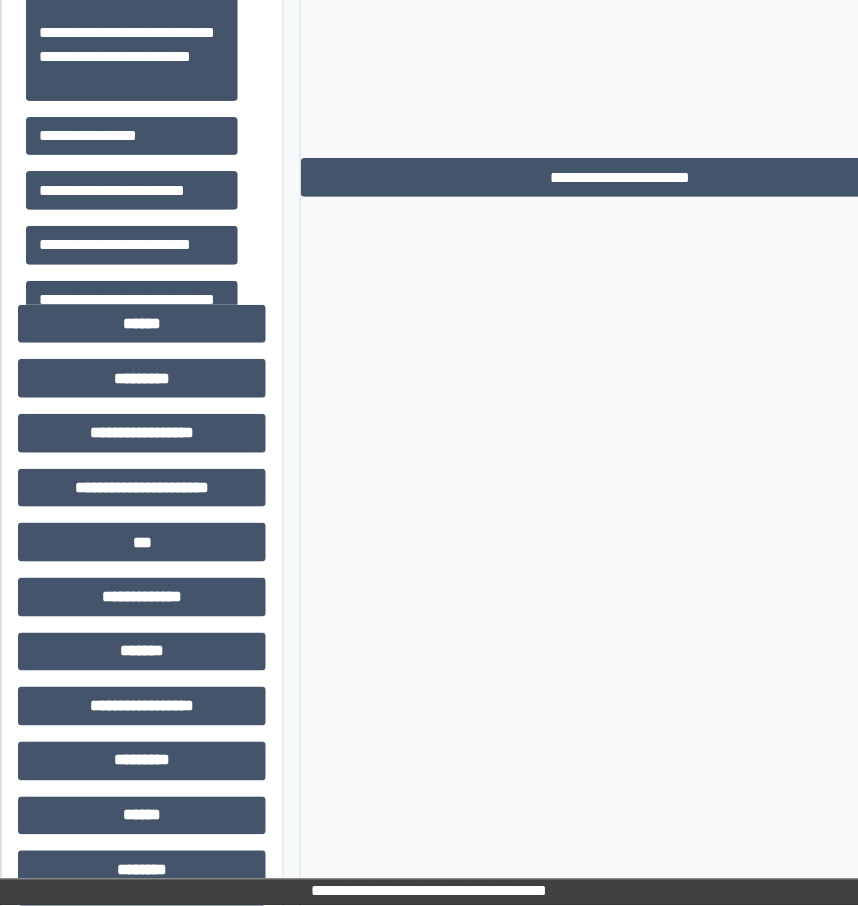 scroll, scrollTop: 1421, scrollLeft: 105, axis: both 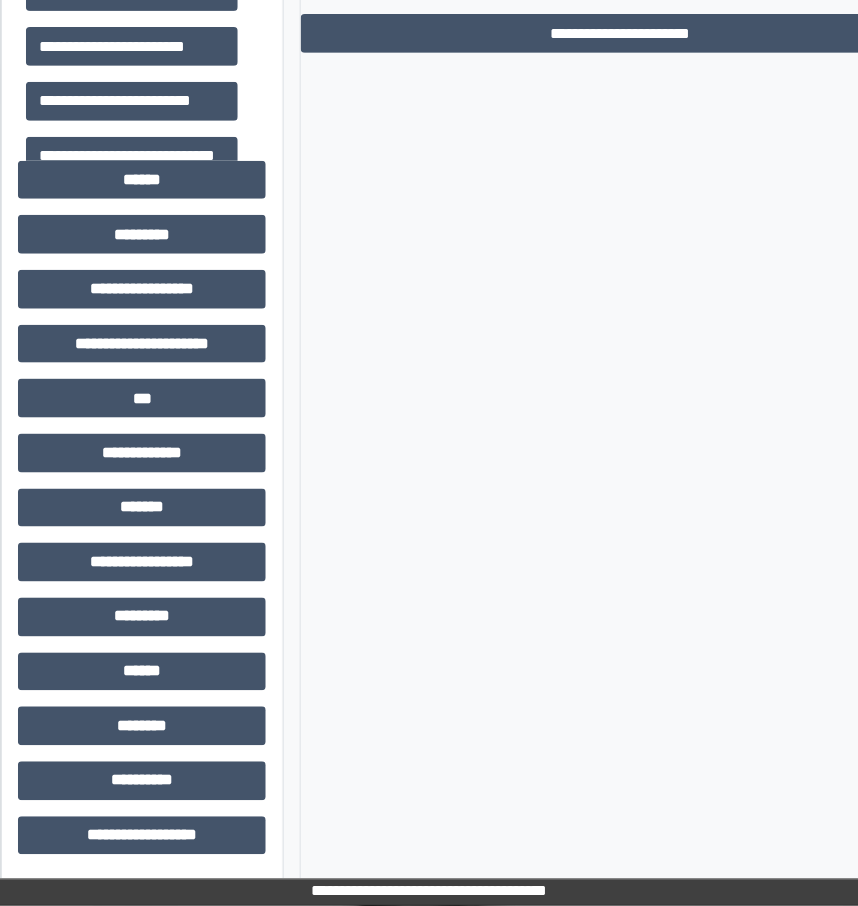 click on "**********" at bounding box center (142, -128) 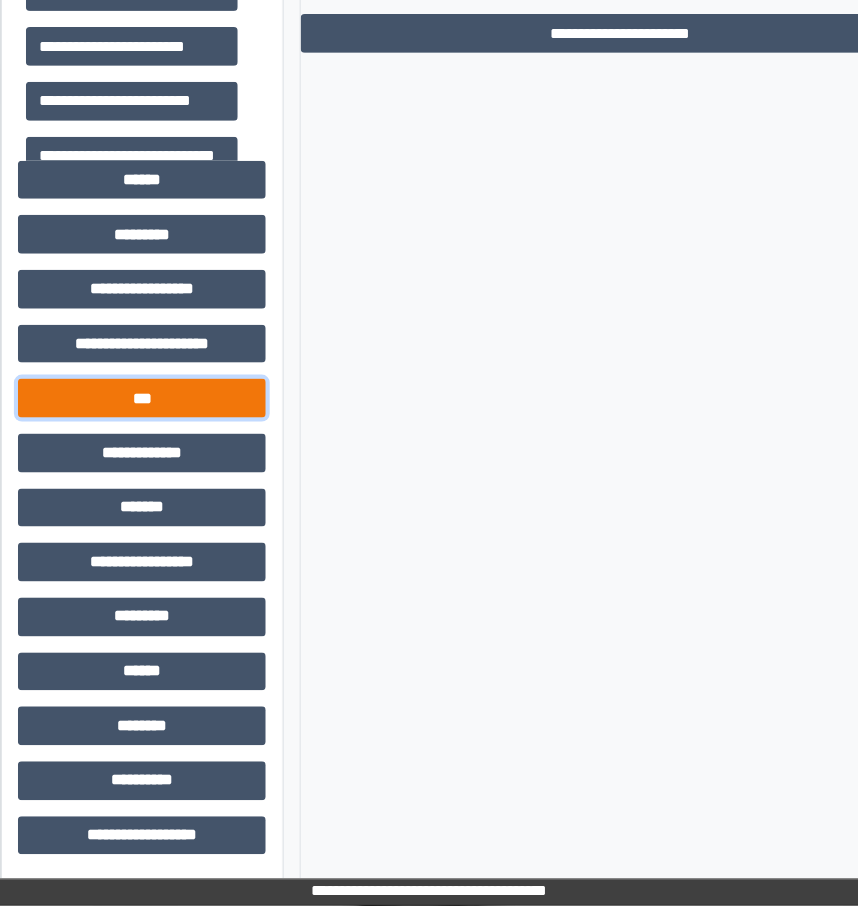click on "***" at bounding box center [142, 398] 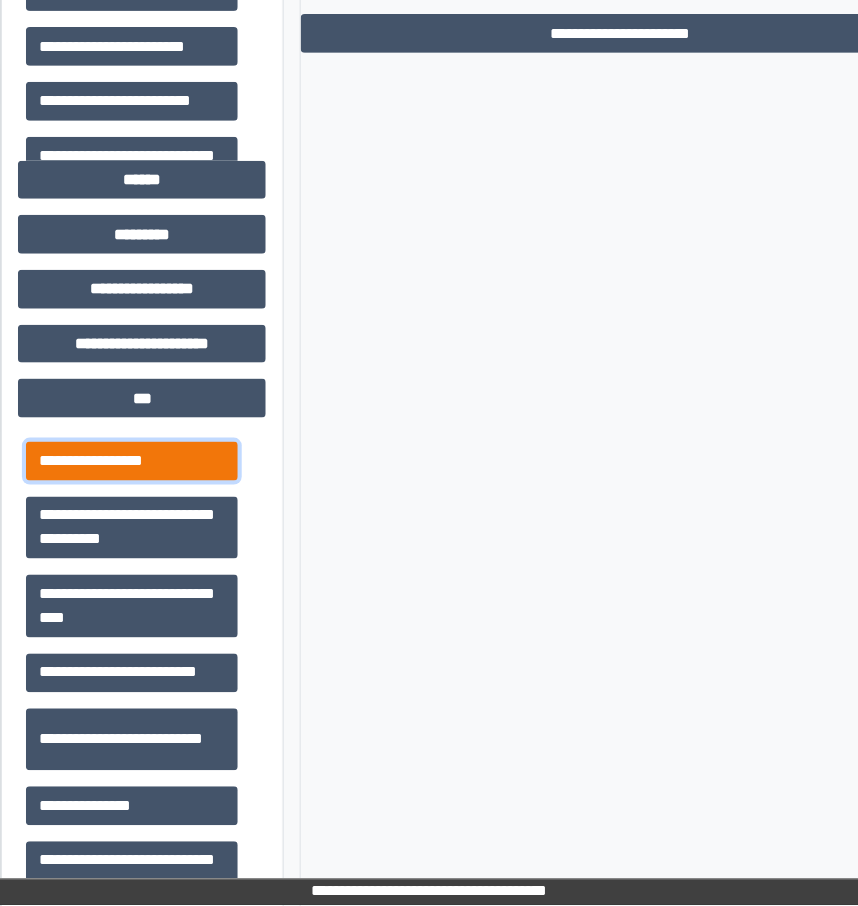 click on "**********" at bounding box center (132, 461) 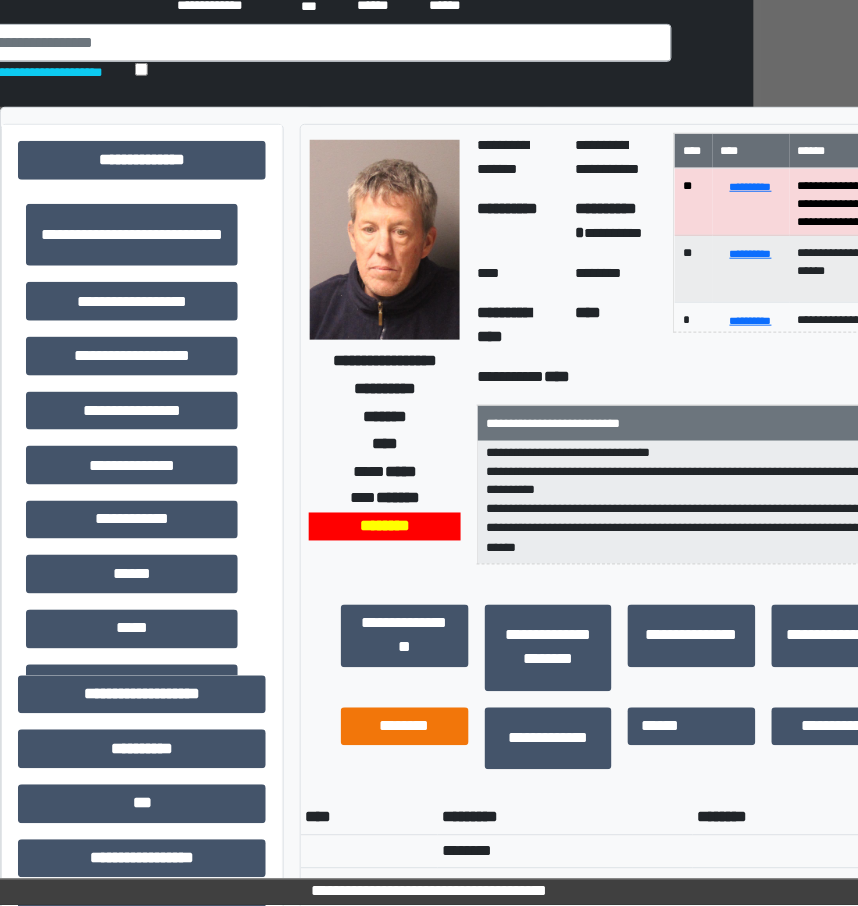 scroll, scrollTop: 88, scrollLeft: 105, axis: both 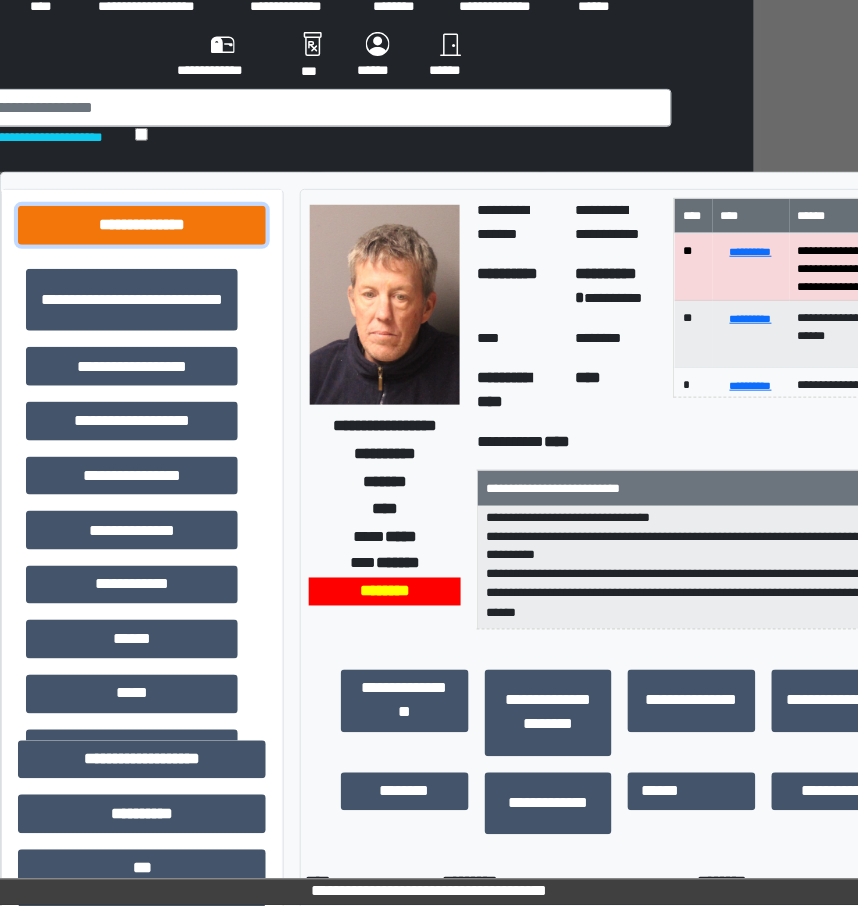 click on "**********" at bounding box center [142, 225] 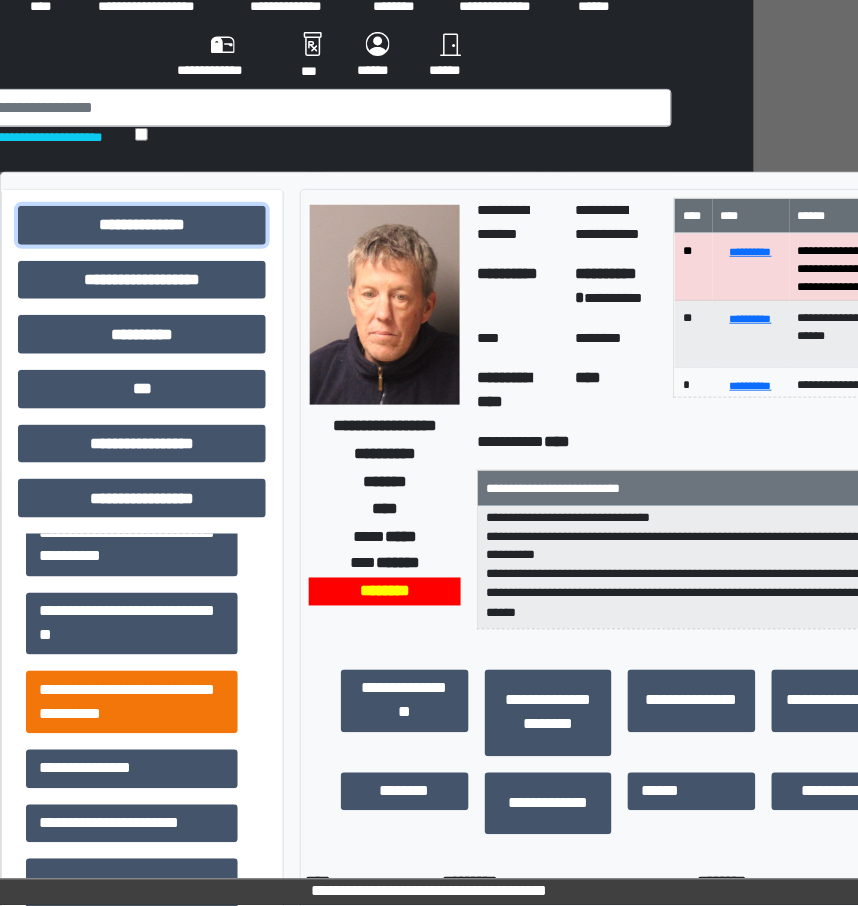 scroll, scrollTop: 666, scrollLeft: 0, axis: vertical 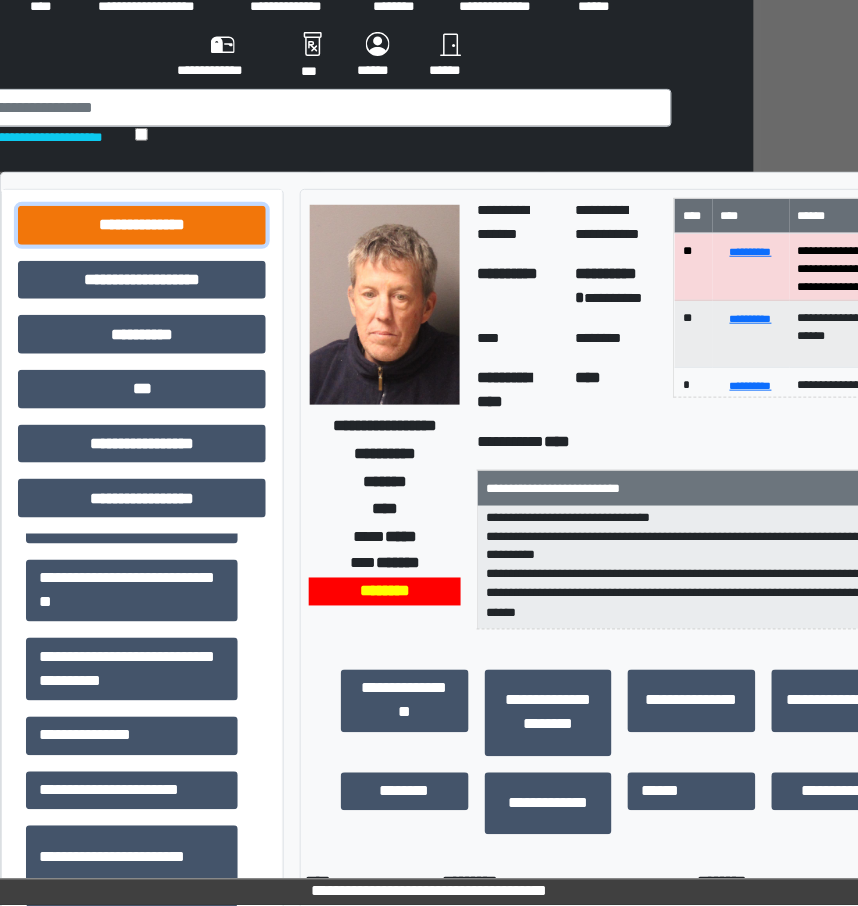 click on "**********" at bounding box center (142, 225) 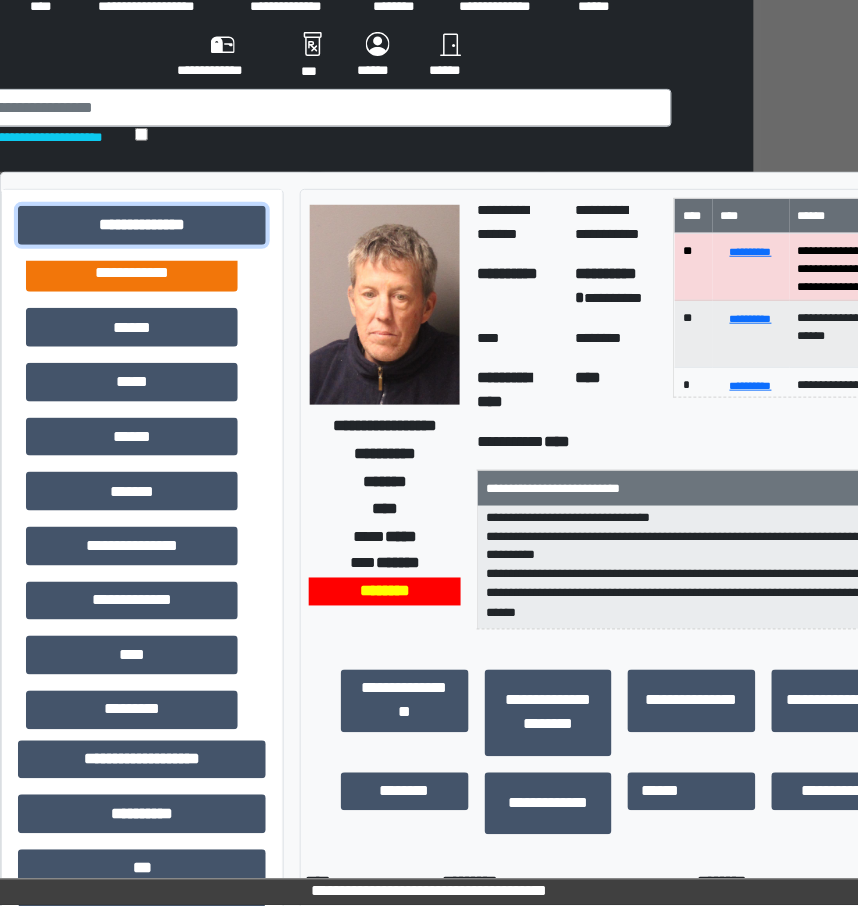 scroll, scrollTop: 400, scrollLeft: 0, axis: vertical 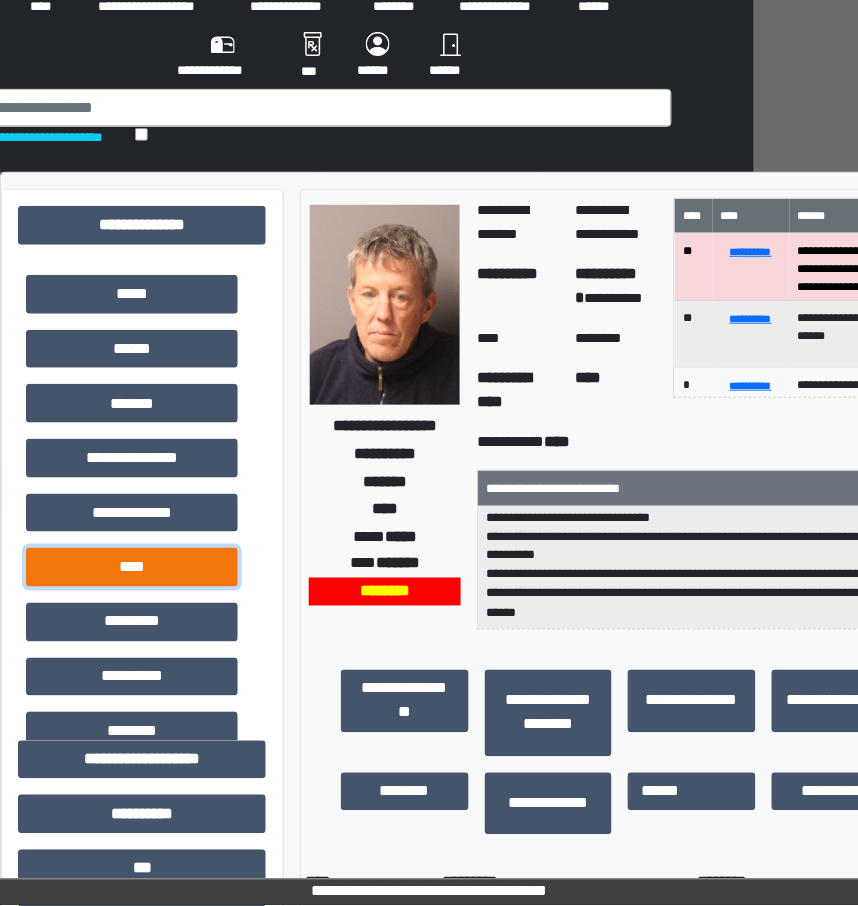 click on "****" at bounding box center (132, 567) 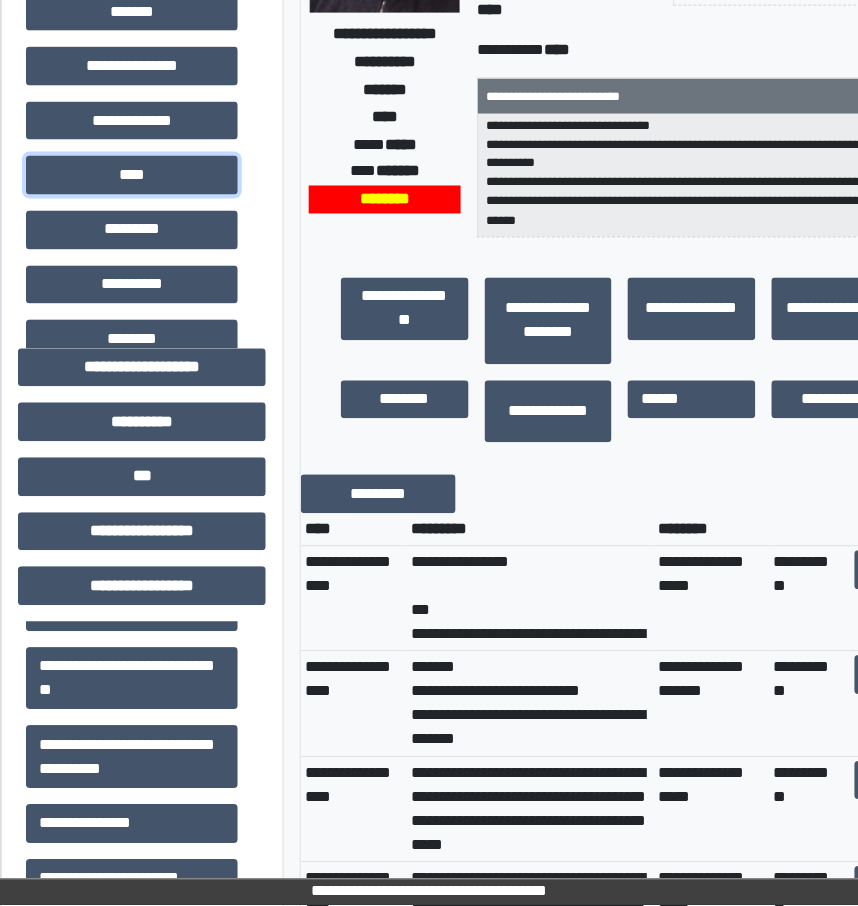 scroll, scrollTop: 488, scrollLeft: 105, axis: both 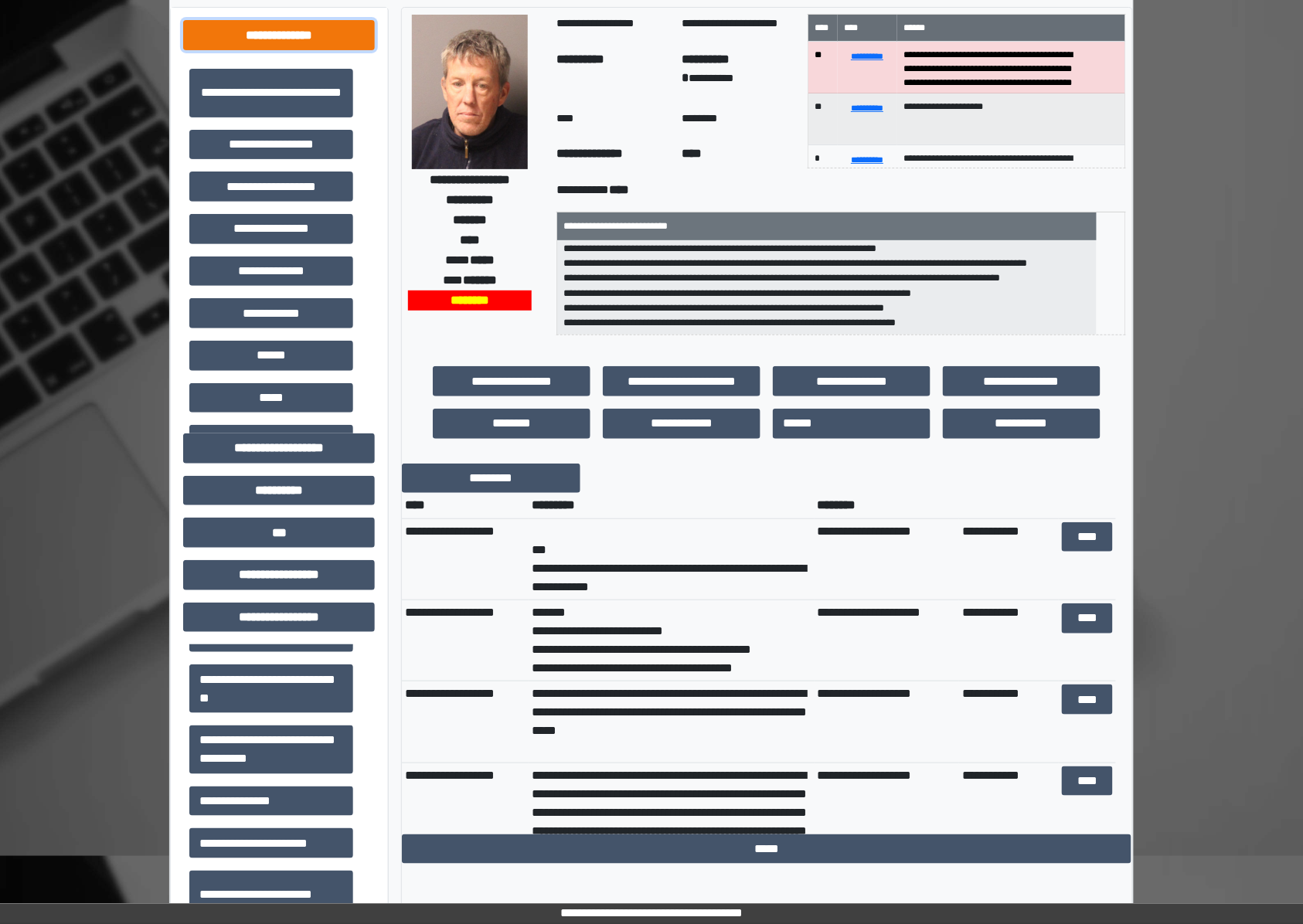 click on "**********" at bounding box center [279, 35] 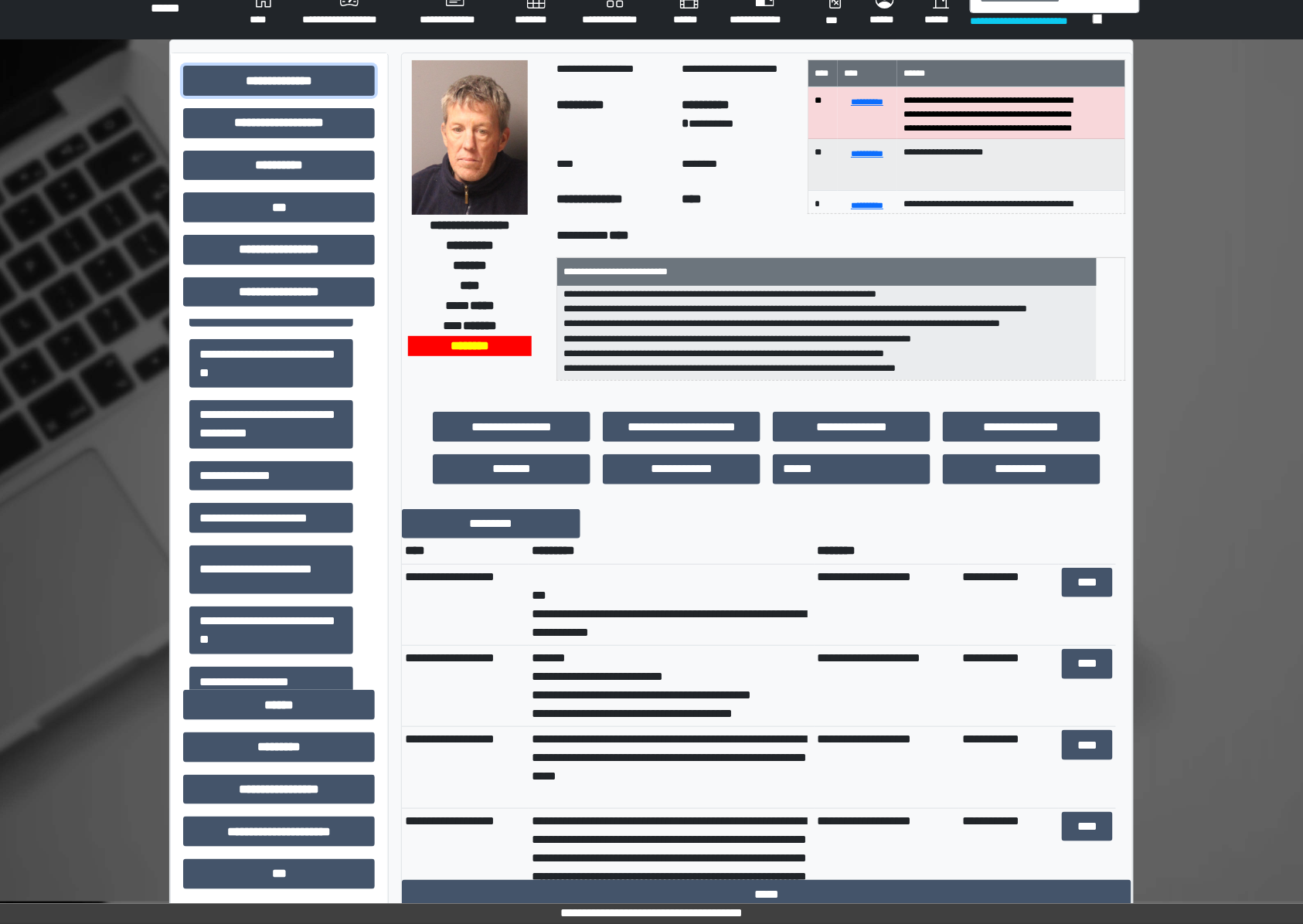 scroll, scrollTop: 0, scrollLeft: 0, axis: both 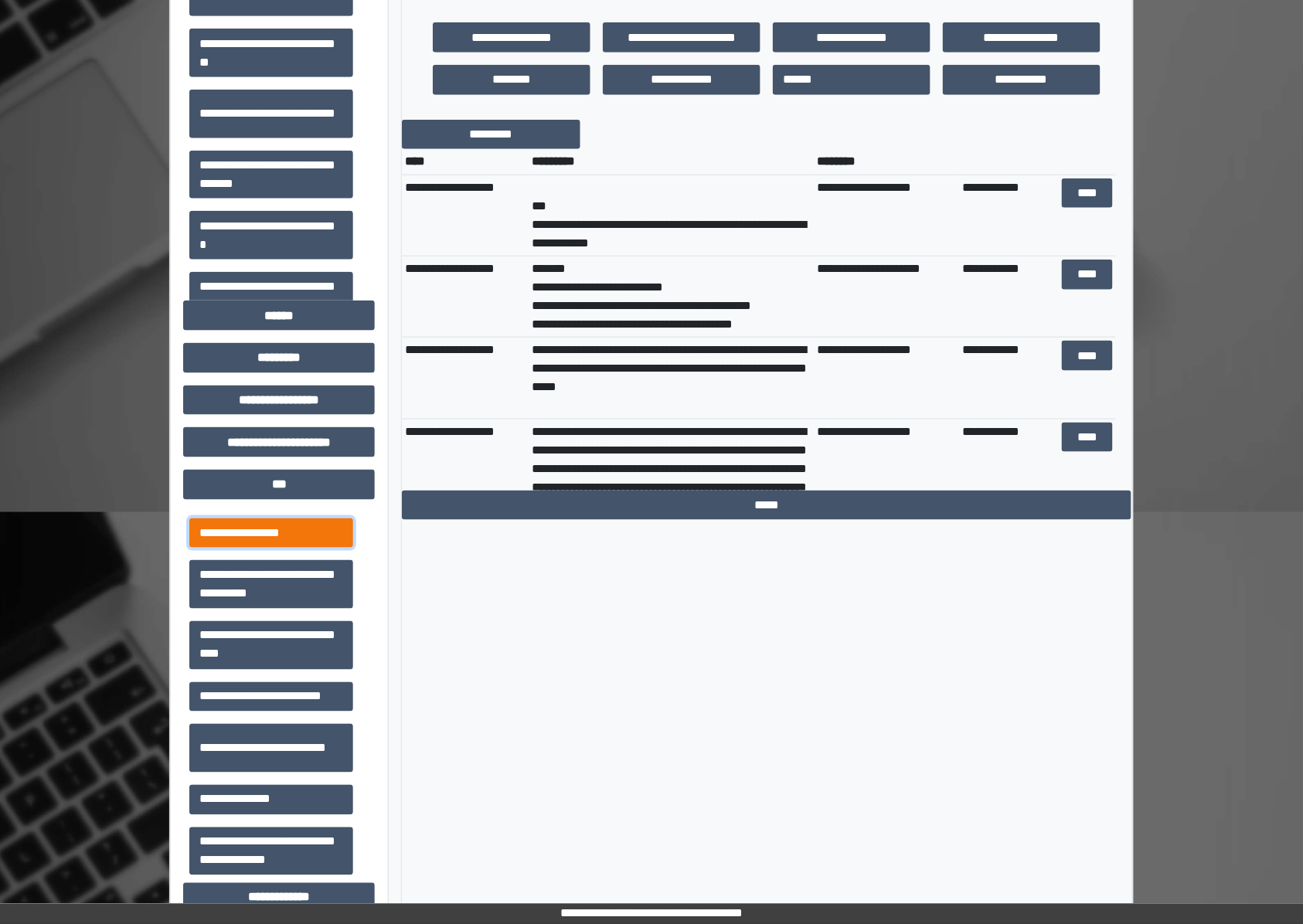 click on "**********" at bounding box center (271, 533) 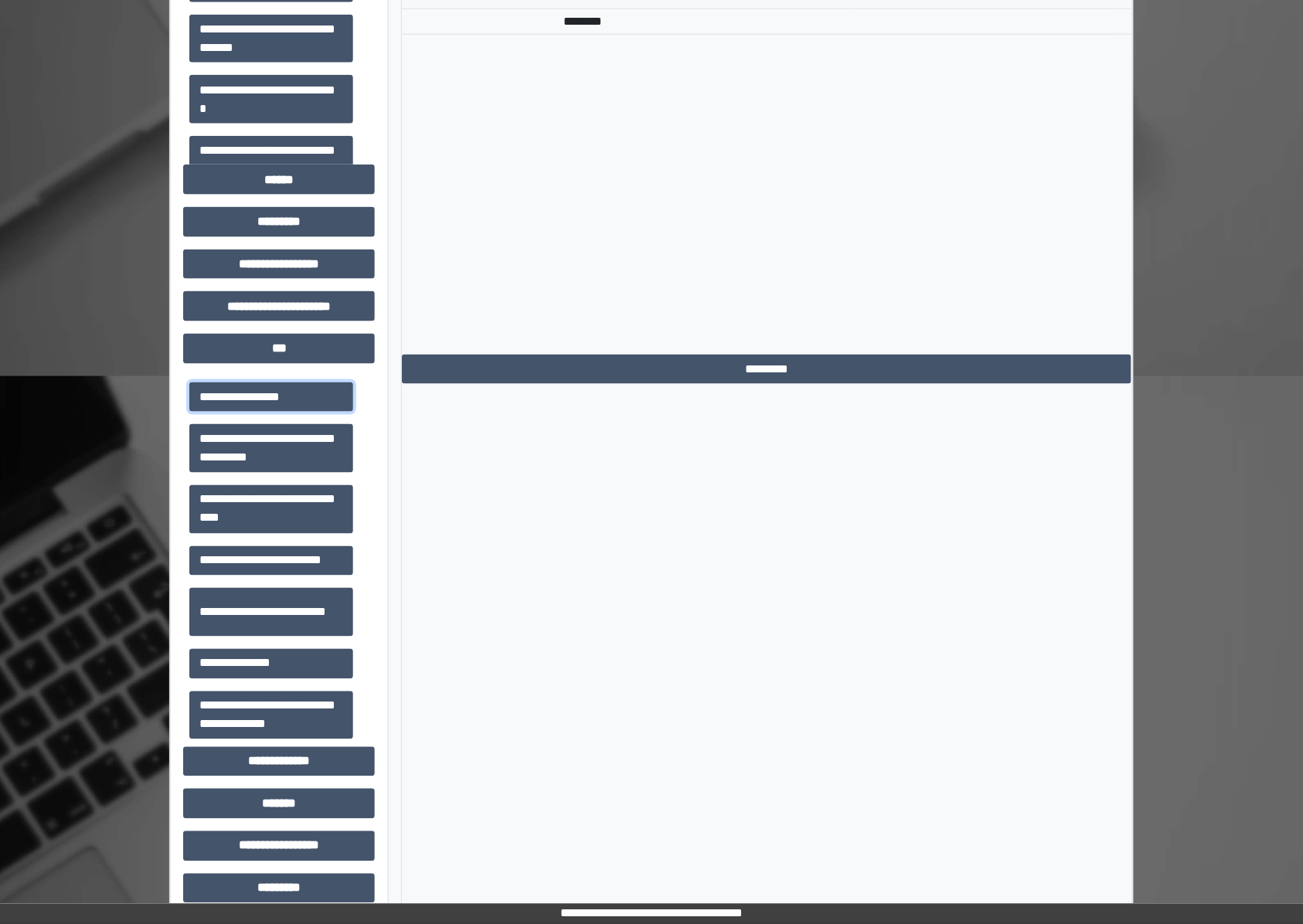 scroll, scrollTop: 529, scrollLeft: 0, axis: vertical 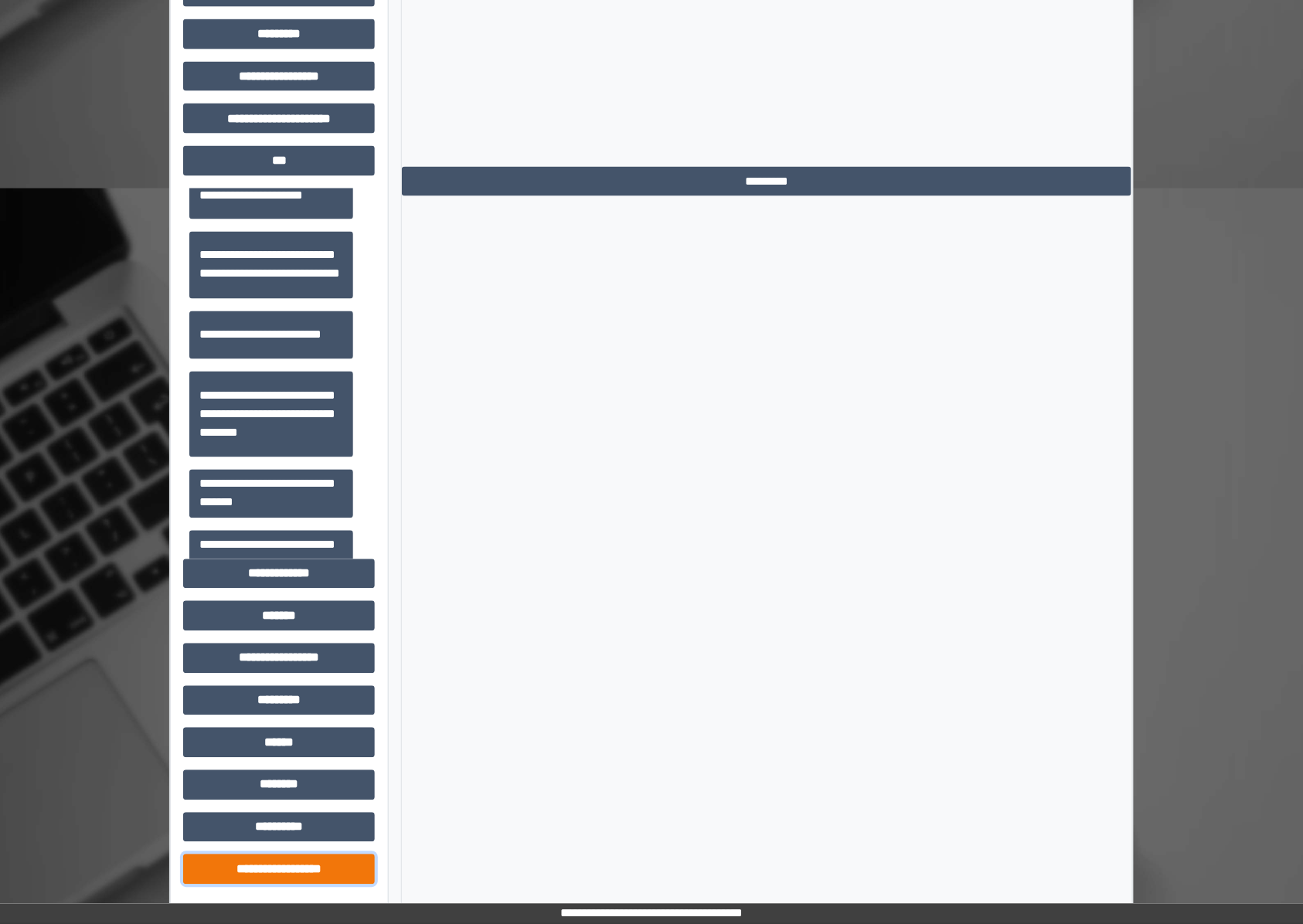click on "**********" at bounding box center (279, 869) 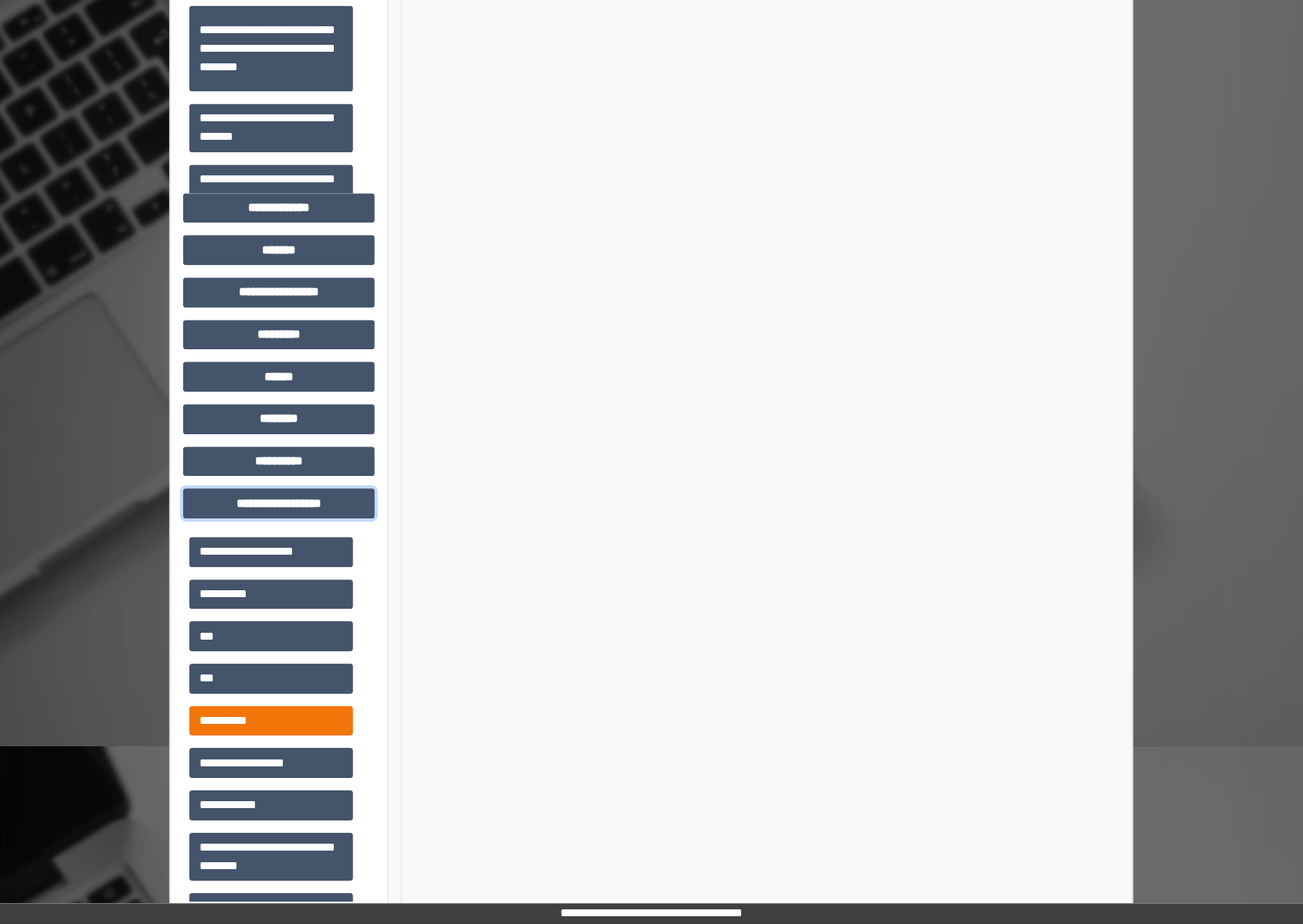 scroll, scrollTop: 1106, scrollLeft: 0, axis: vertical 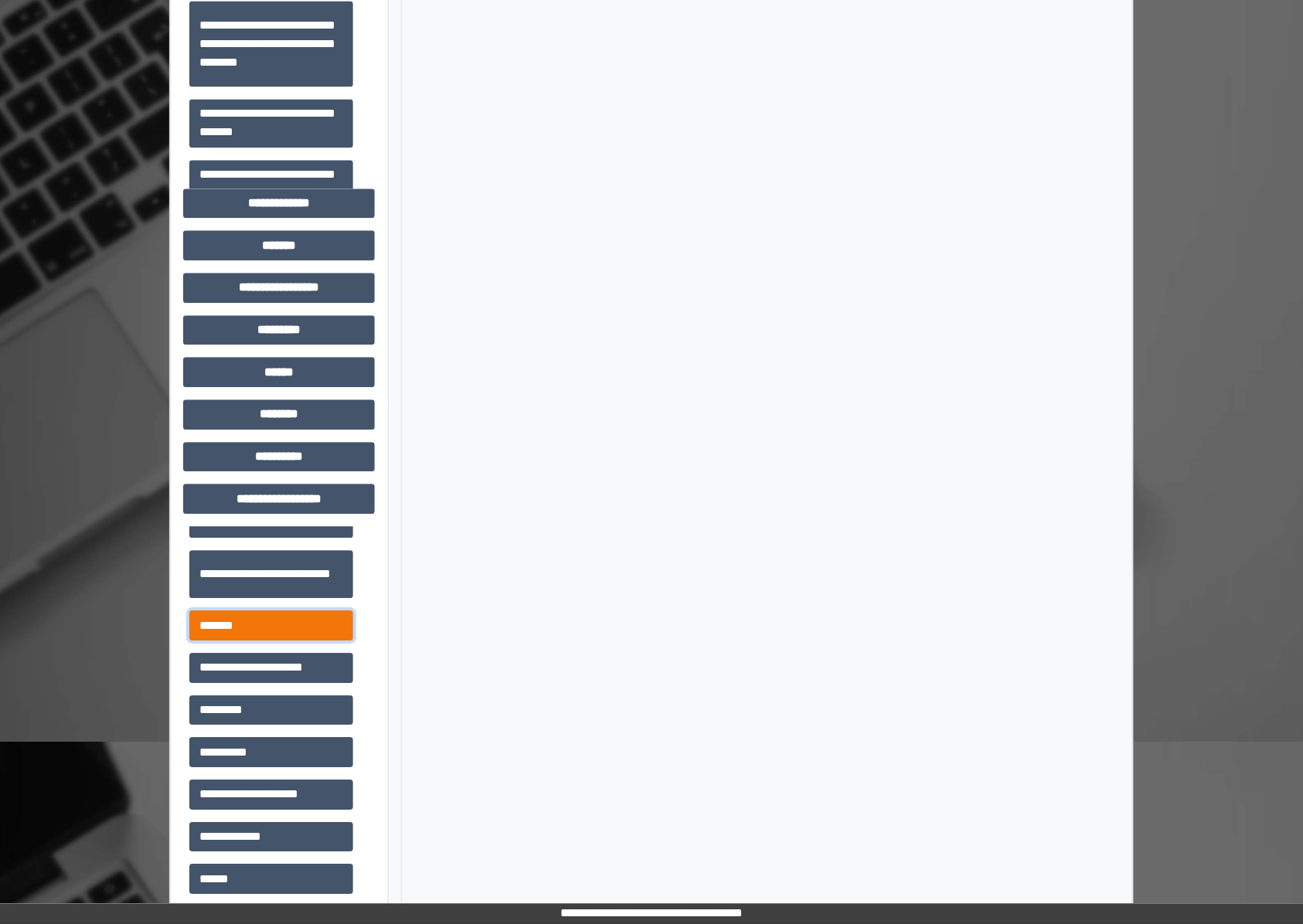 click on "*******" at bounding box center (271, 625) 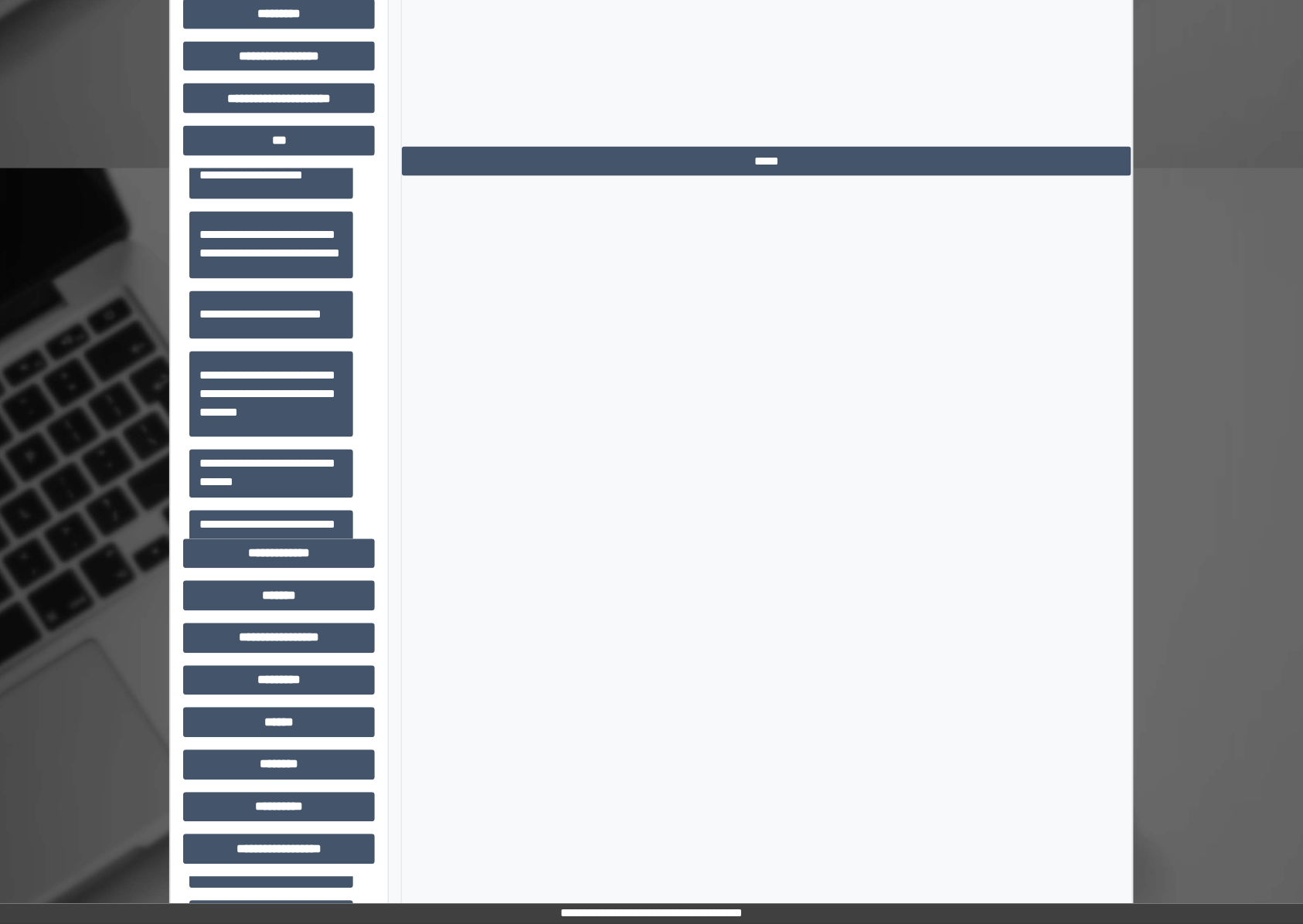 scroll, scrollTop: 488, scrollLeft: 0, axis: vertical 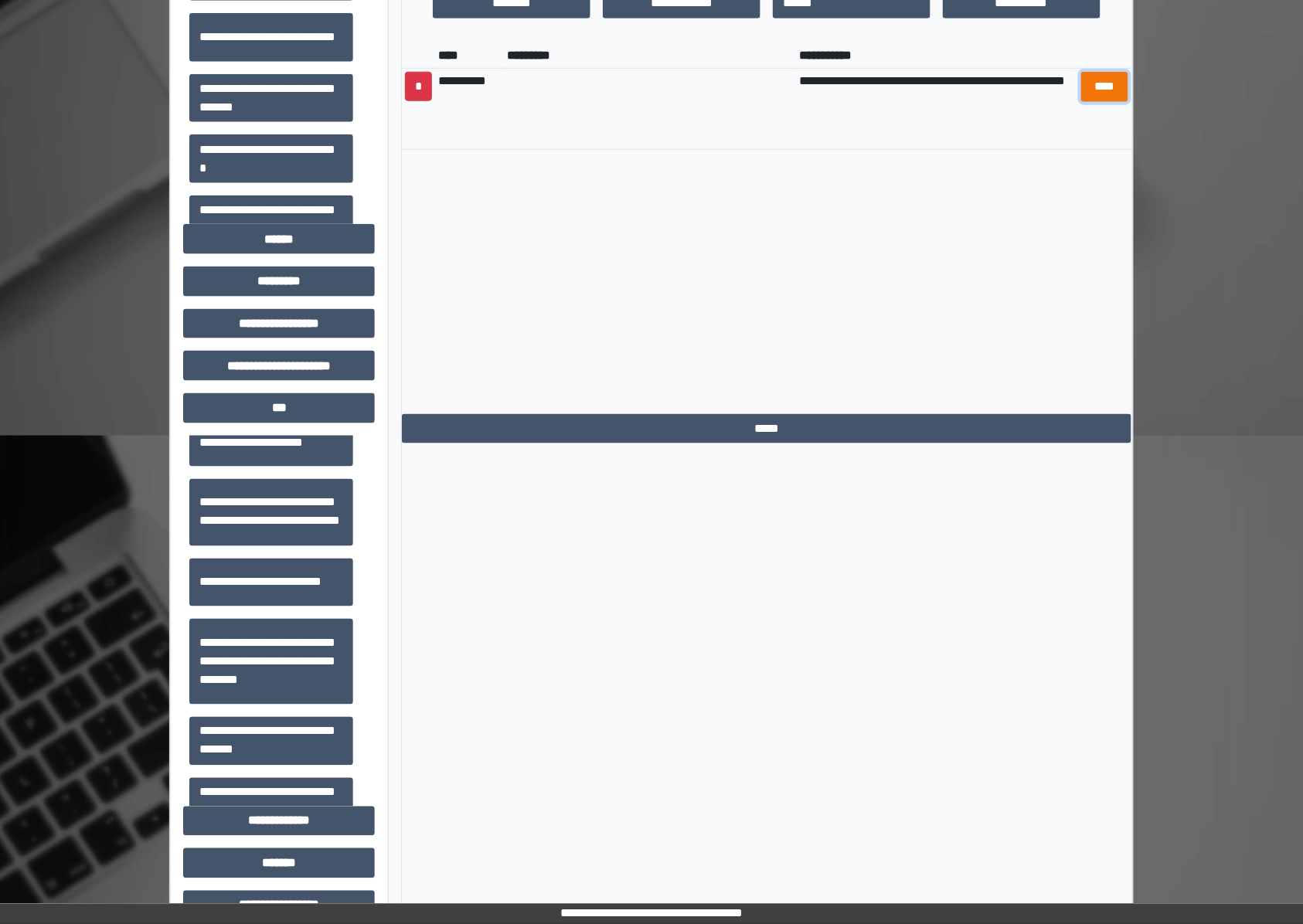 click on "****" at bounding box center [1104, 87] 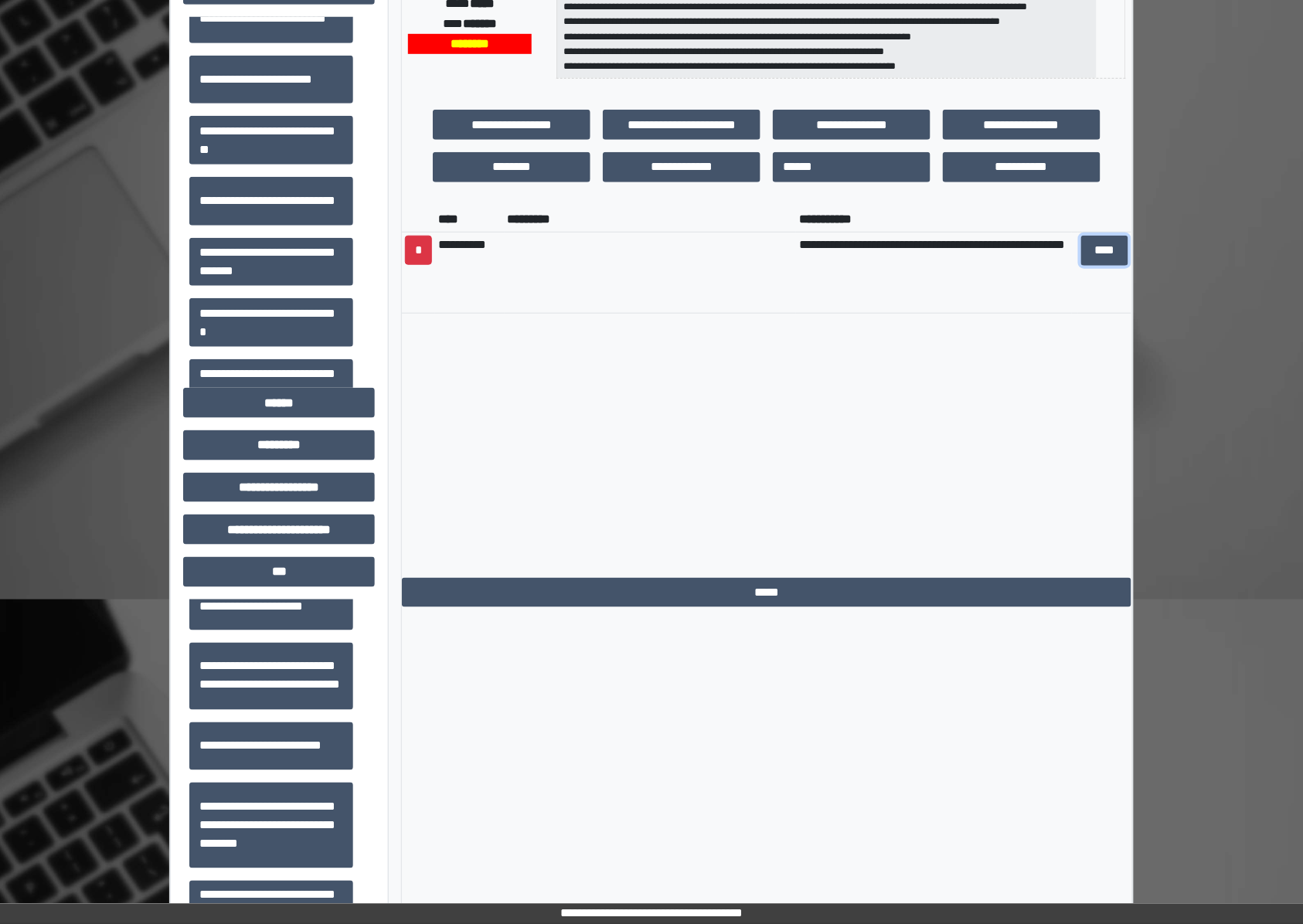 scroll, scrollTop: 0, scrollLeft: 0, axis: both 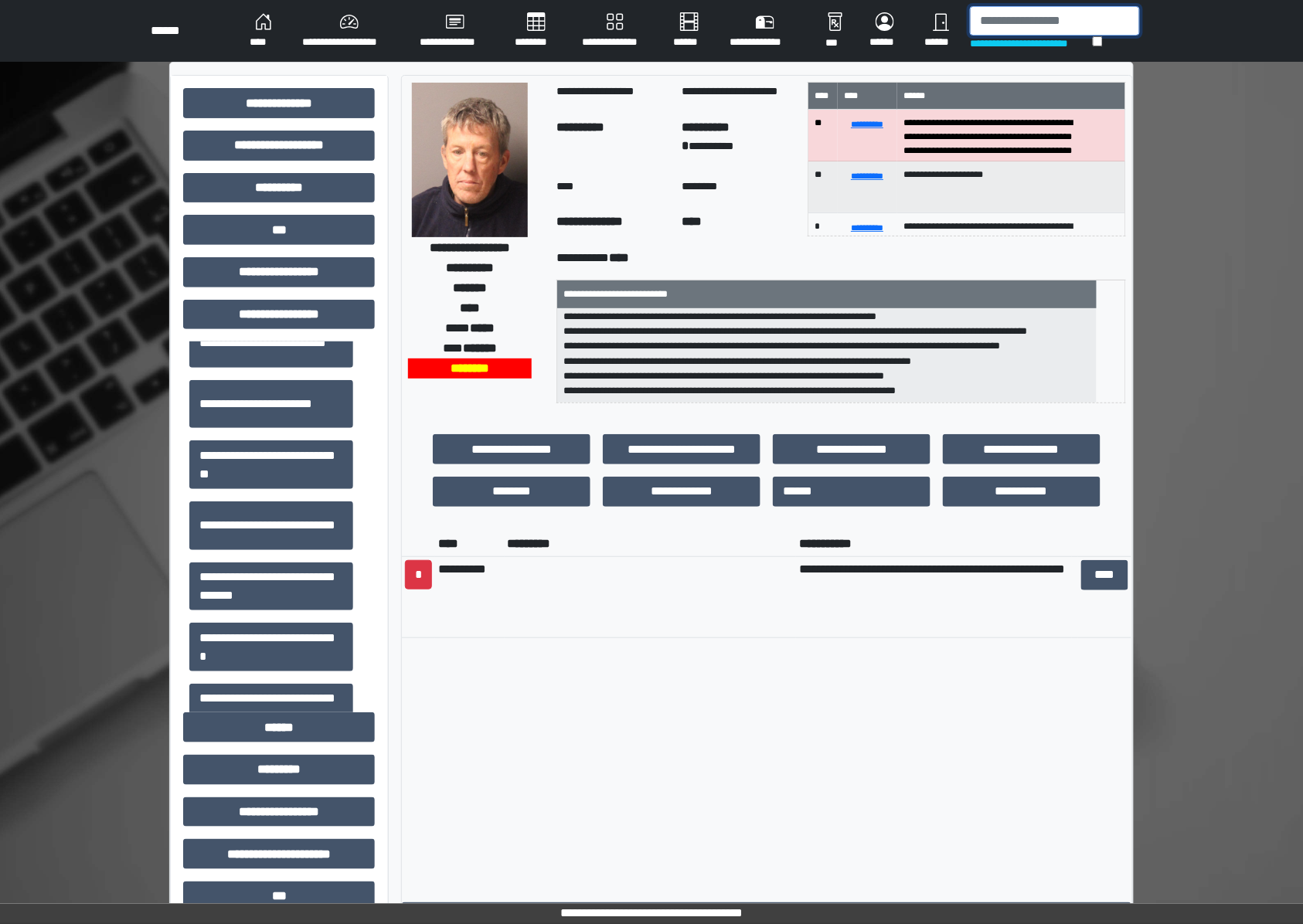 click at bounding box center (1055, 21) 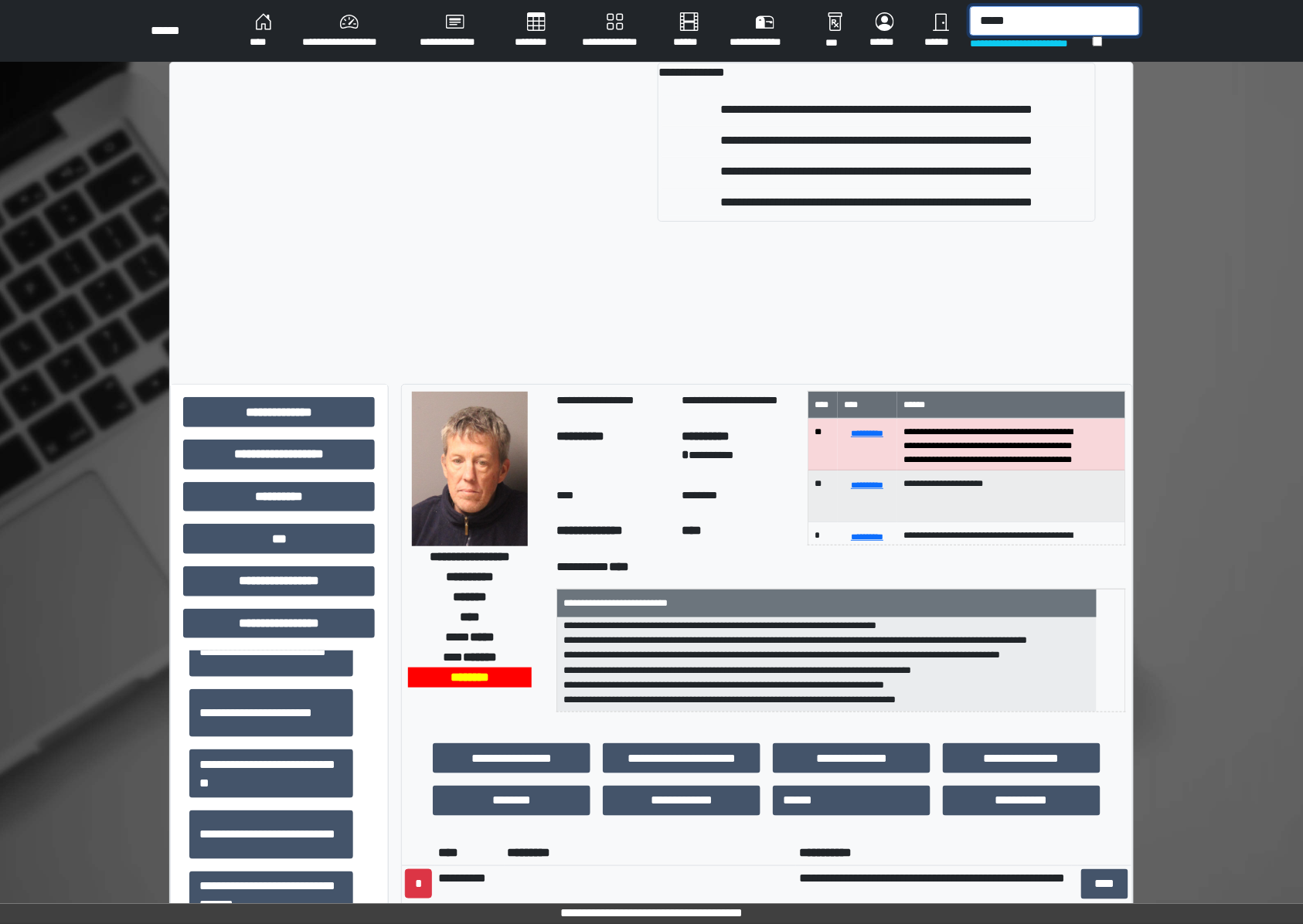 click on "*****" at bounding box center (1055, 21) 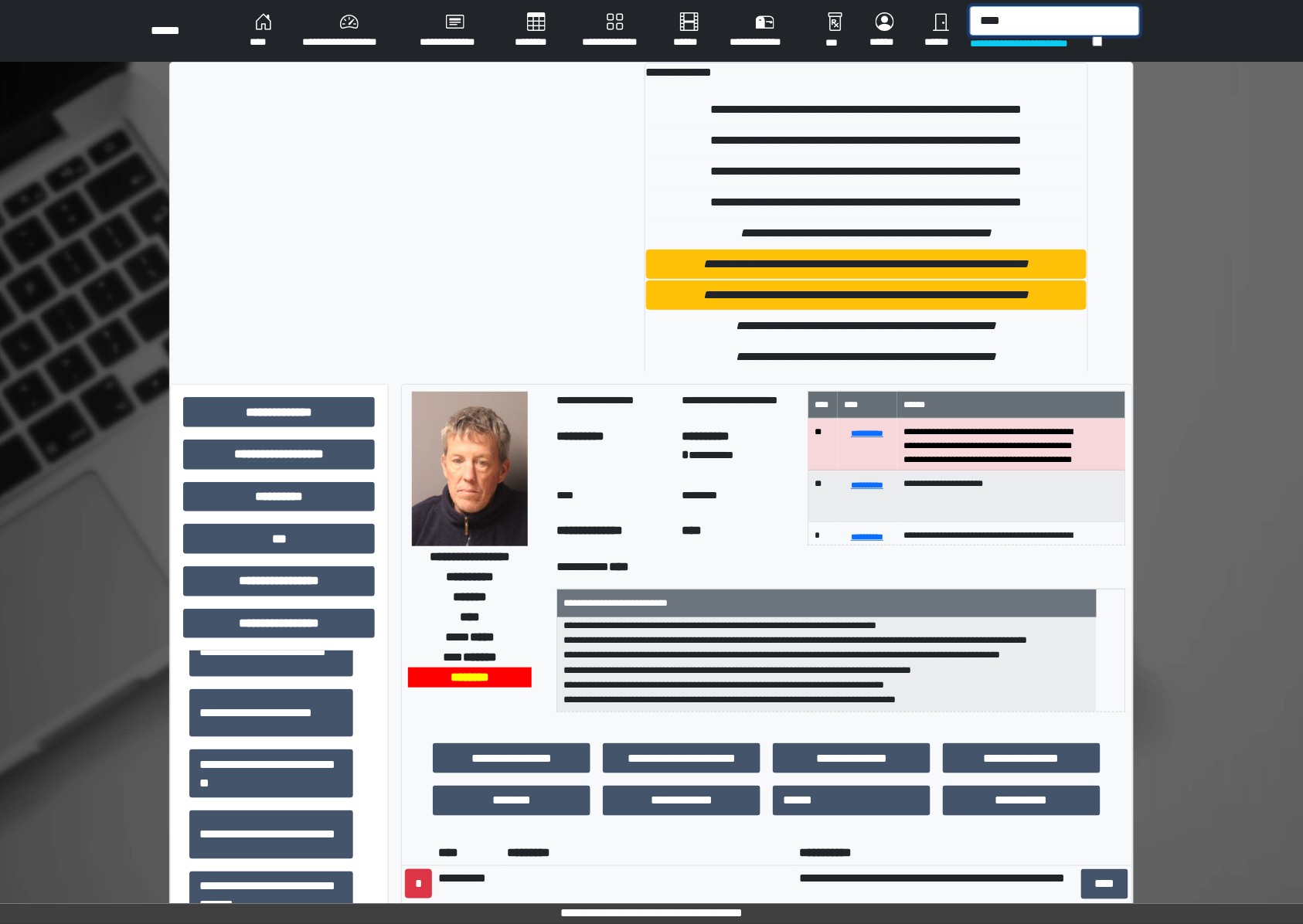scroll, scrollTop: 103, scrollLeft: 0, axis: vertical 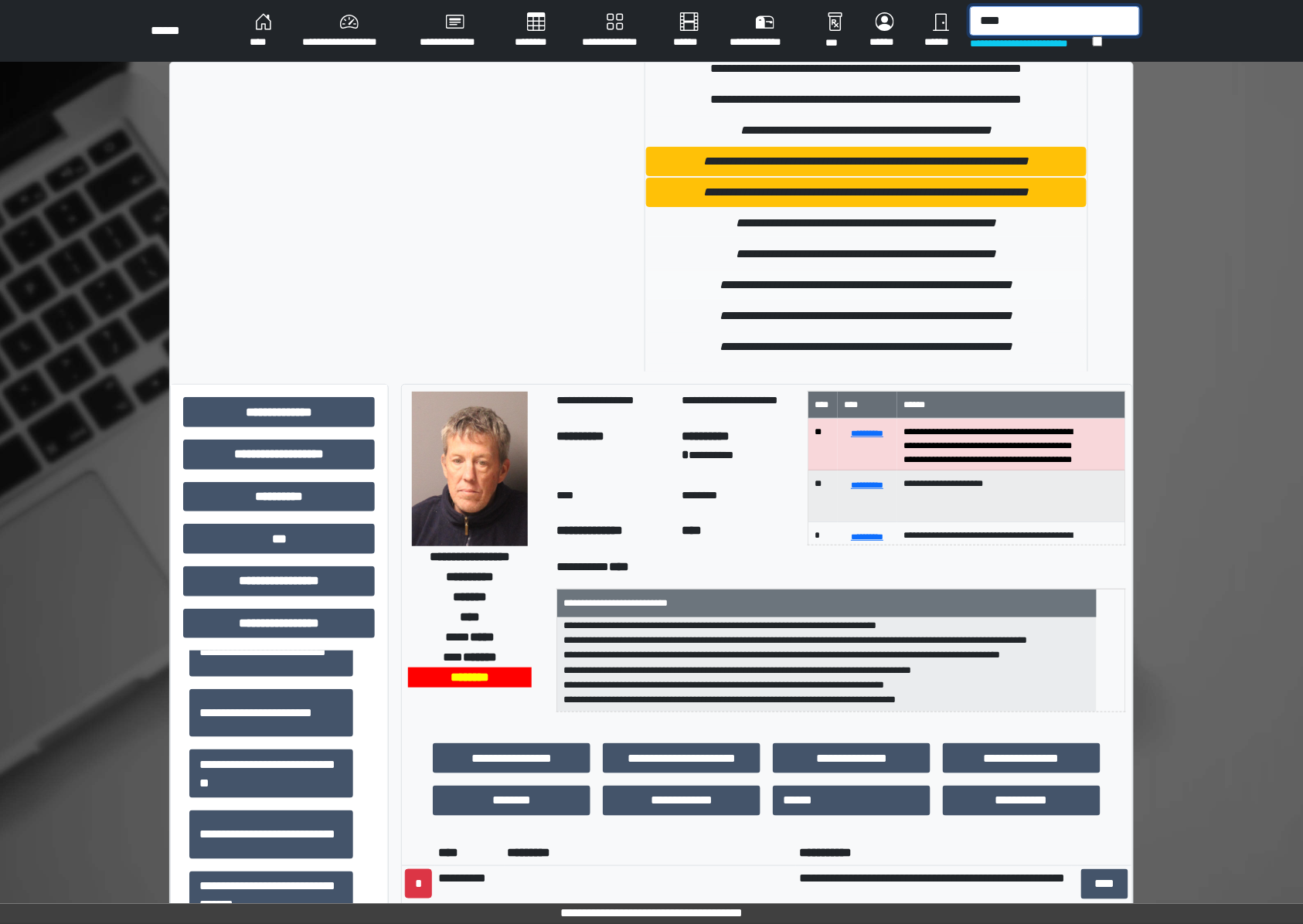 type on "****" 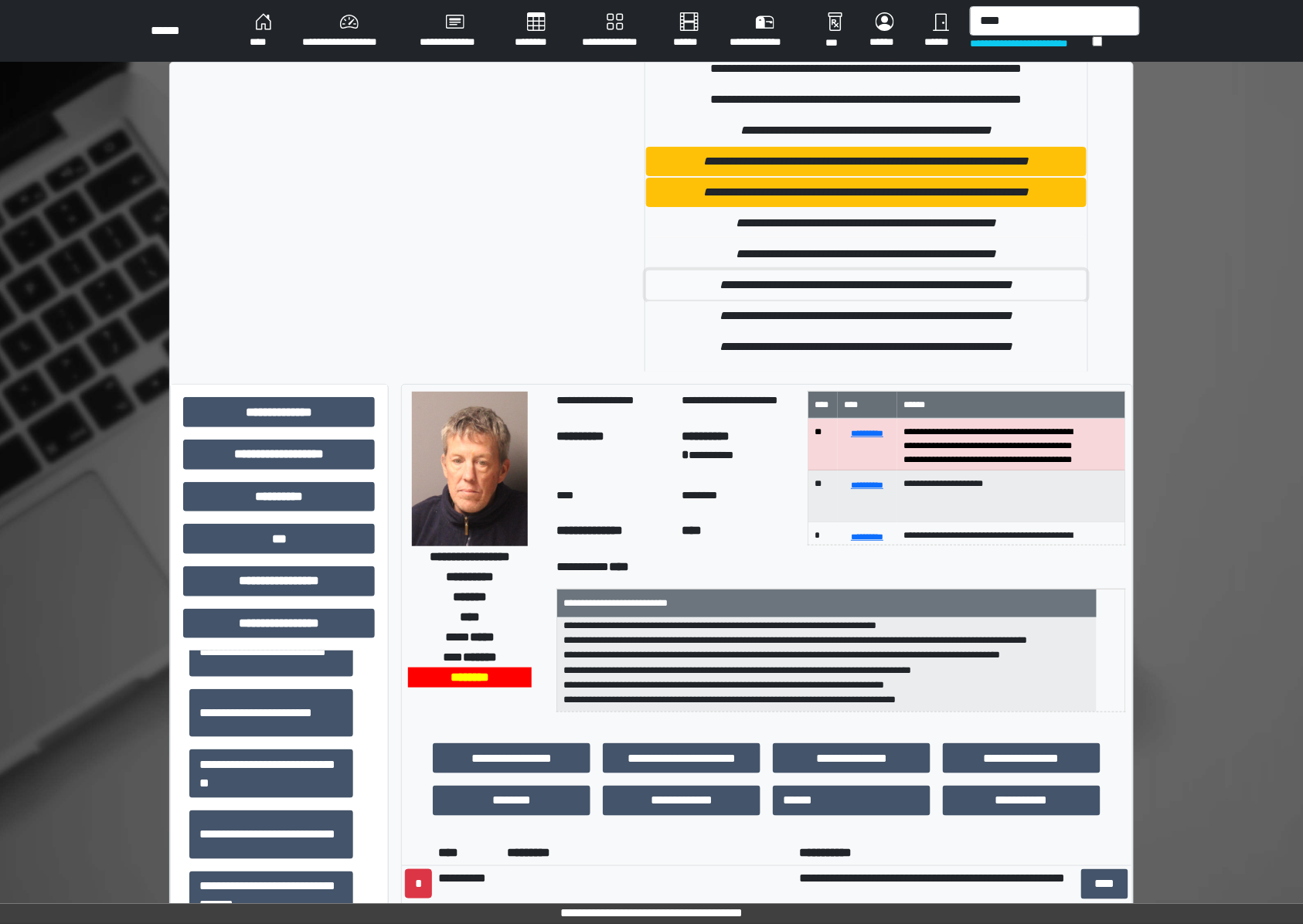click on "**********" at bounding box center [866, 285] 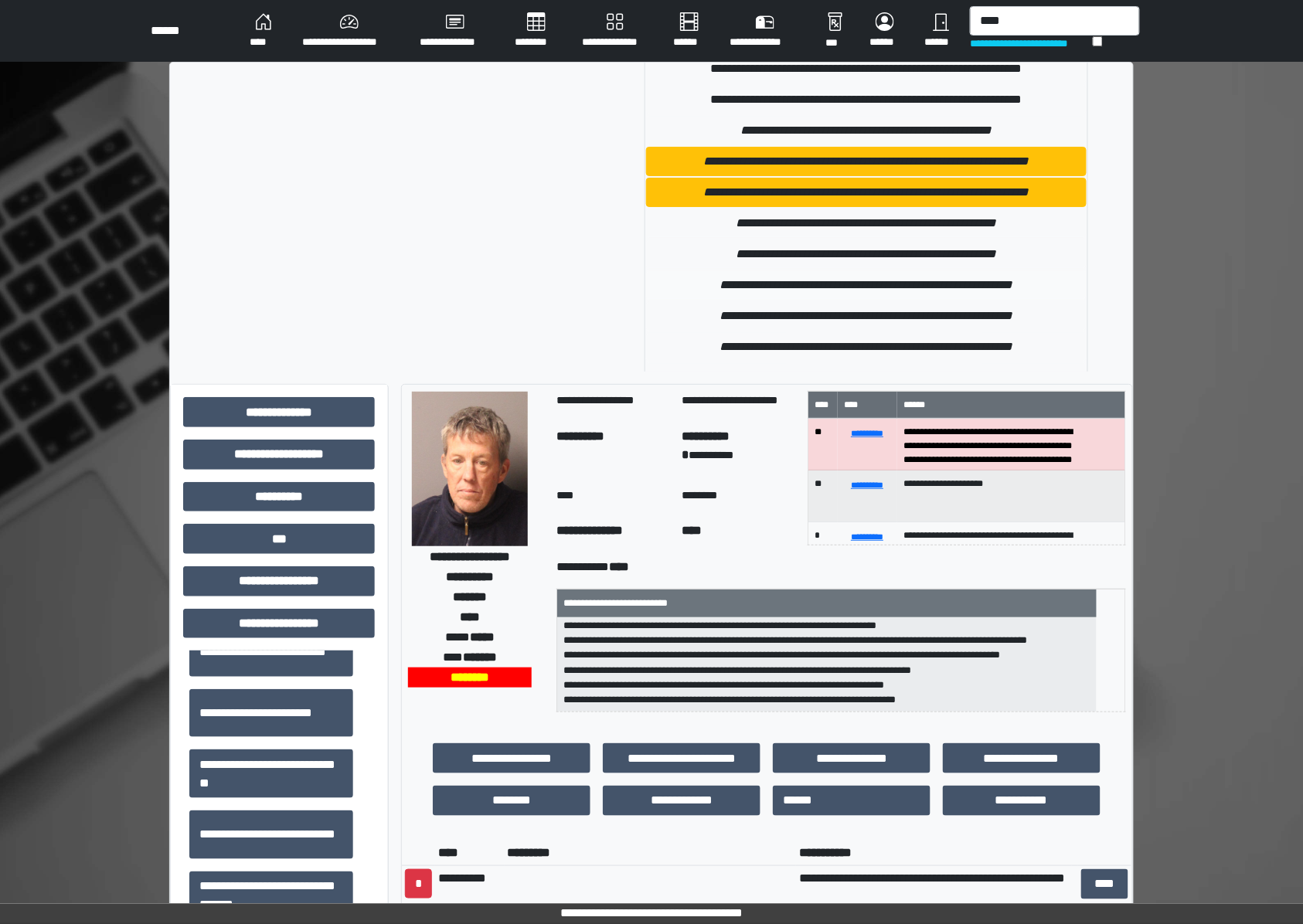 type 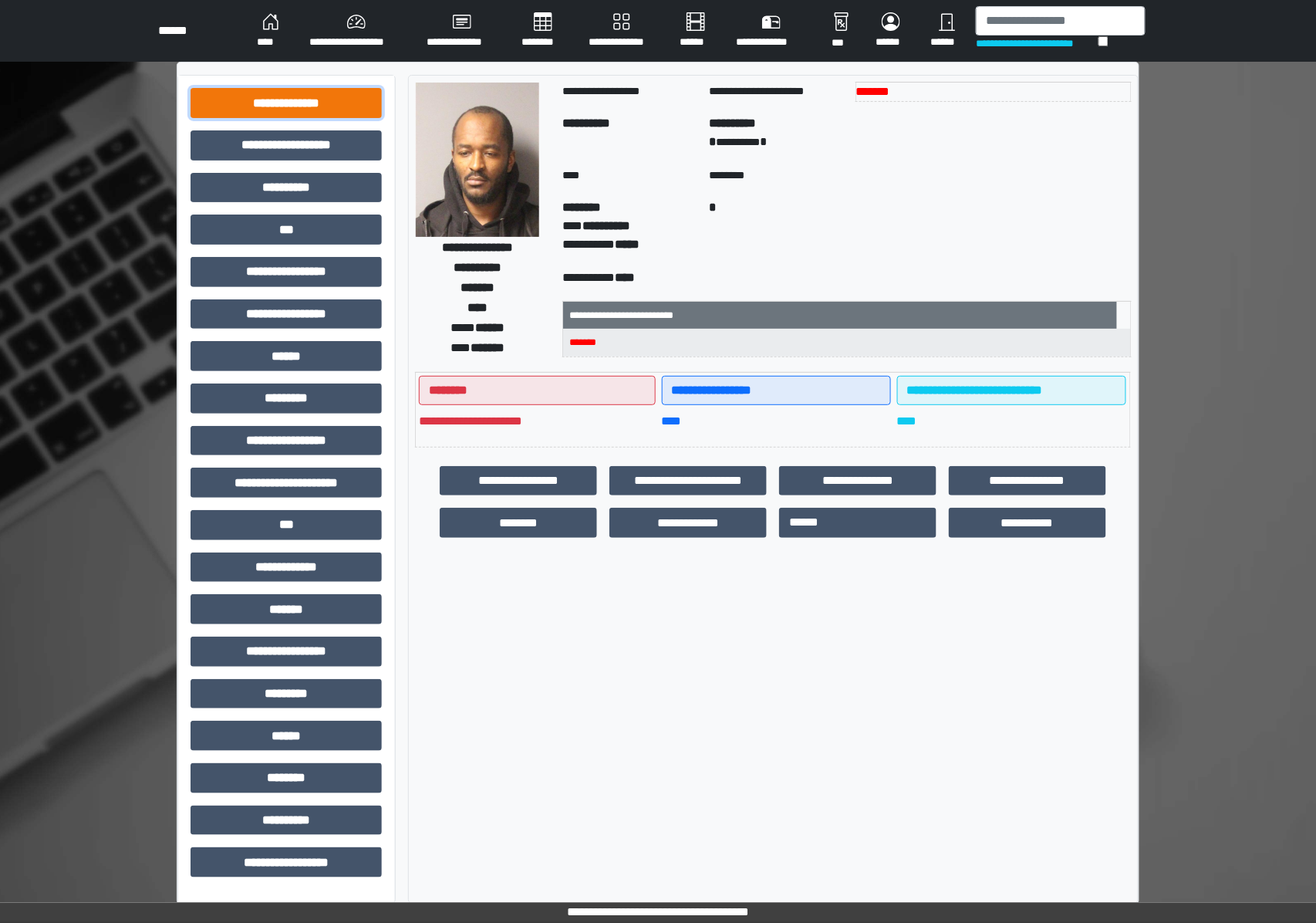 click on "**********" at bounding box center (286, 103) 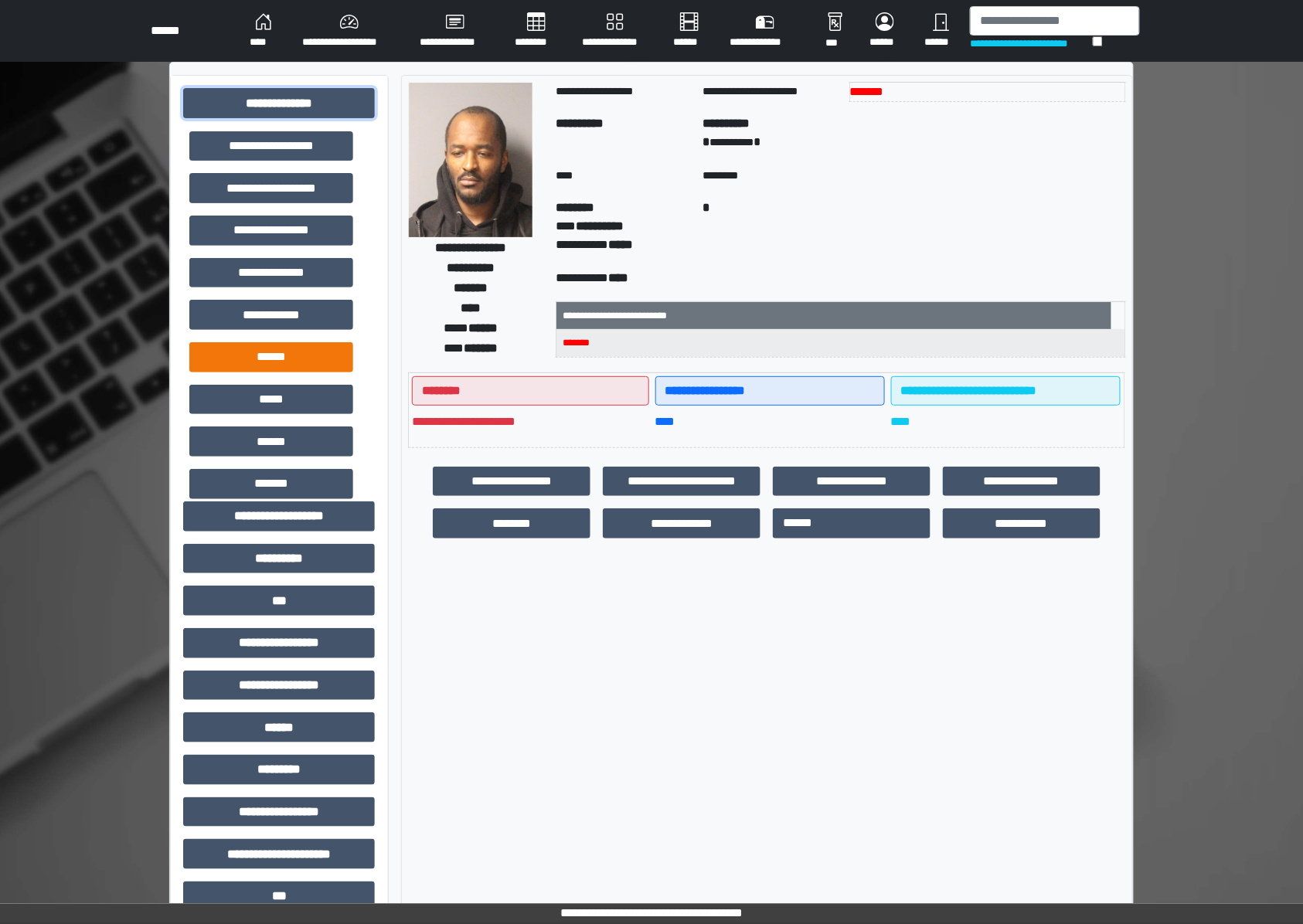 scroll, scrollTop: 206, scrollLeft: 0, axis: vertical 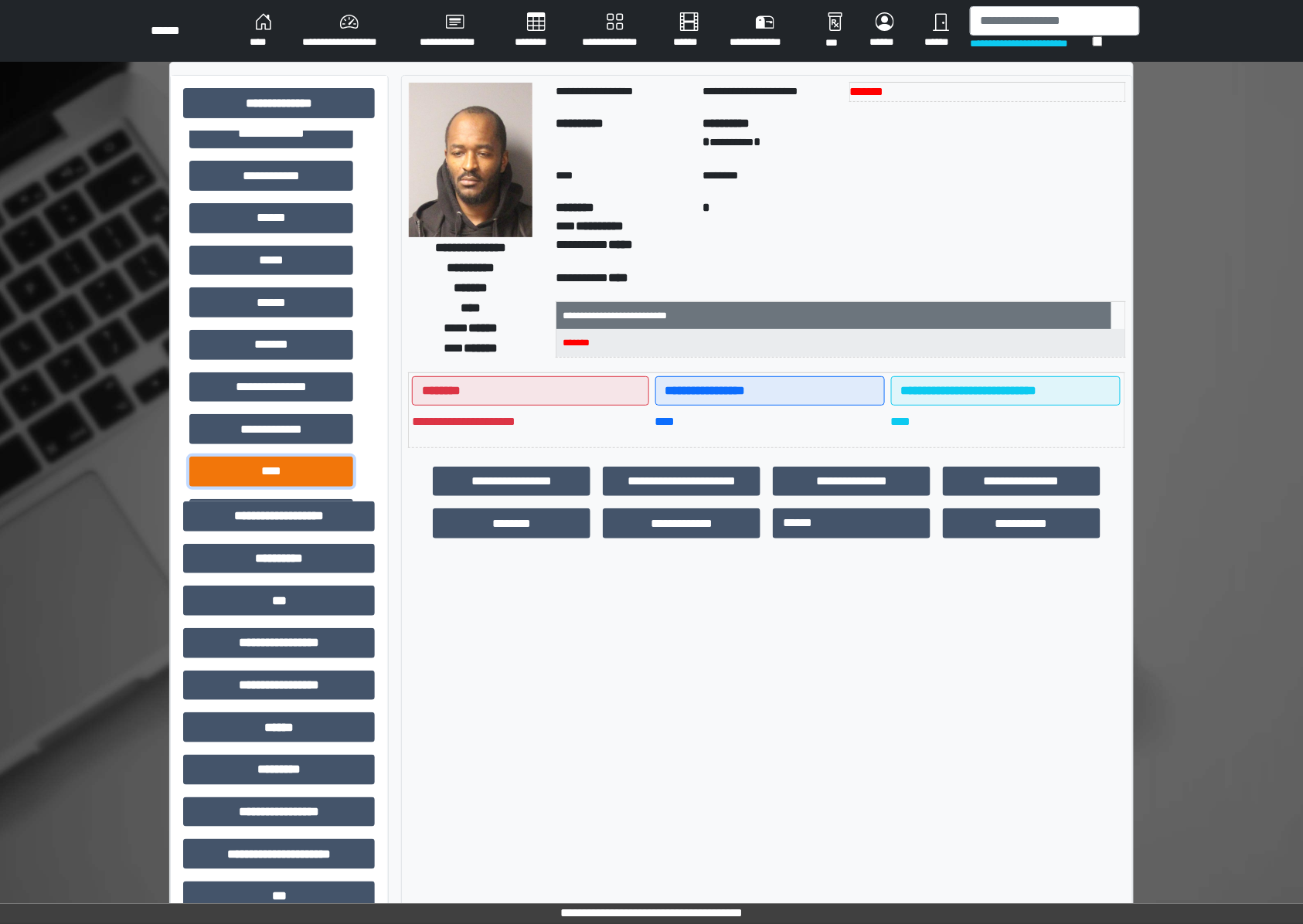 click on "****" at bounding box center (271, 471) 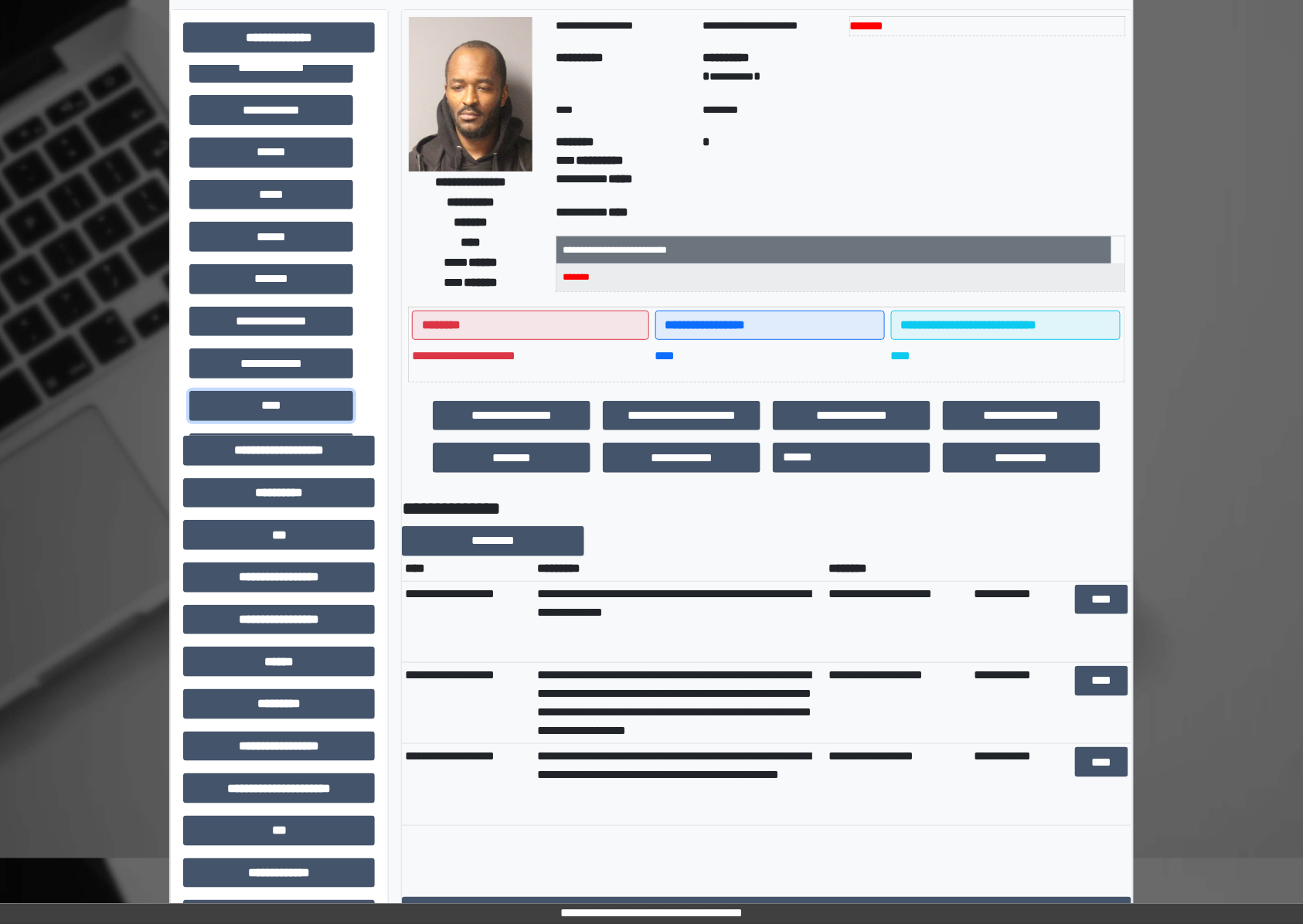 scroll, scrollTop: 103, scrollLeft: 0, axis: vertical 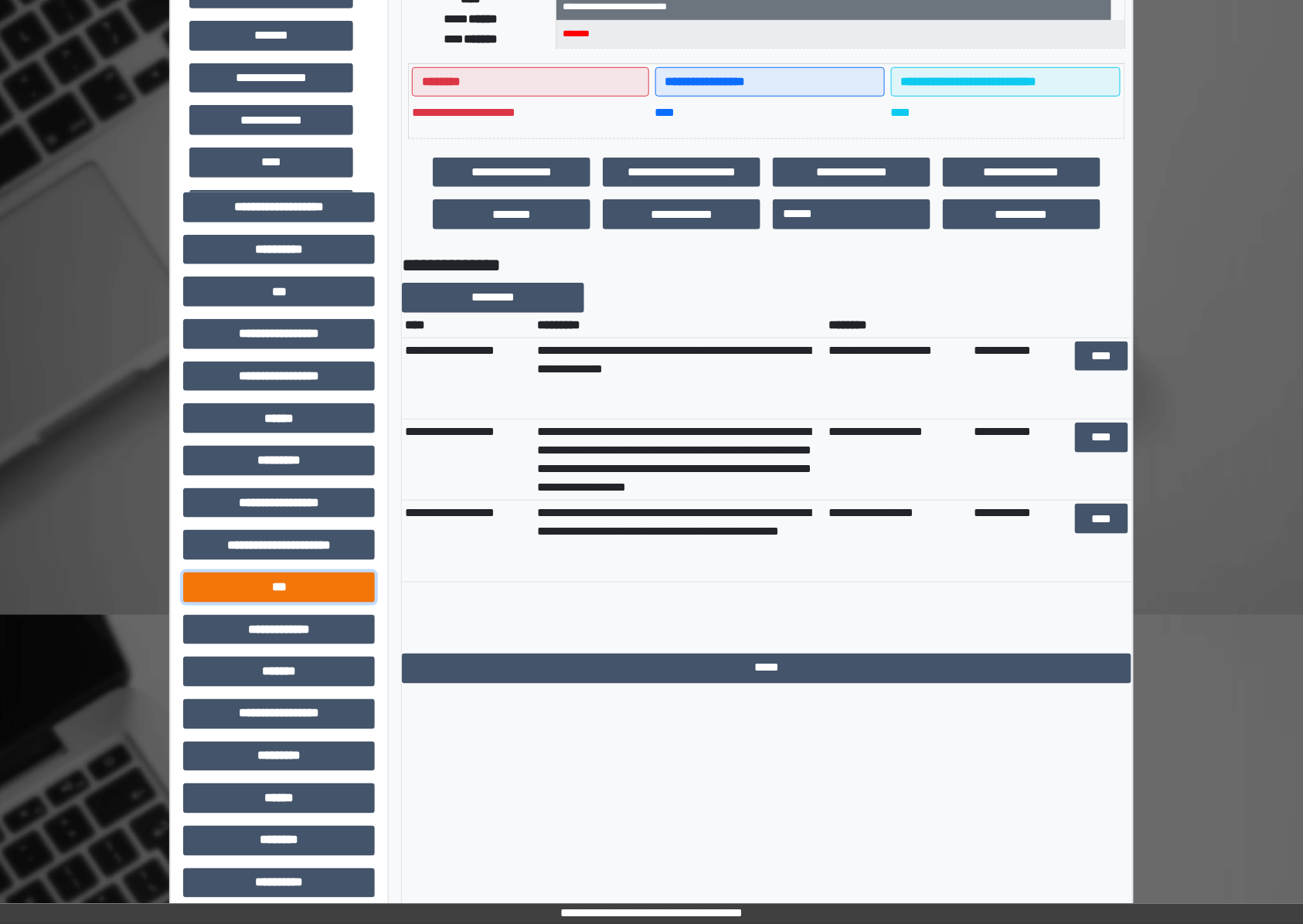 click on "***" at bounding box center (279, 587) 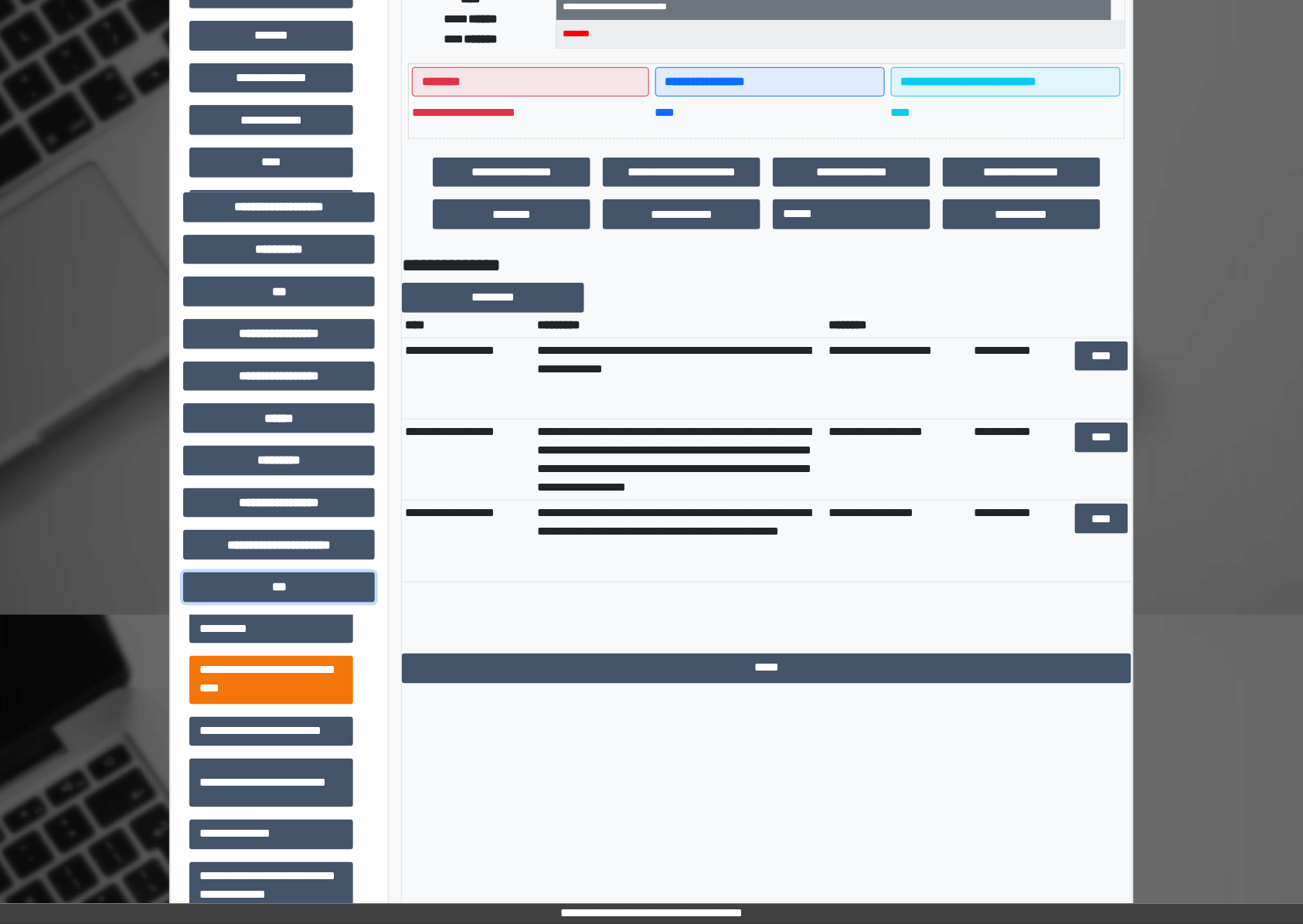 scroll, scrollTop: 103, scrollLeft: 0, axis: vertical 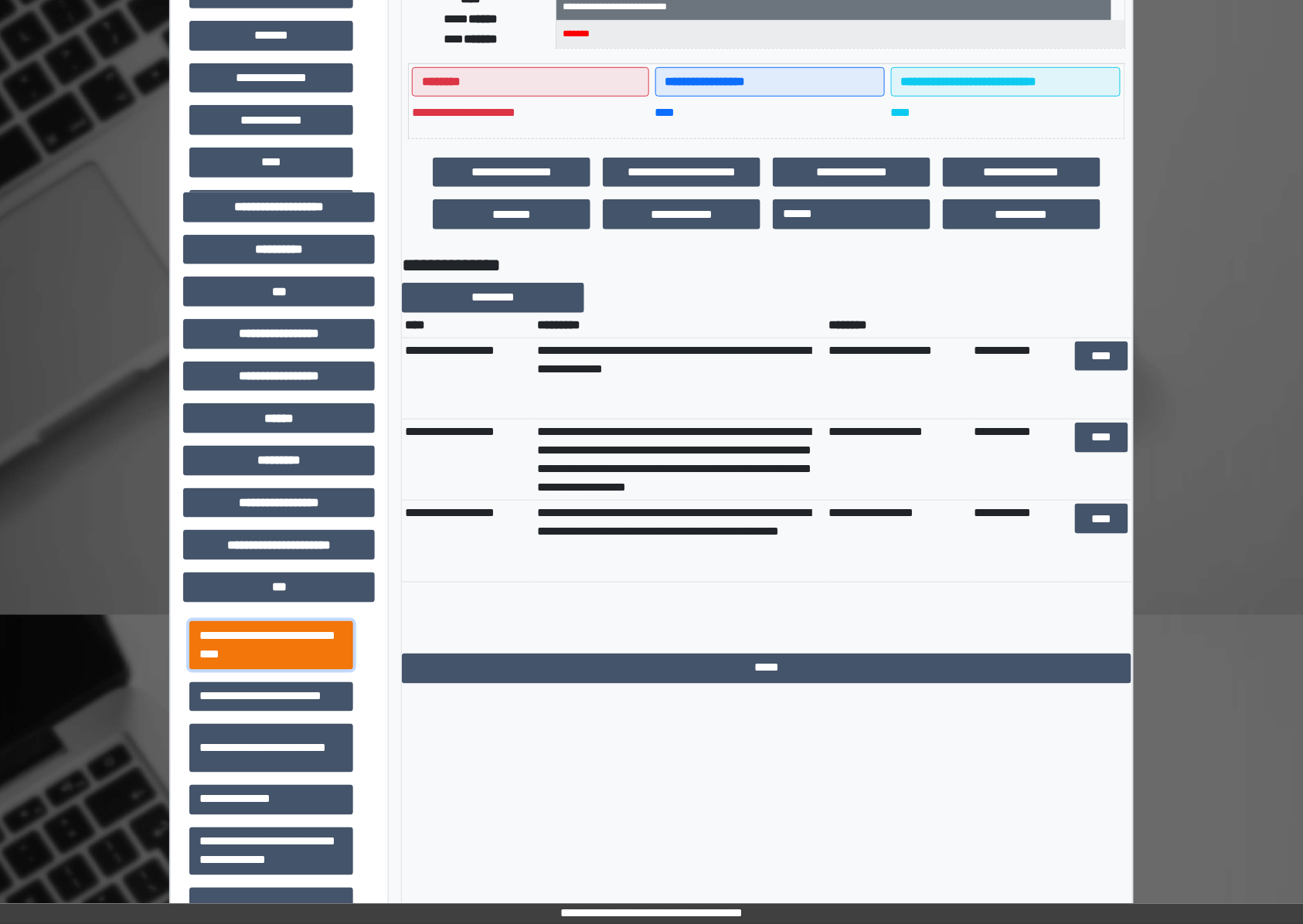 click on "**********" at bounding box center [271, 645] 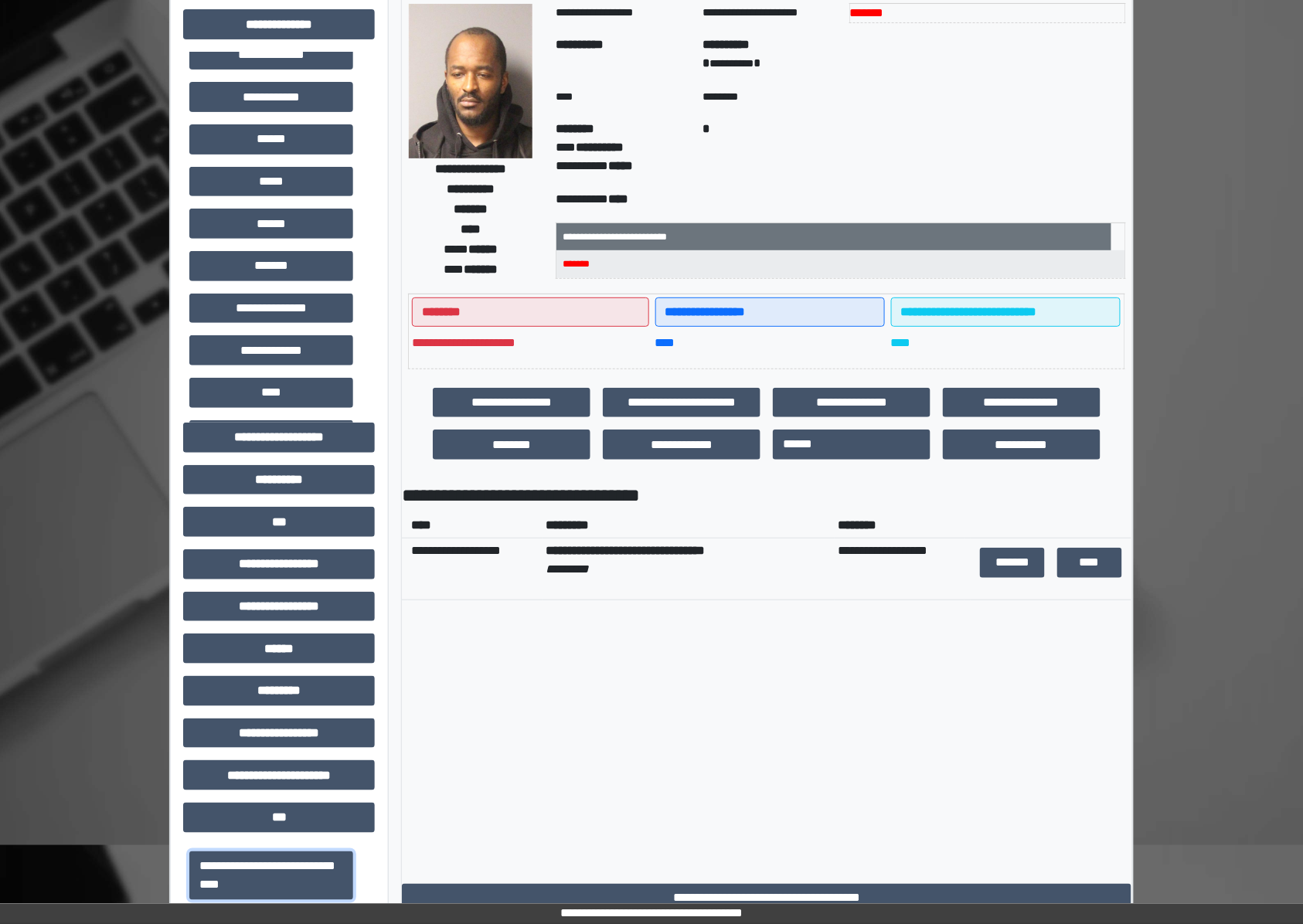 scroll, scrollTop: 0, scrollLeft: 0, axis: both 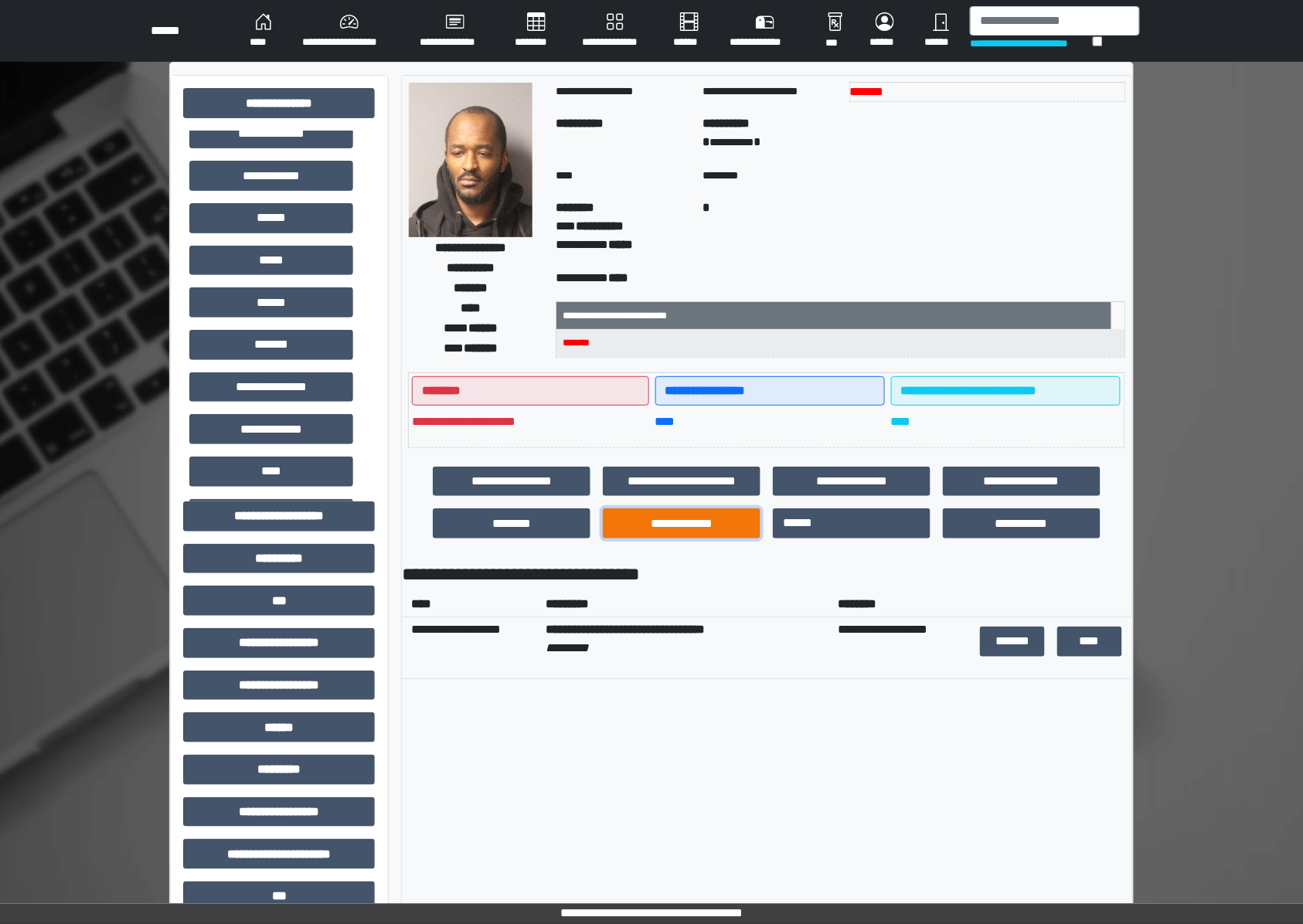 click on "**********" at bounding box center [682, 523] 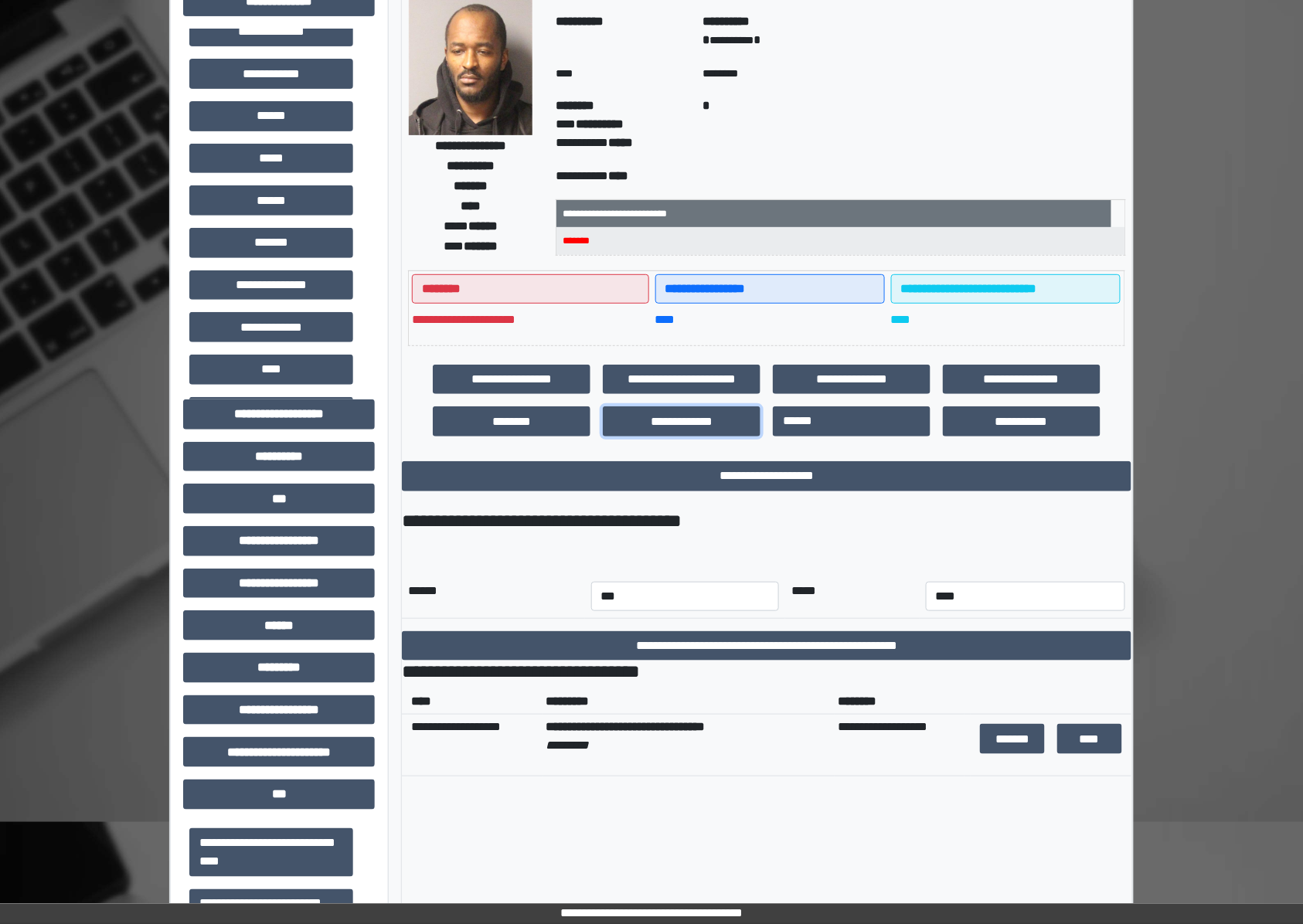 scroll, scrollTop: 103, scrollLeft: 0, axis: vertical 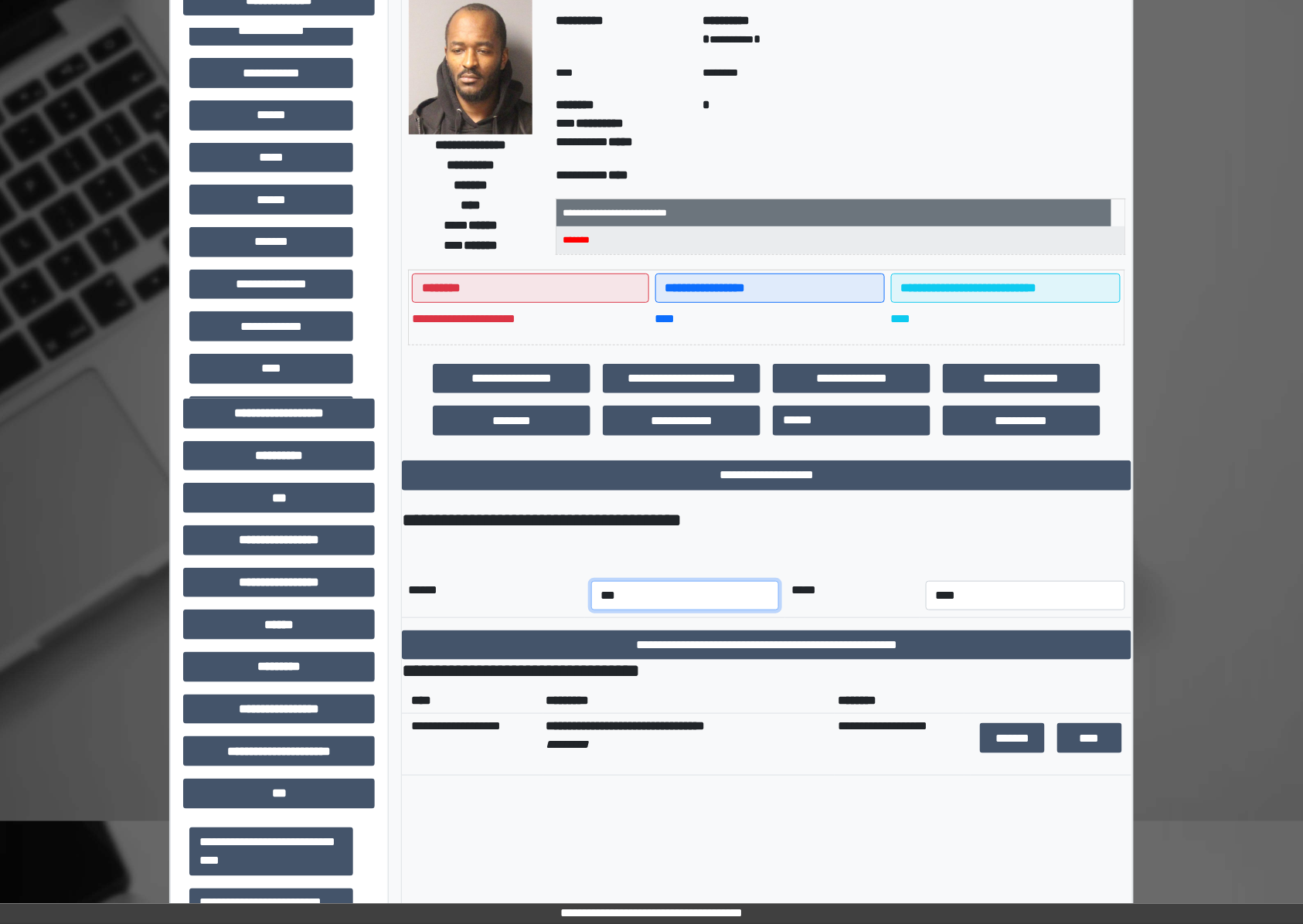 click on "***
***
***
***
***
***
***
***
***
***
***
***" at bounding box center (686, 596) 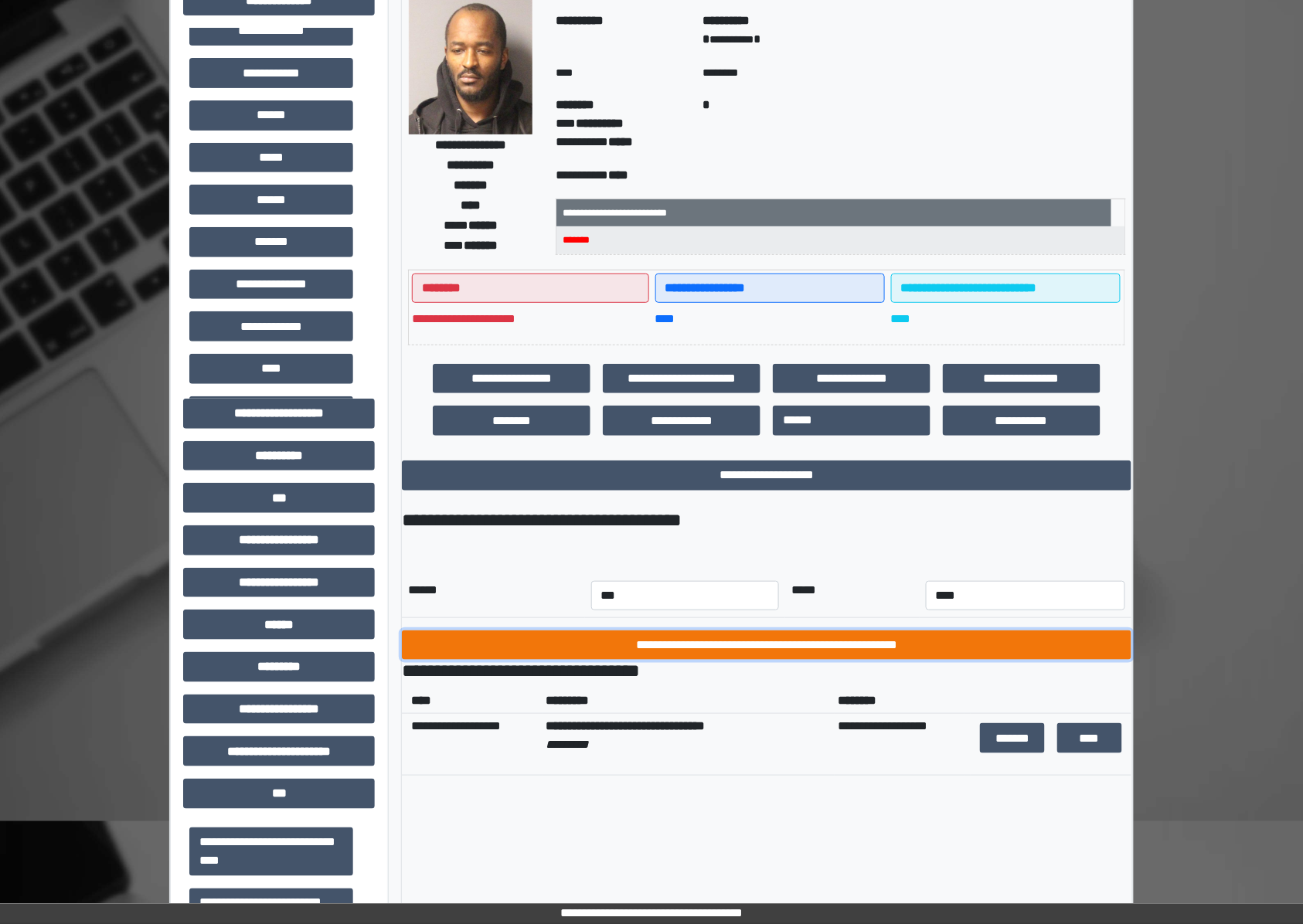 click on "**********" at bounding box center (767, 645) 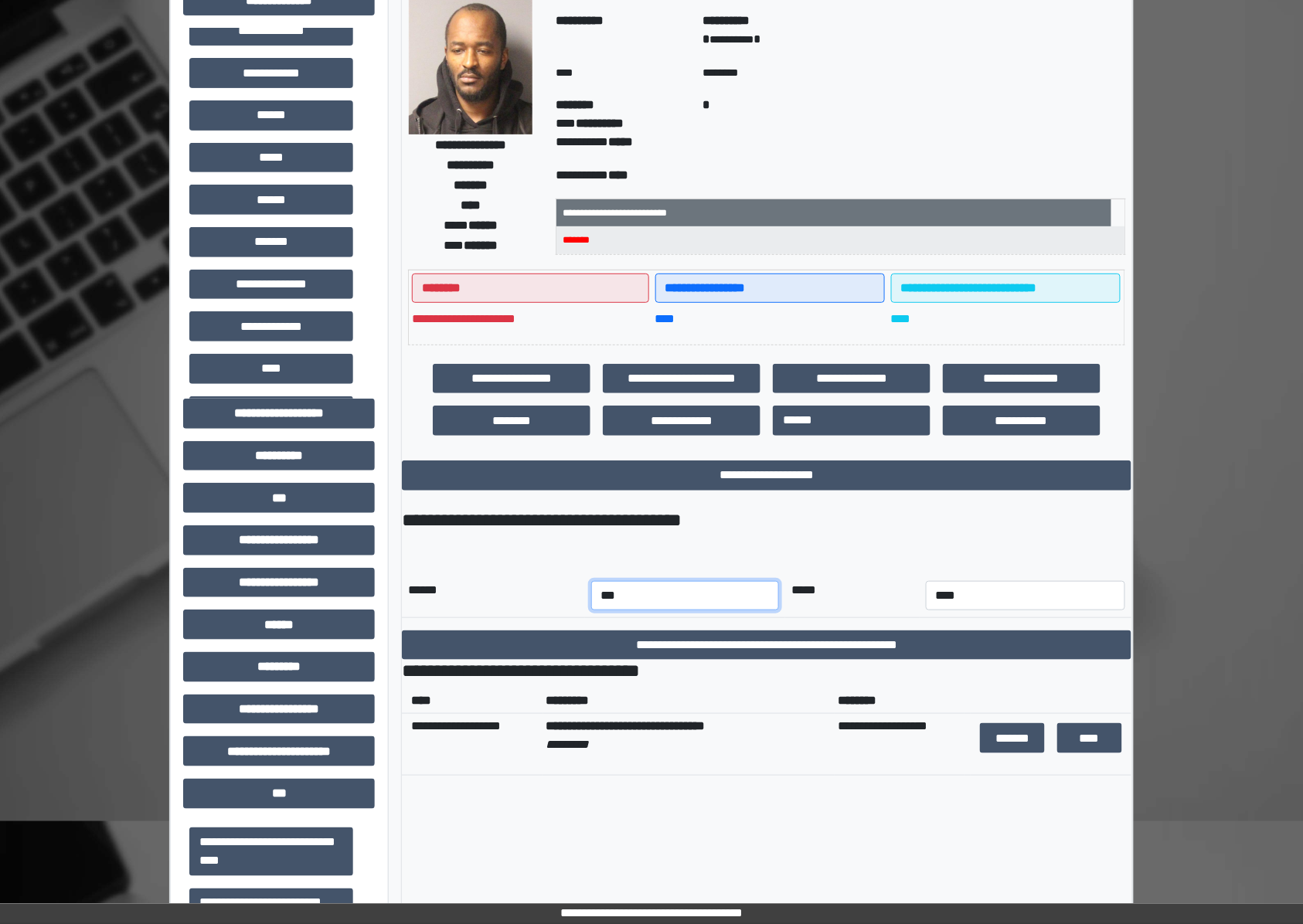 click on "***
***
***
***
***
***
***
***
***
***
***
***" at bounding box center [686, 596] 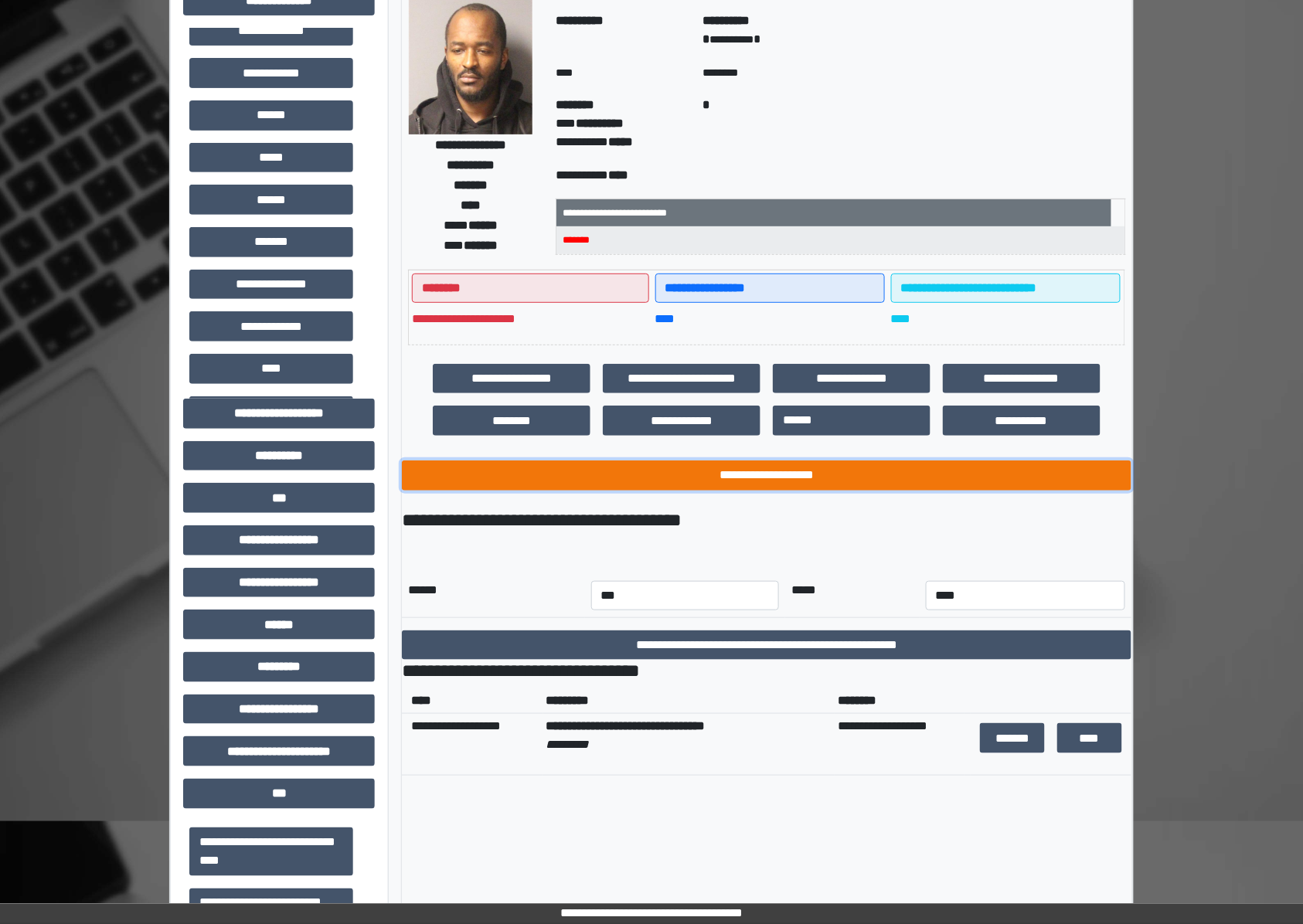 click on "**********" at bounding box center (767, 475) 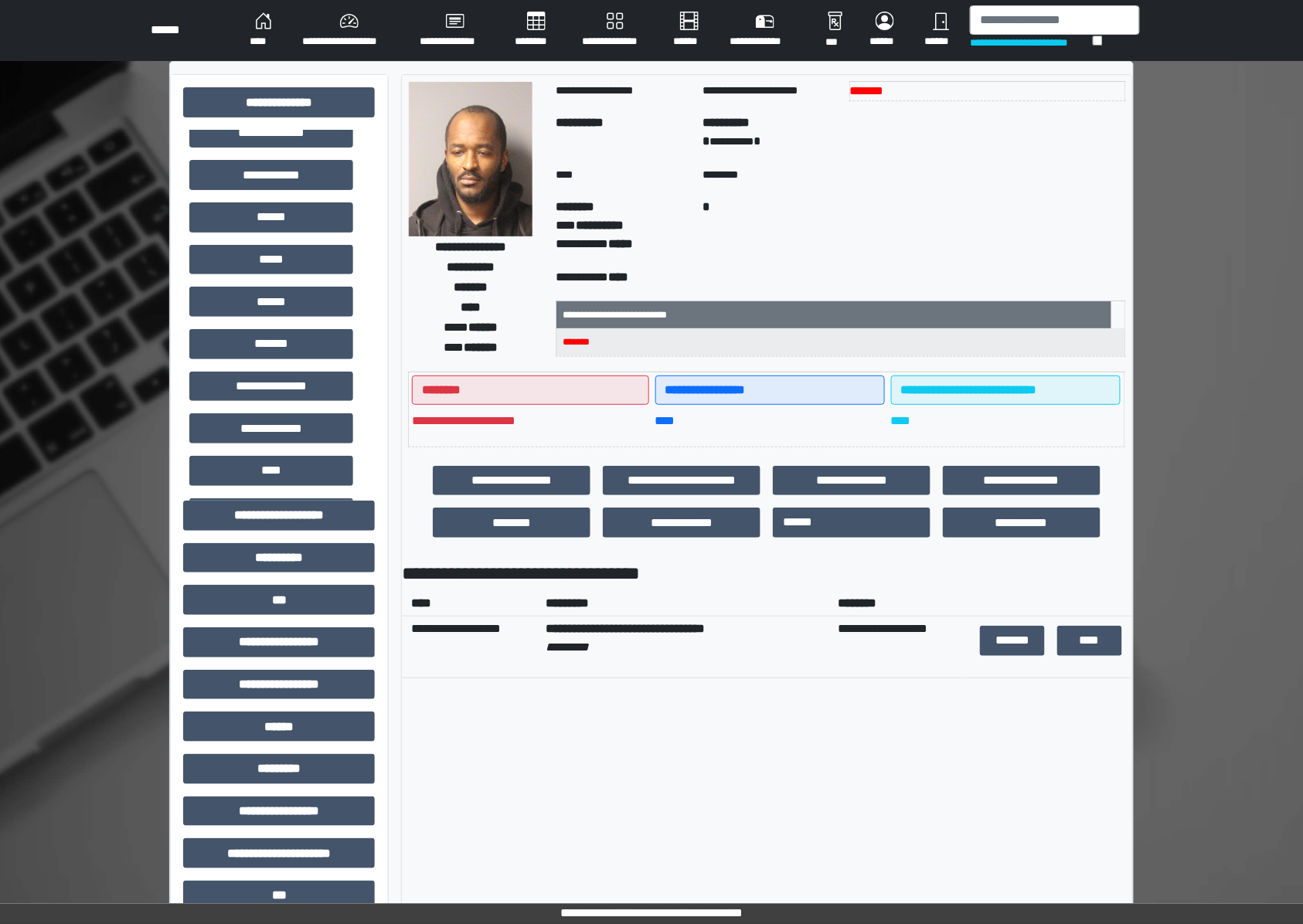 scroll, scrollTop: 0, scrollLeft: 0, axis: both 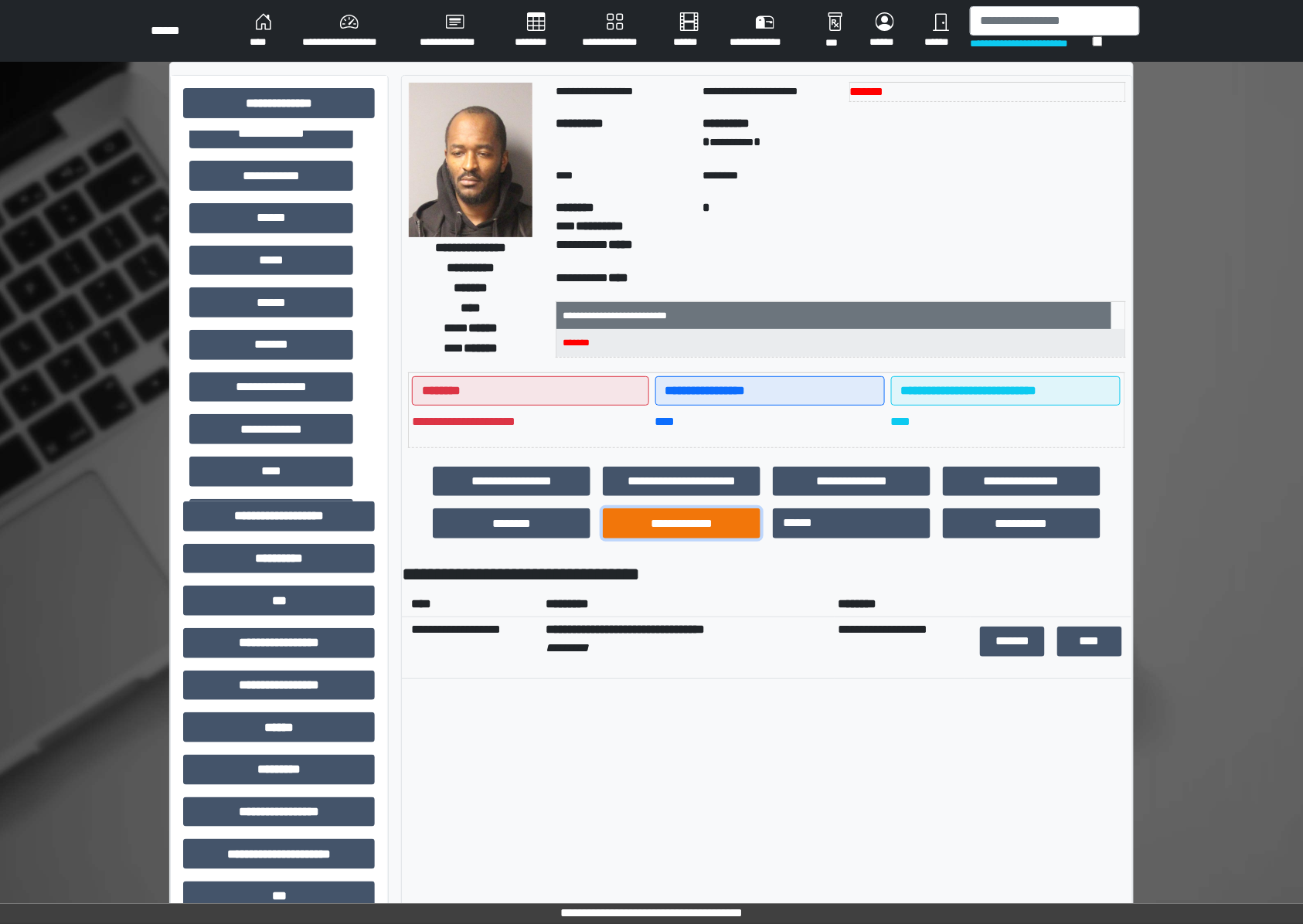 click on "**********" at bounding box center (682, 523) 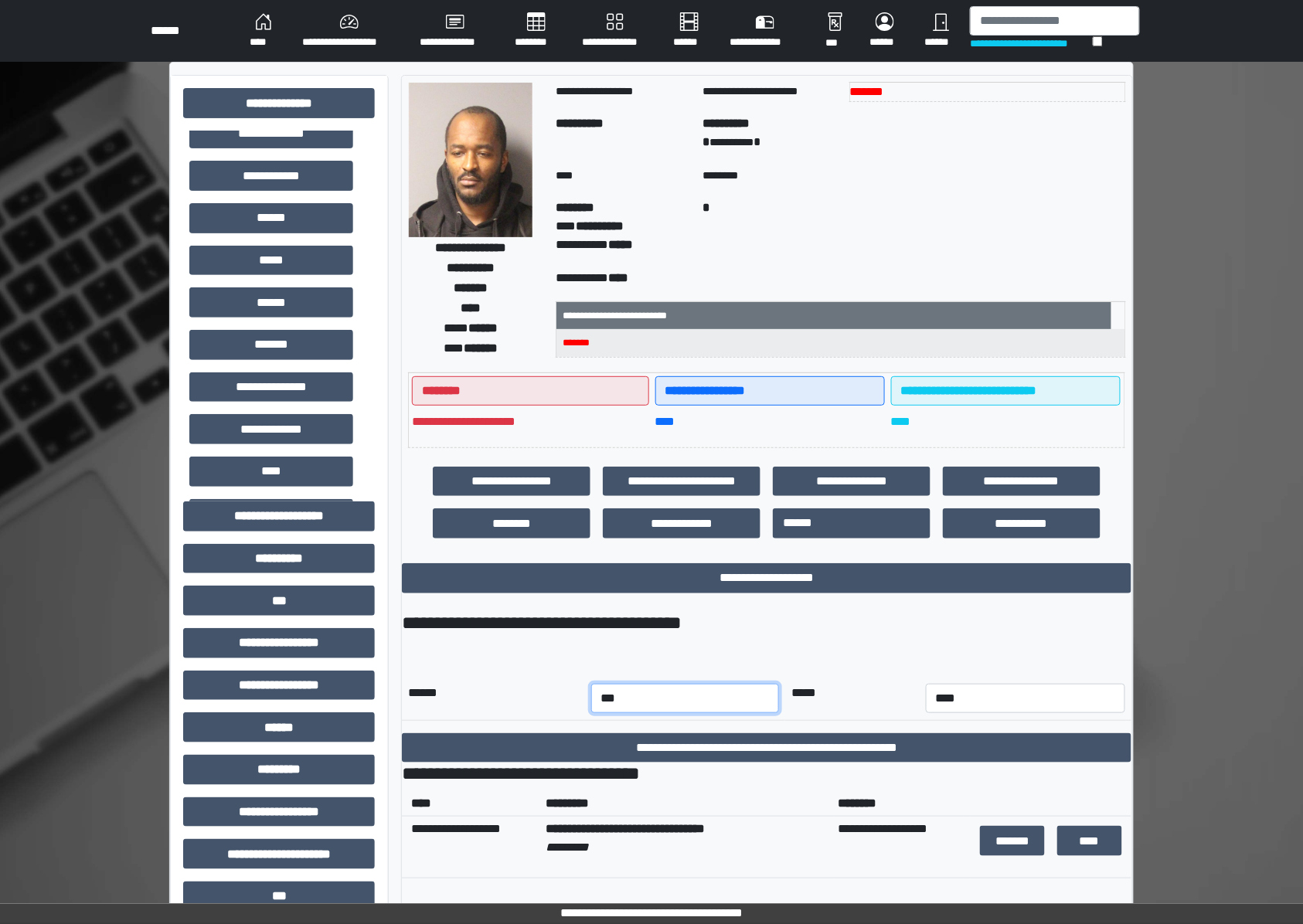 click on "***
***
***
***
***
***
***
***
***
***
***
***" at bounding box center (686, 698) 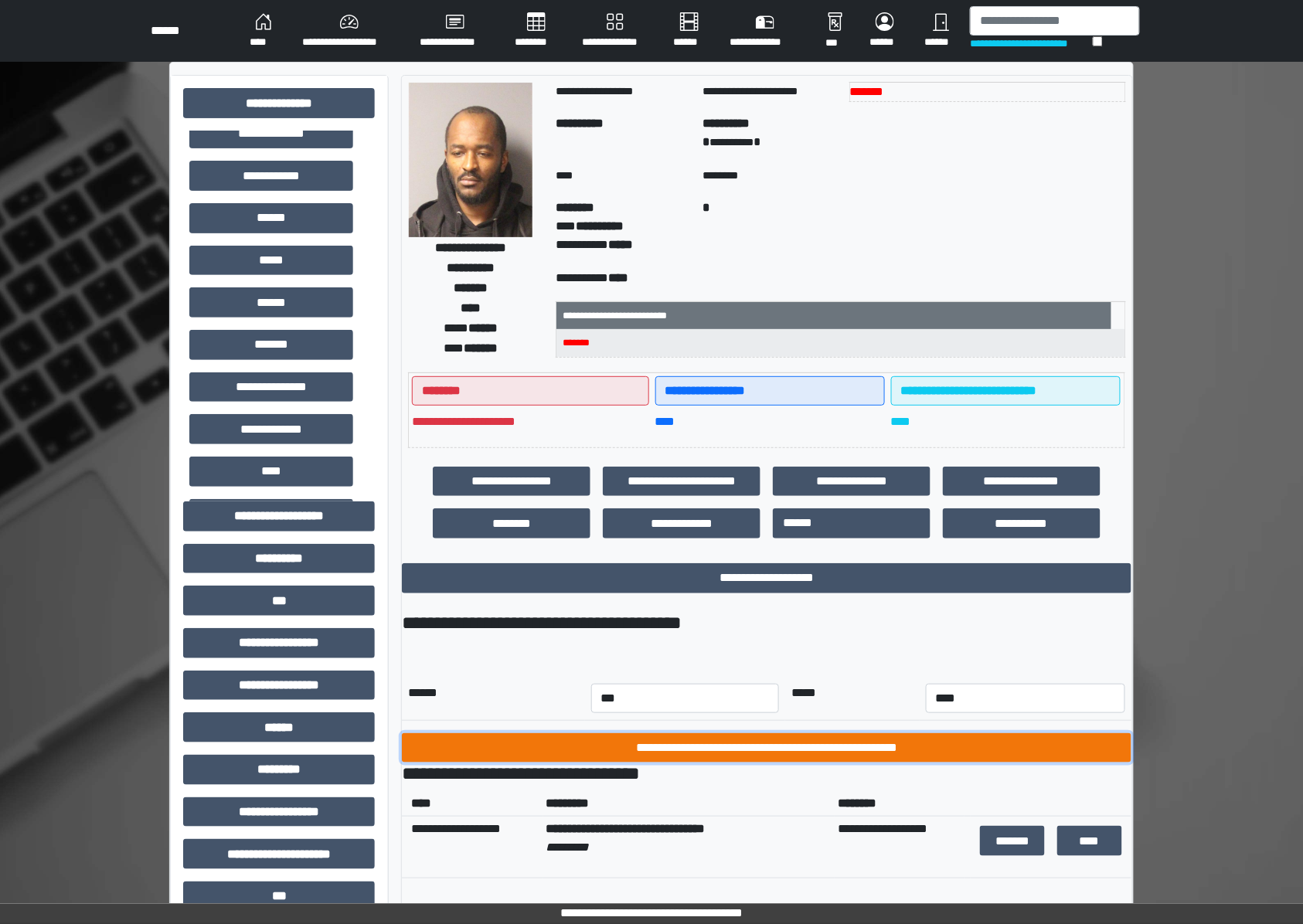 click on "**********" at bounding box center (767, 748) 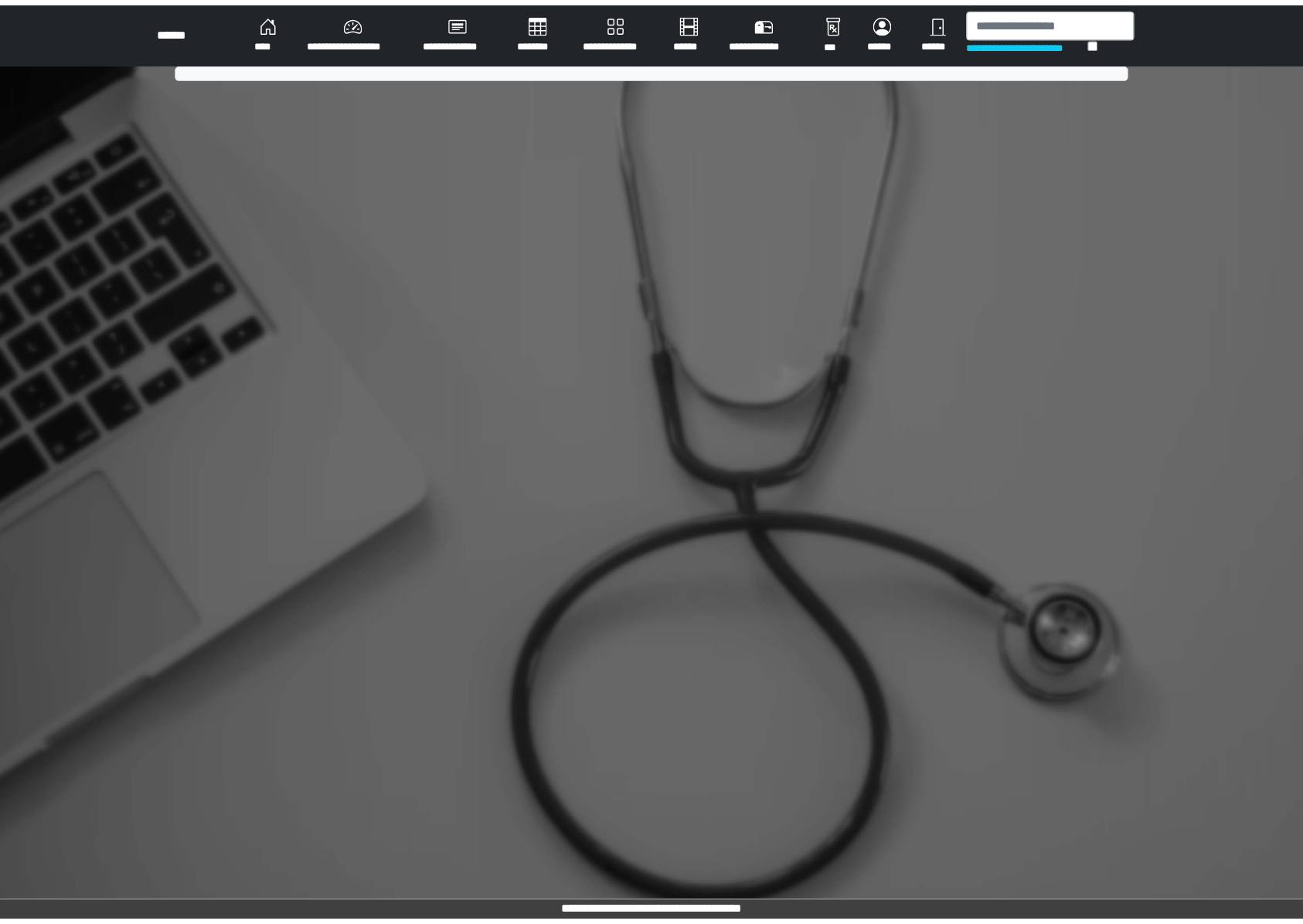 scroll, scrollTop: 0, scrollLeft: 0, axis: both 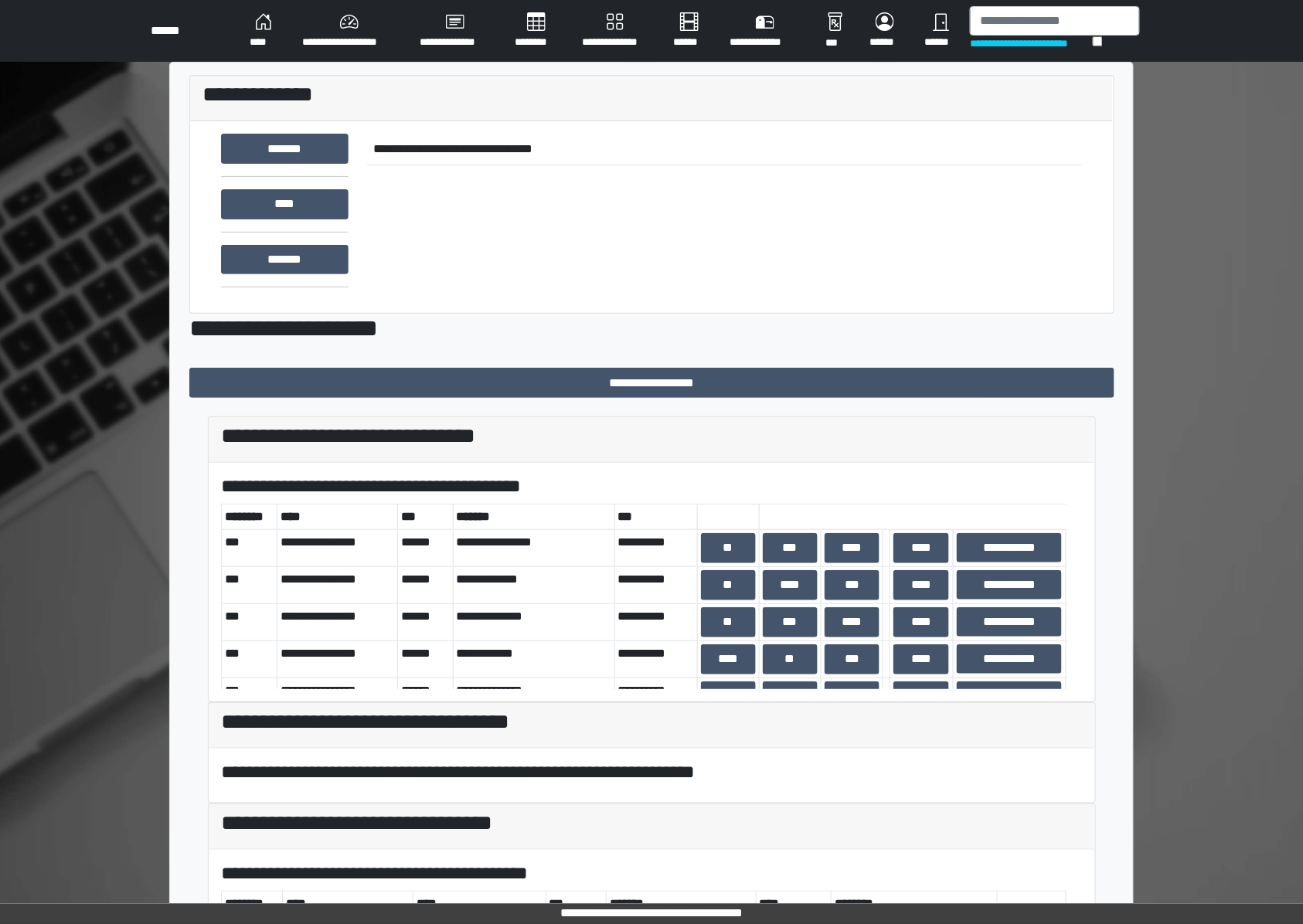 click on "**********" at bounding box center (1055, 31) 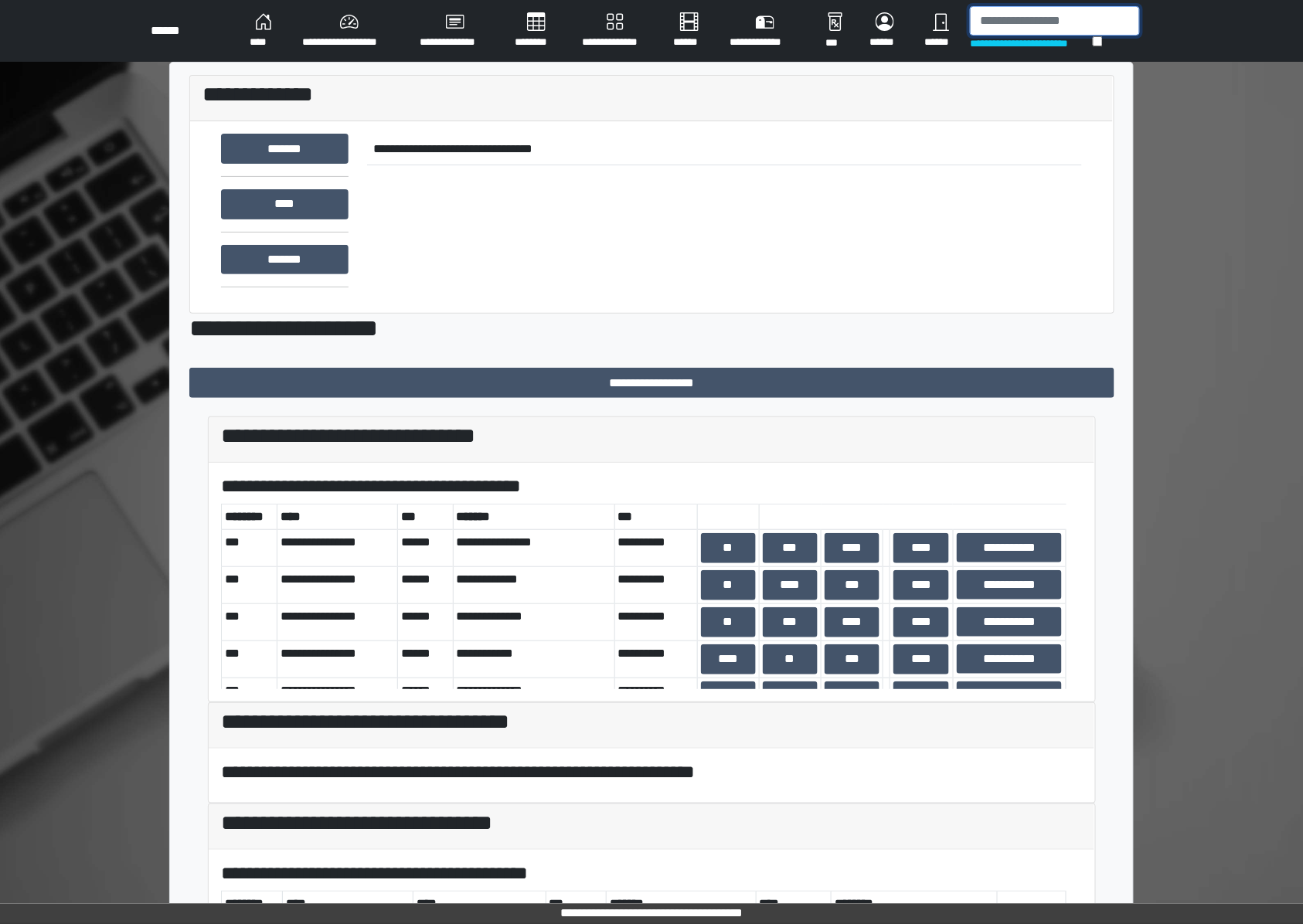 click at bounding box center (1055, 21) 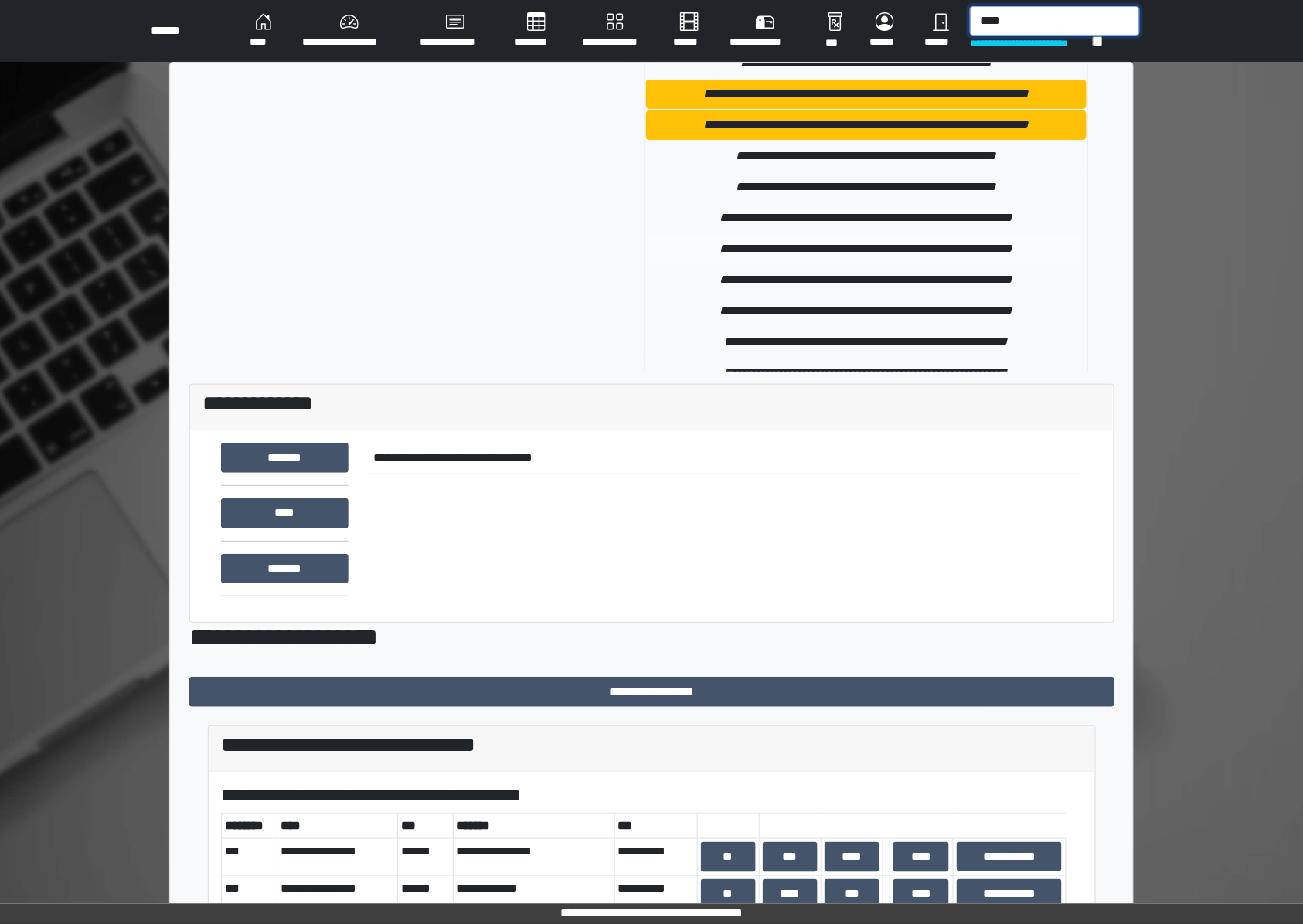 scroll, scrollTop: 206, scrollLeft: 0, axis: vertical 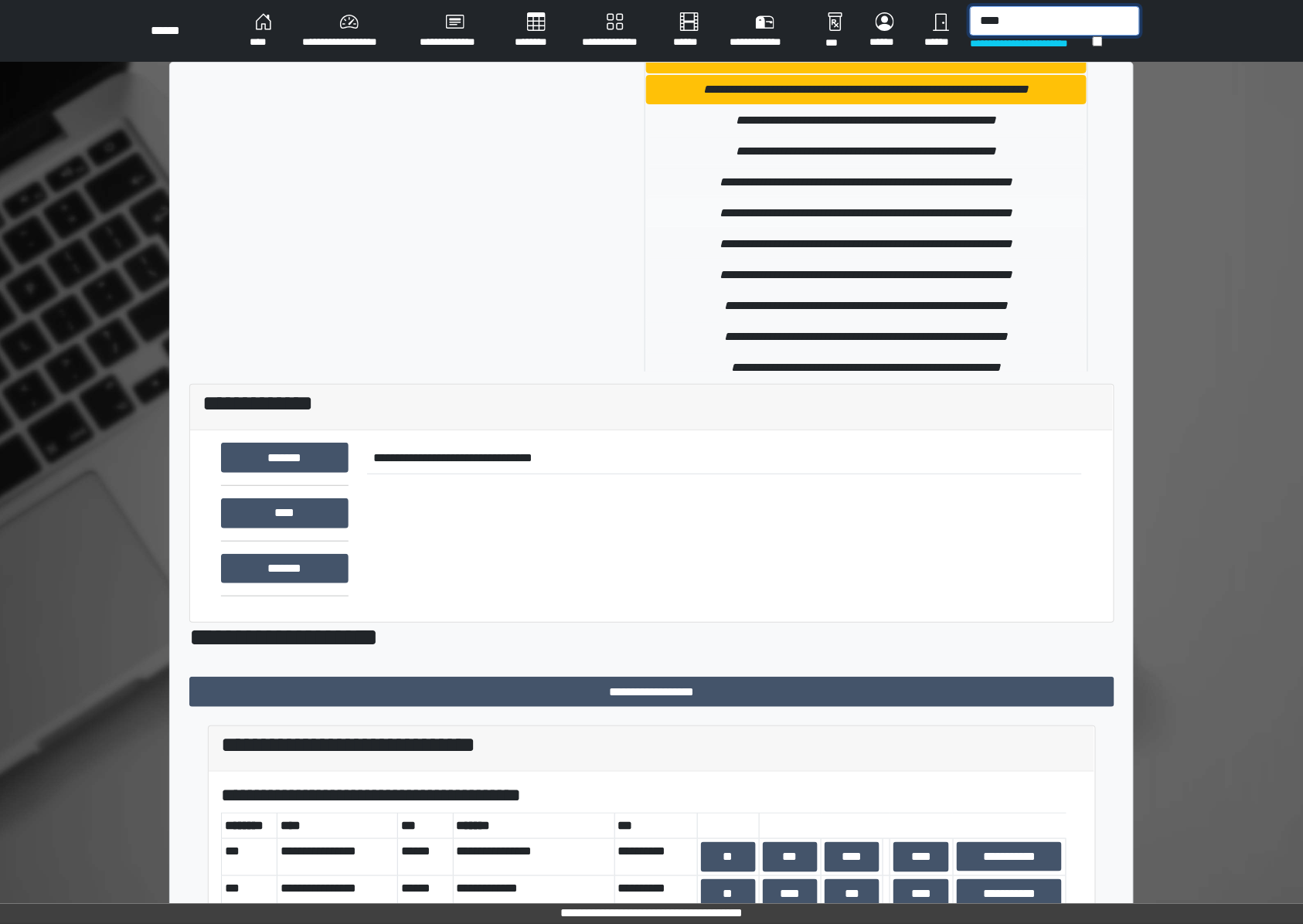 type on "****" 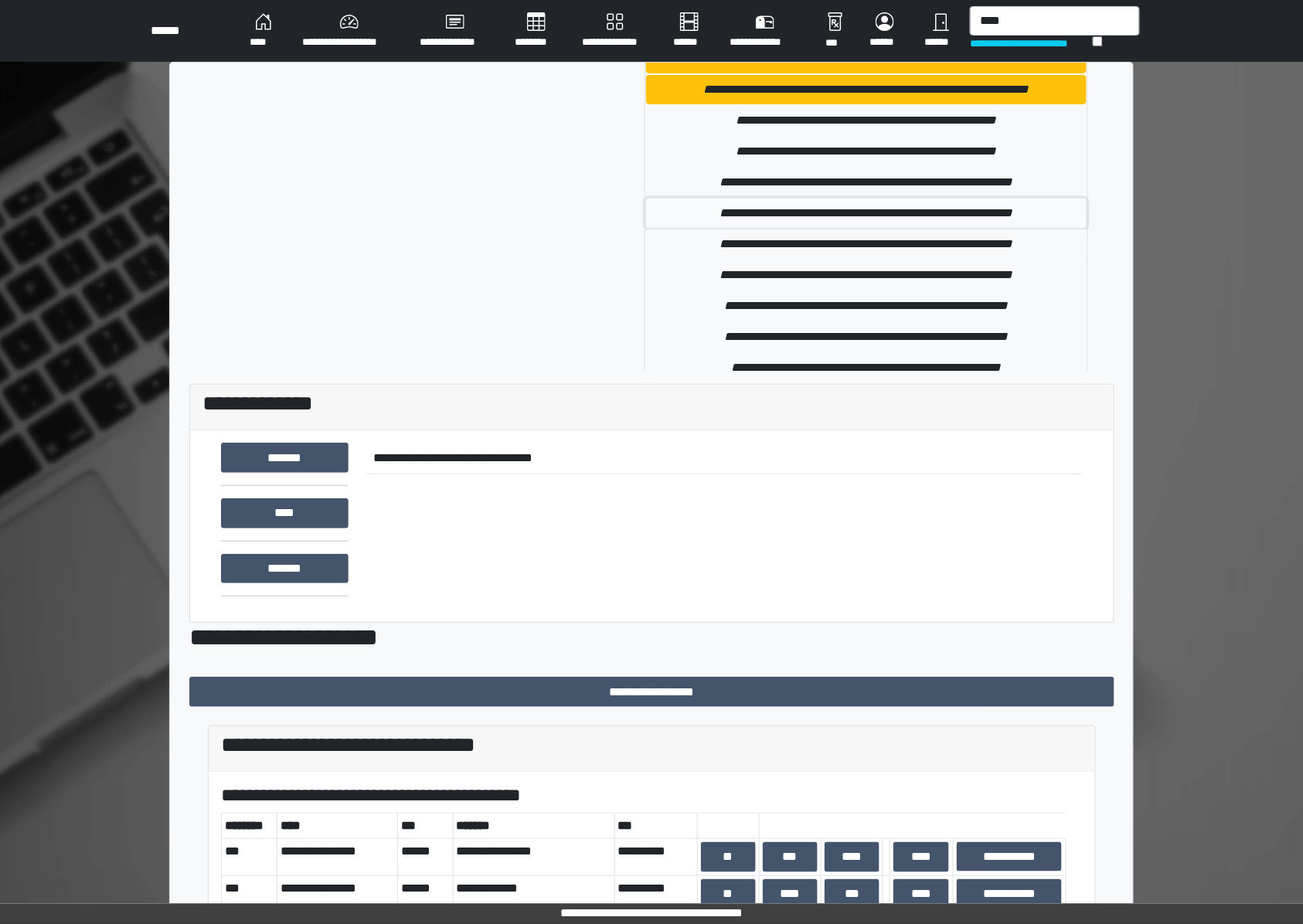 click on "**********" at bounding box center (866, 213) 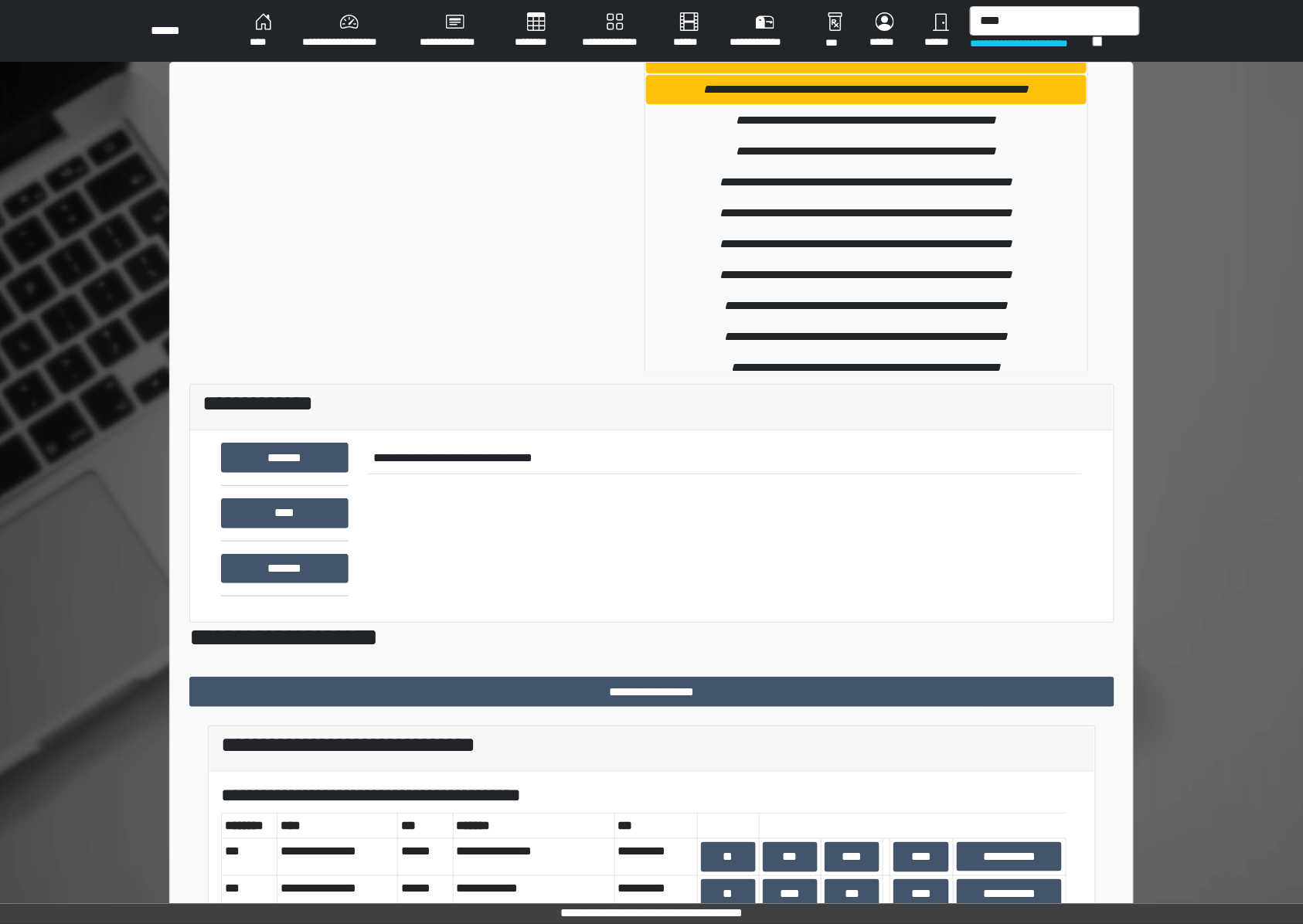 type 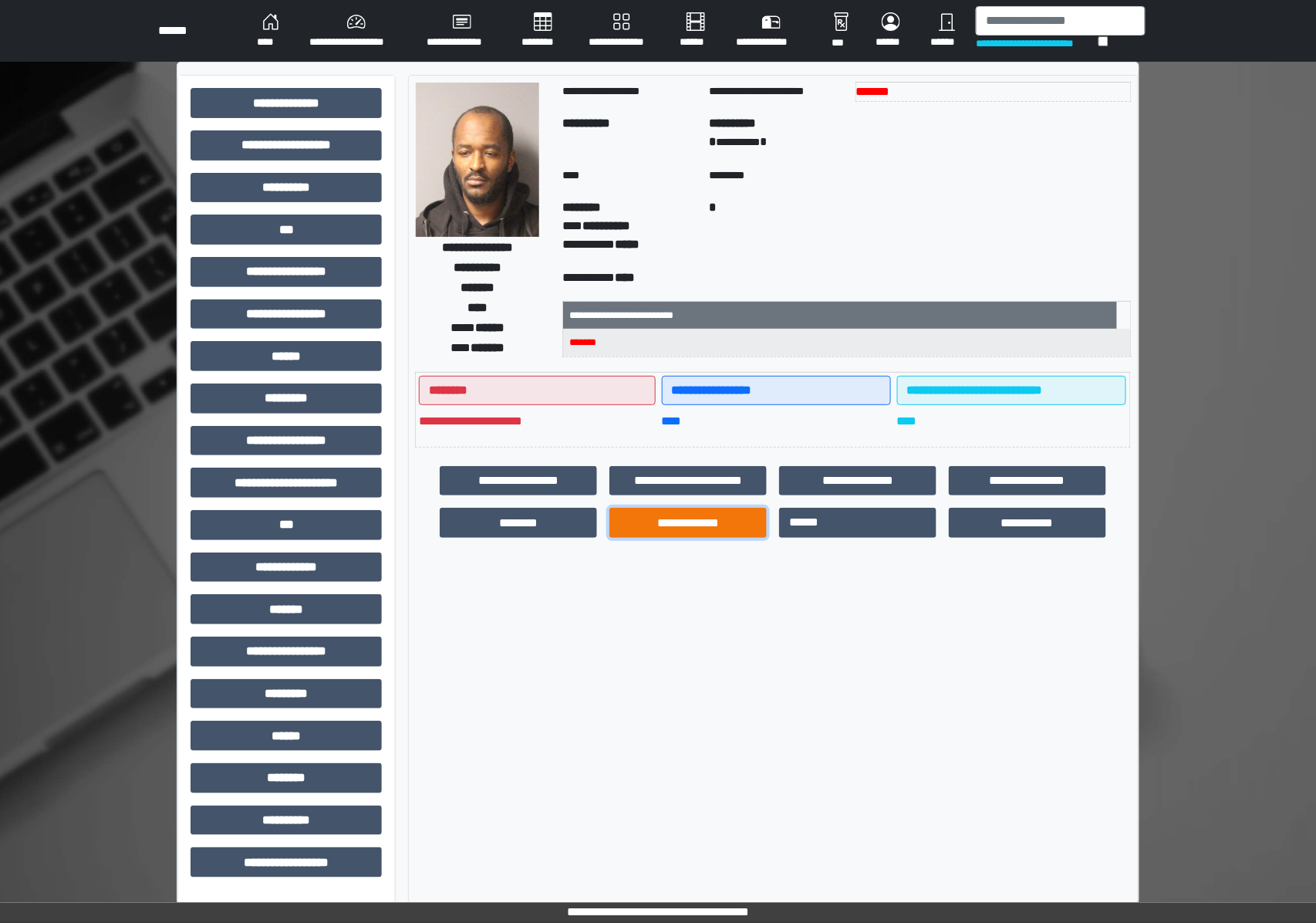 click on "**********" at bounding box center [688, 522] 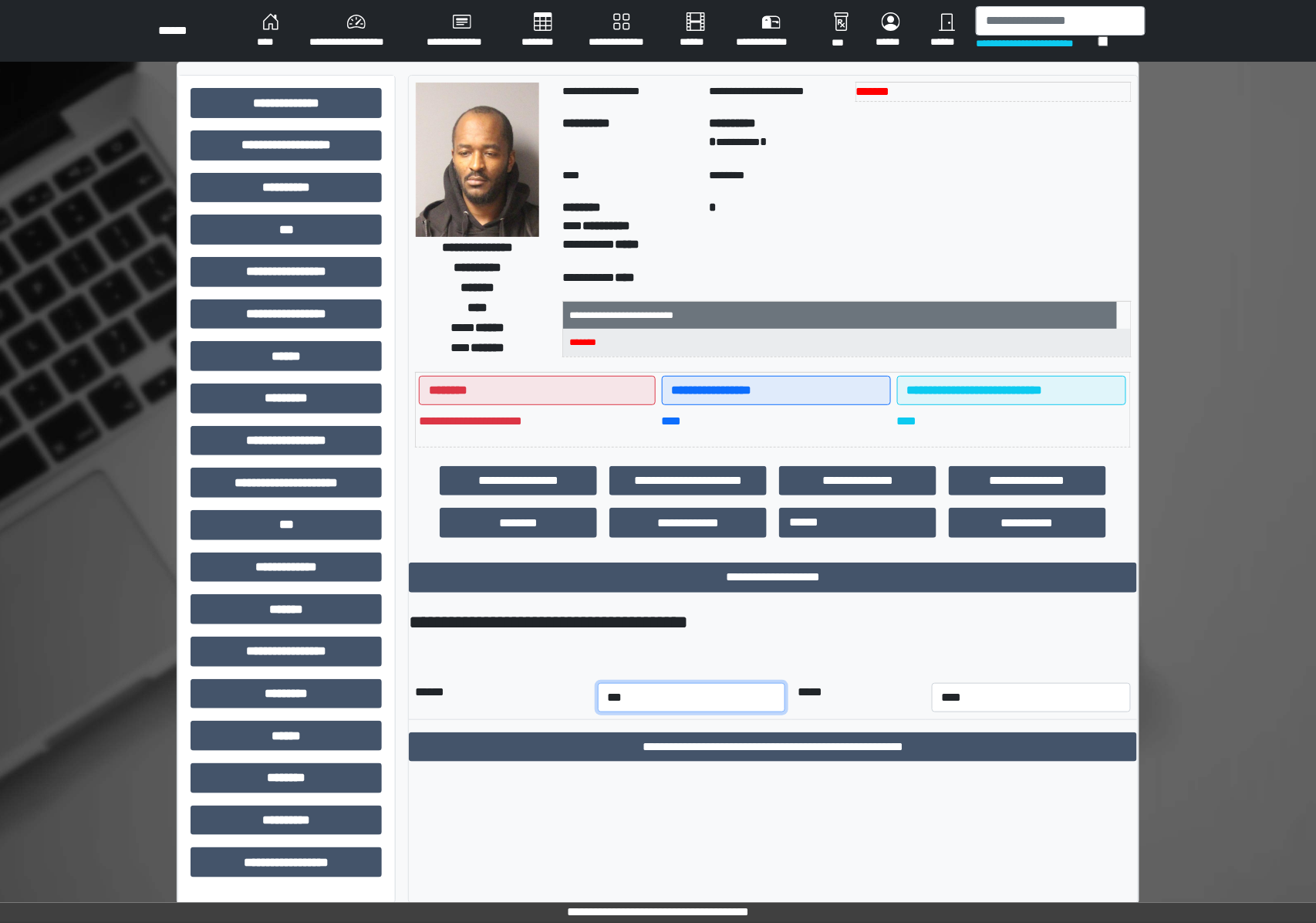 click on "***
***
***
***
***
***
***
***
***
***
***
***" at bounding box center (692, 698) 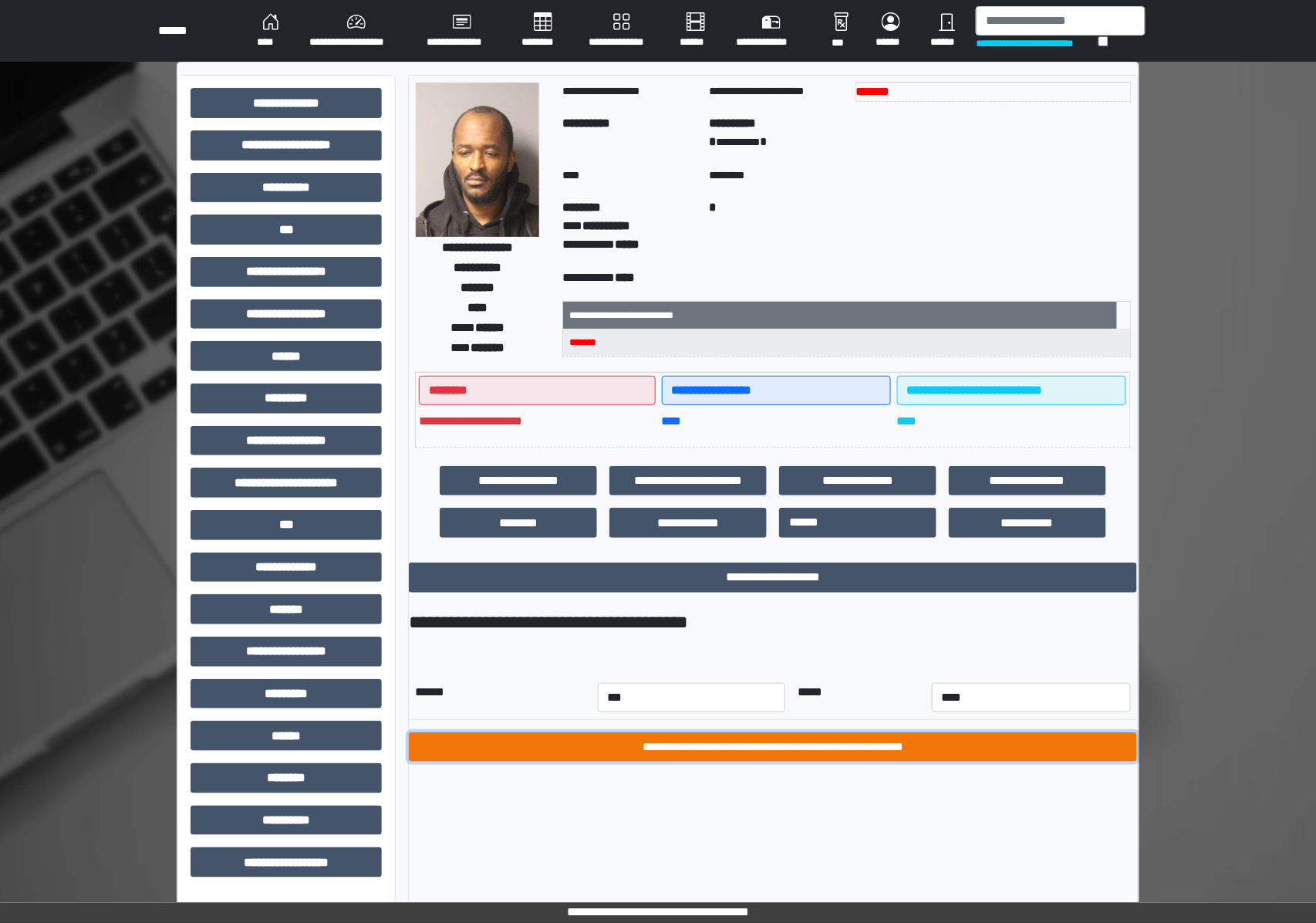 click on "**********" at bounding box center (773, 747) 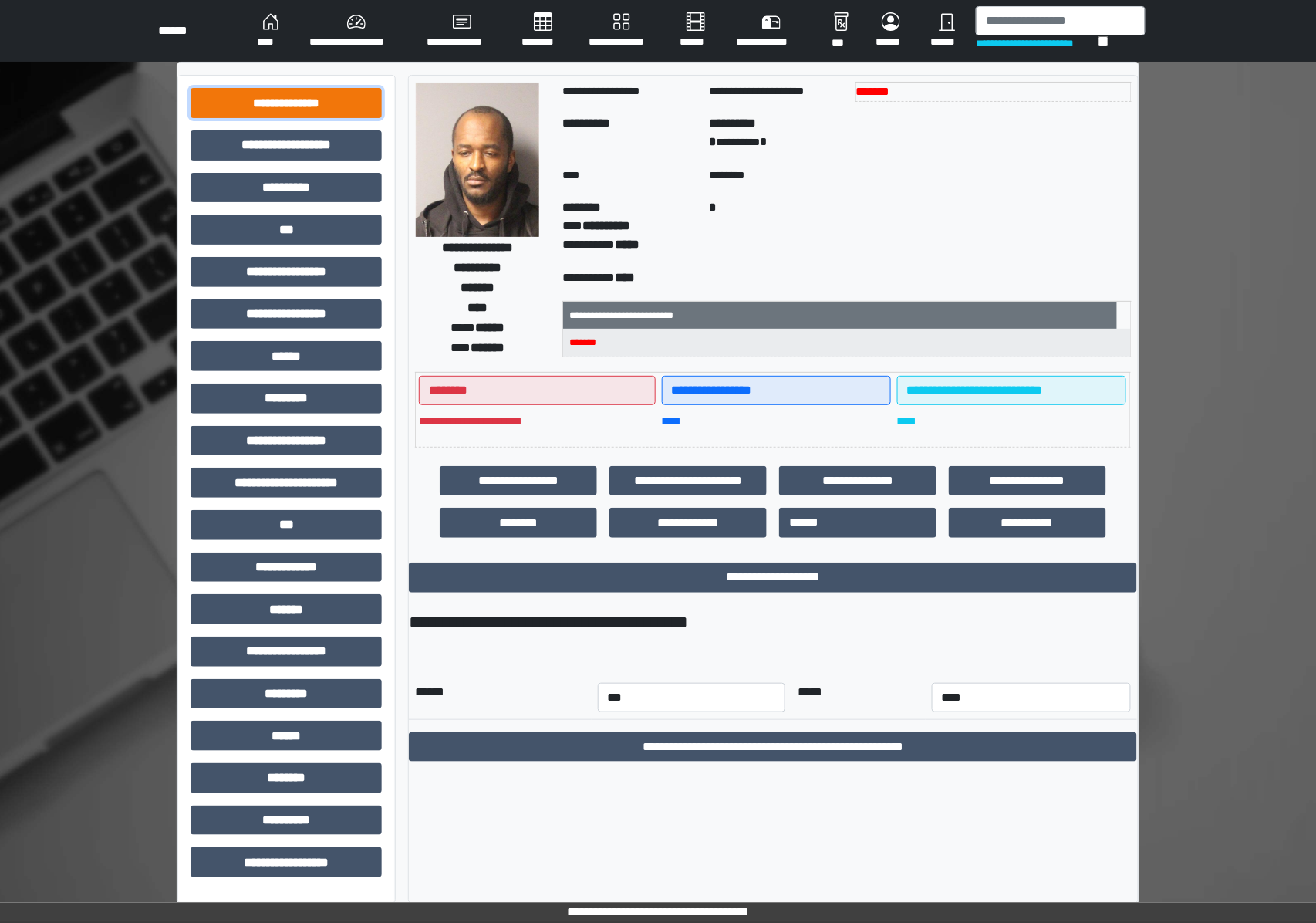 click on "**********" at bounding box center (286, 103) 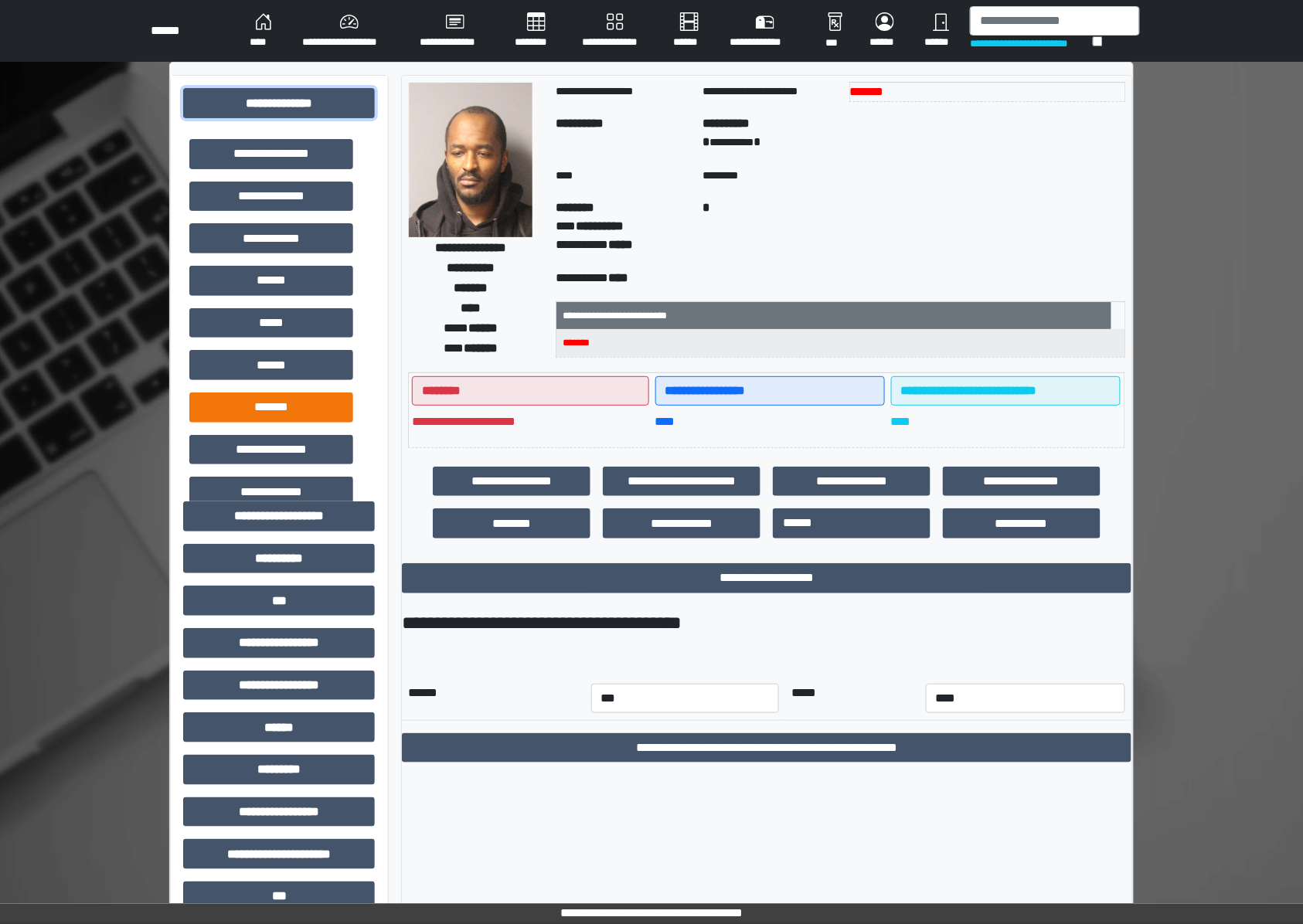 scroll, scrollTop: 206, scrollLeft: 0, axis: vertical 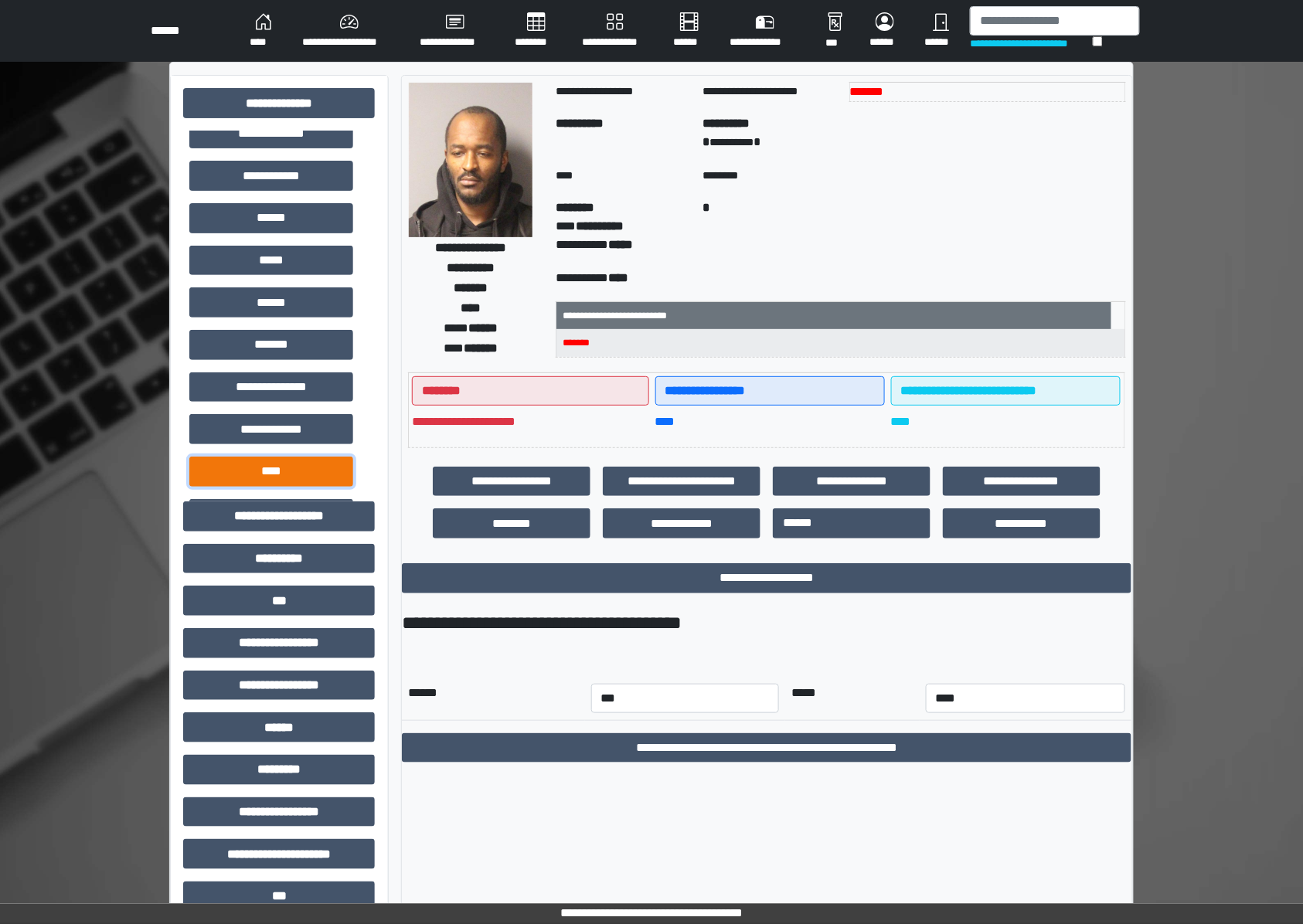 click on "****" at bounding box center (271, 471) 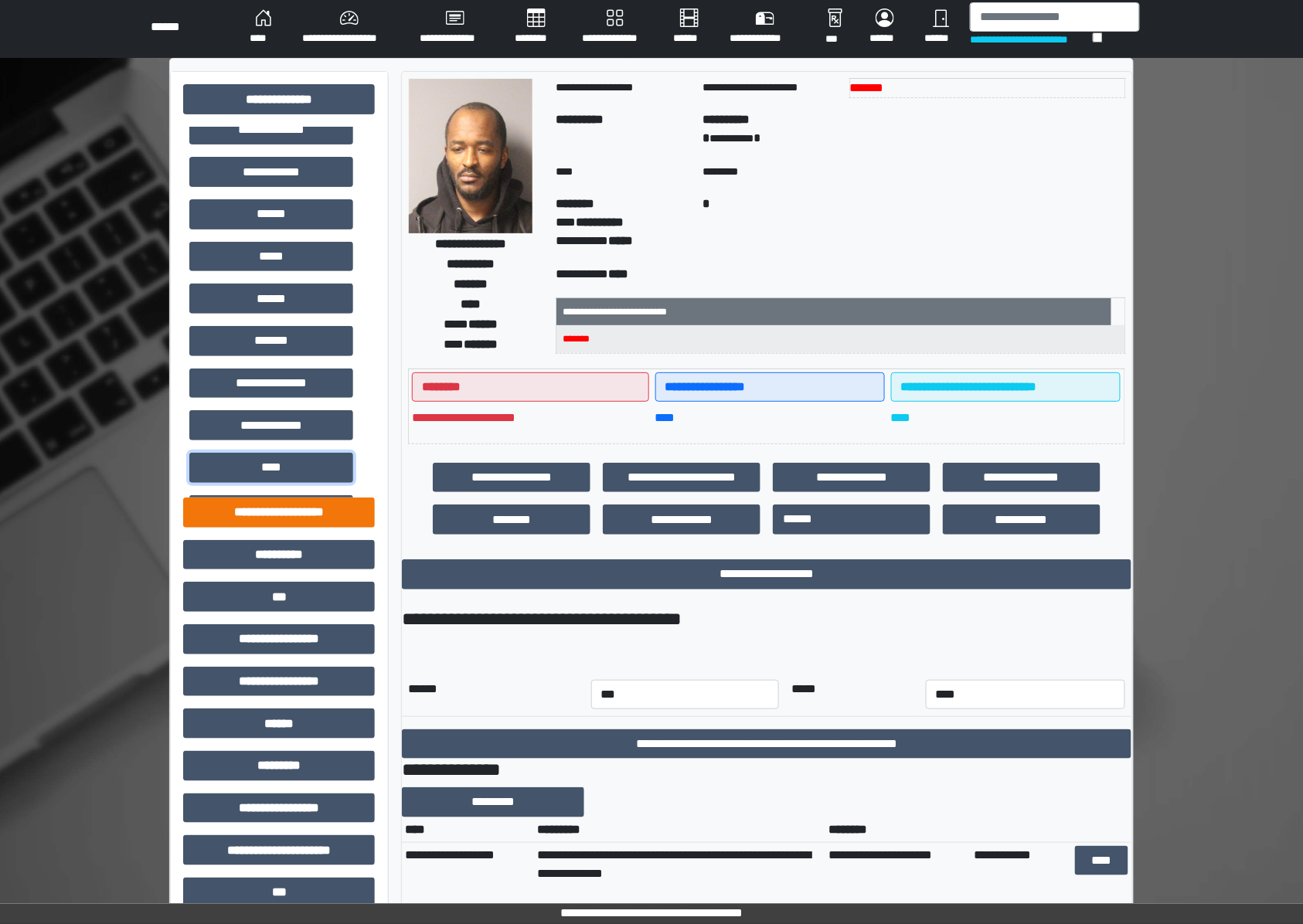 scroll, scrollTop: 0, scrollLeft: 0, axis: both 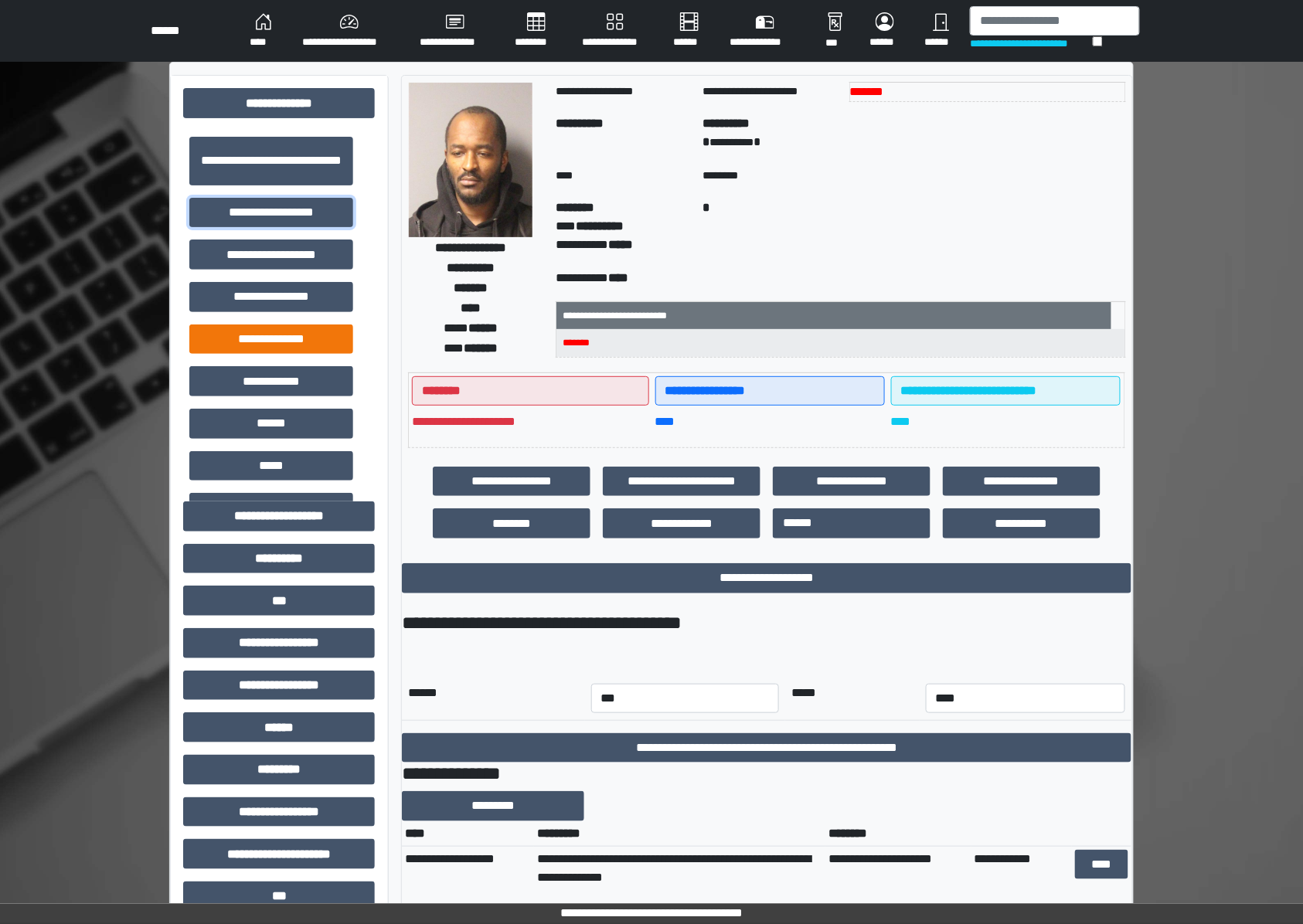 drag, startPoint x: 253, startPoint y: 217, endPoint x: 239, endPoint y: 344, distance: 127.76932 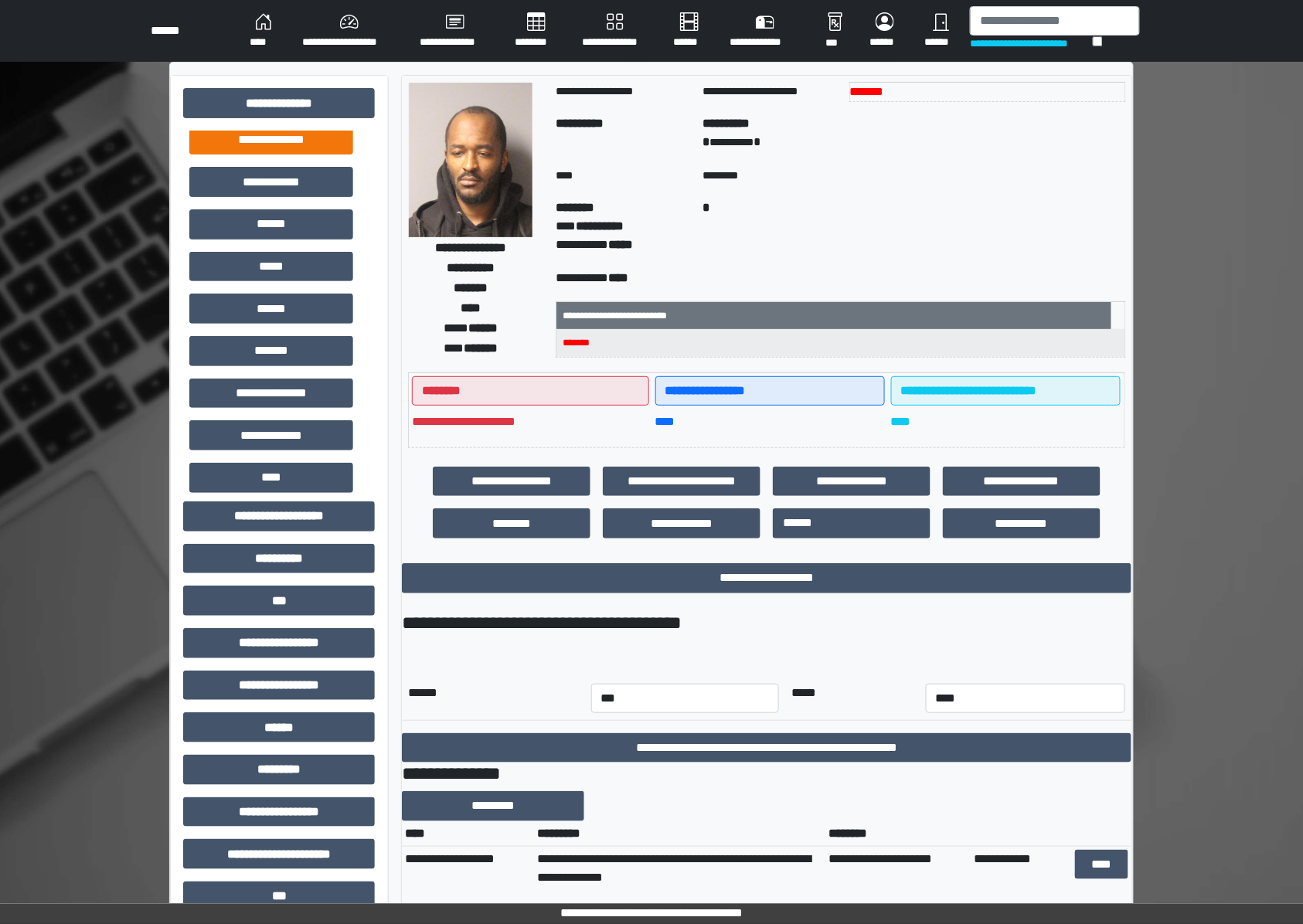 scroll, scrollTop: 206, scrollLeft: 0, axis: vertical 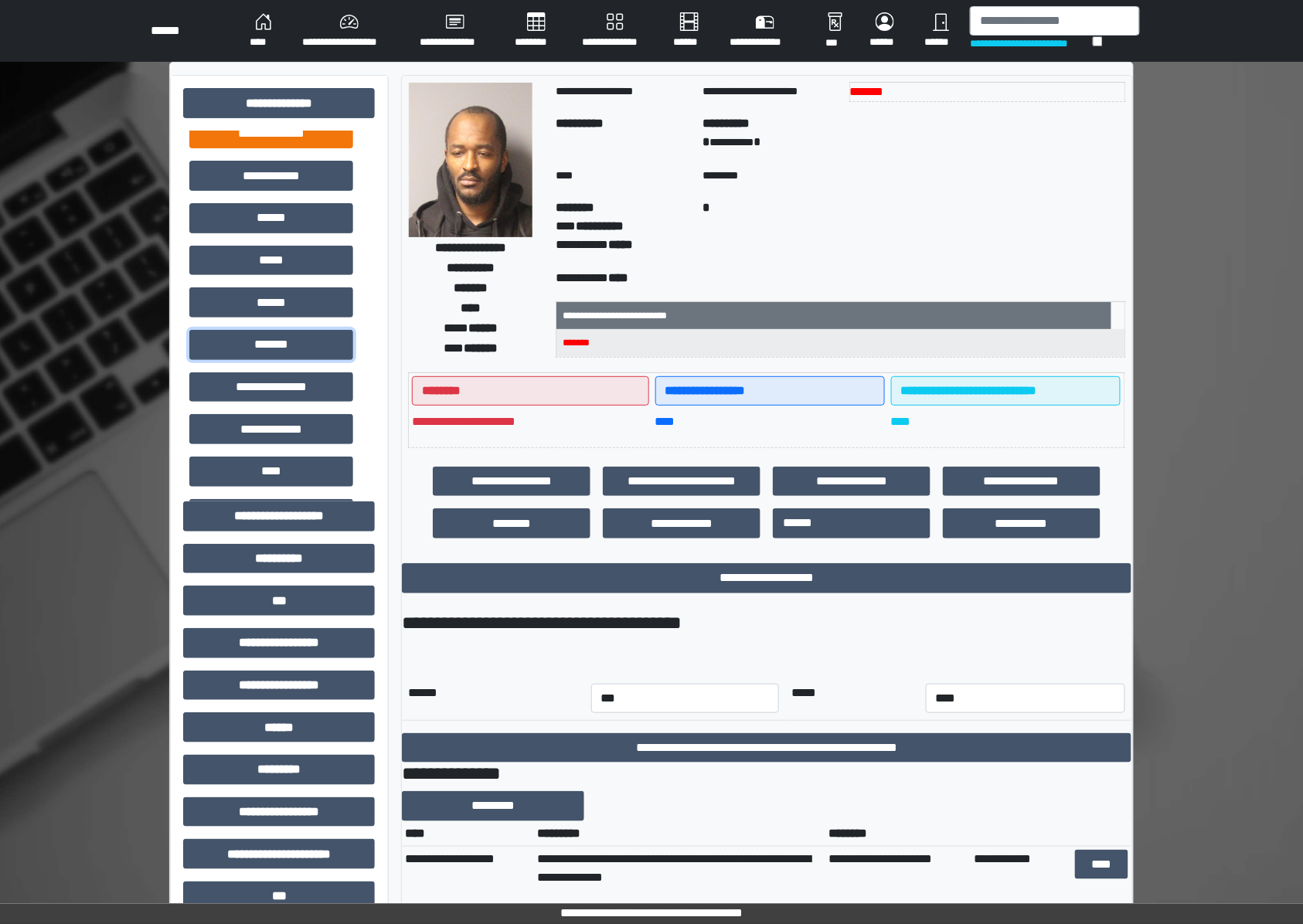 click on "*******" at bounding box center [271, 345] 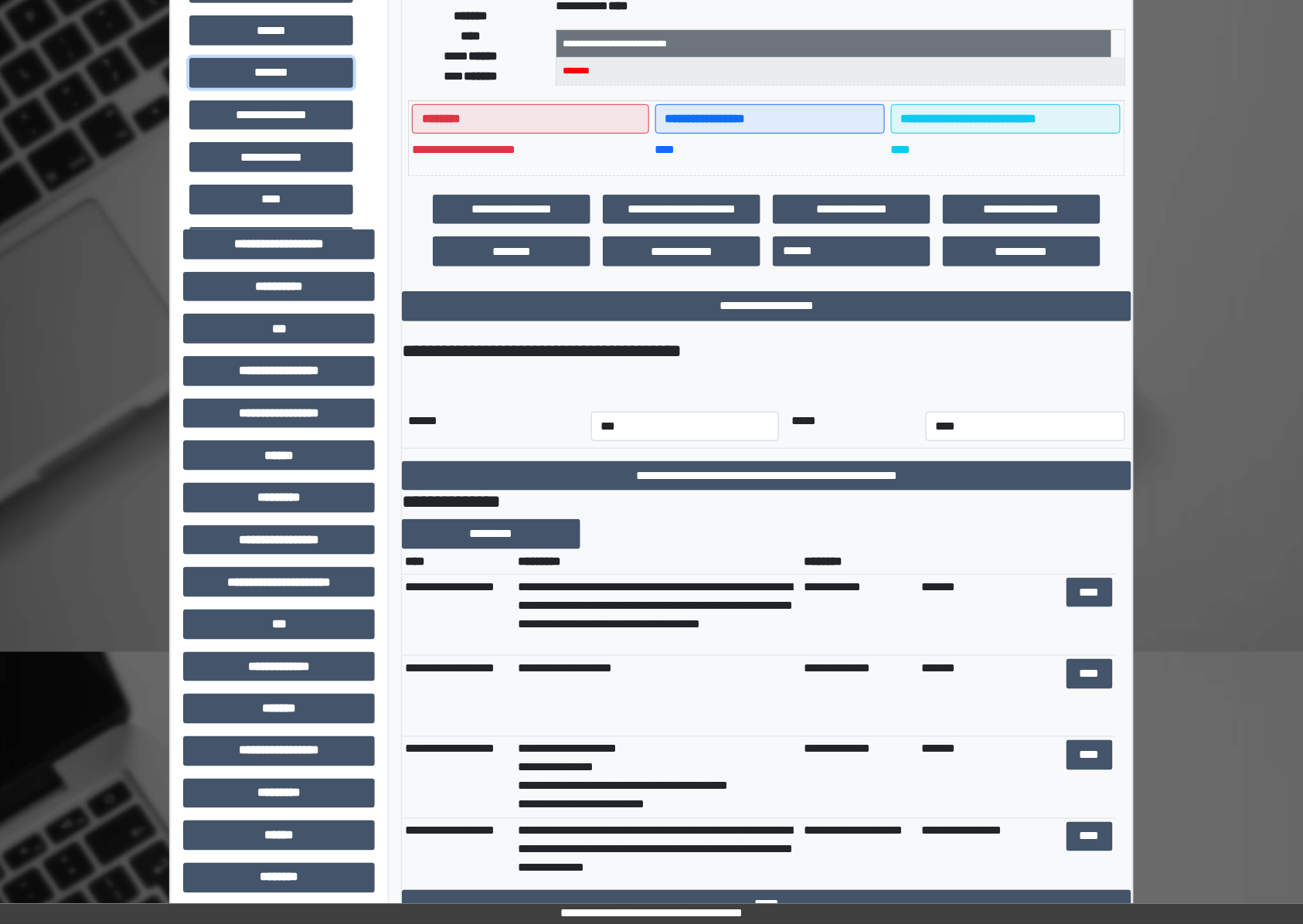 scroll, scrollTop: 309, scrollLeft: 0, axis: vertical 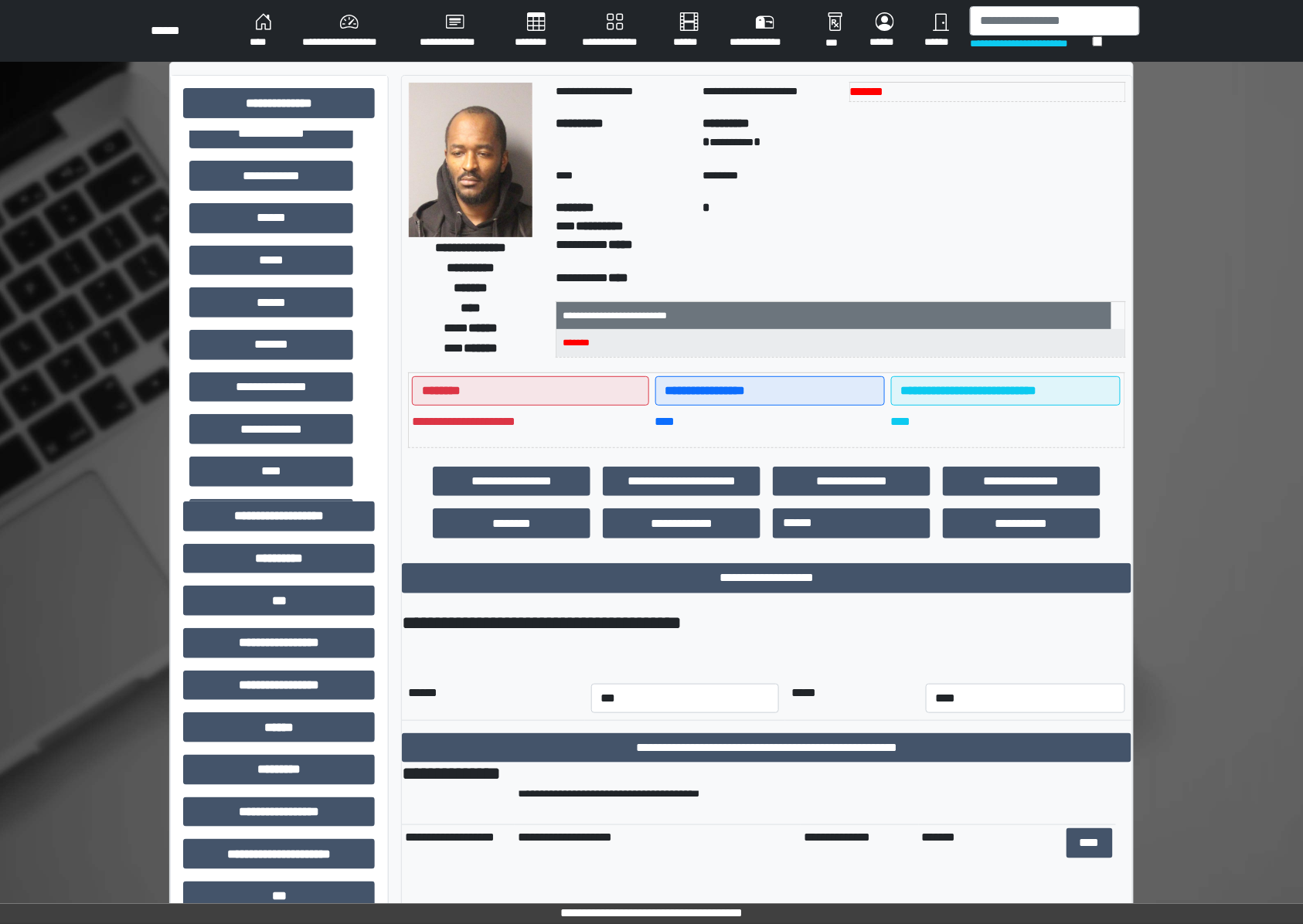 click on "**********" at bounding box center [615, 31] 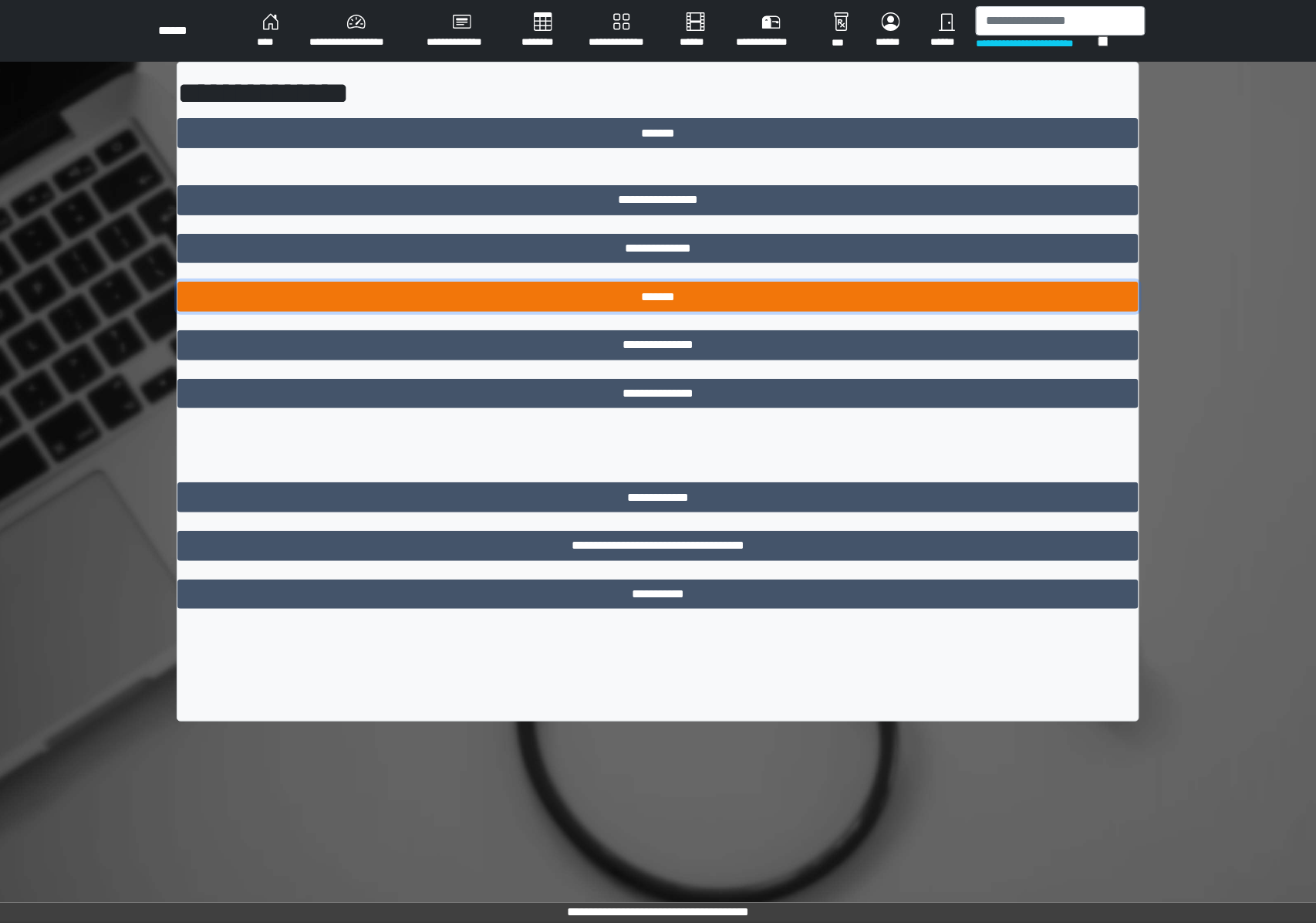 click on "*******" at bounding box center (657, 296) 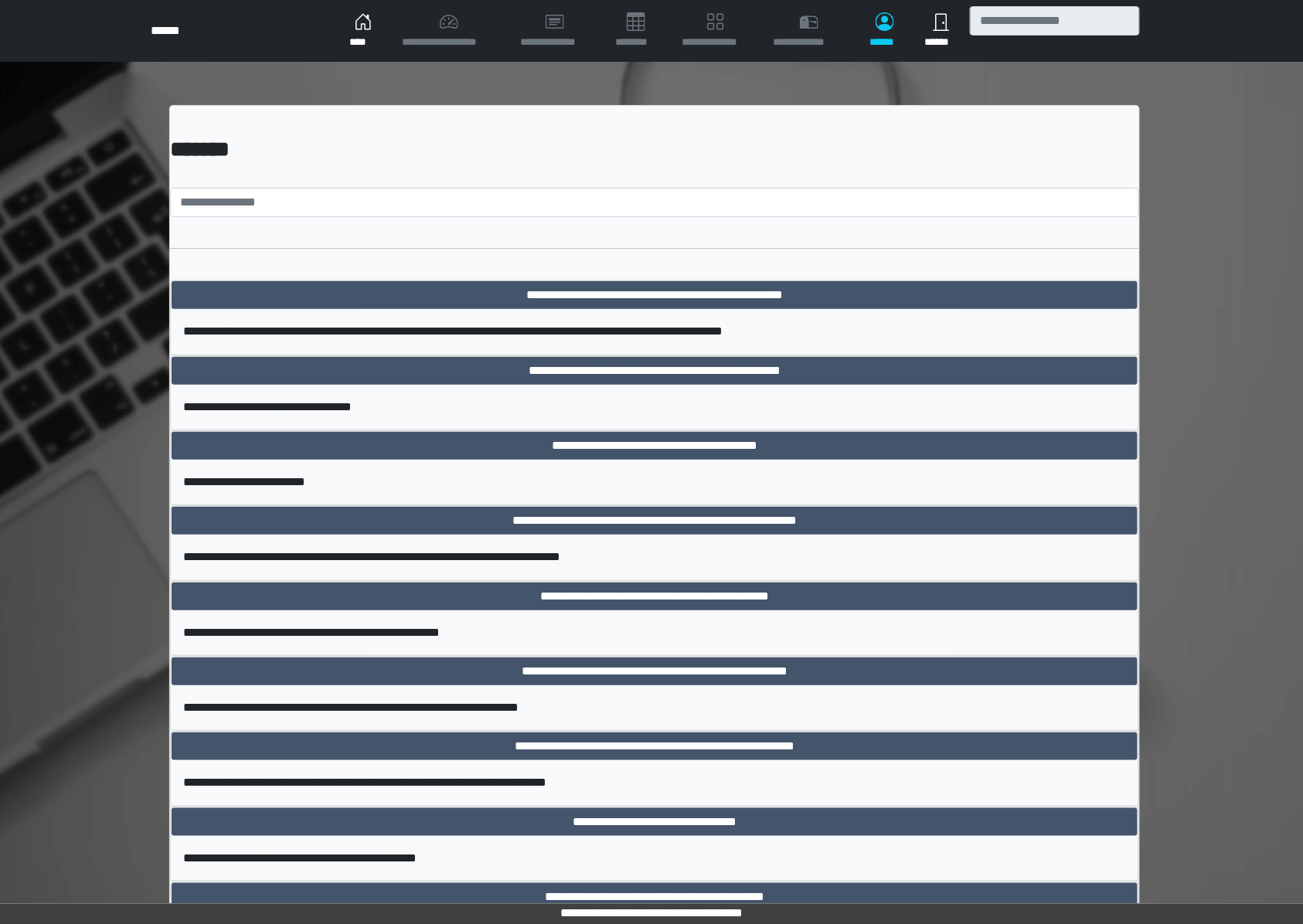 scroll, scrollTop: 10230, scrollLeft: 0, axis: vertical 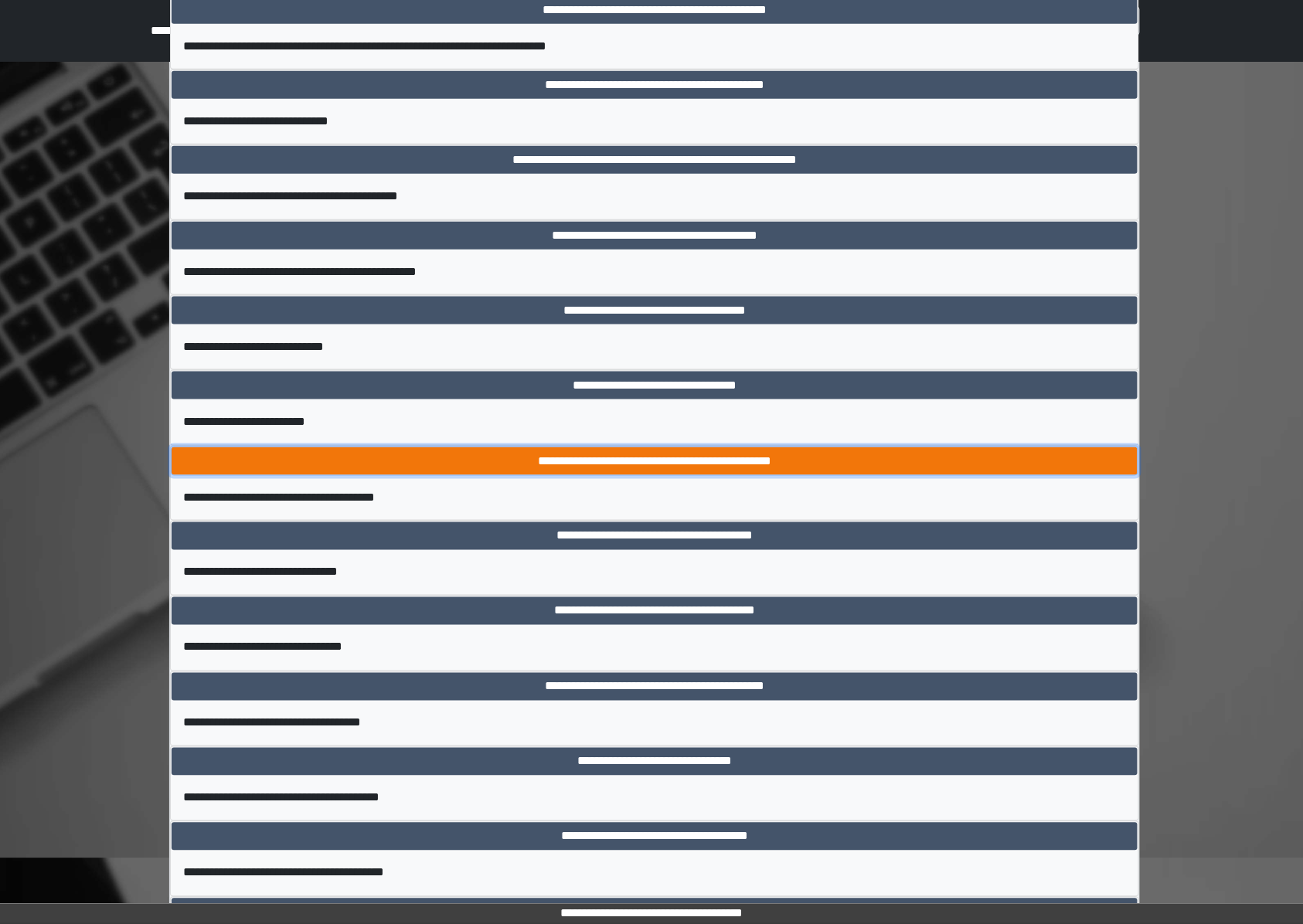 click on "**********" at bounding box center (654, 461) 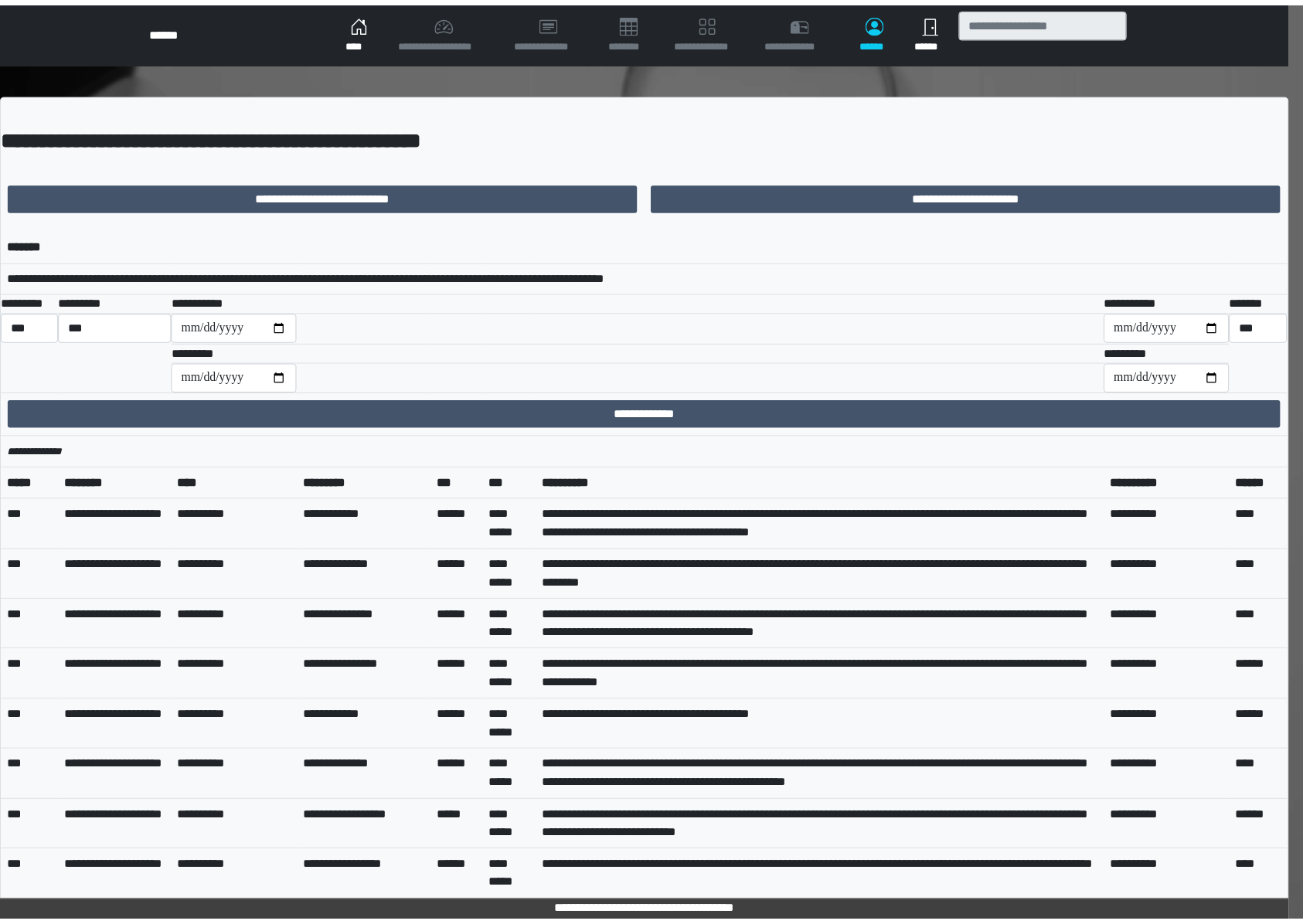 scroll, scrollTop: 0, scrollLeft: 0, axis: both 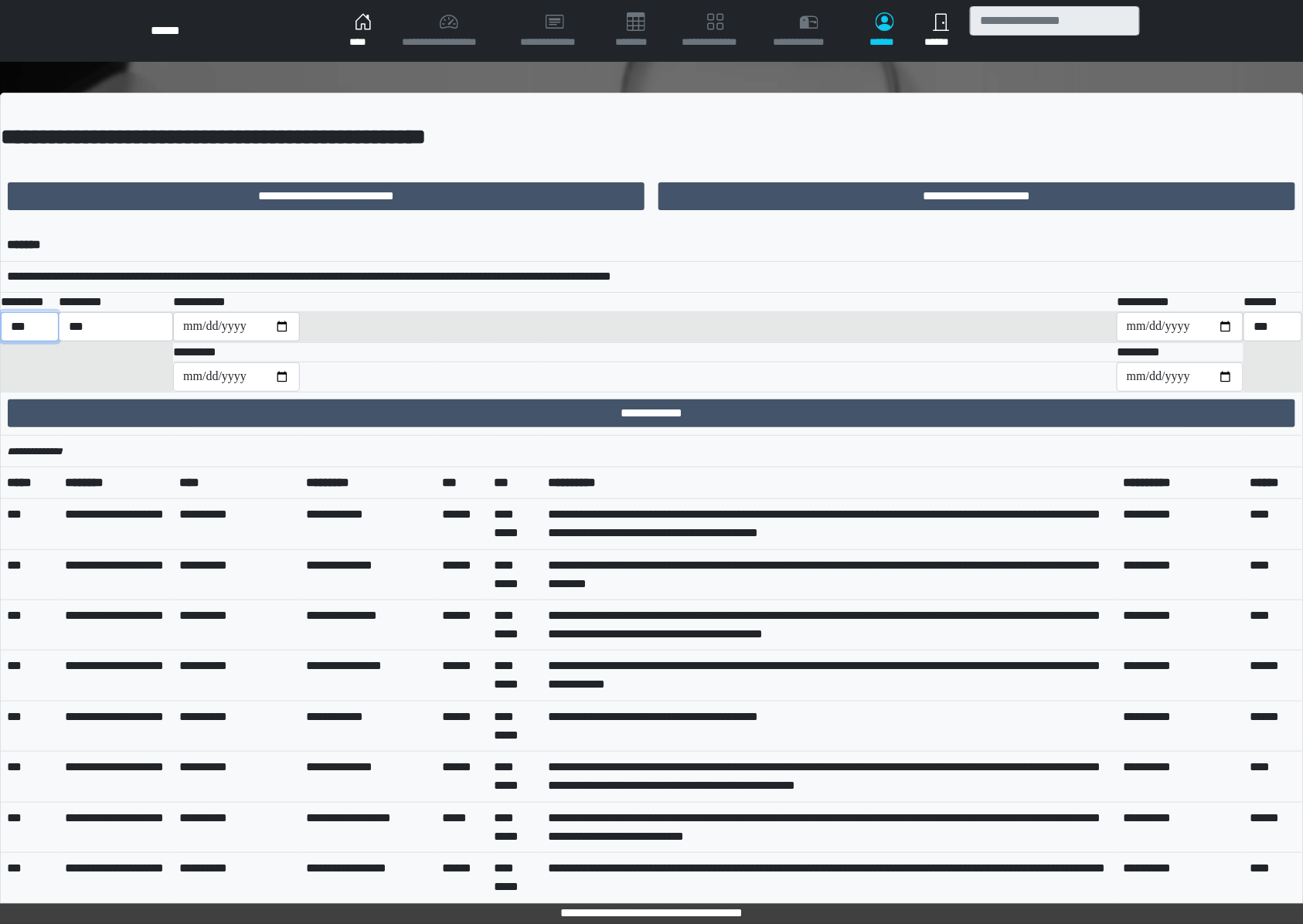 click on "*** *** ******** *** ******** ***** ***" at bounding box center (29, 327) 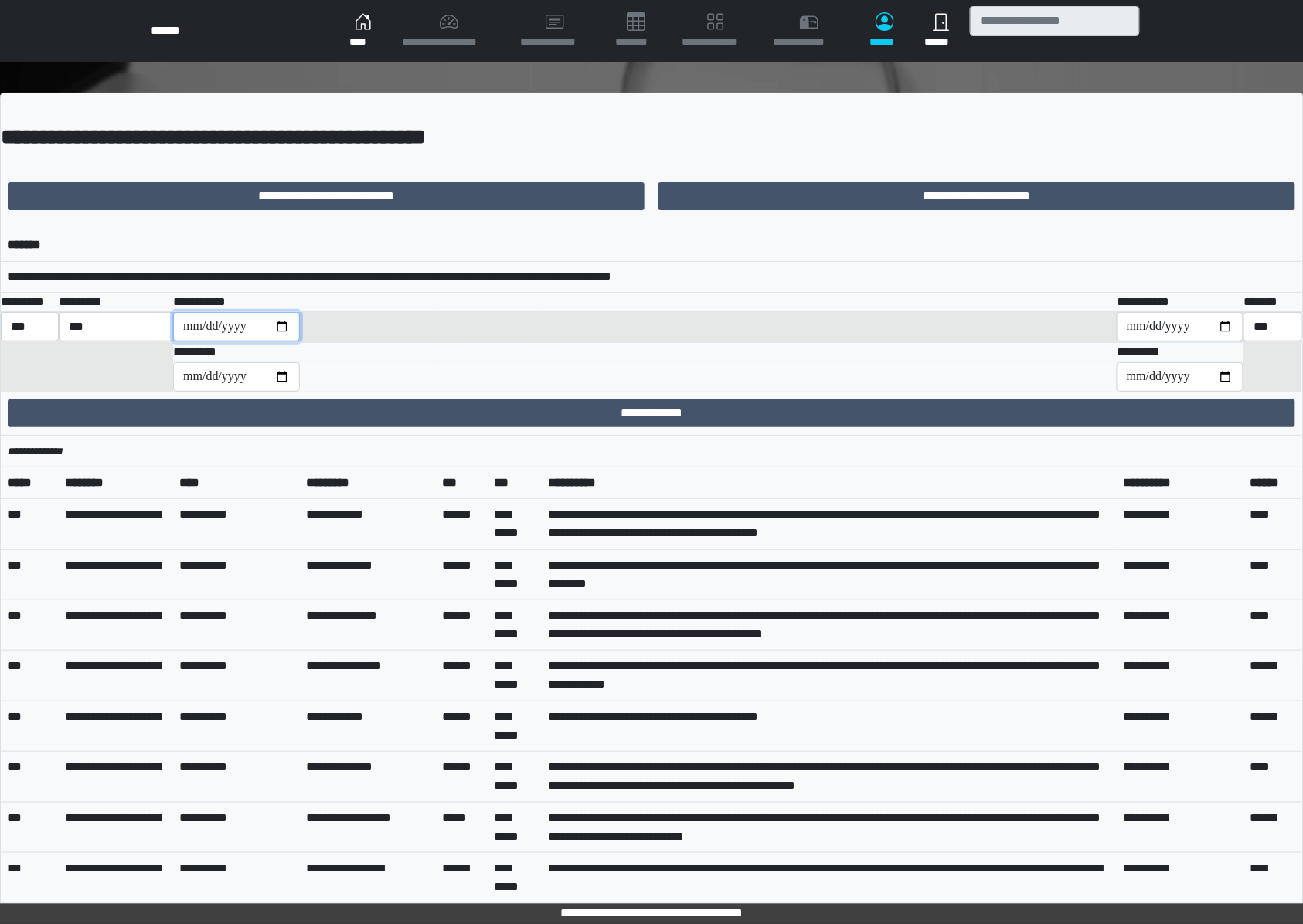 click at bounding box center (236, 327) 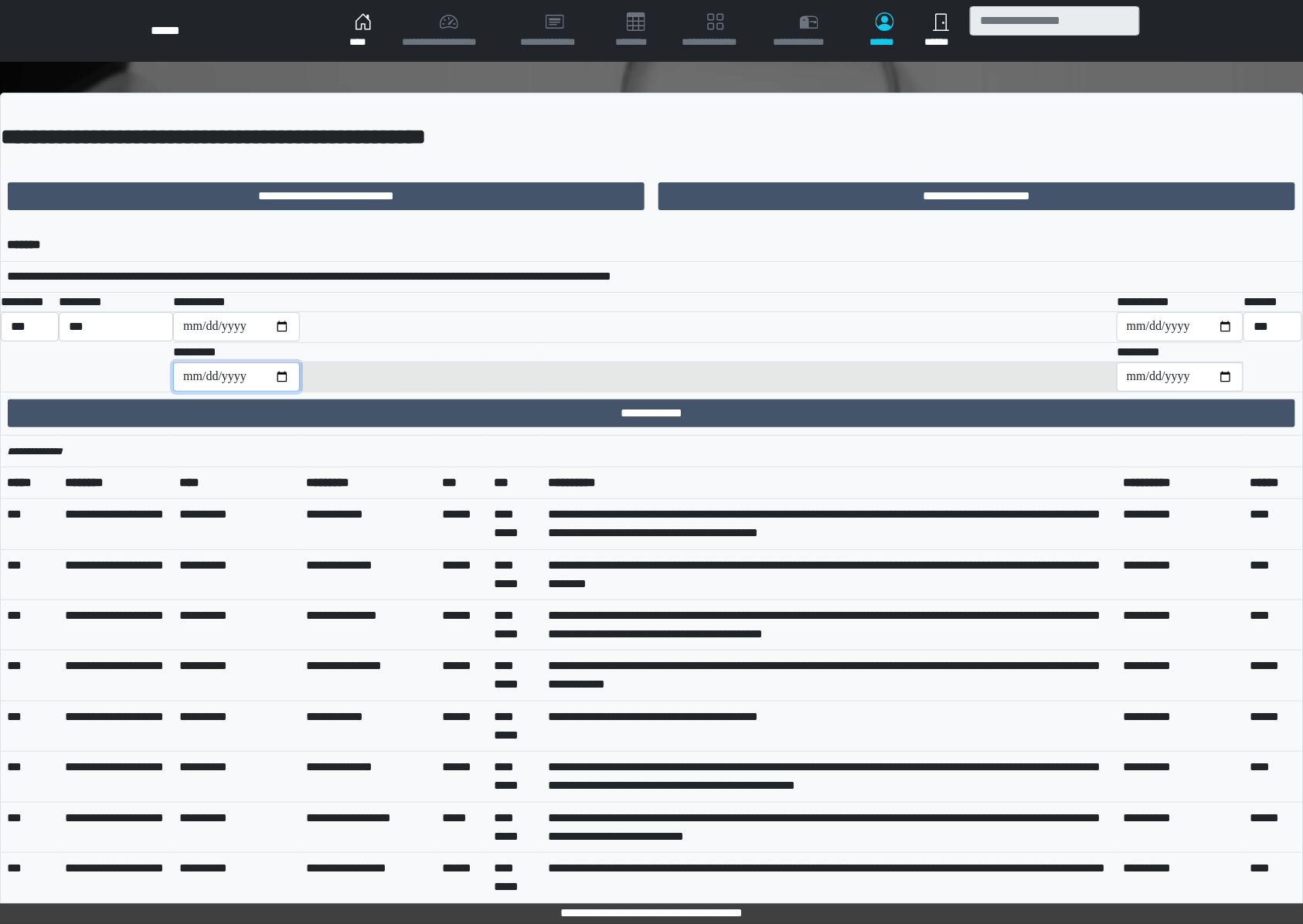 click at bounding box center (236, 377) 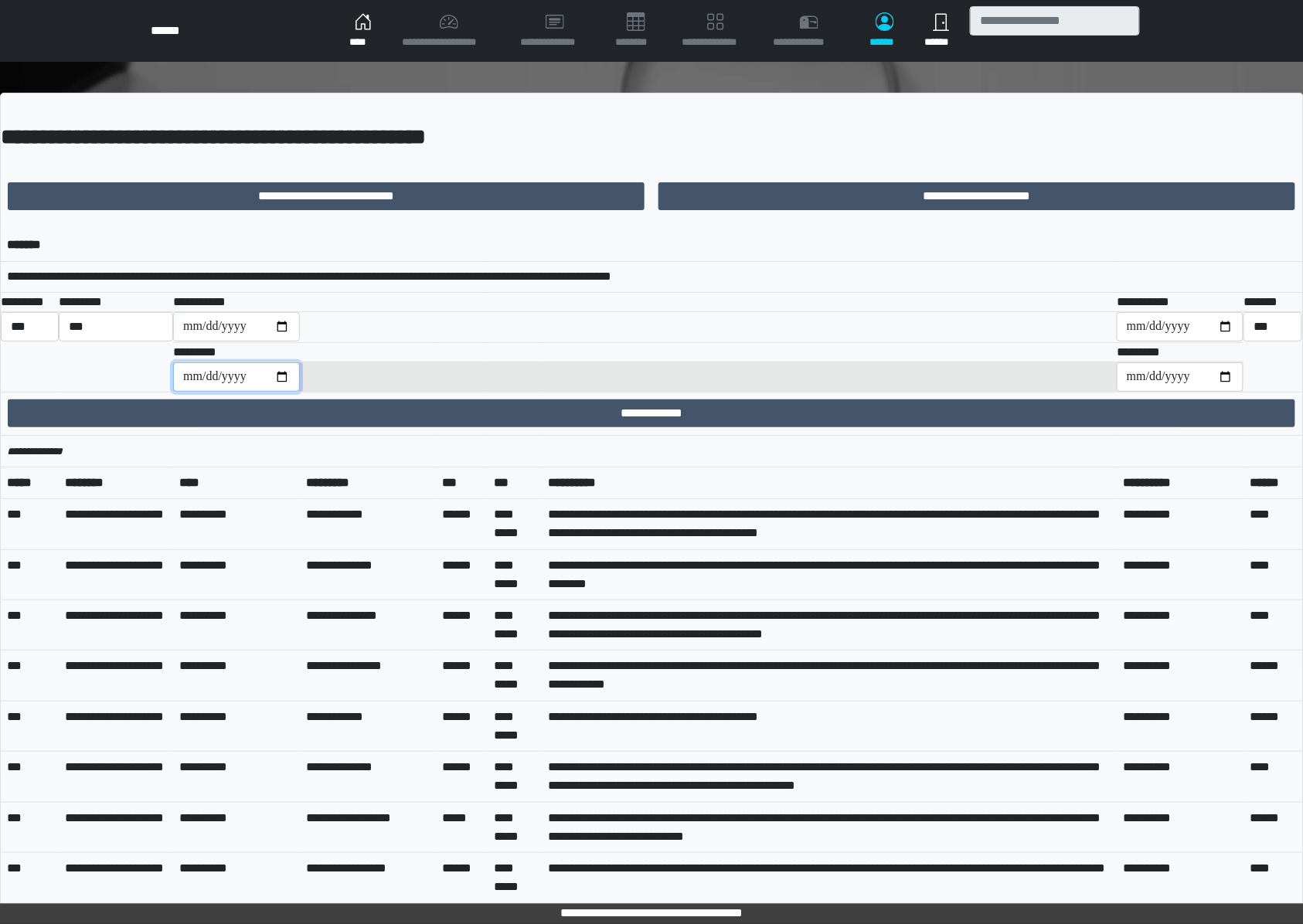 type on "**********" 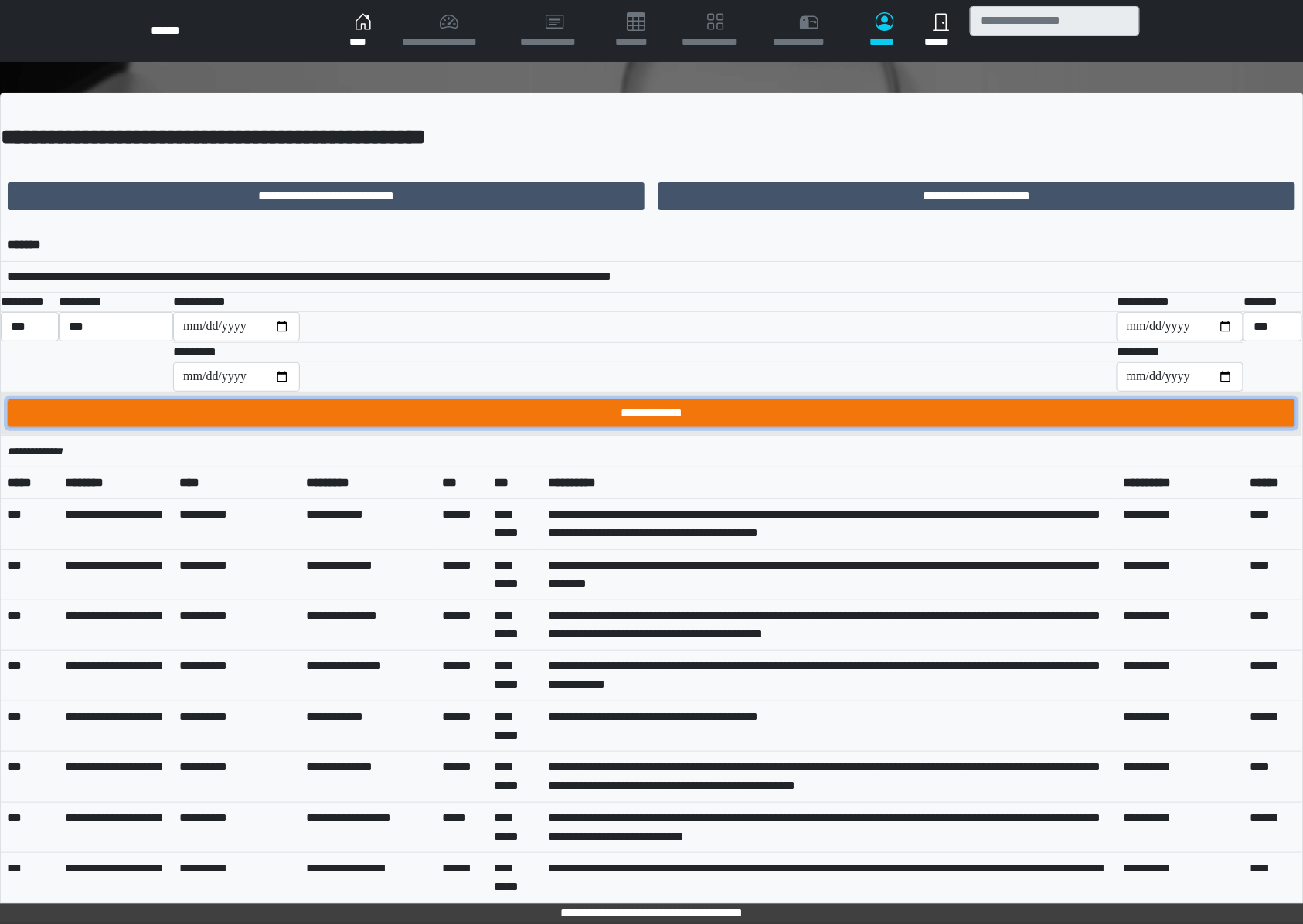 click on "**********" at bounding box center (652, 413) 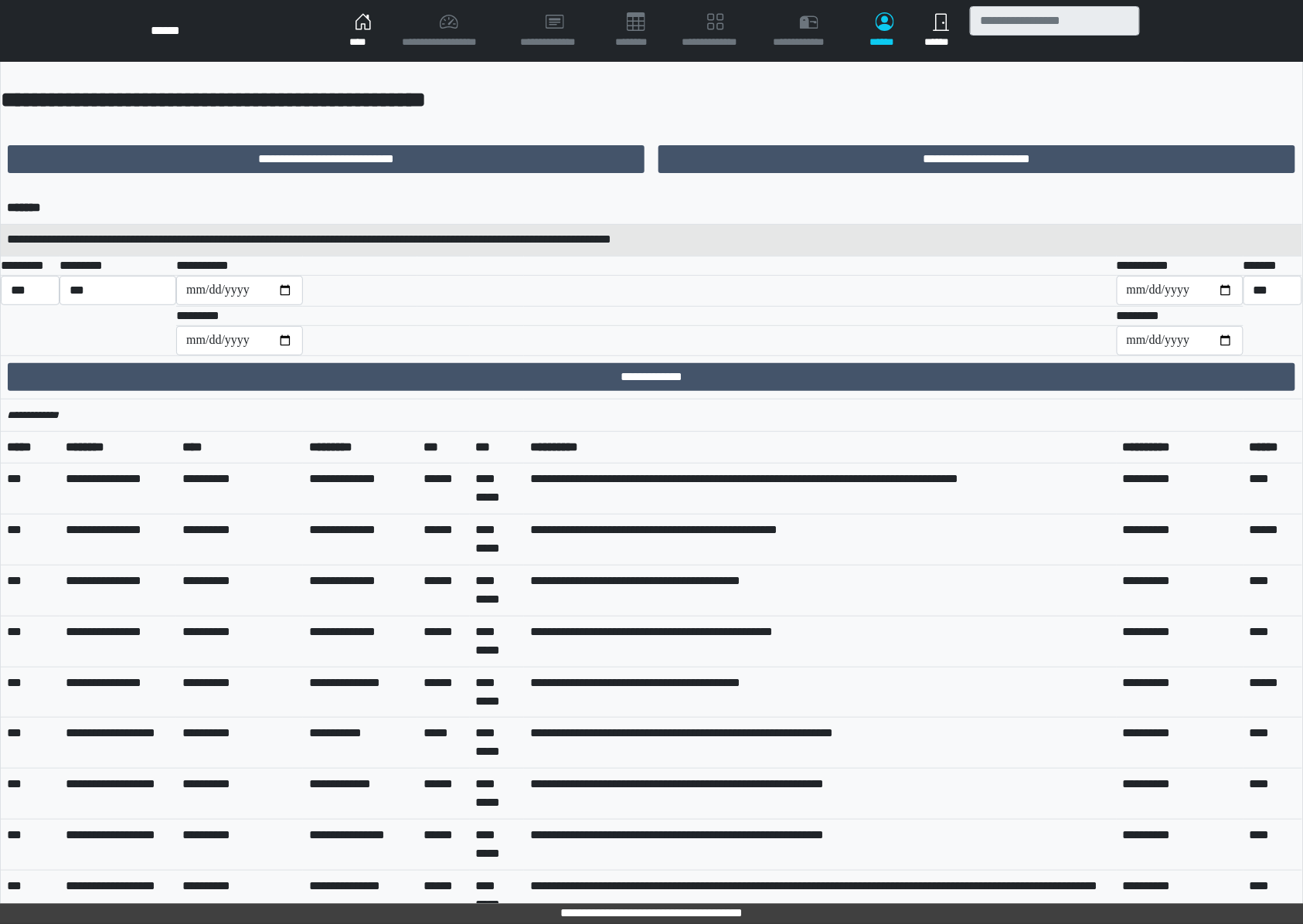 scroll, scrollTop: 0, scrollLeft: 0, axis: both 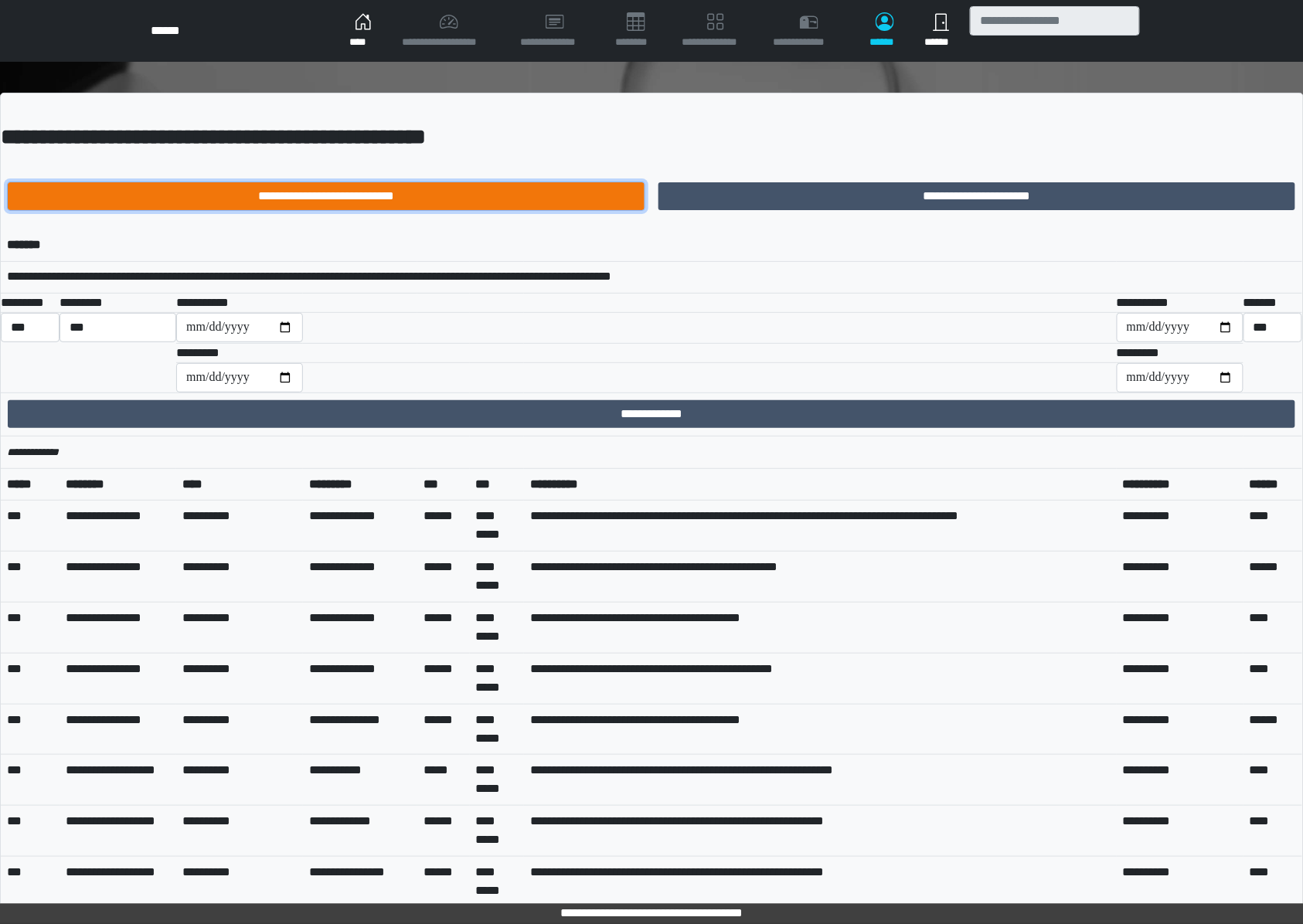 click on "**********" at bounding box center (326, 196) 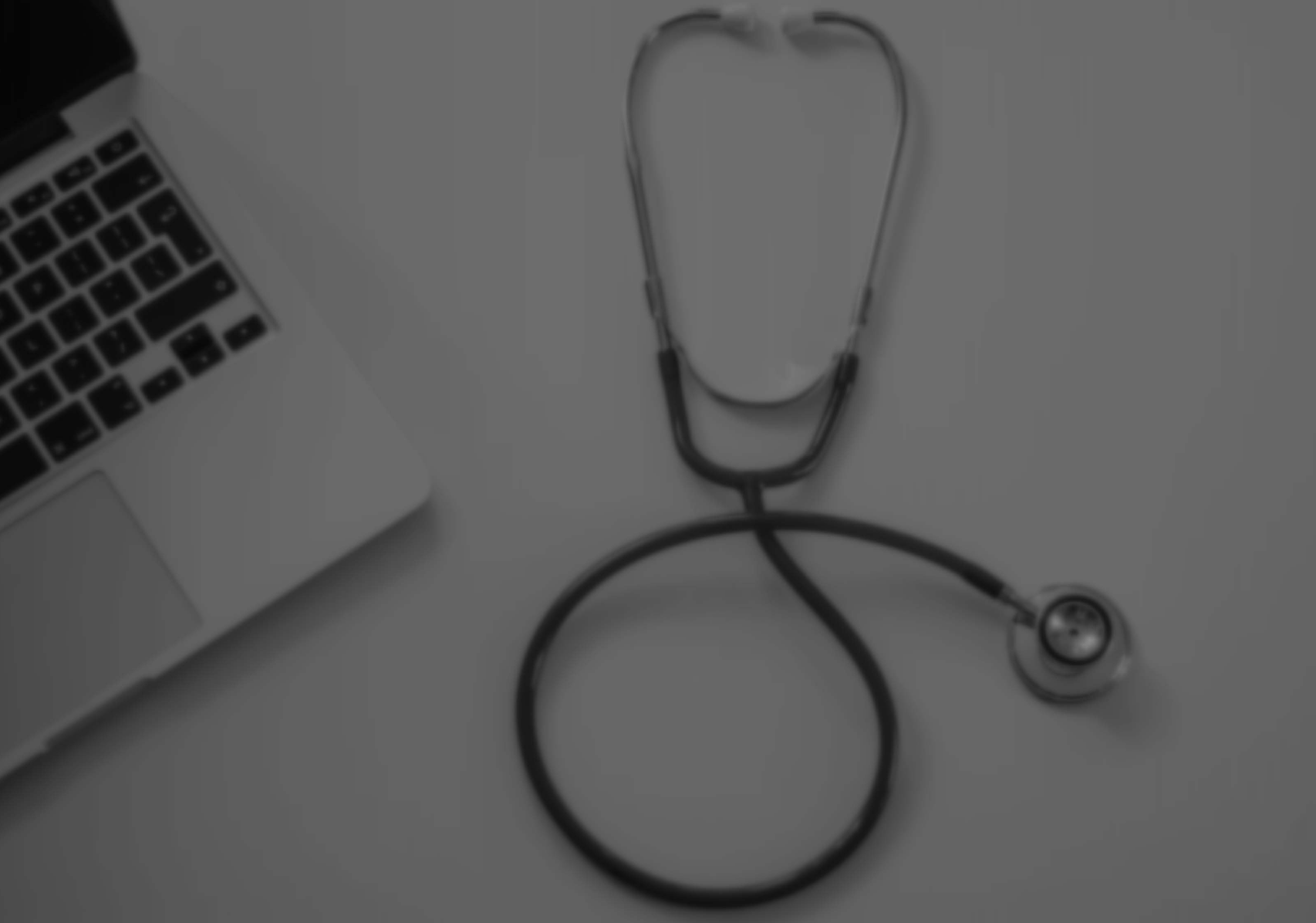 scroll, scrollTop: 0, scrollLeft: 0, axis: both 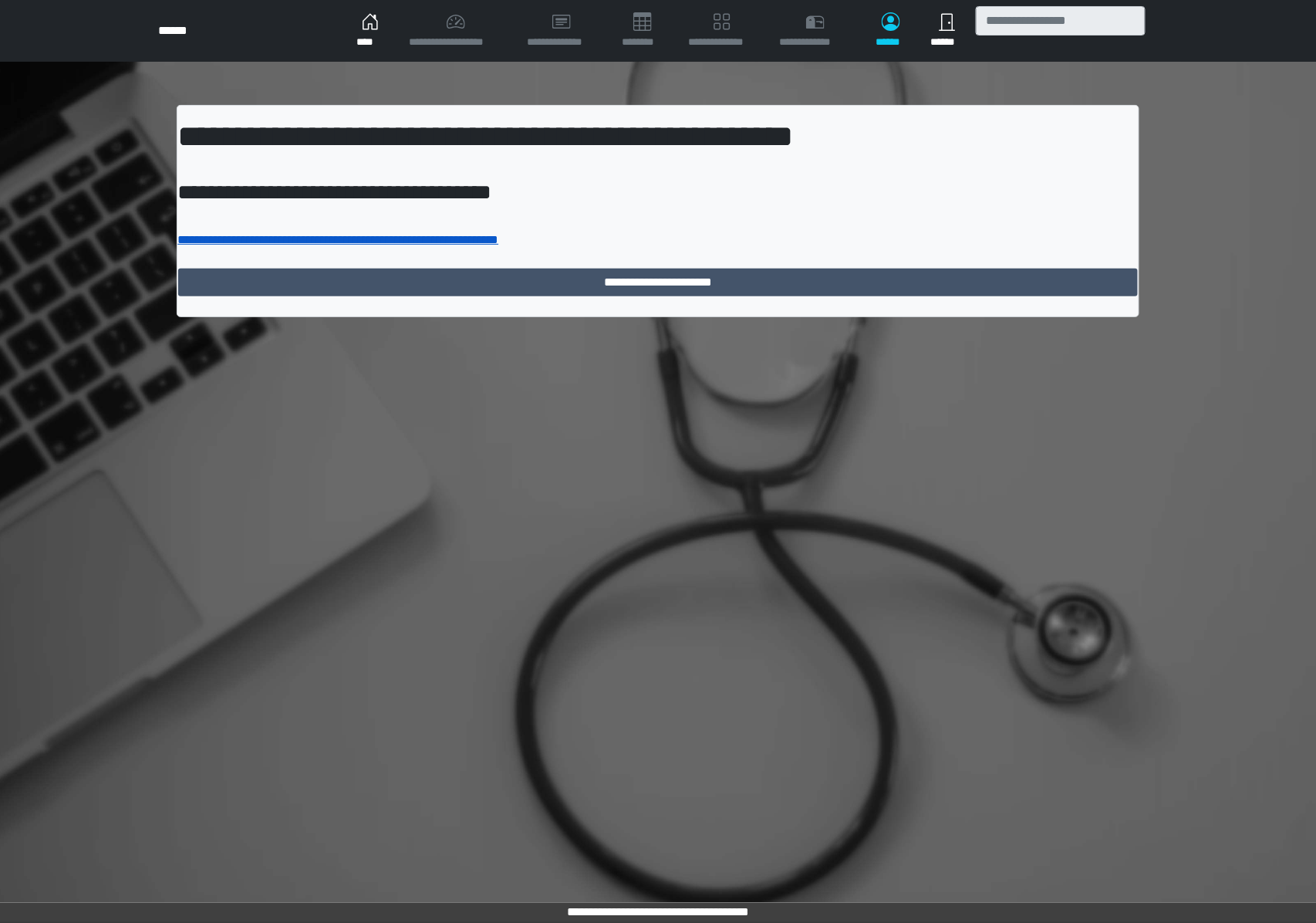 click on "**********" at bounding box center [338, 239] 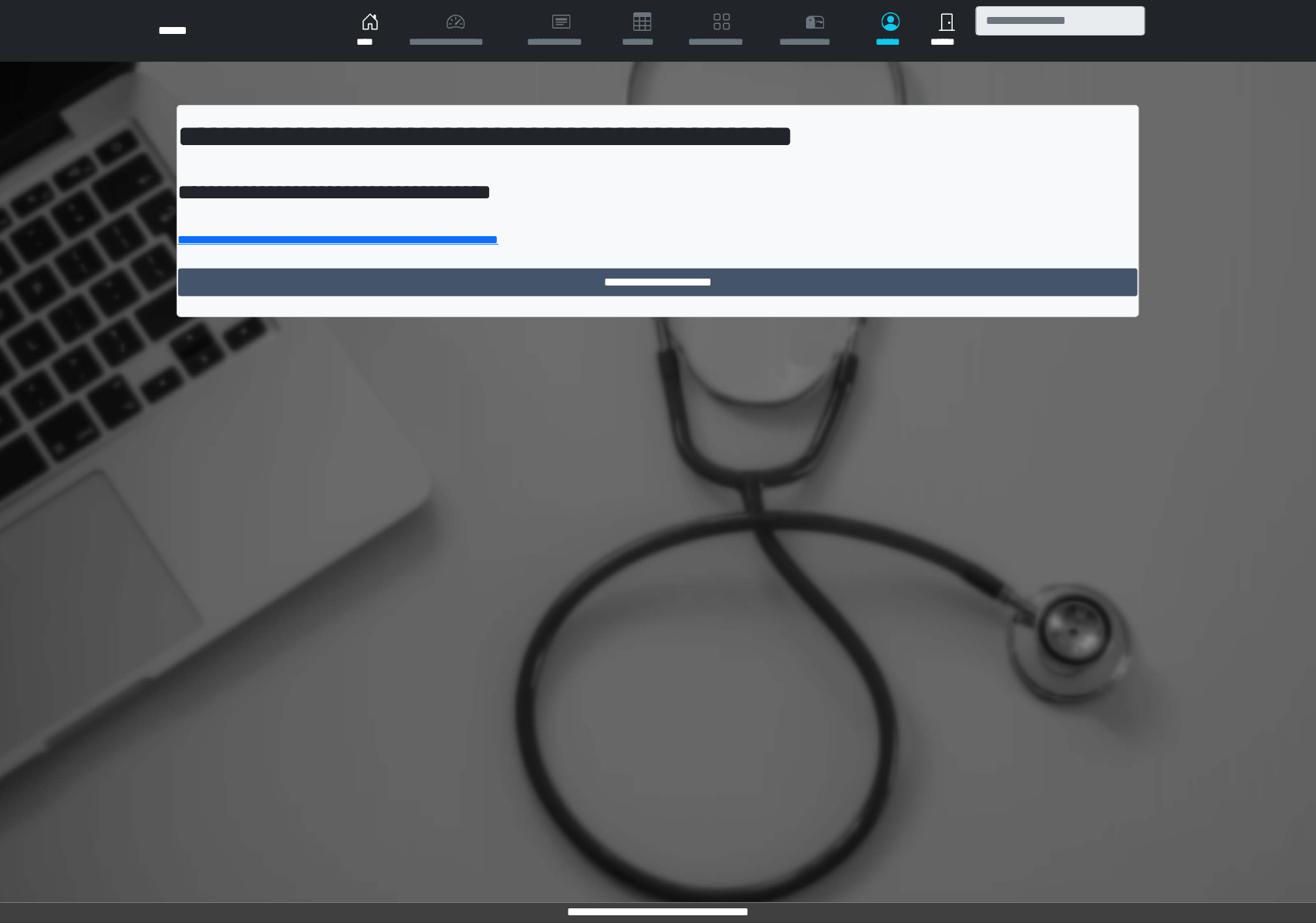 click on "**********" at bounding box center (657, 193) 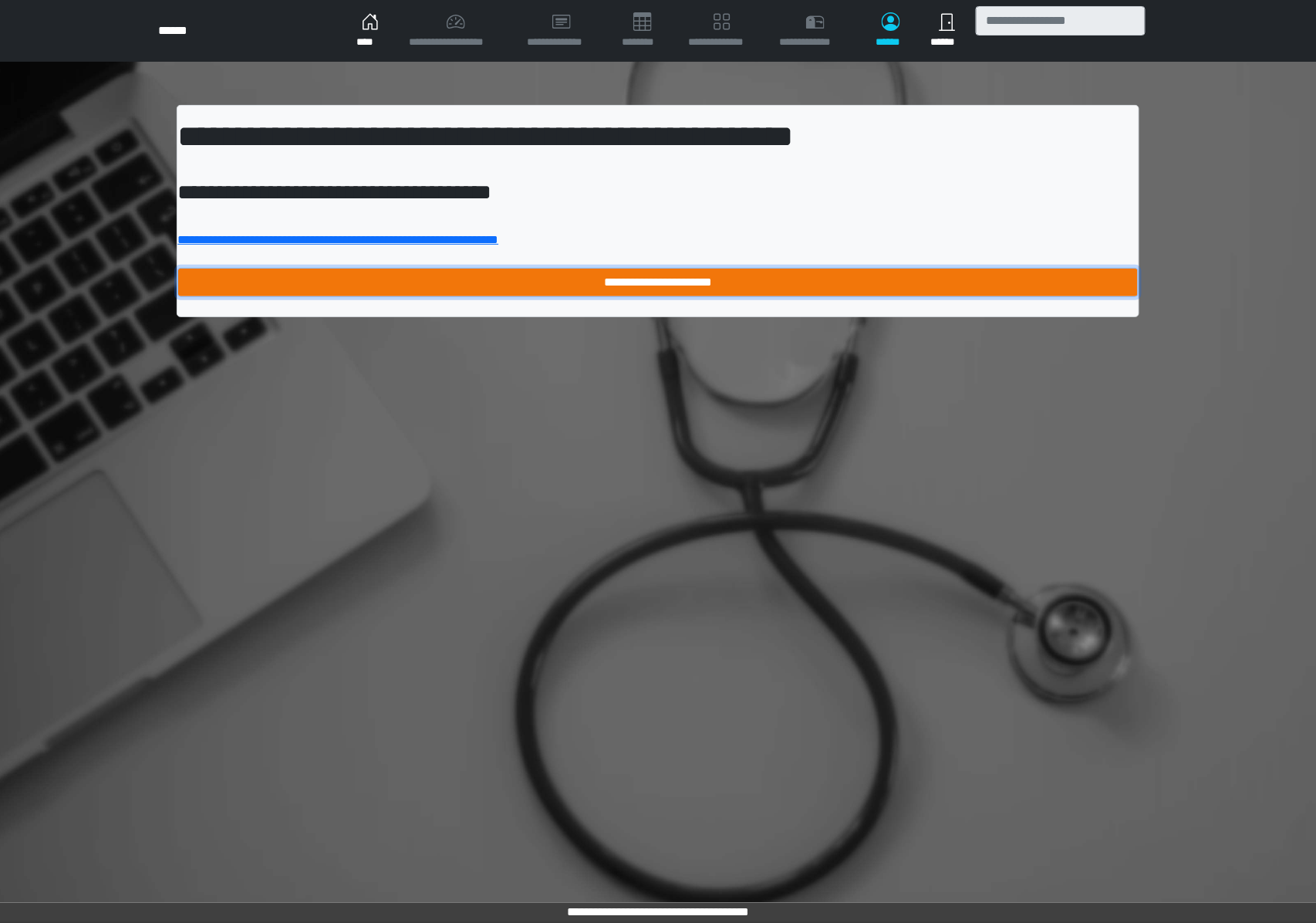 click on "**********" at bounding box center [657, 282] 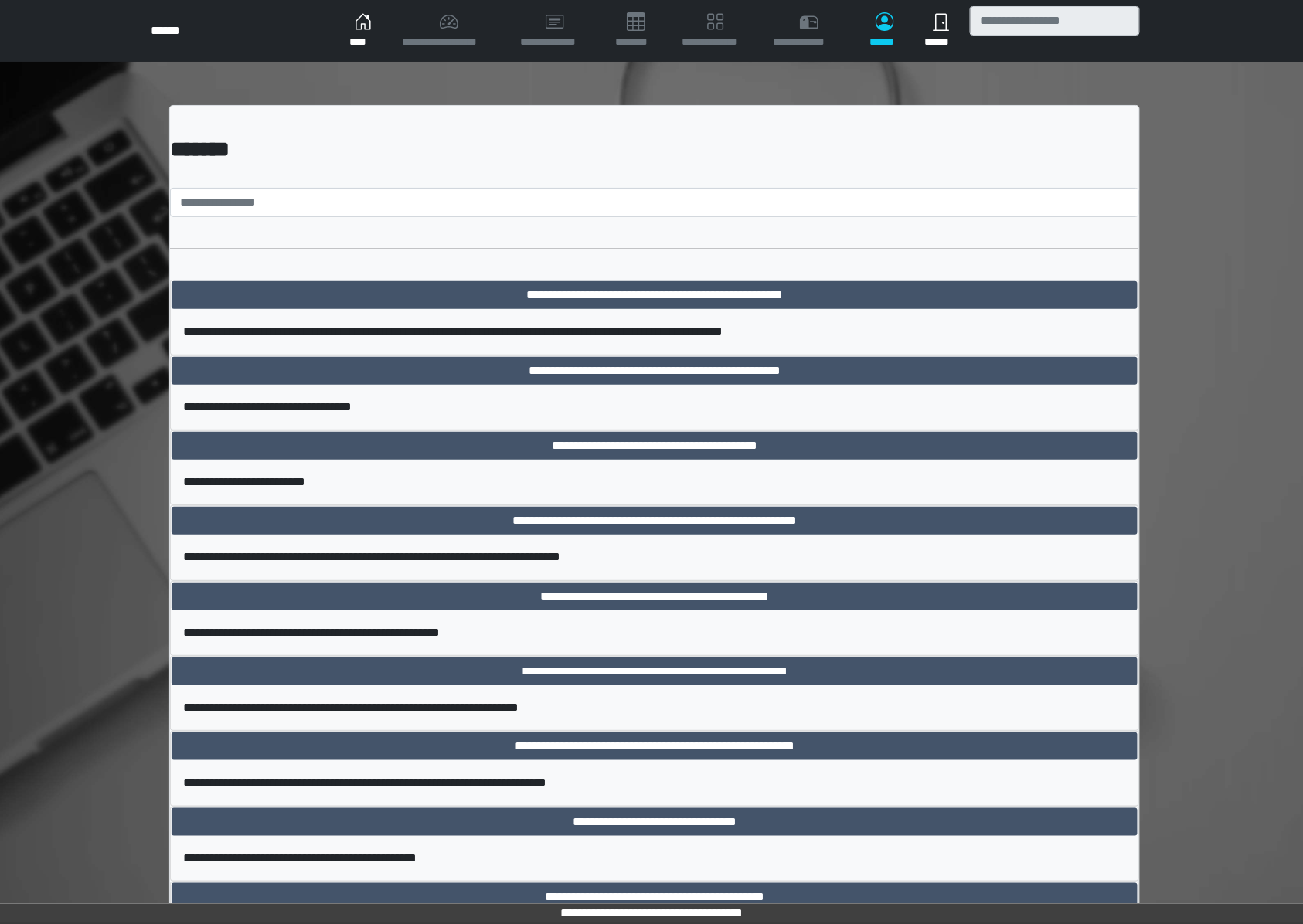 scroll, scrollTop: 10230, scrollLeft: 0, axis: vertical 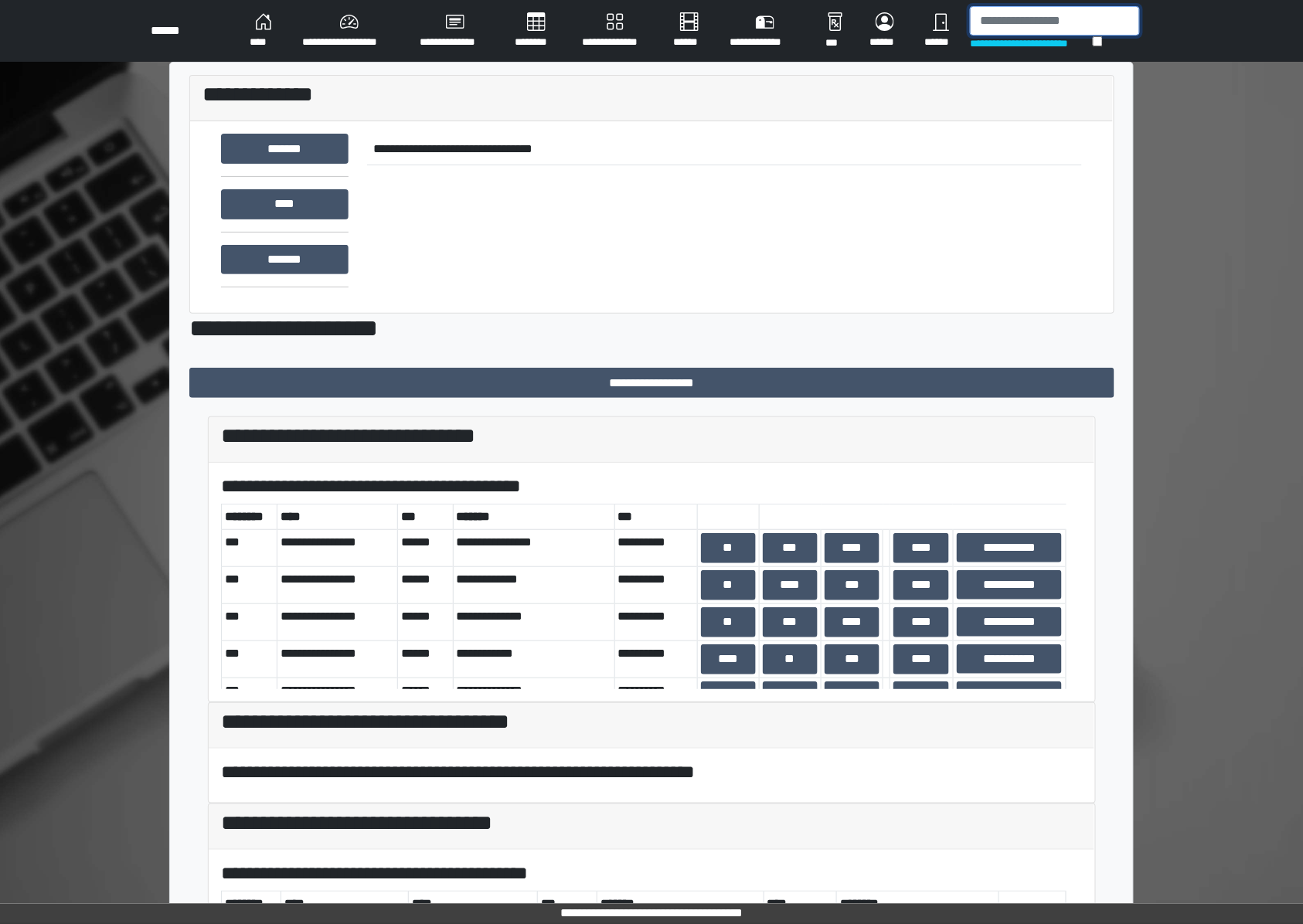 click at bounding box center (1055, 21) 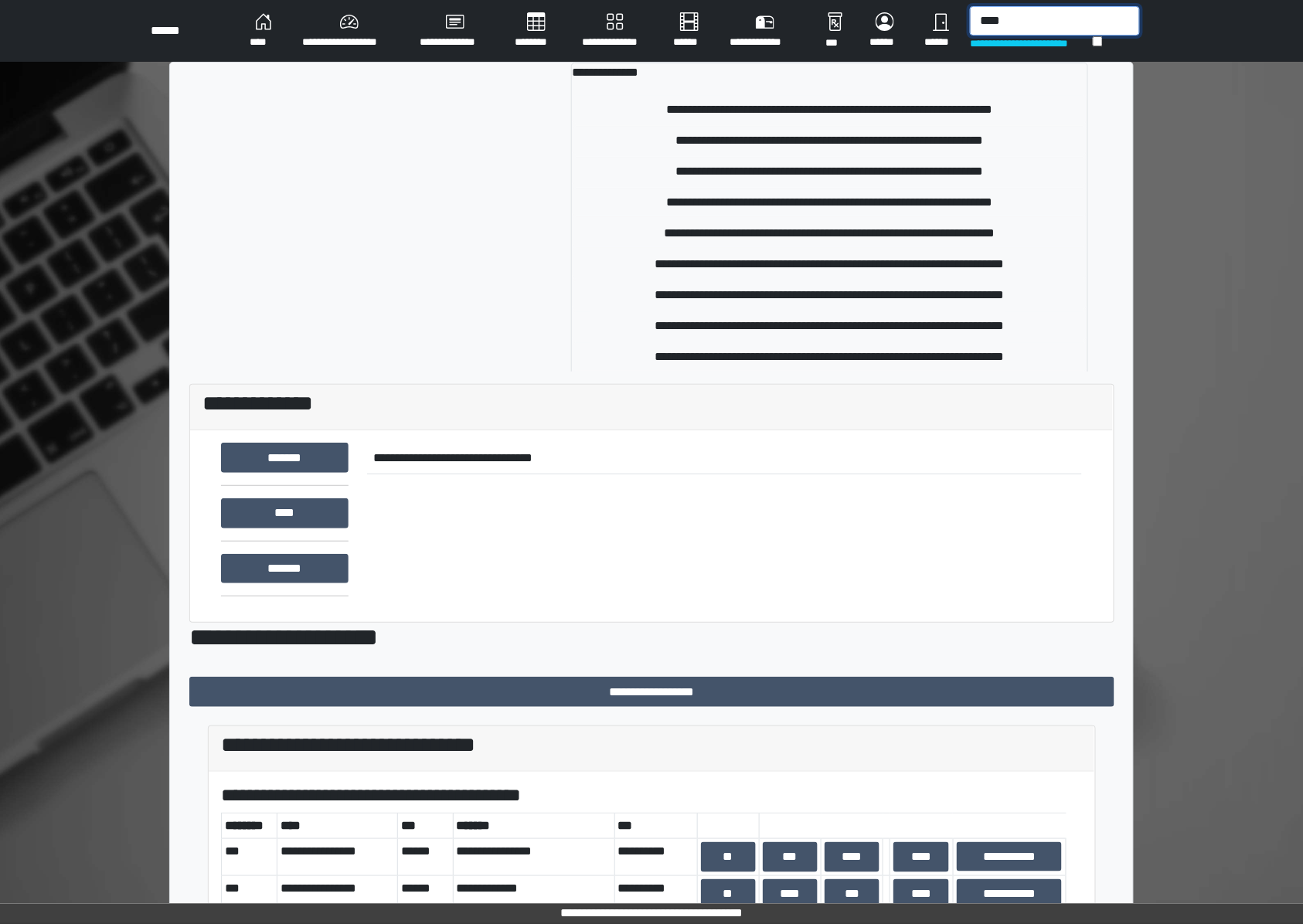 click on "****" at bounding box center [1055, 21] 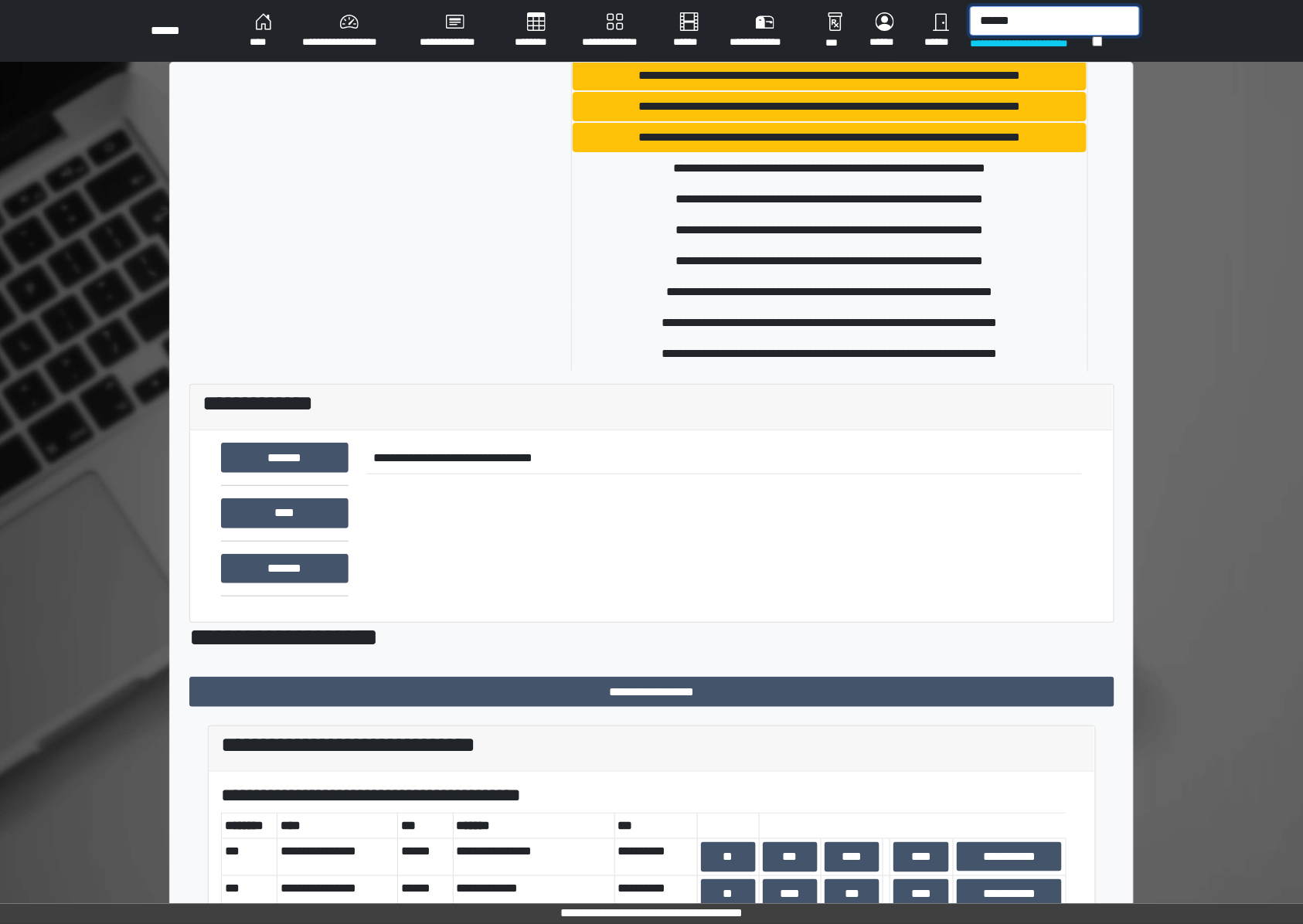 scroll, scrollTop: 206, scrollLeft: 0, axis: vertical 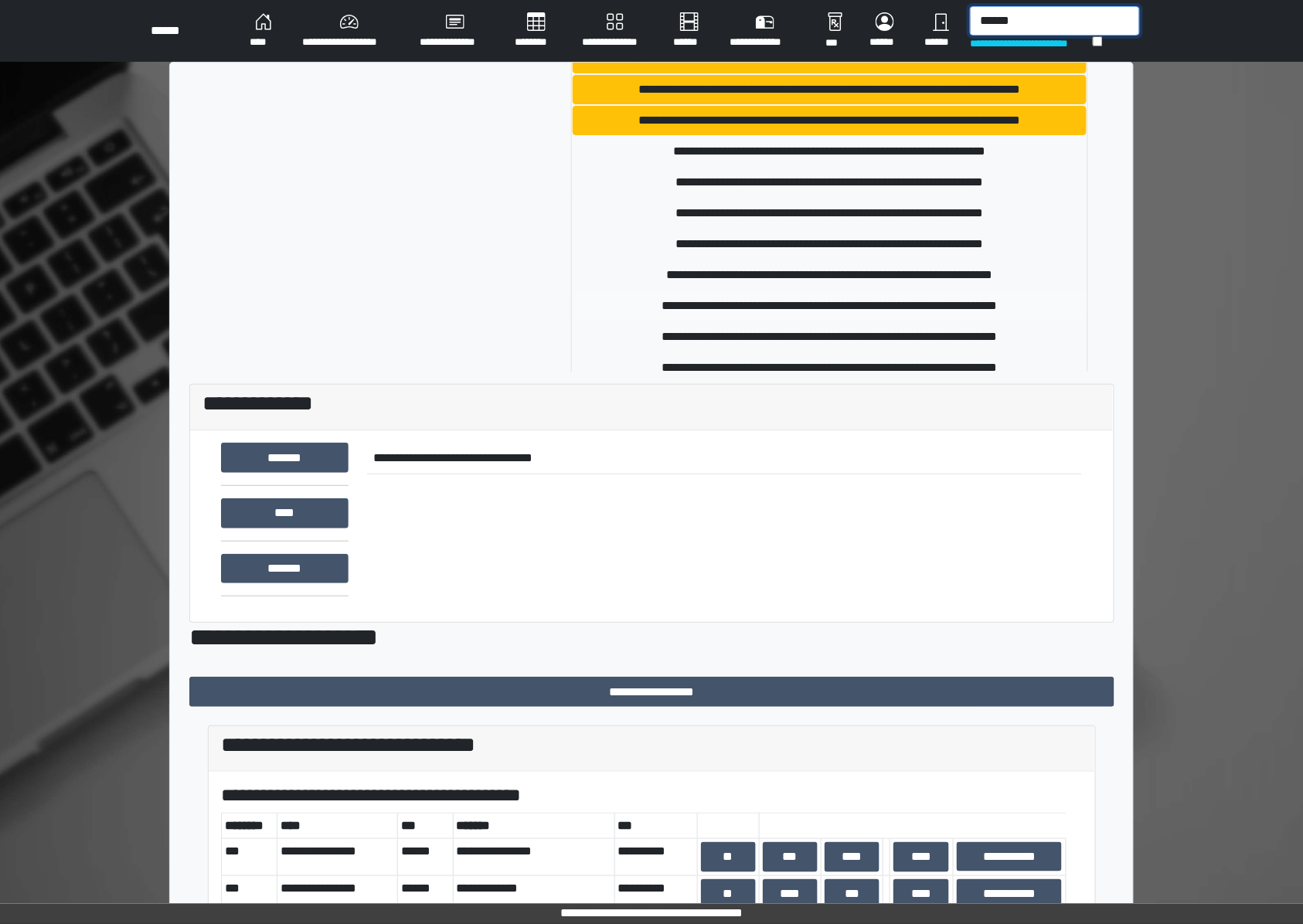 type on "******" 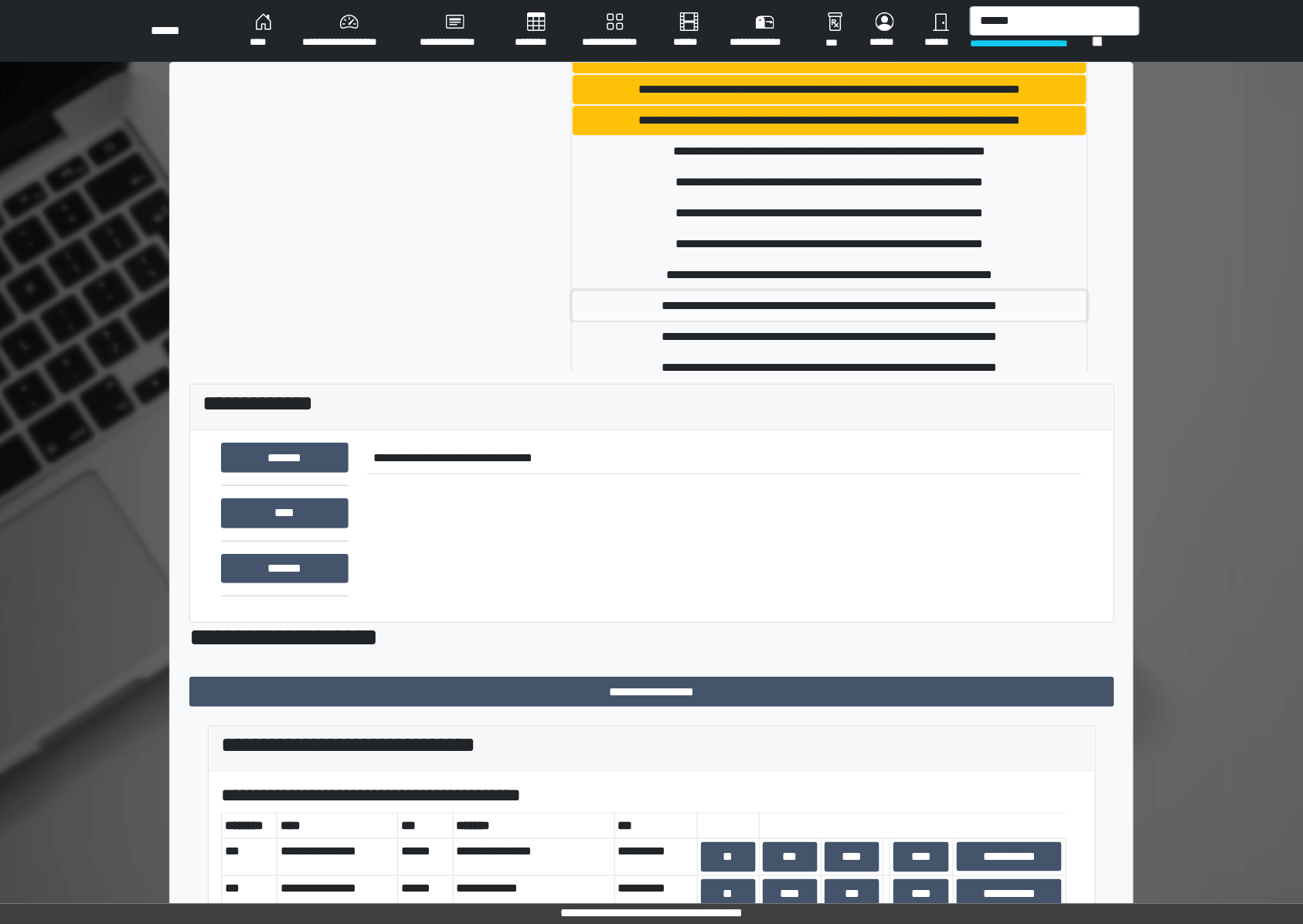 click on "**********" at bounding box center [829, 306] 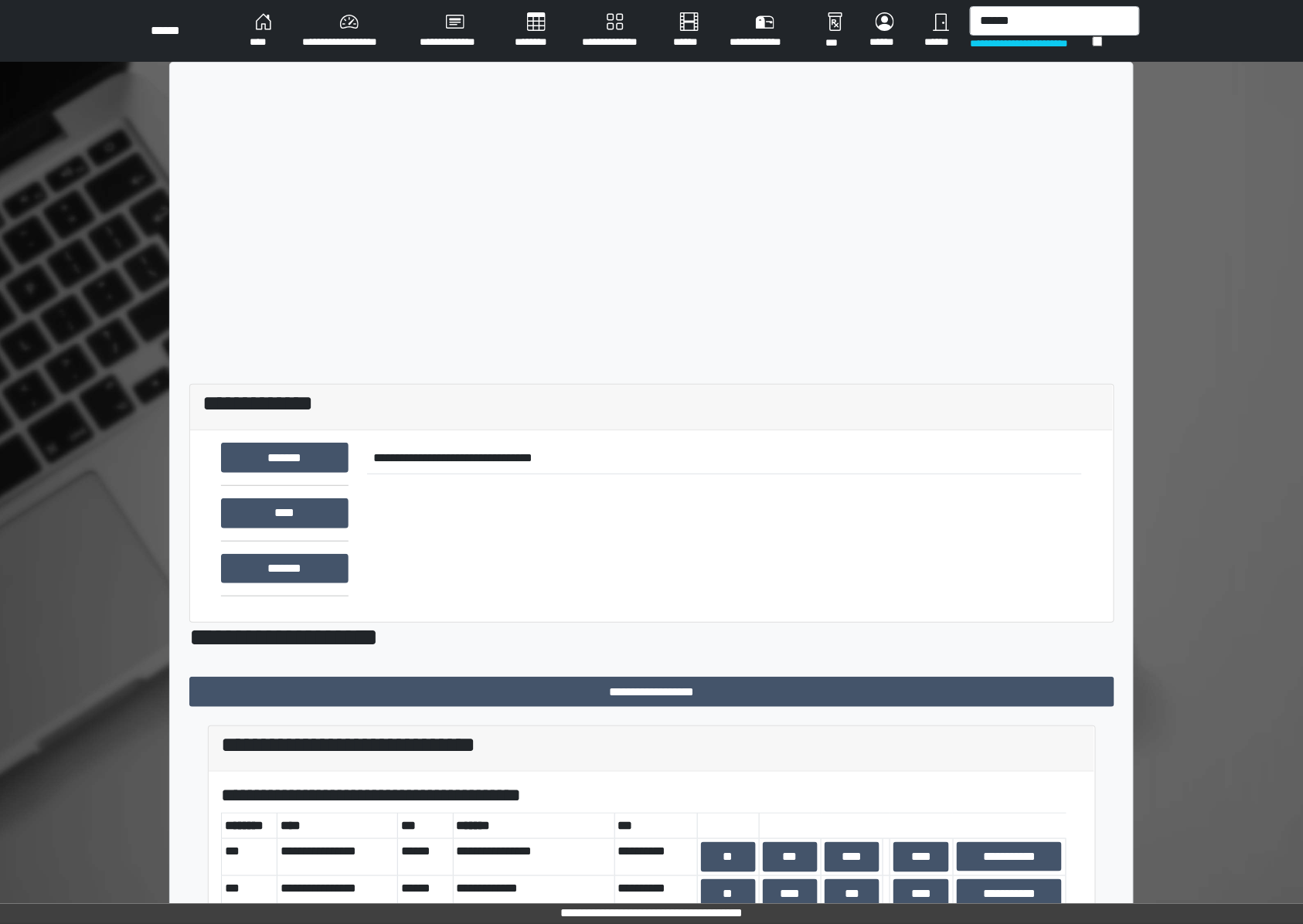 type 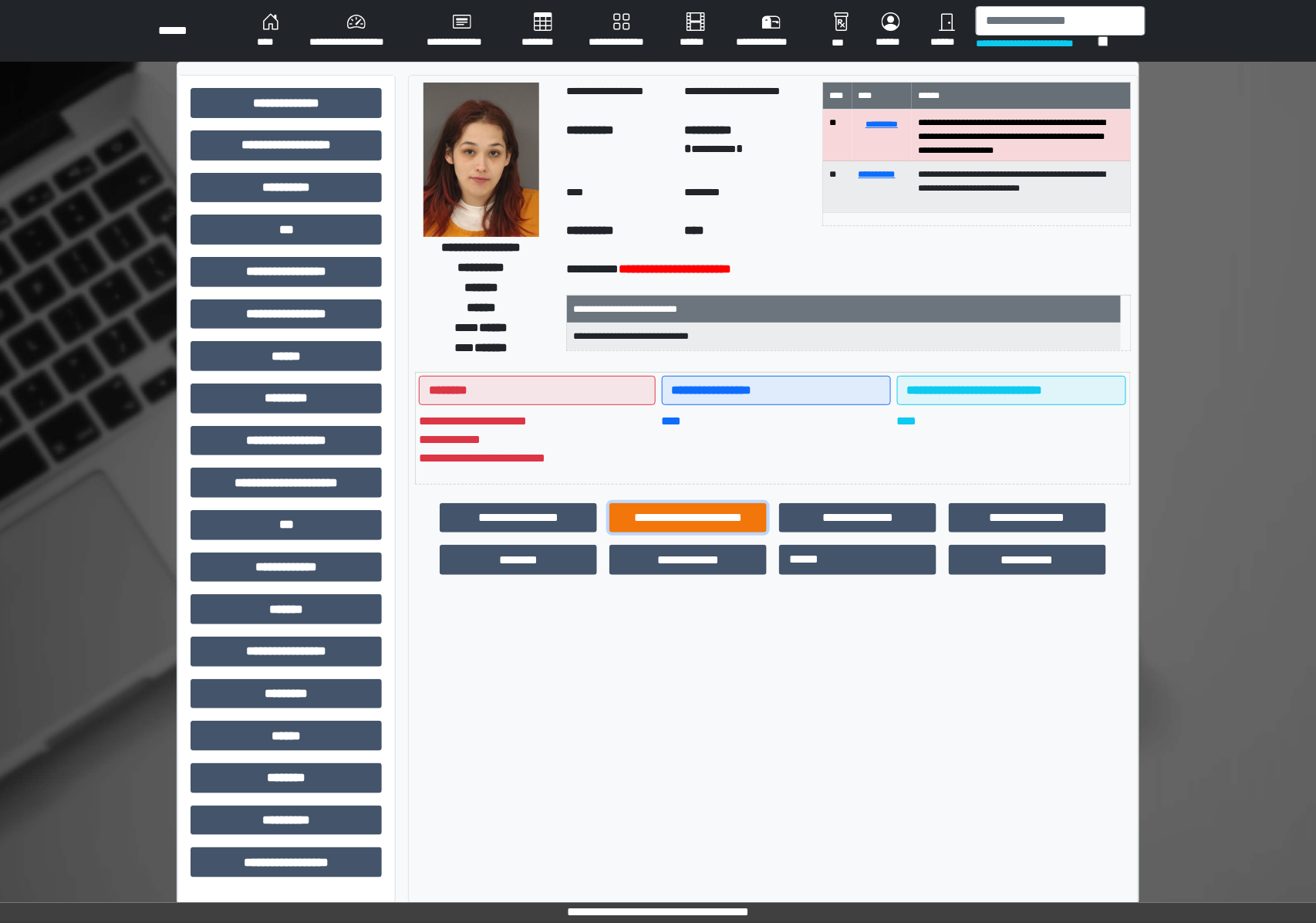 click on "**********" at bounding box center [688, 518] 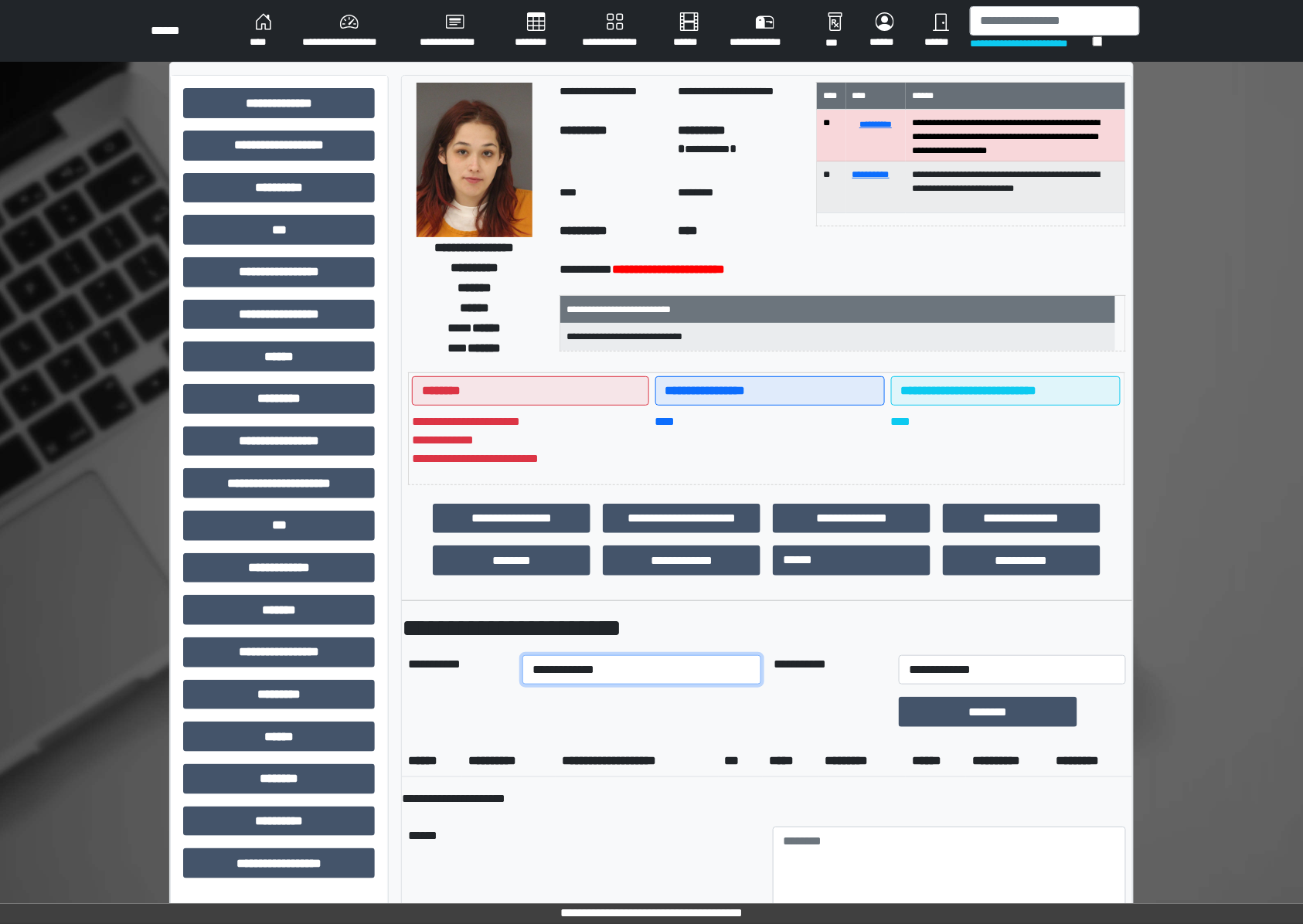 click on "**********" at bounding box center (642, 670) 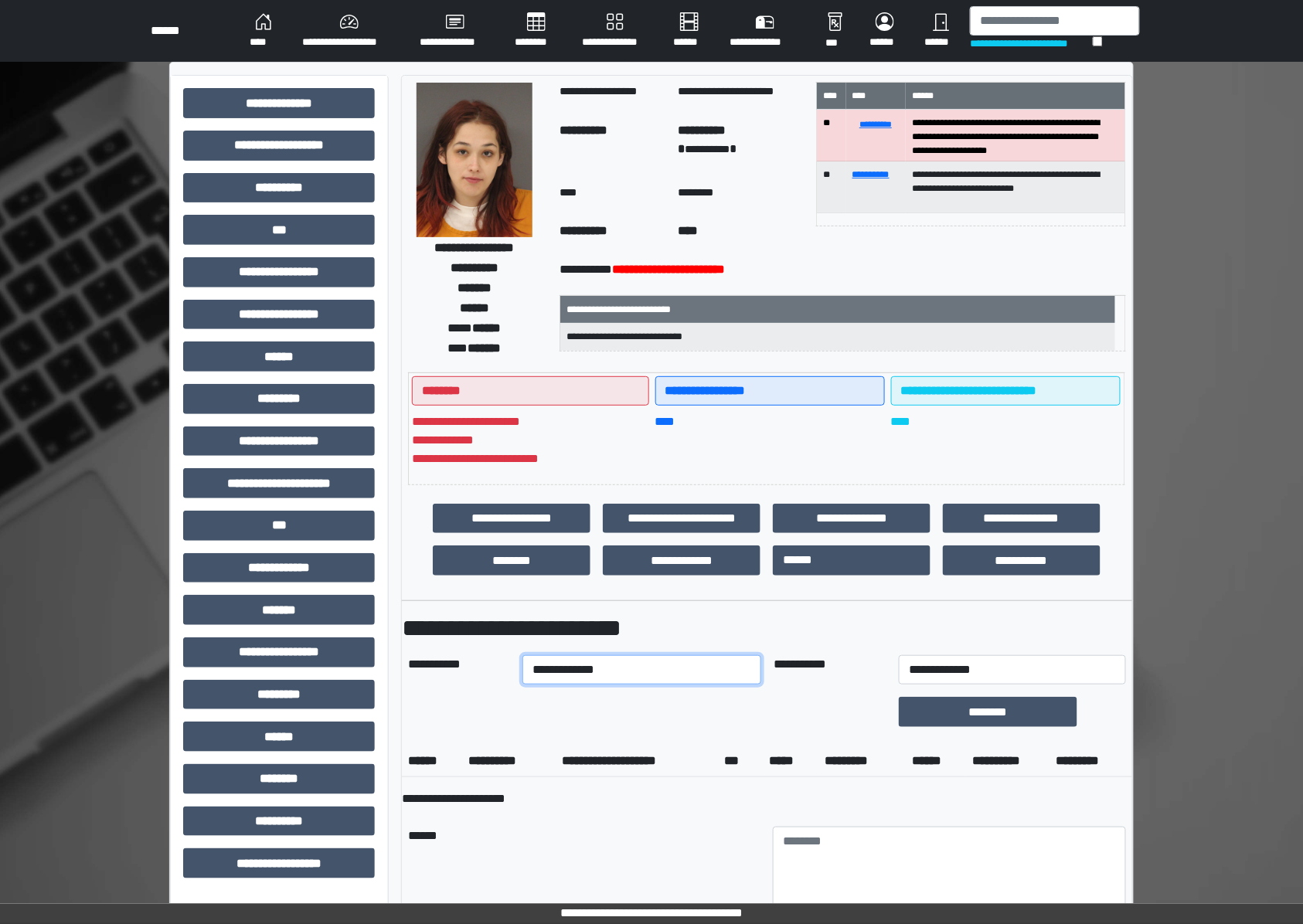 select on "****" 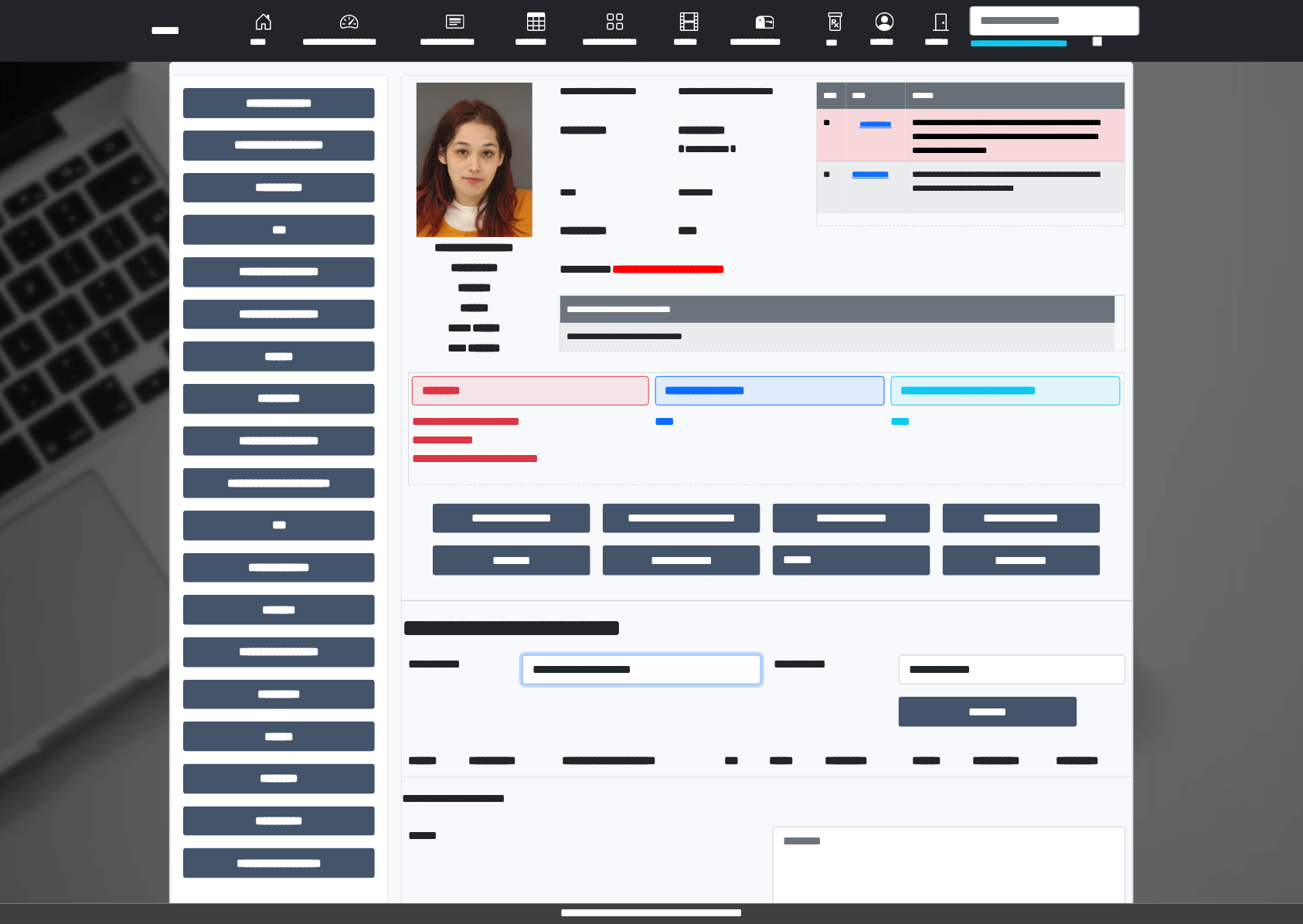 click on "**********" at bounding box center [642, 670] 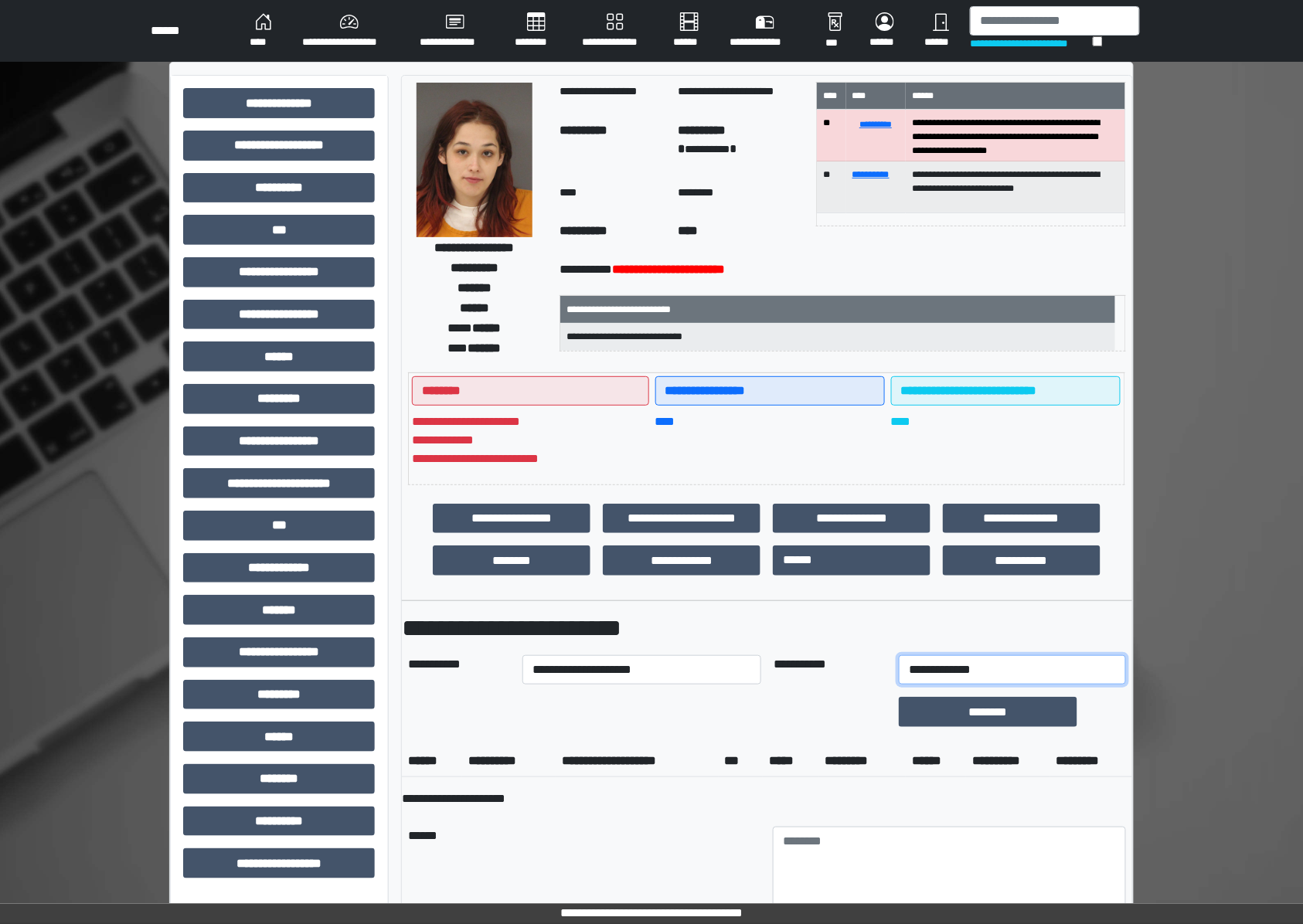 click on "**********" at bounding box center (1012, 670) 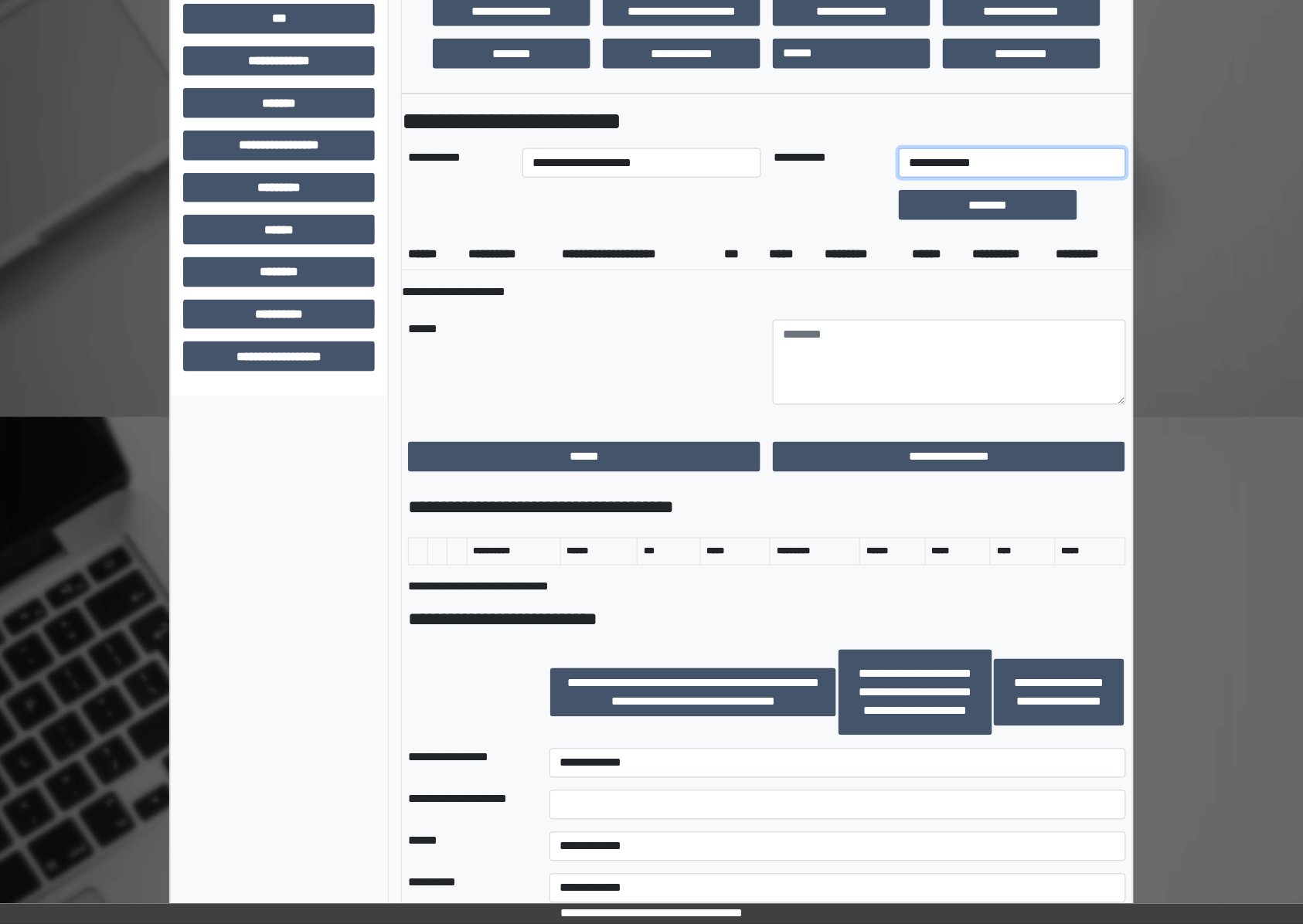 scroll, scrollTop: 618, scrollLeft: 0, axis: vertical 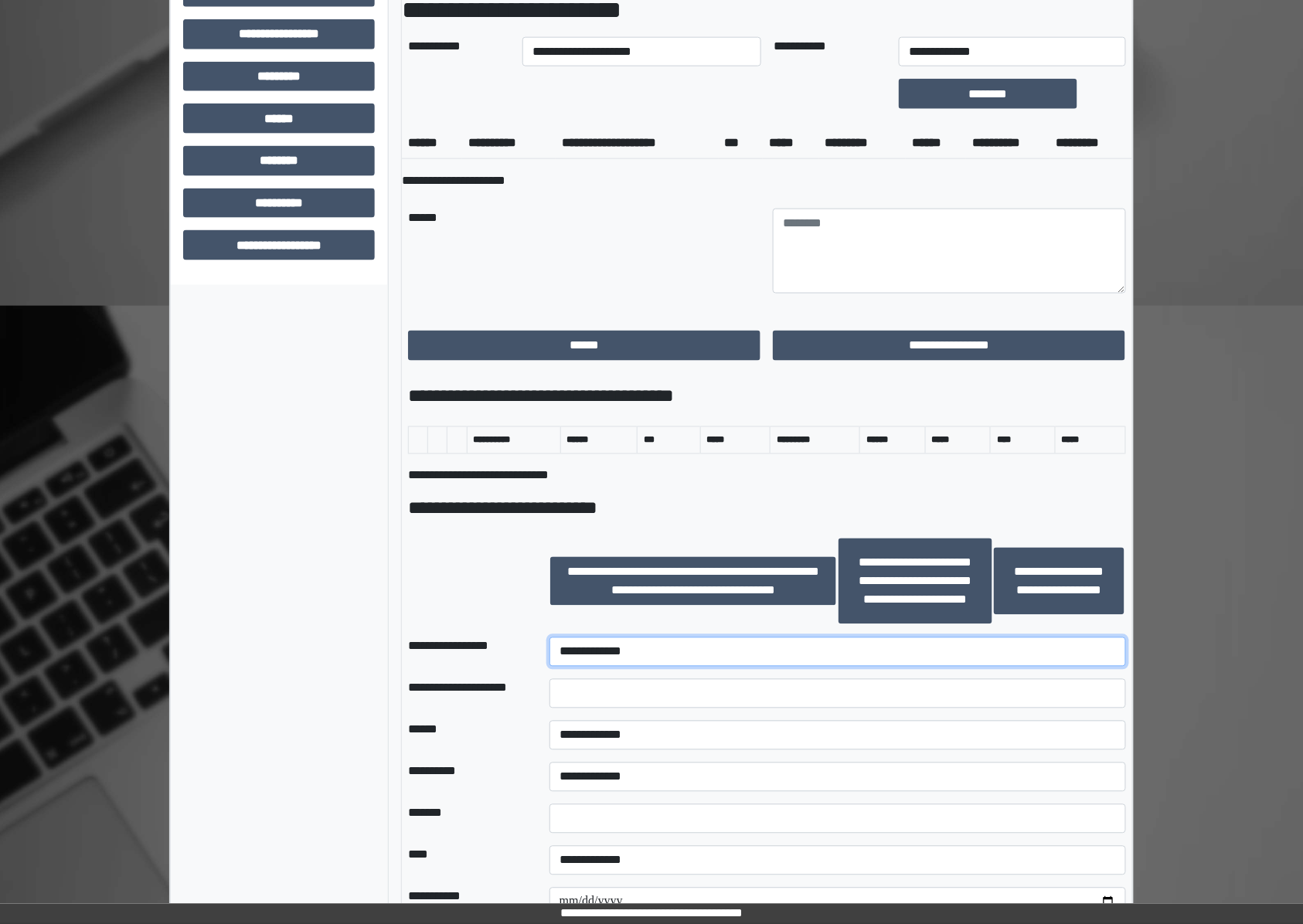 click on "**********" at bounding box center [838, 652] 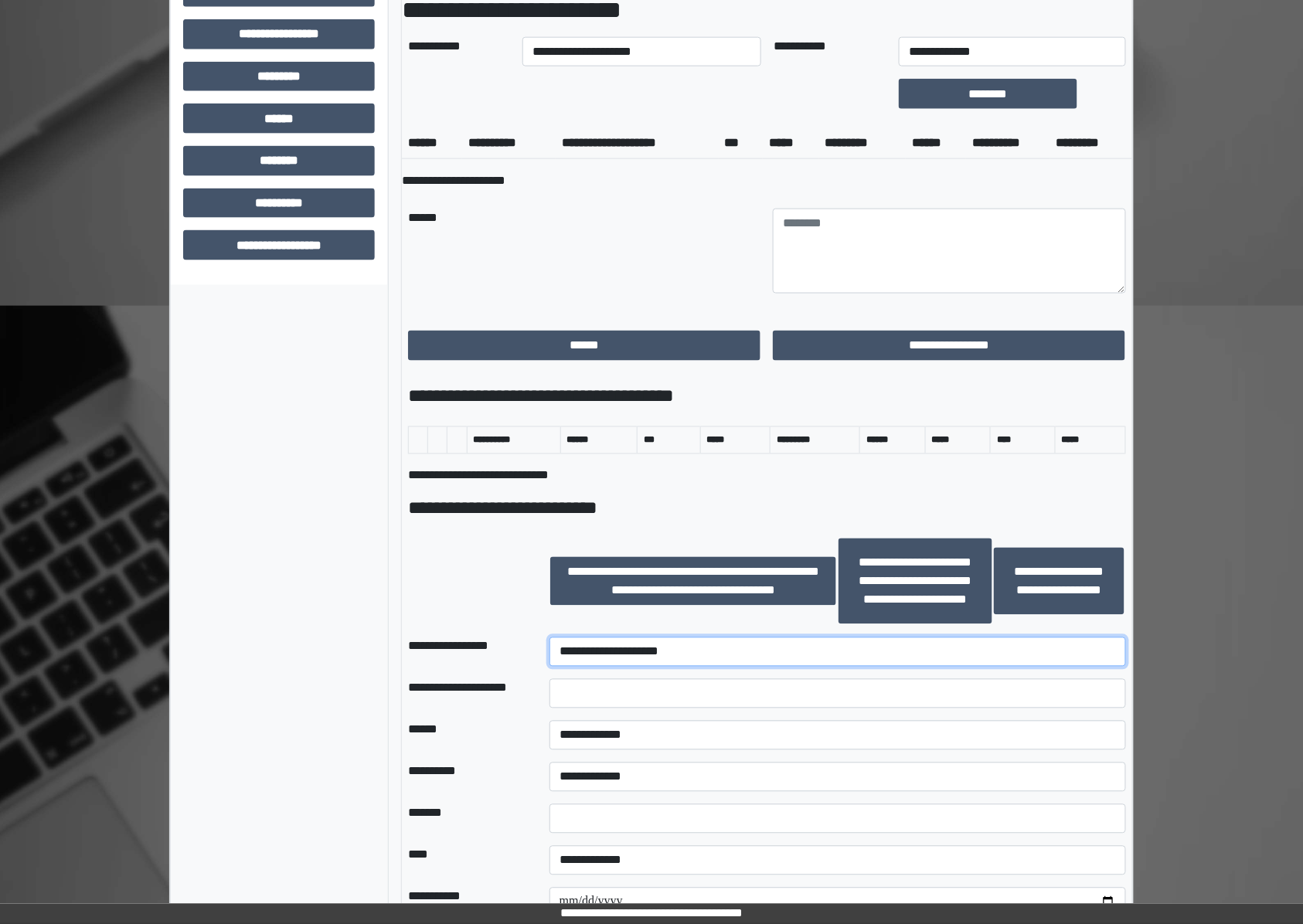 click on "**********" at bounding box center (838, 652) 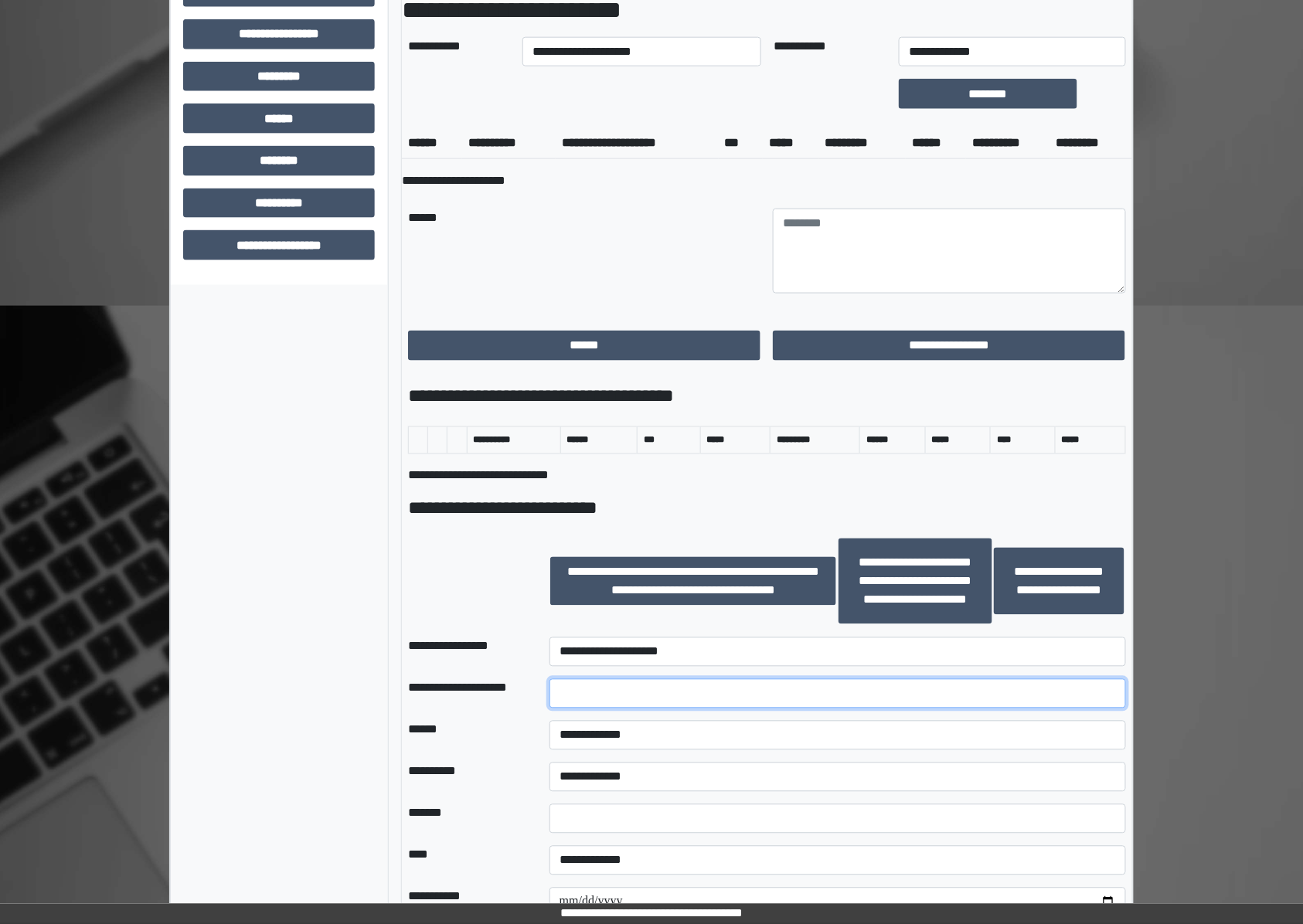 click at bounding box center [838, 694] 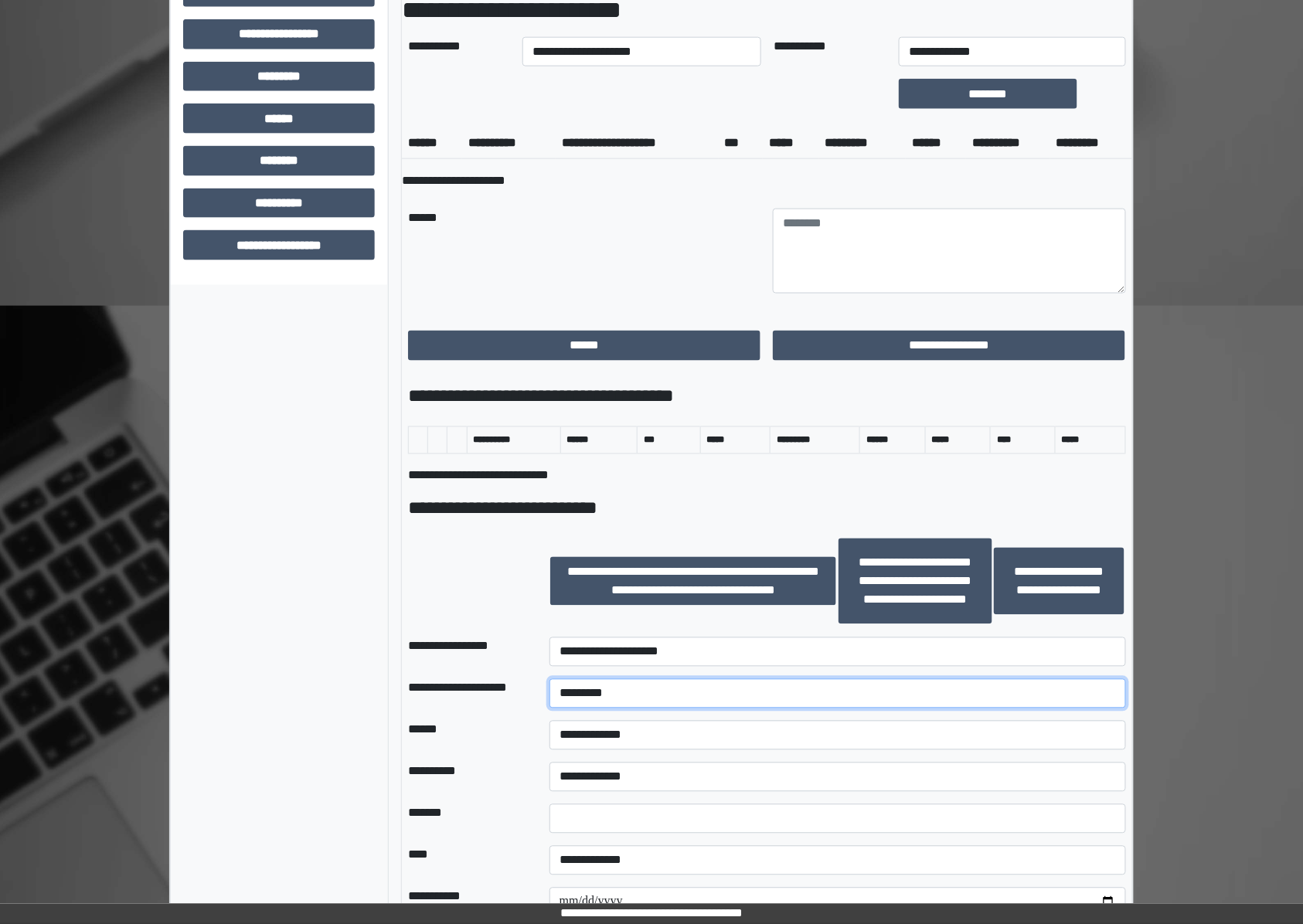 type on "*********" 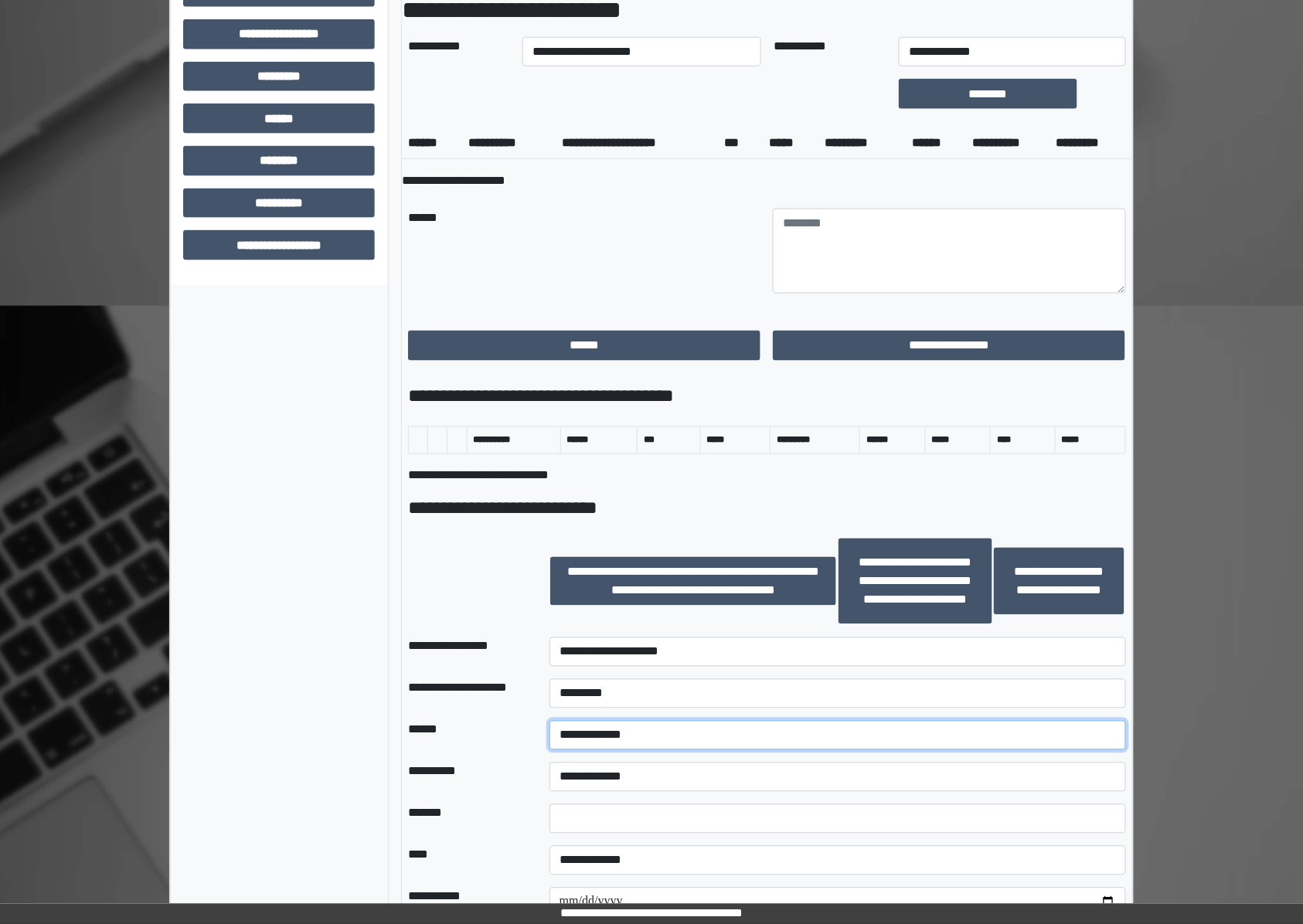 click on "**********" at bounding box center [838, 735] 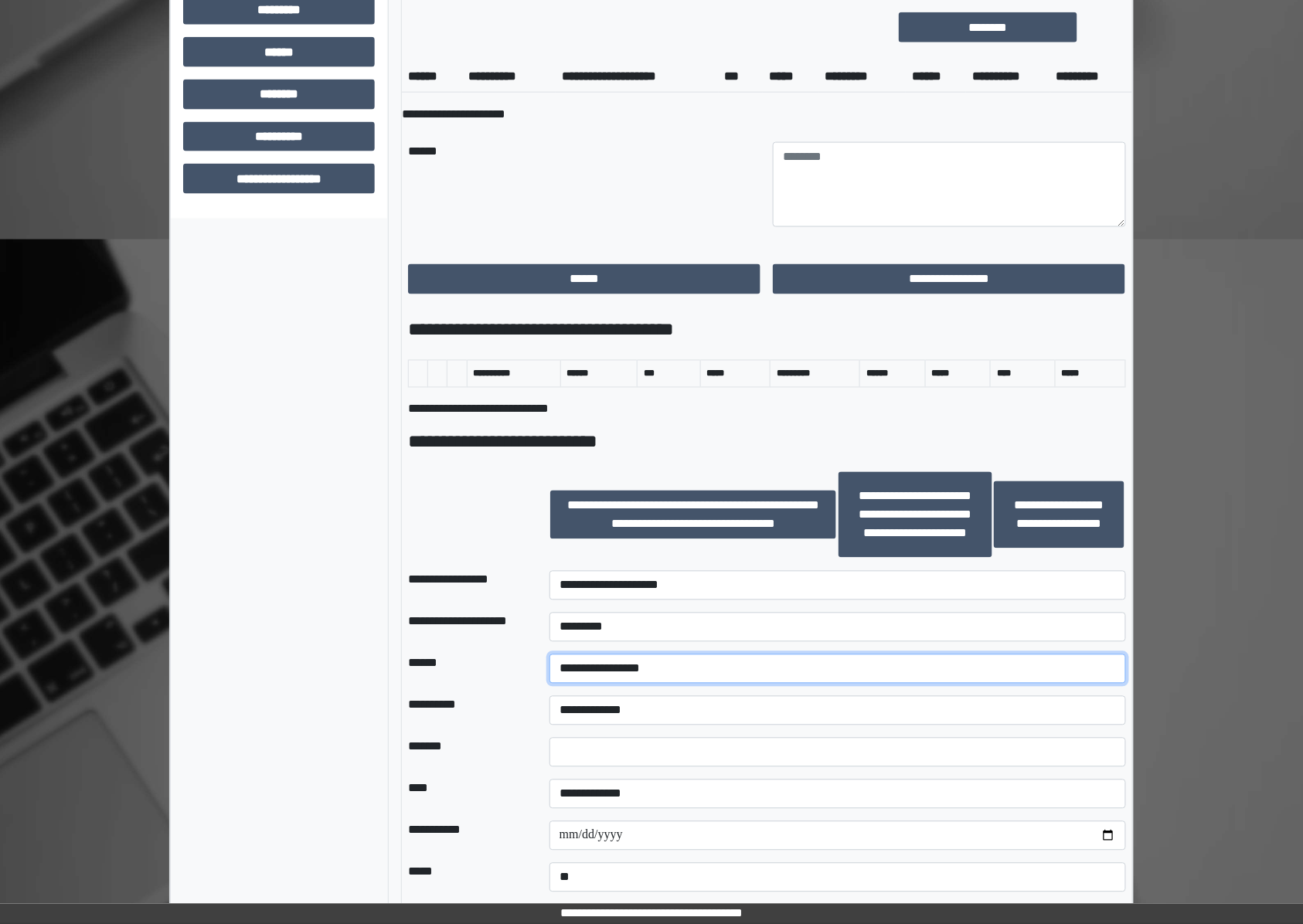 scroll, scrollTop: 721, scrollLeft: 0, axis: vertical 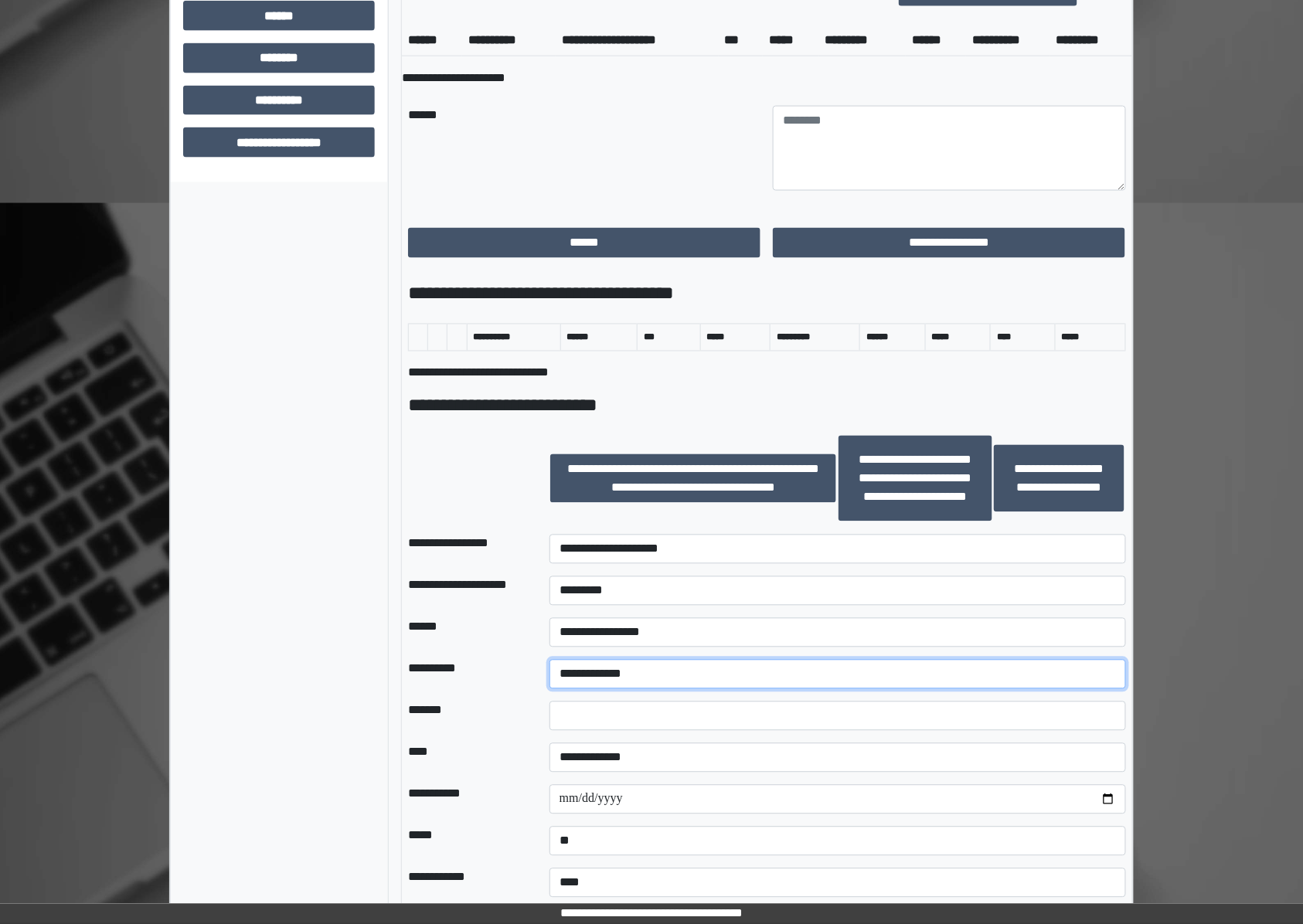 click on "**********" at bounding box center [838, 674] 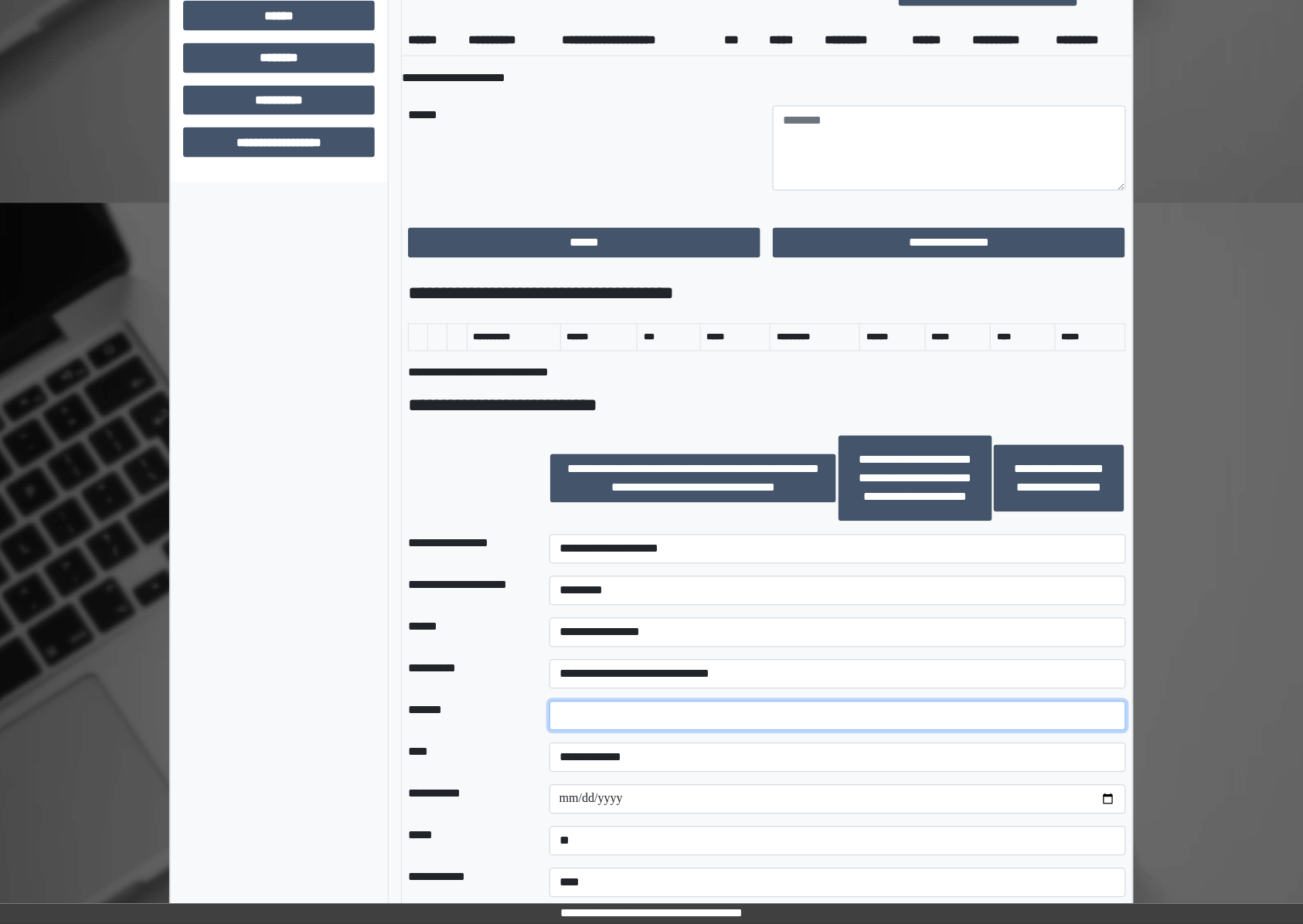 click at bounding box center (838, 716) 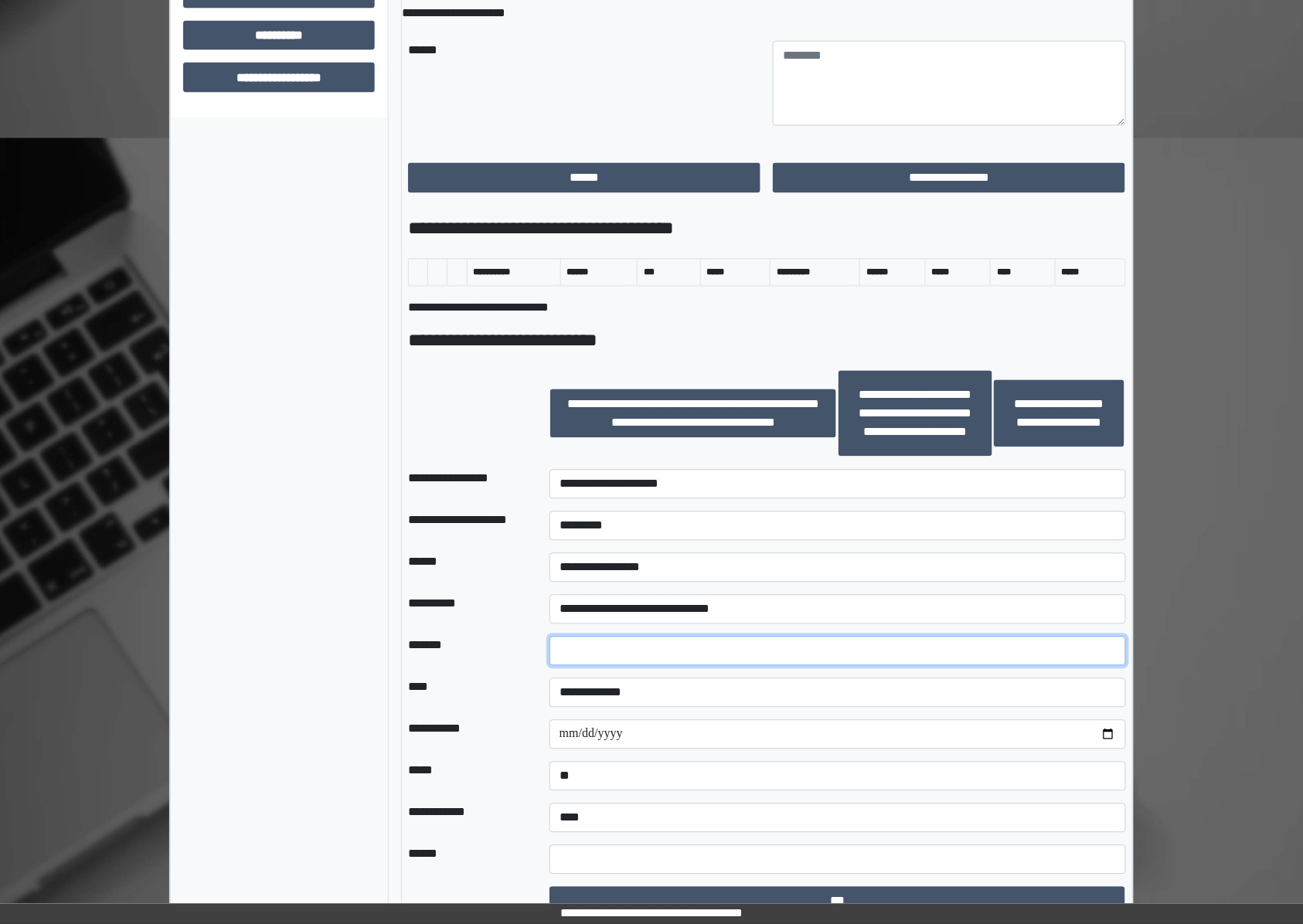 scroll, scrollTop: 819, scrollLeft: 0, axis: vertical 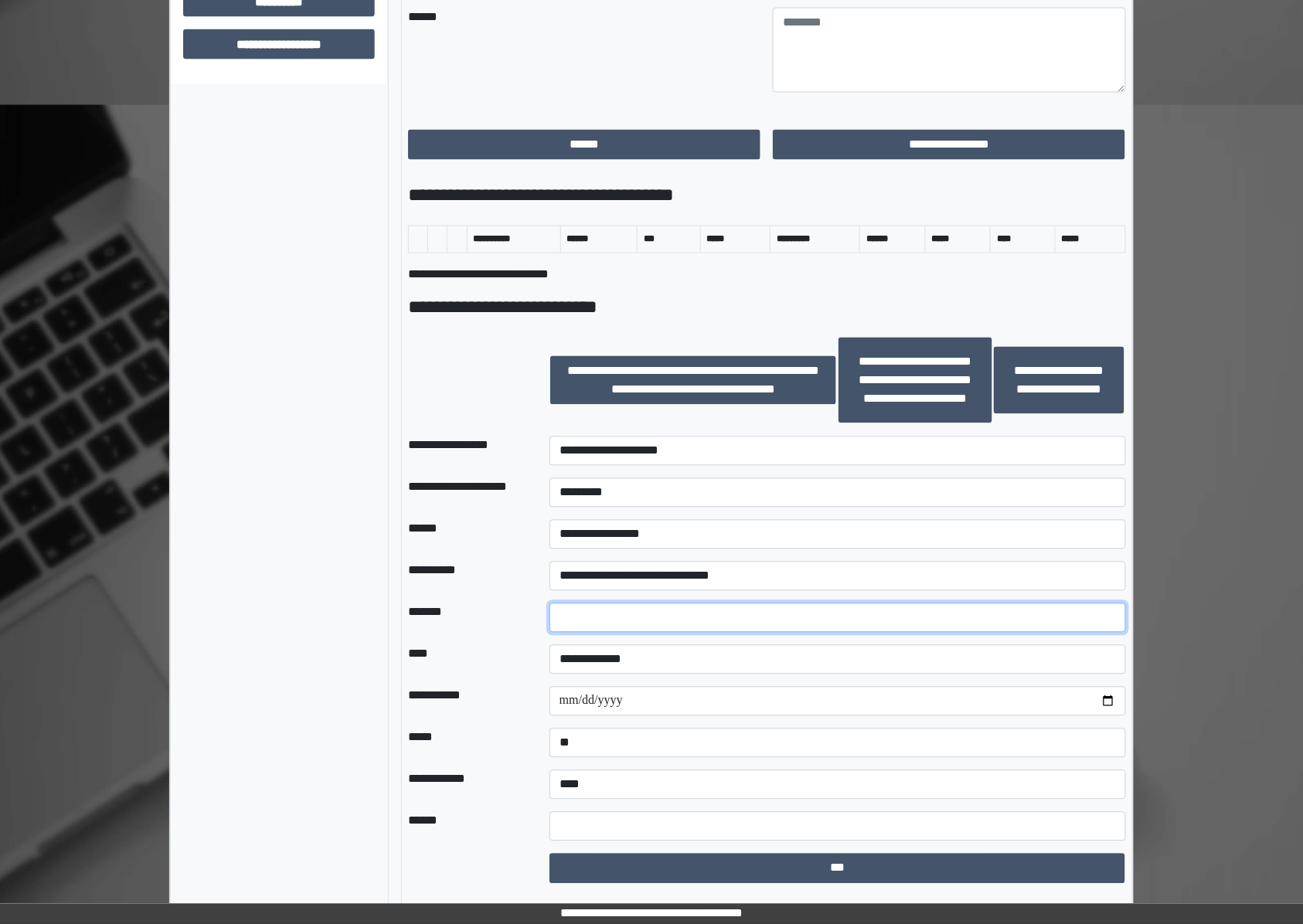 type on "*" 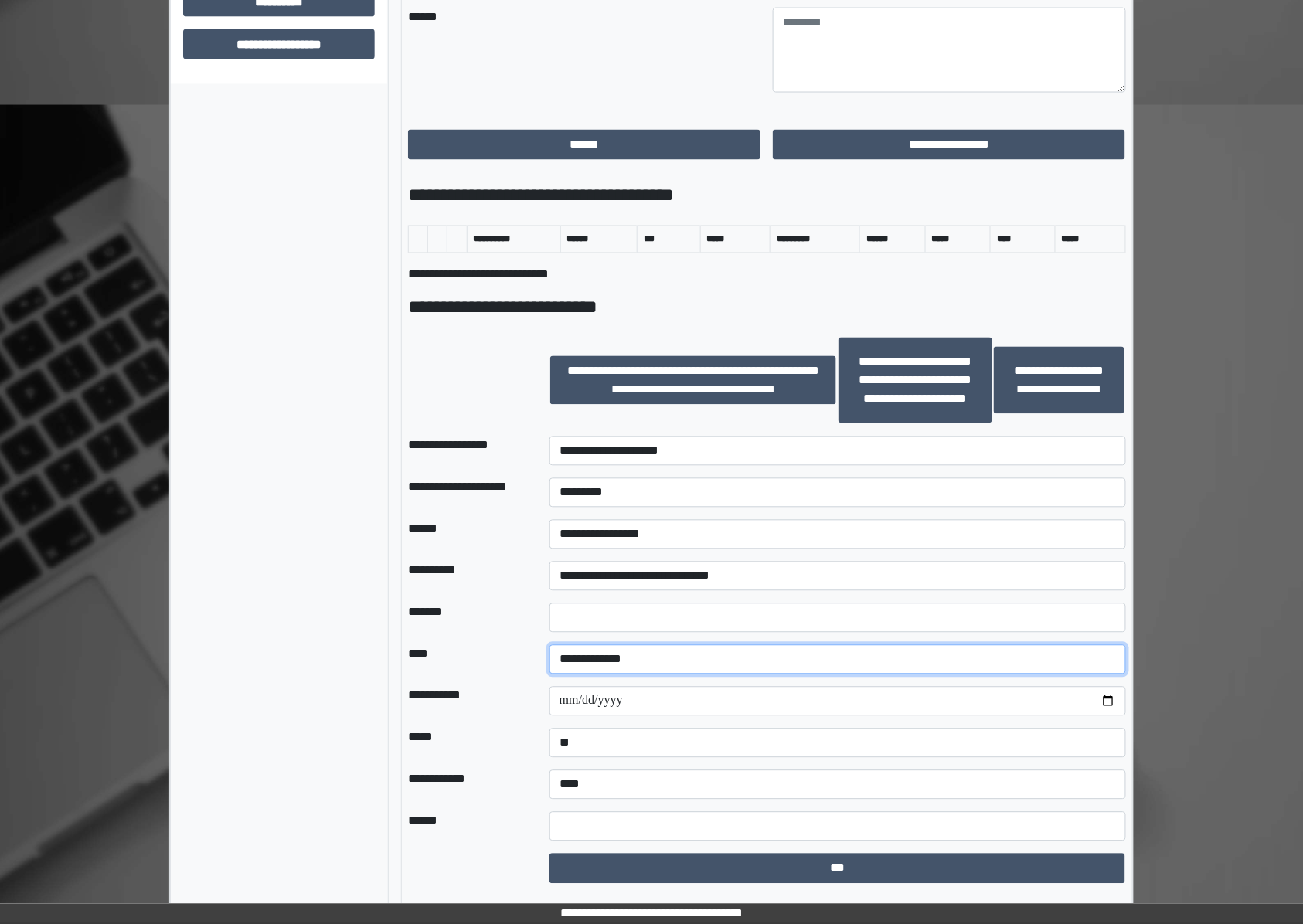 click on "**********" at bounding box center [838, 660] 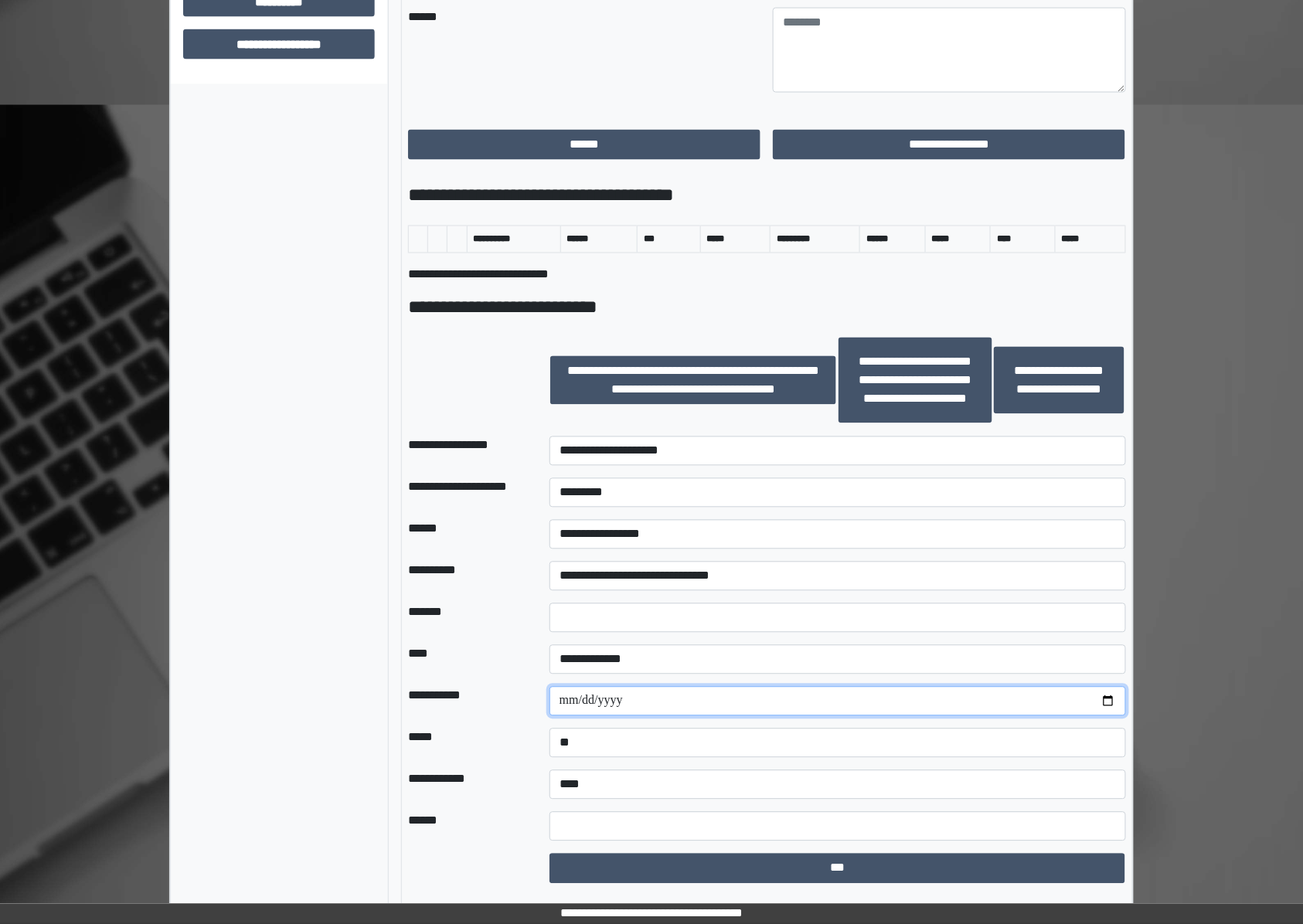 click at bounding box center [838, 701] 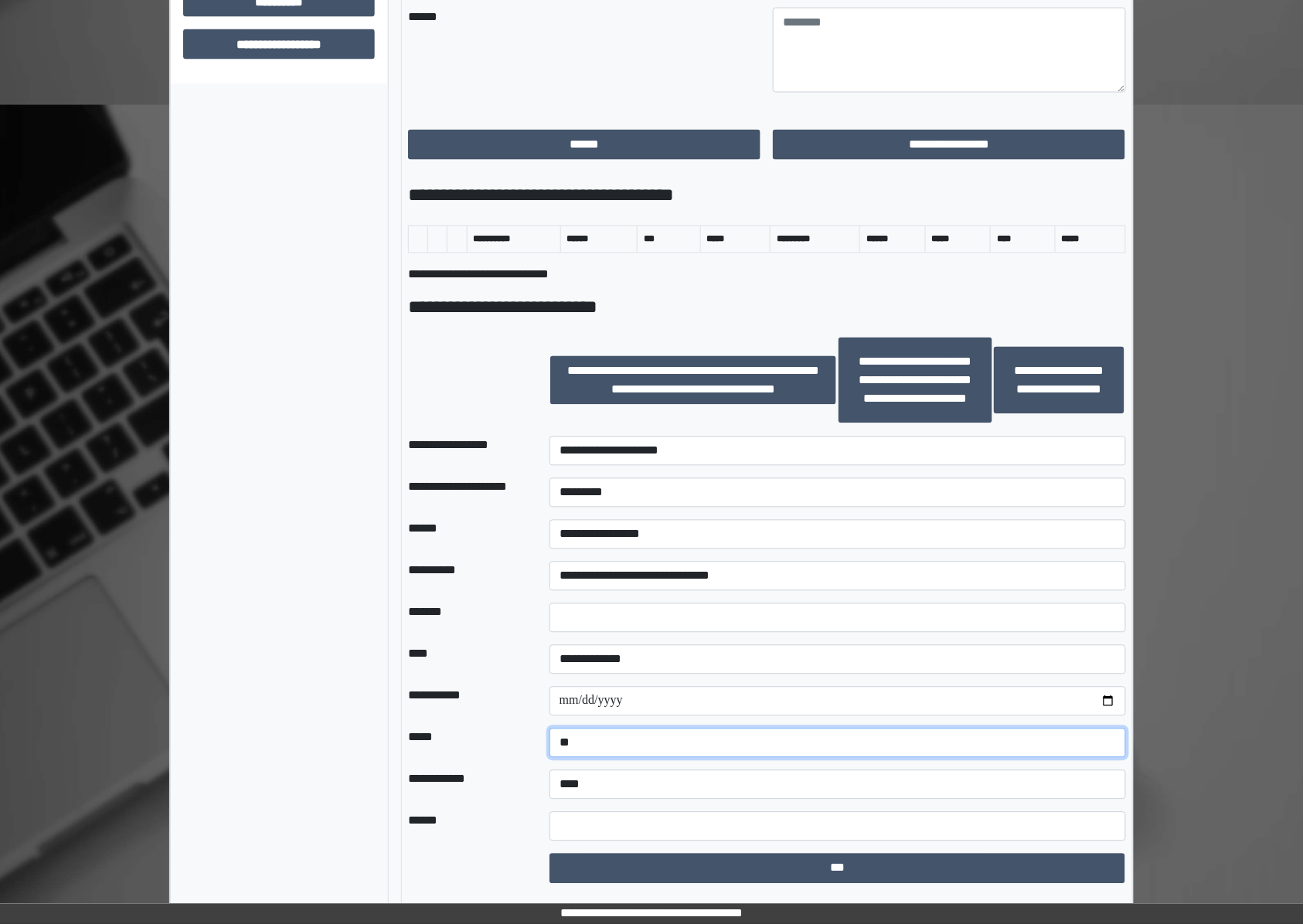 click on "**********" at bounding box center [838, 743] 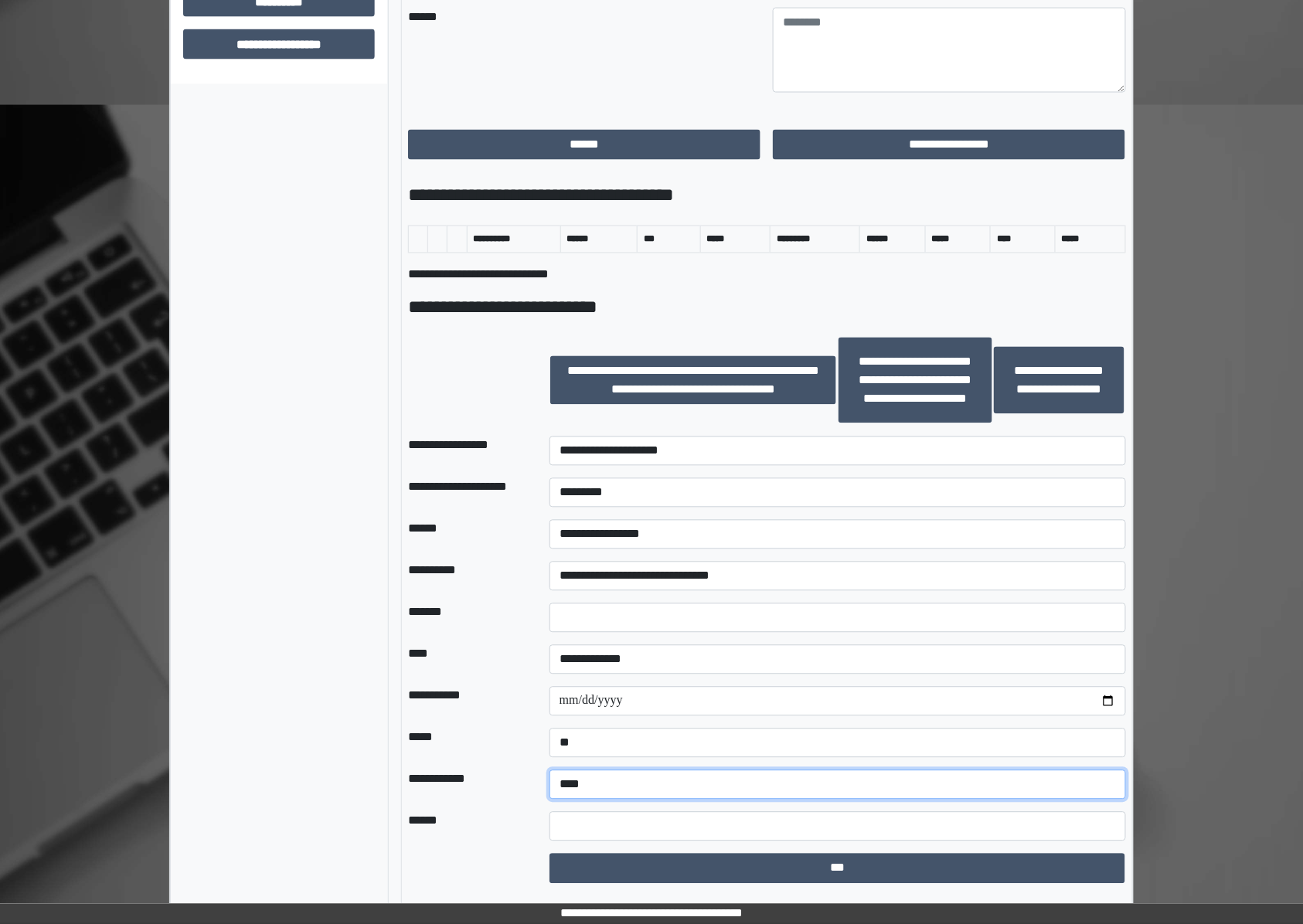 click on "**********" at bounding box center (838, 785) 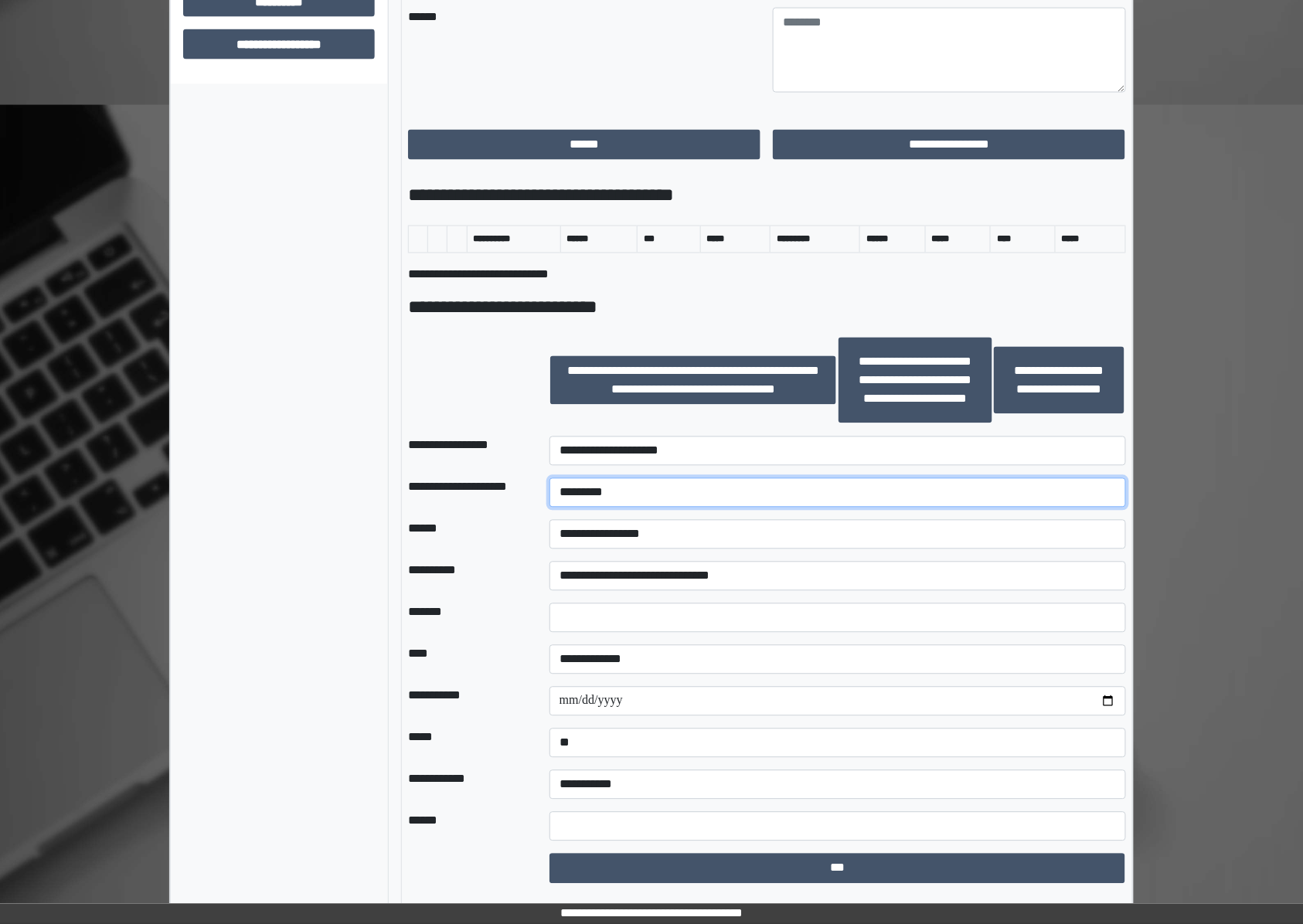 drag, startPoint x: 649, startPoint y: 504, endPoint x: 583, endPoint y: 502, distance: 66.030296 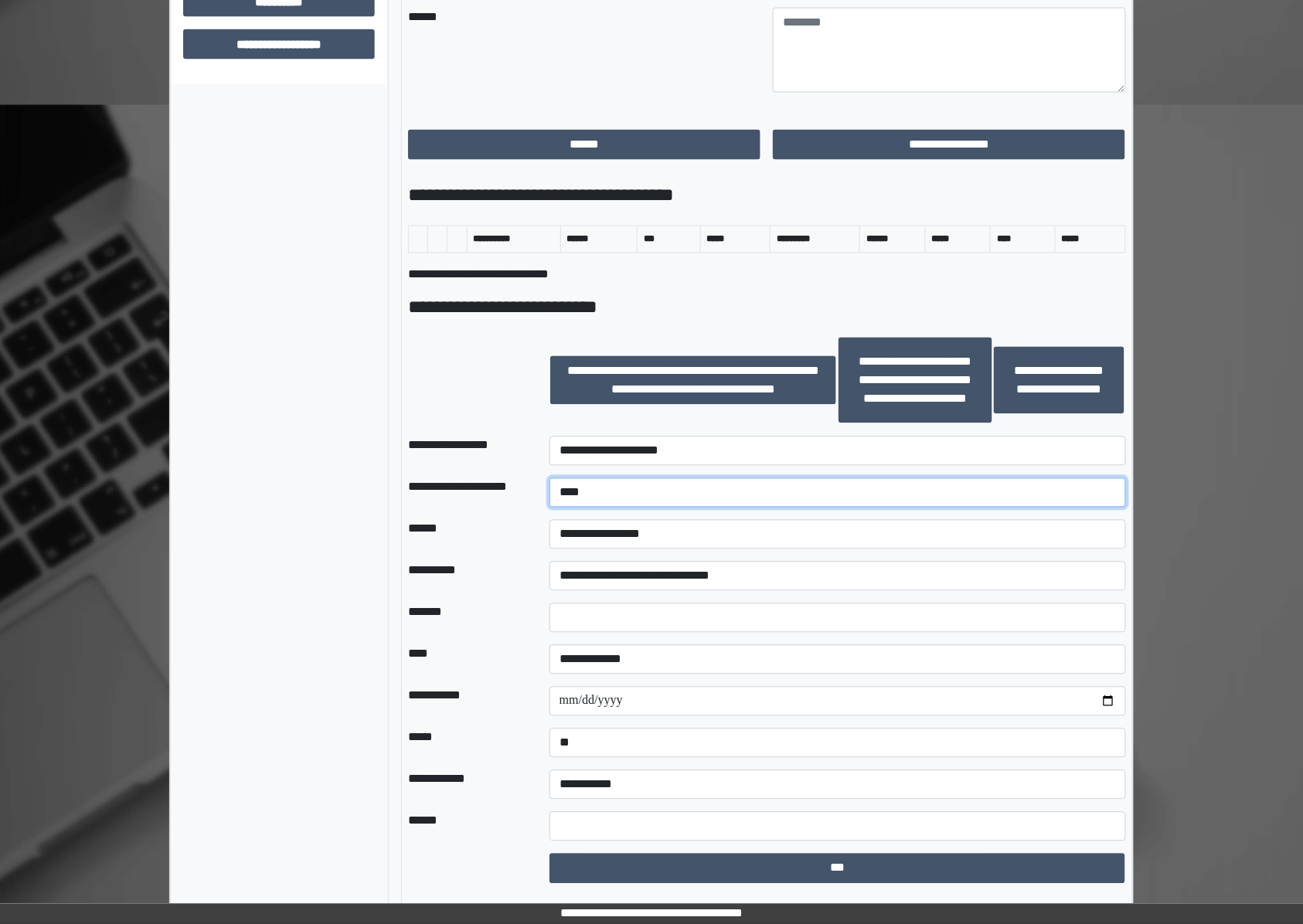 type on "***" 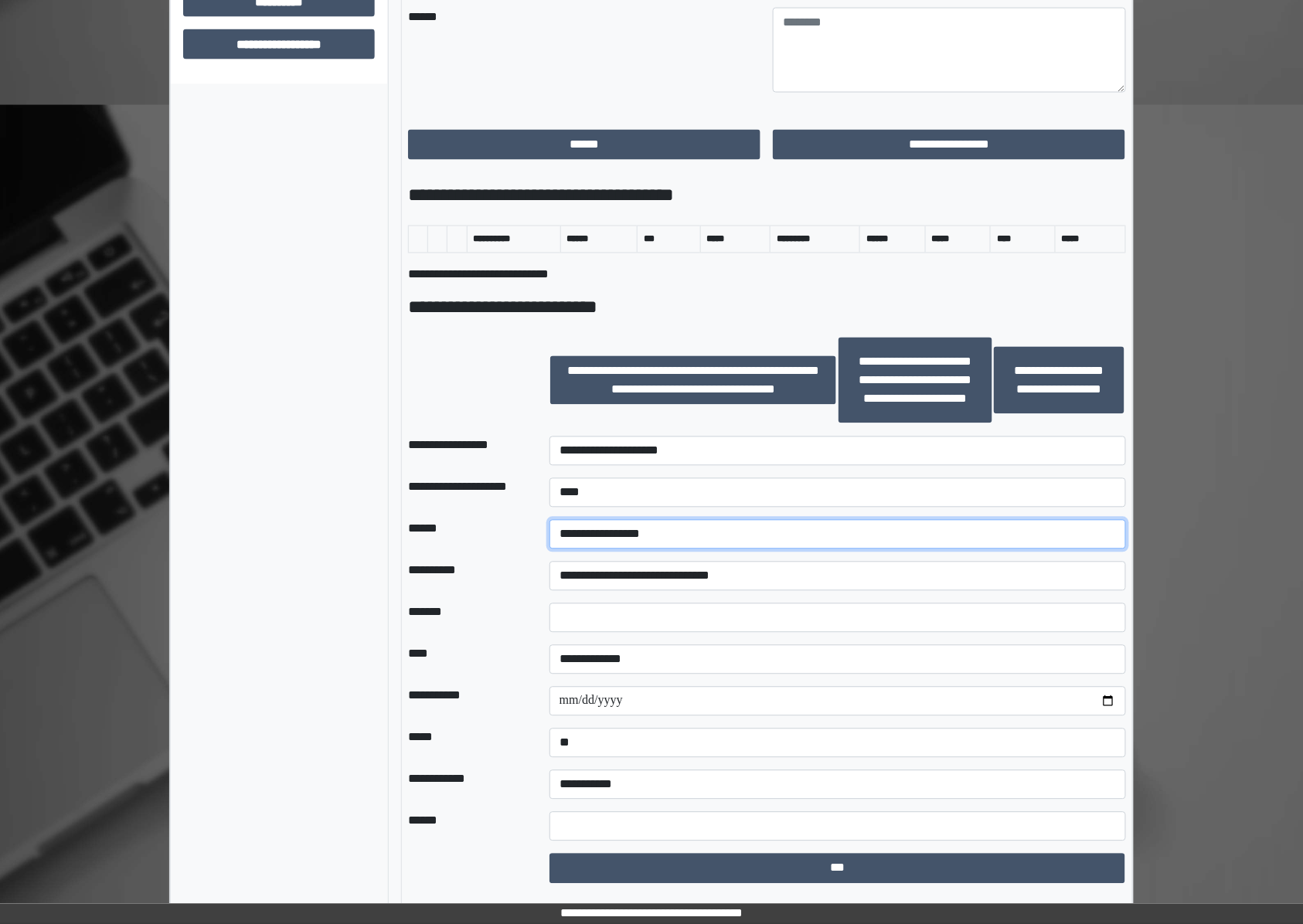 click on "**********" at bounding box center (838, 535) 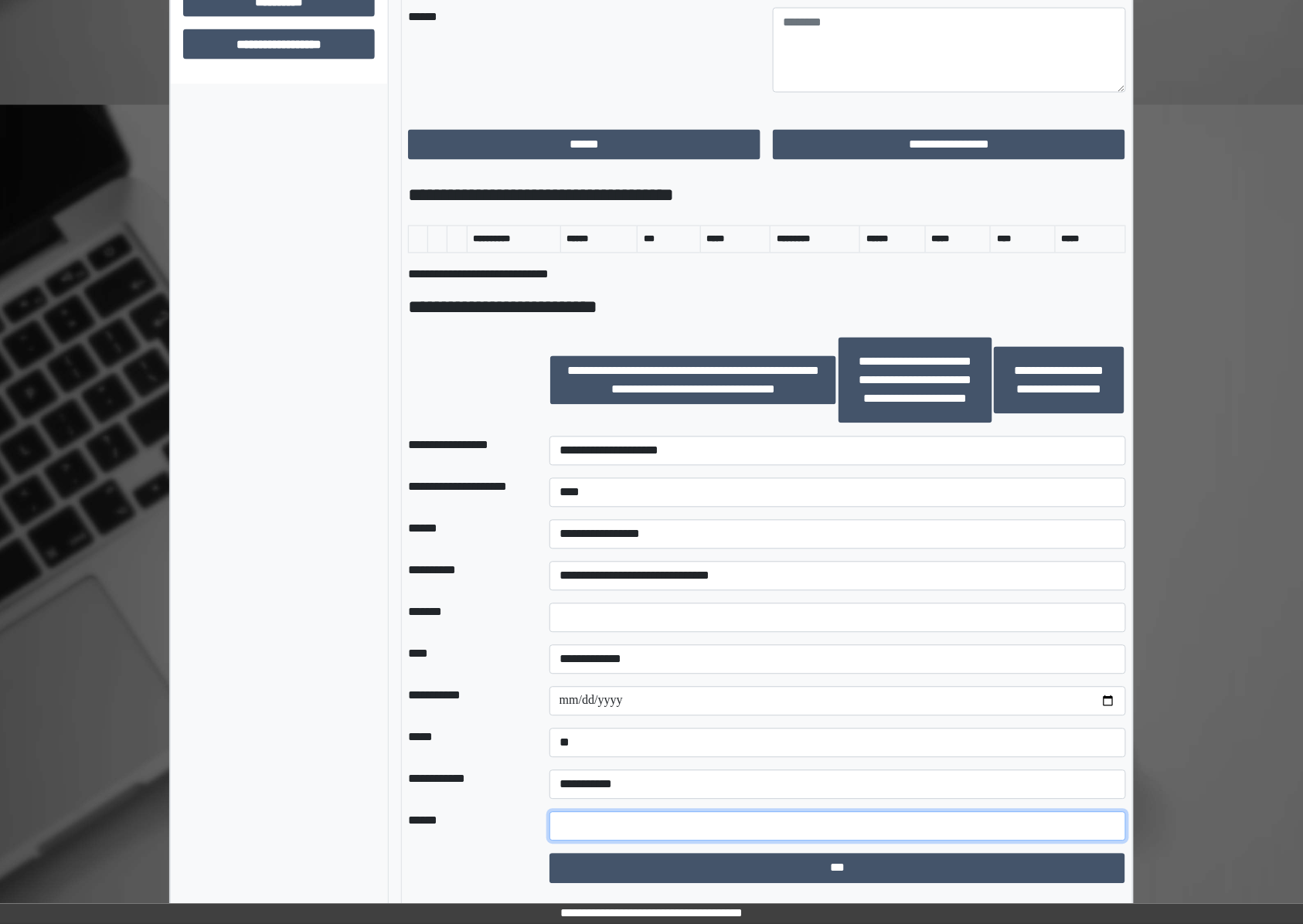 click at bounding box center (838, 827) 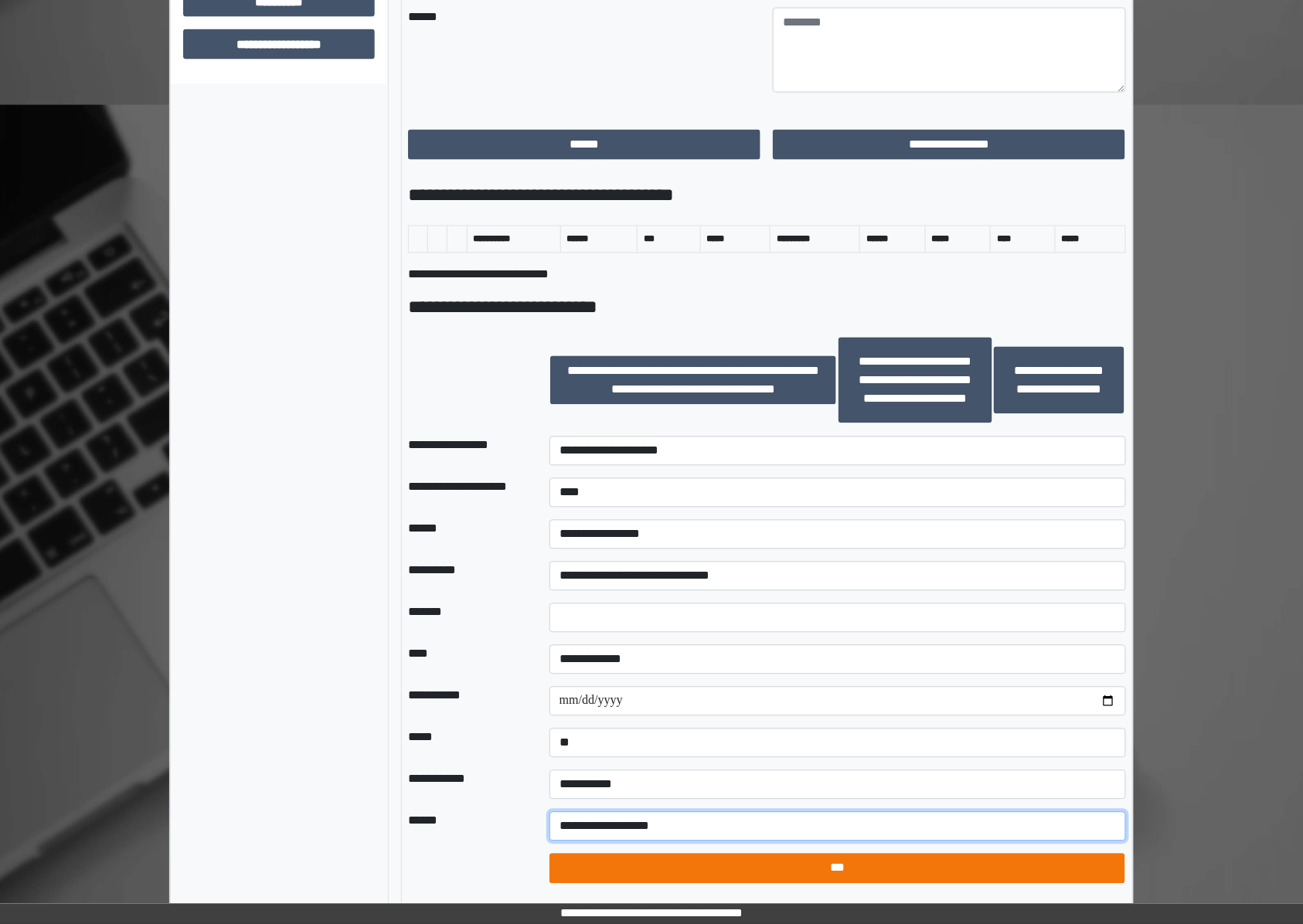 type on "**********" 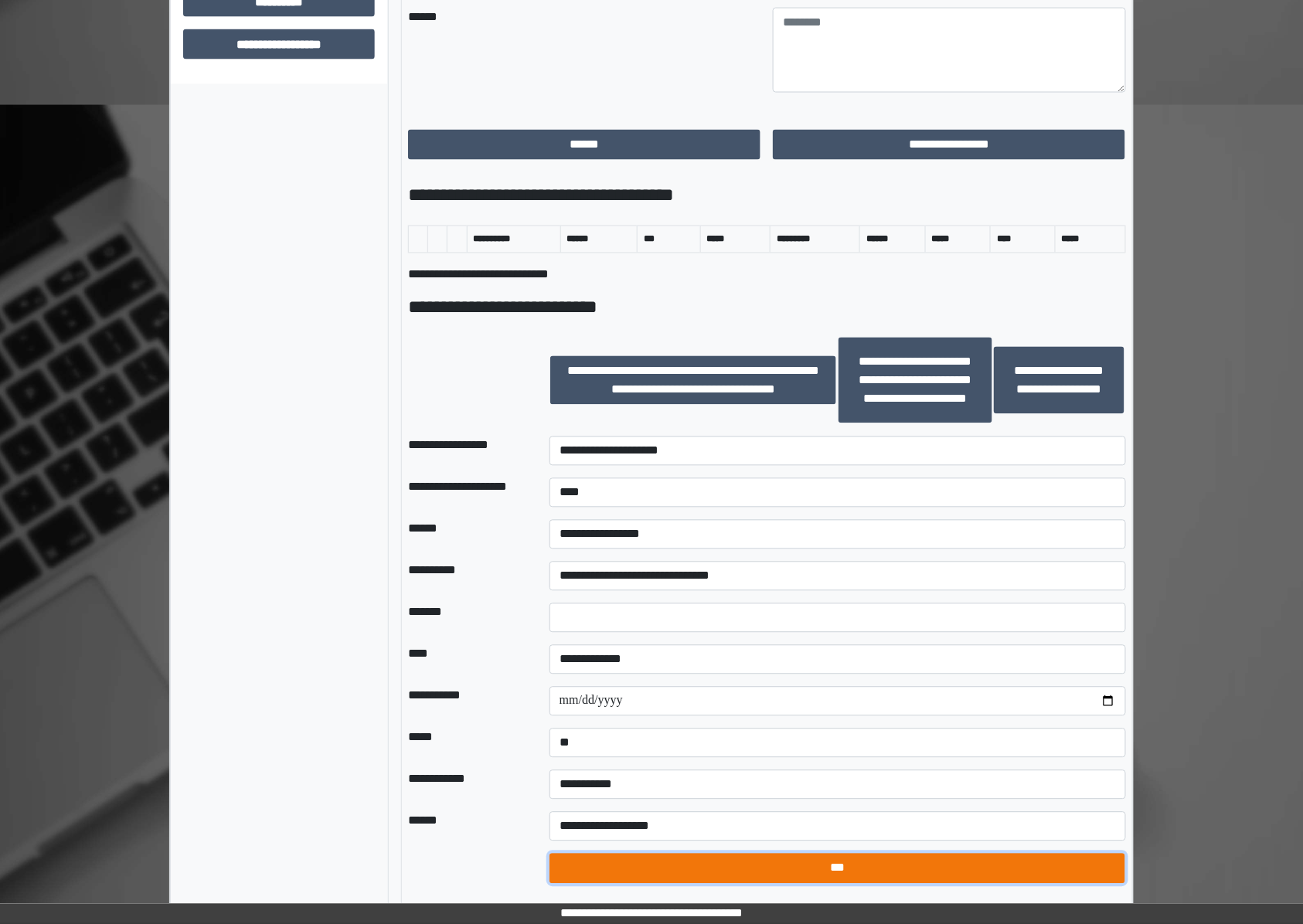 click on "***" at bounding box center (837, 868) 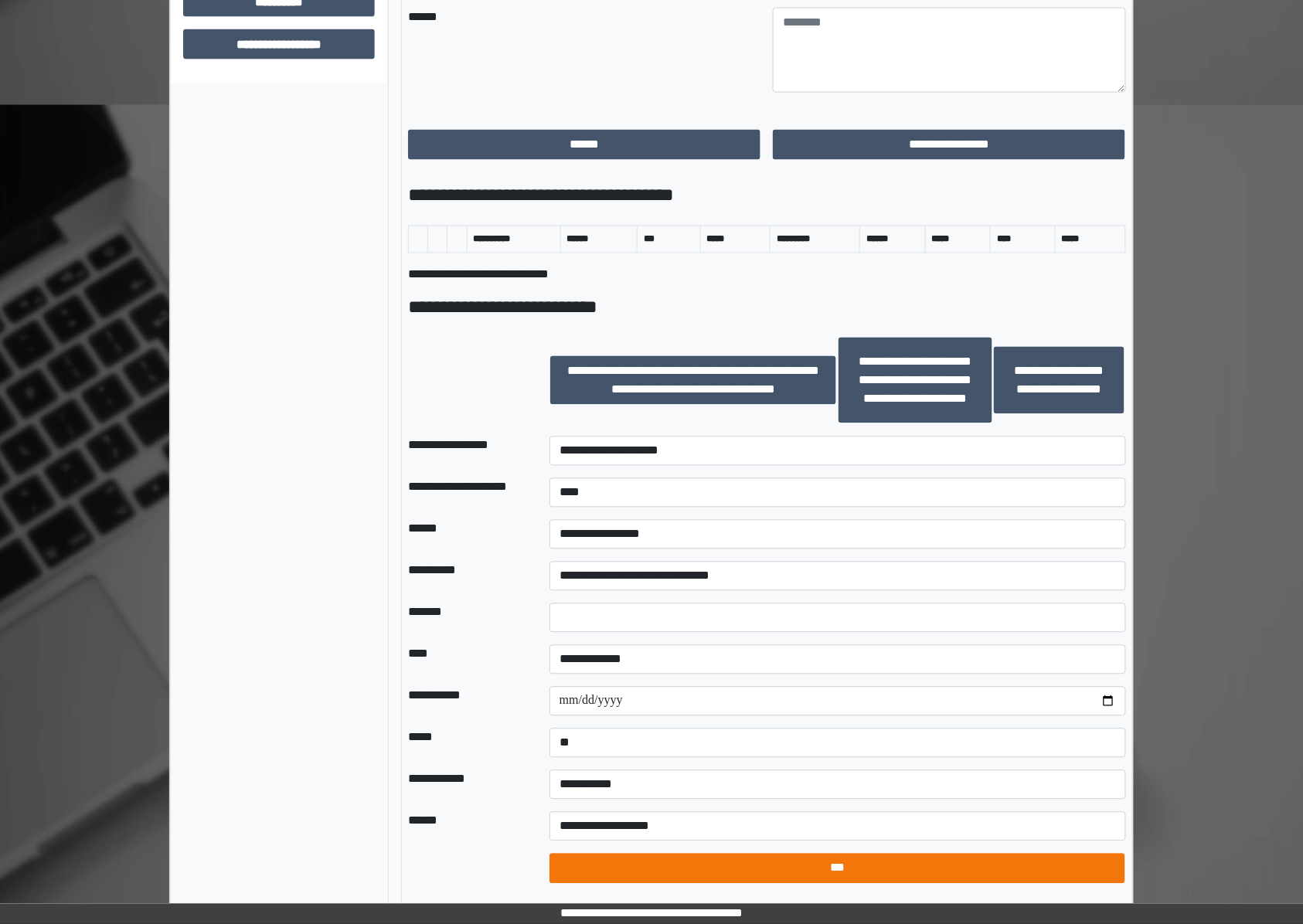 select on "*" 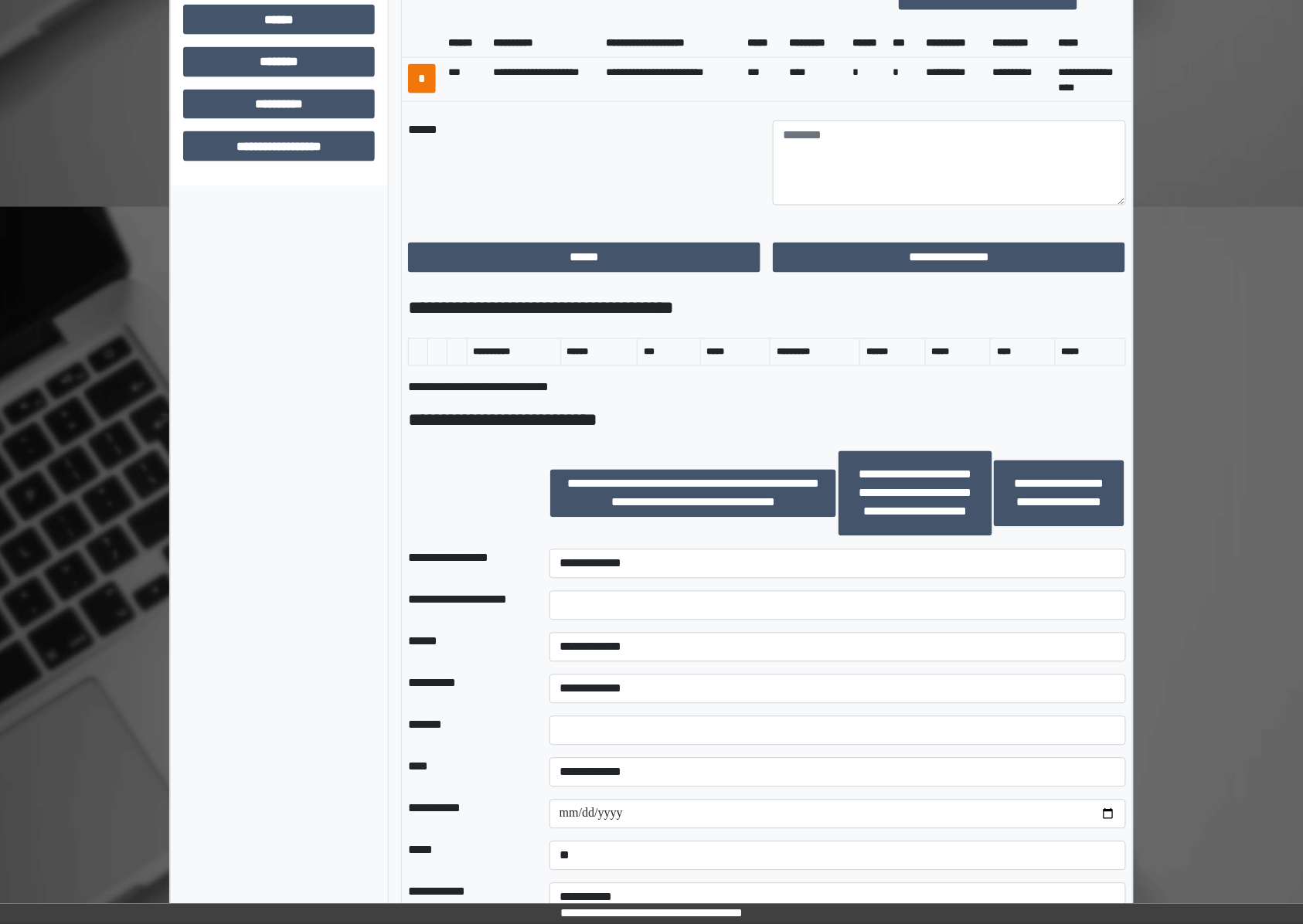 scroll, scrollTop: 412, scrollLeft: 0, axis: vertical 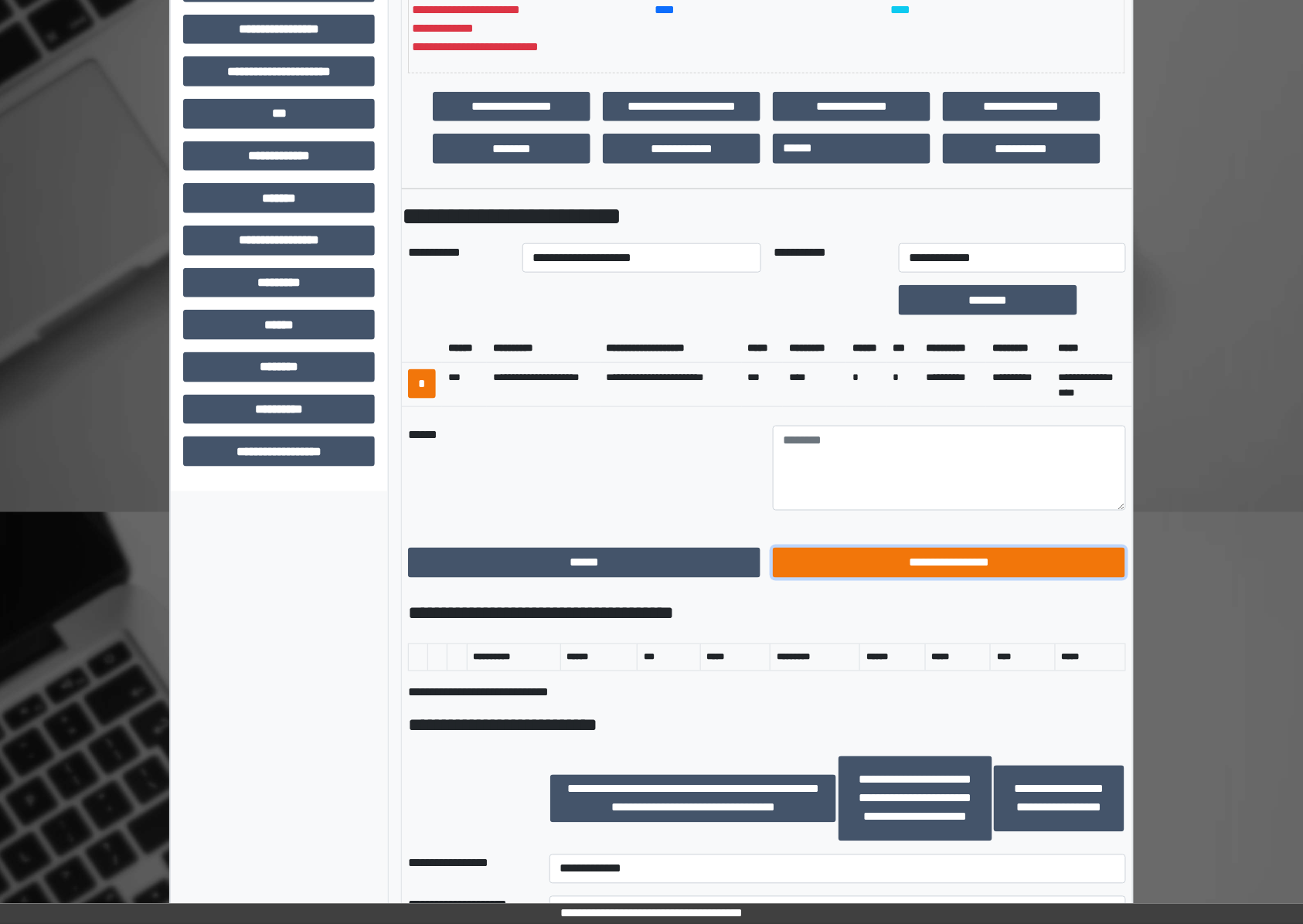 click on "**********" at bounding box center [949, 562] 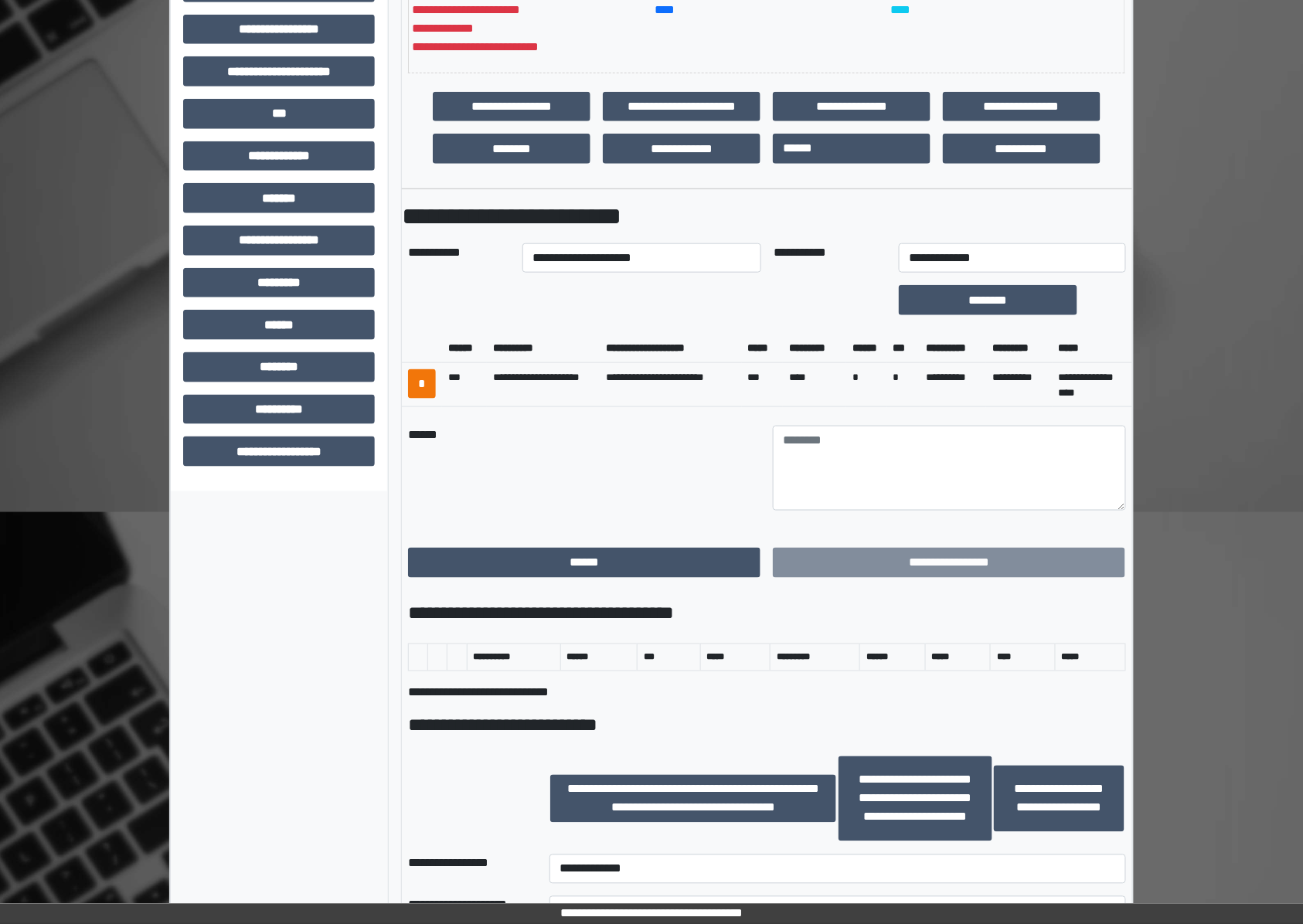 scroll, scrollTop: 0, scrollLeft: 0, axis: both 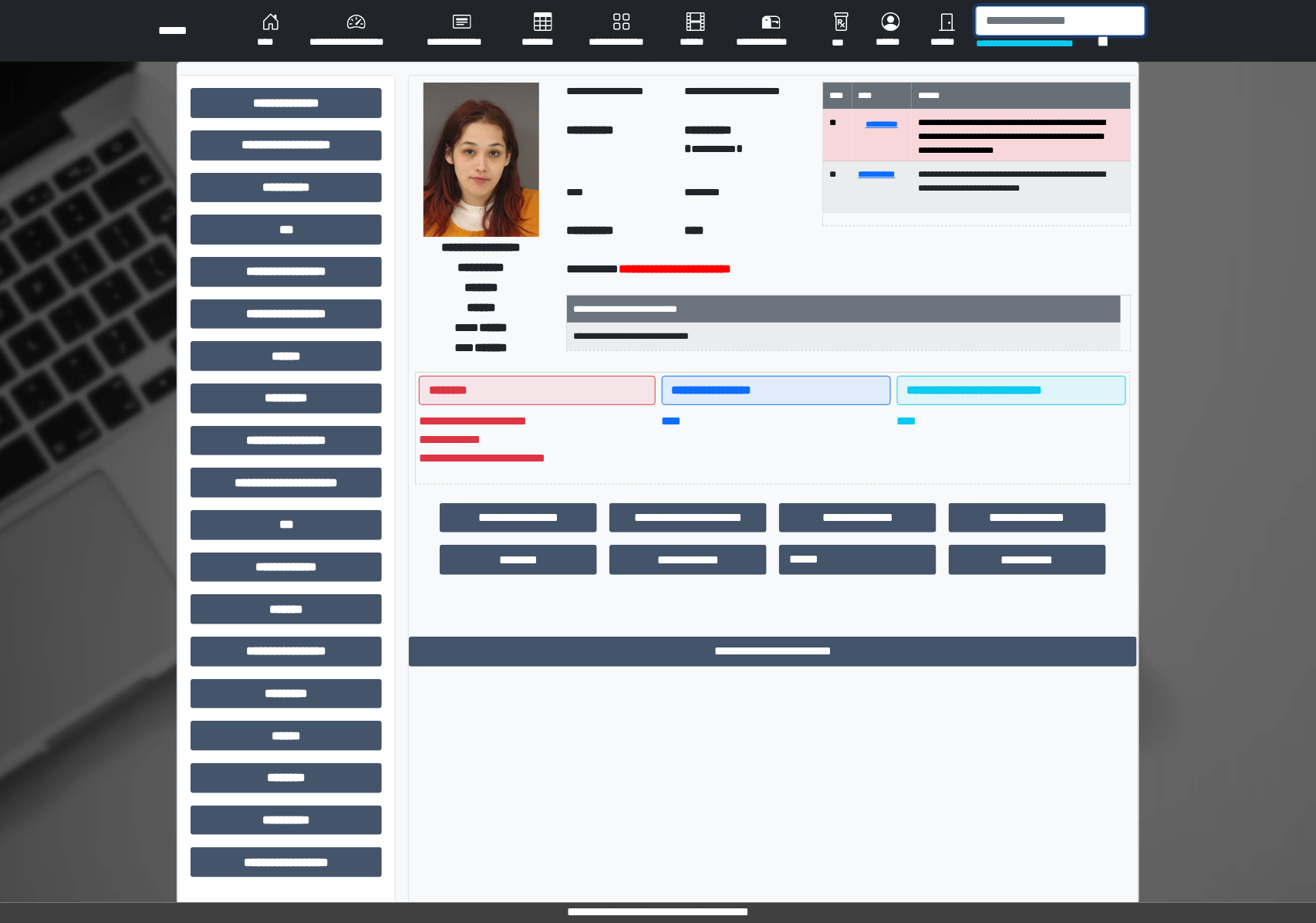 click at bounding box center [1061, 21] 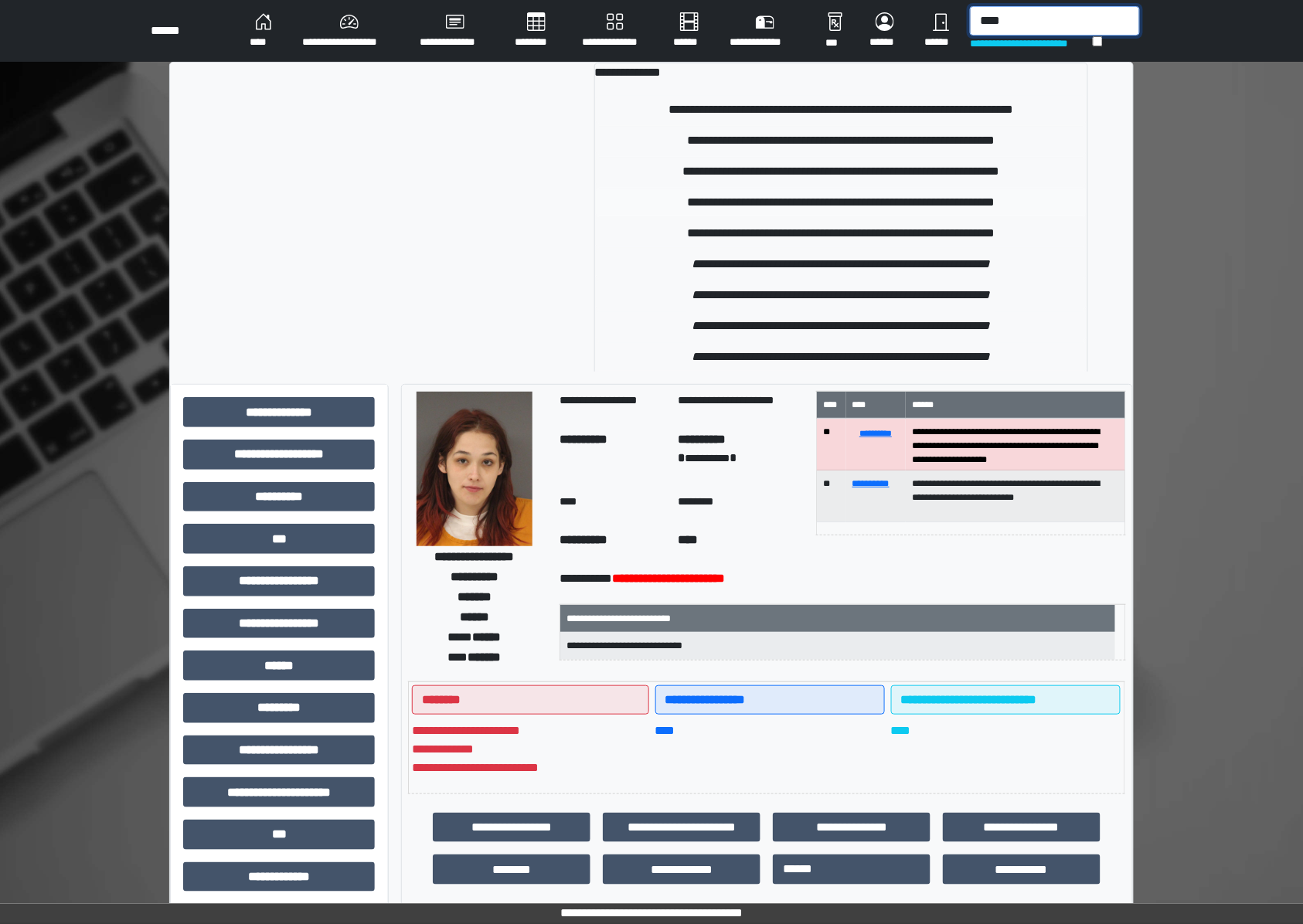 type on "****" 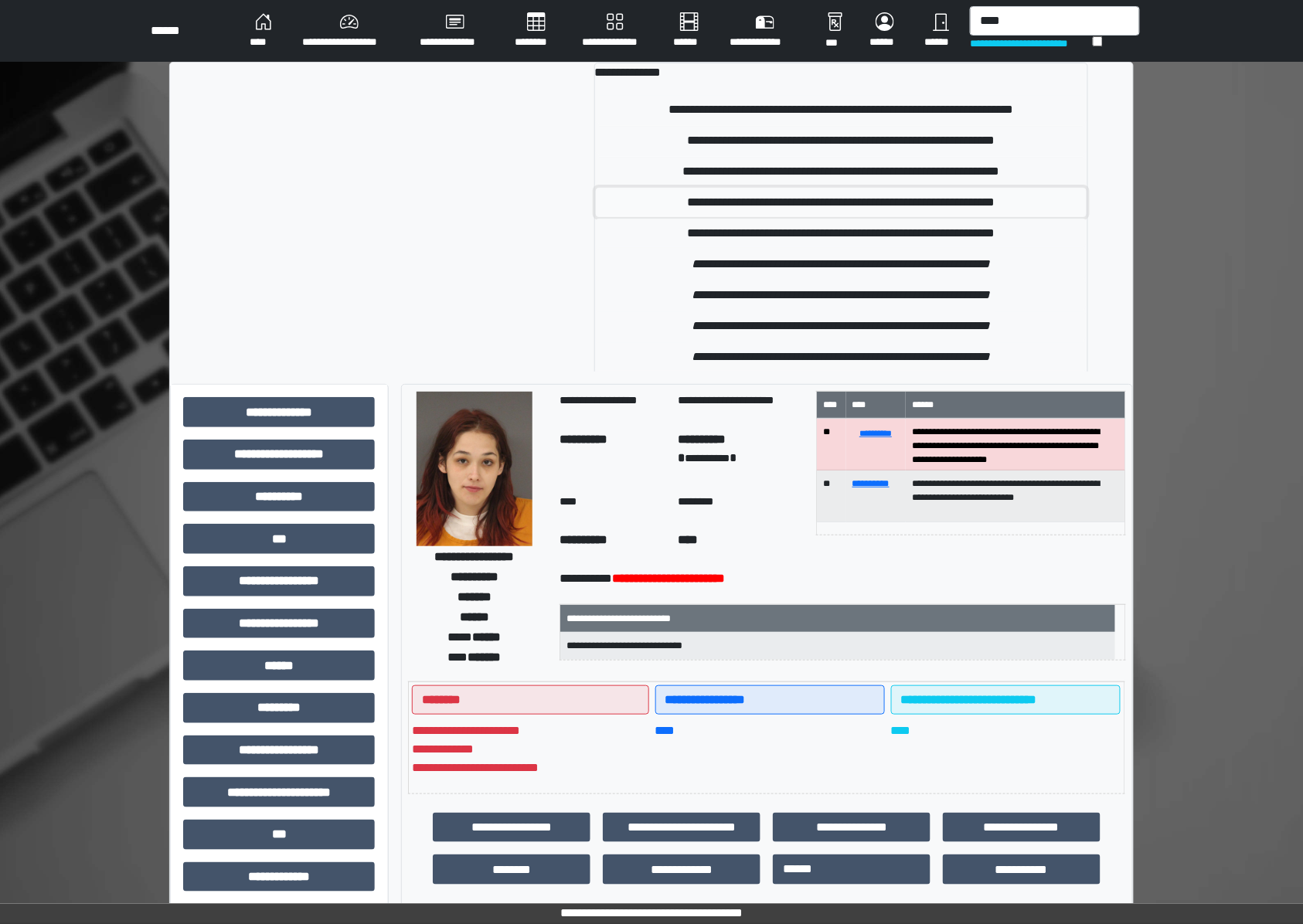 click on "**********" at bounding box center [841, 202] 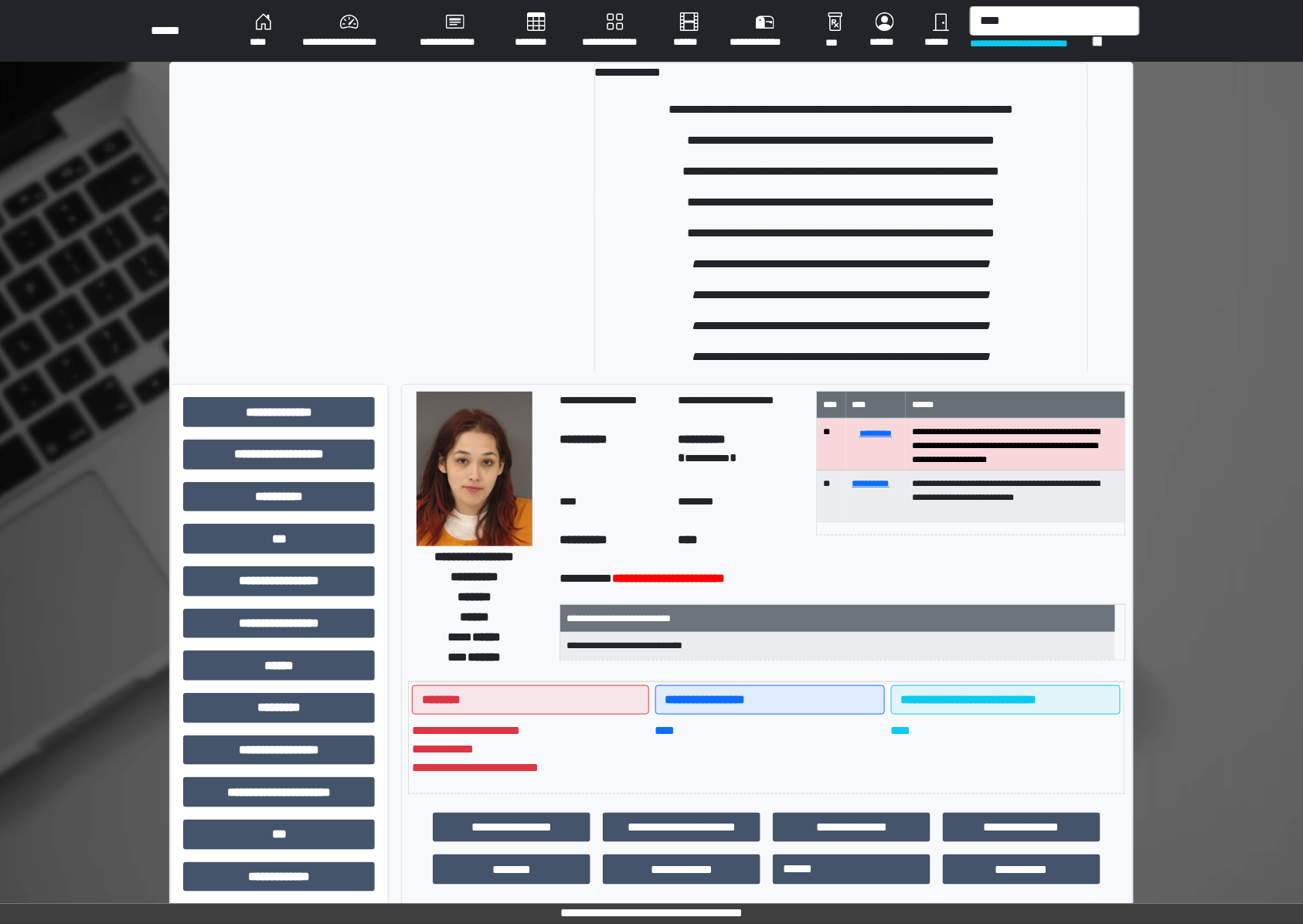 type 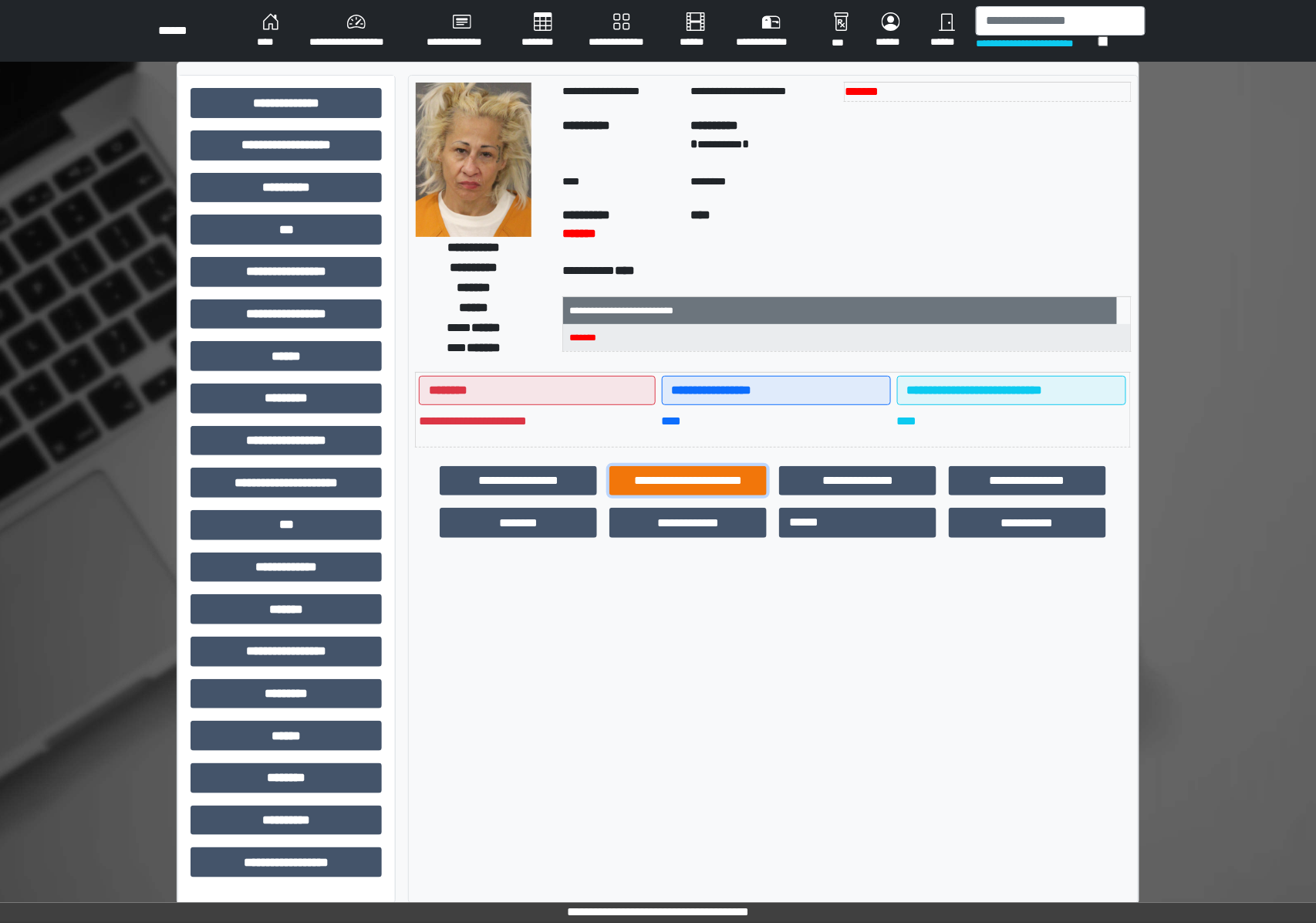 click on "**********" at bounding box center (688, 481) 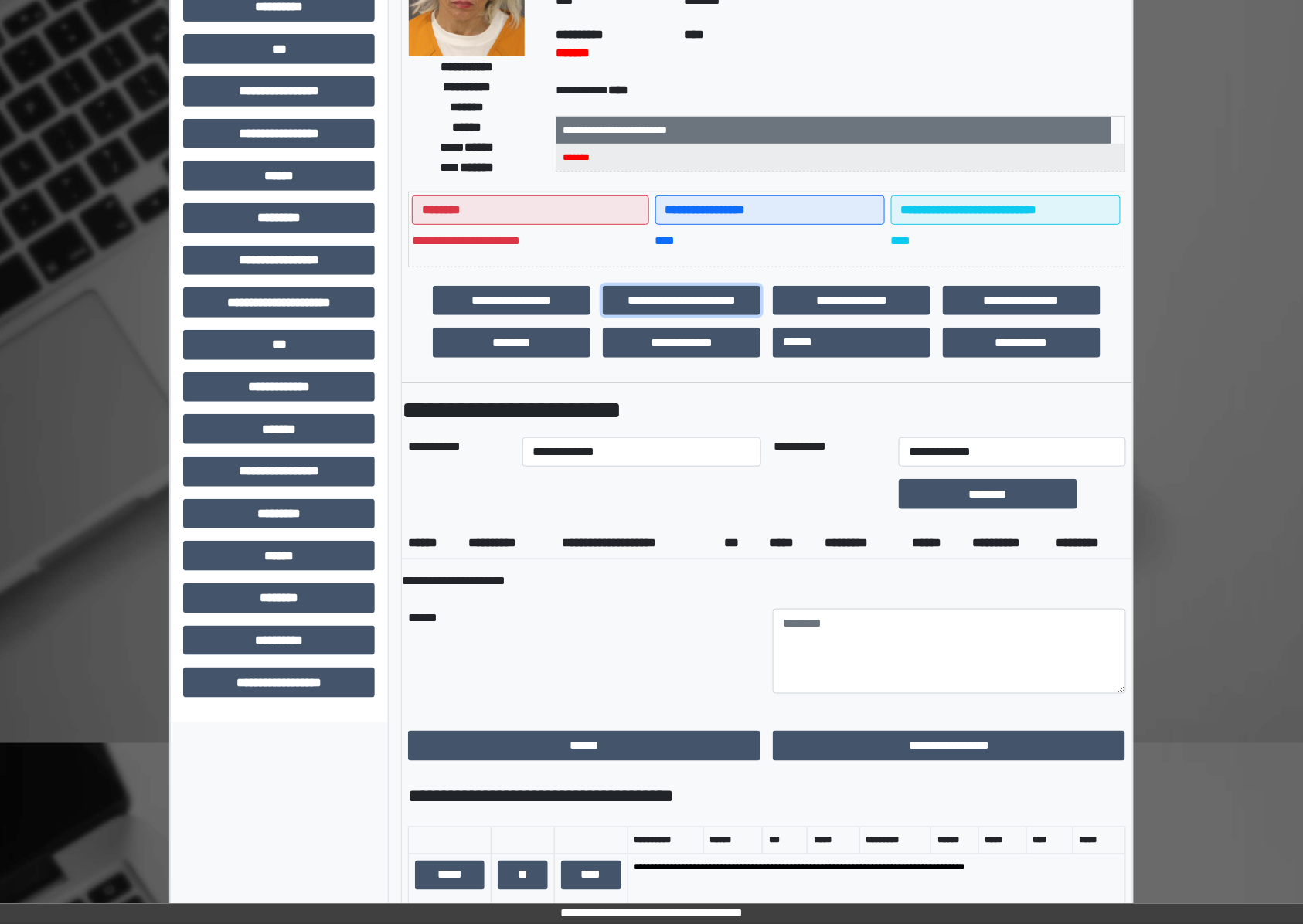 scroll, scrollTop: 206, scrollLeft: 0, axis: vertical 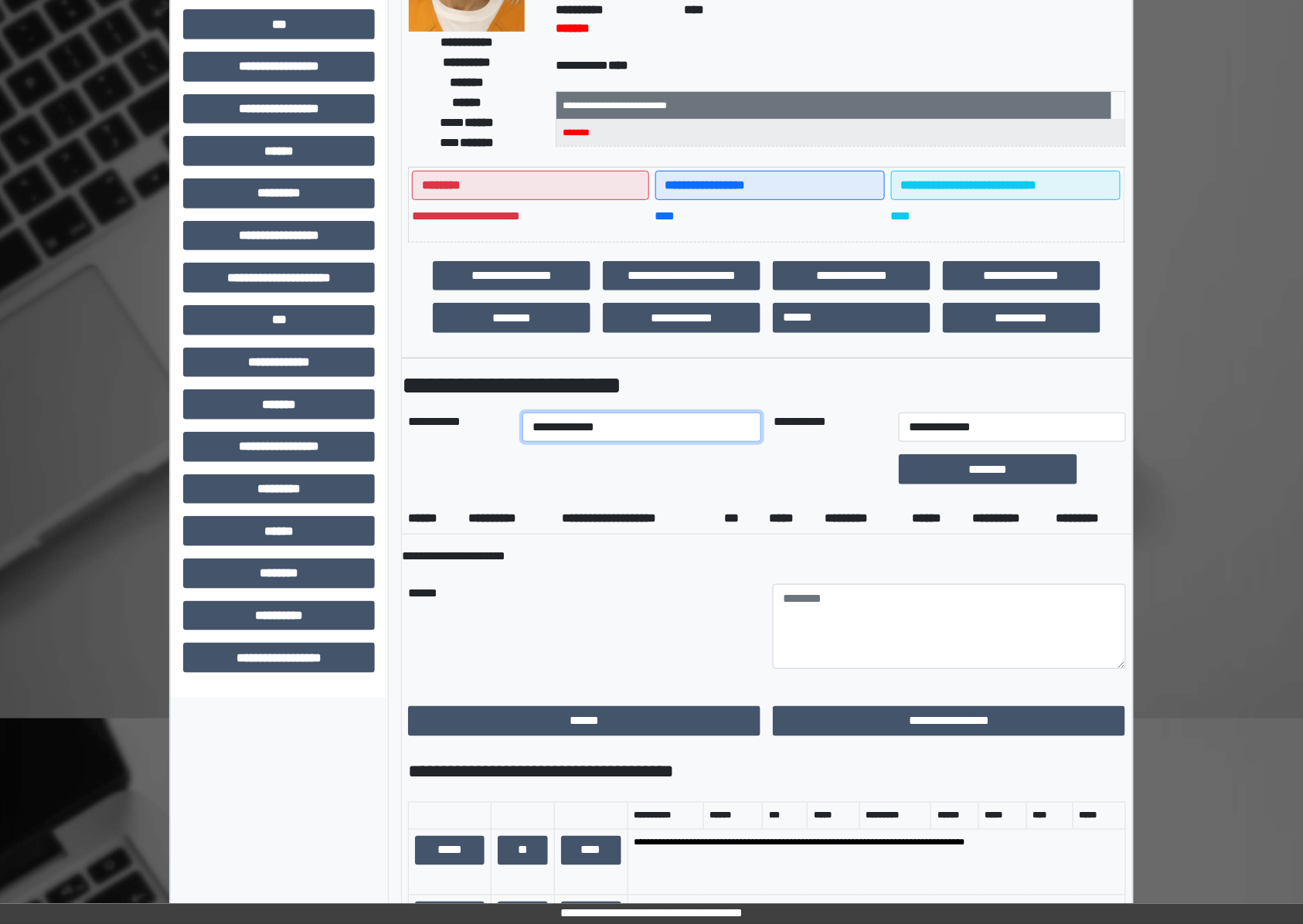 click on "**********" at bounding box center (642, 427) 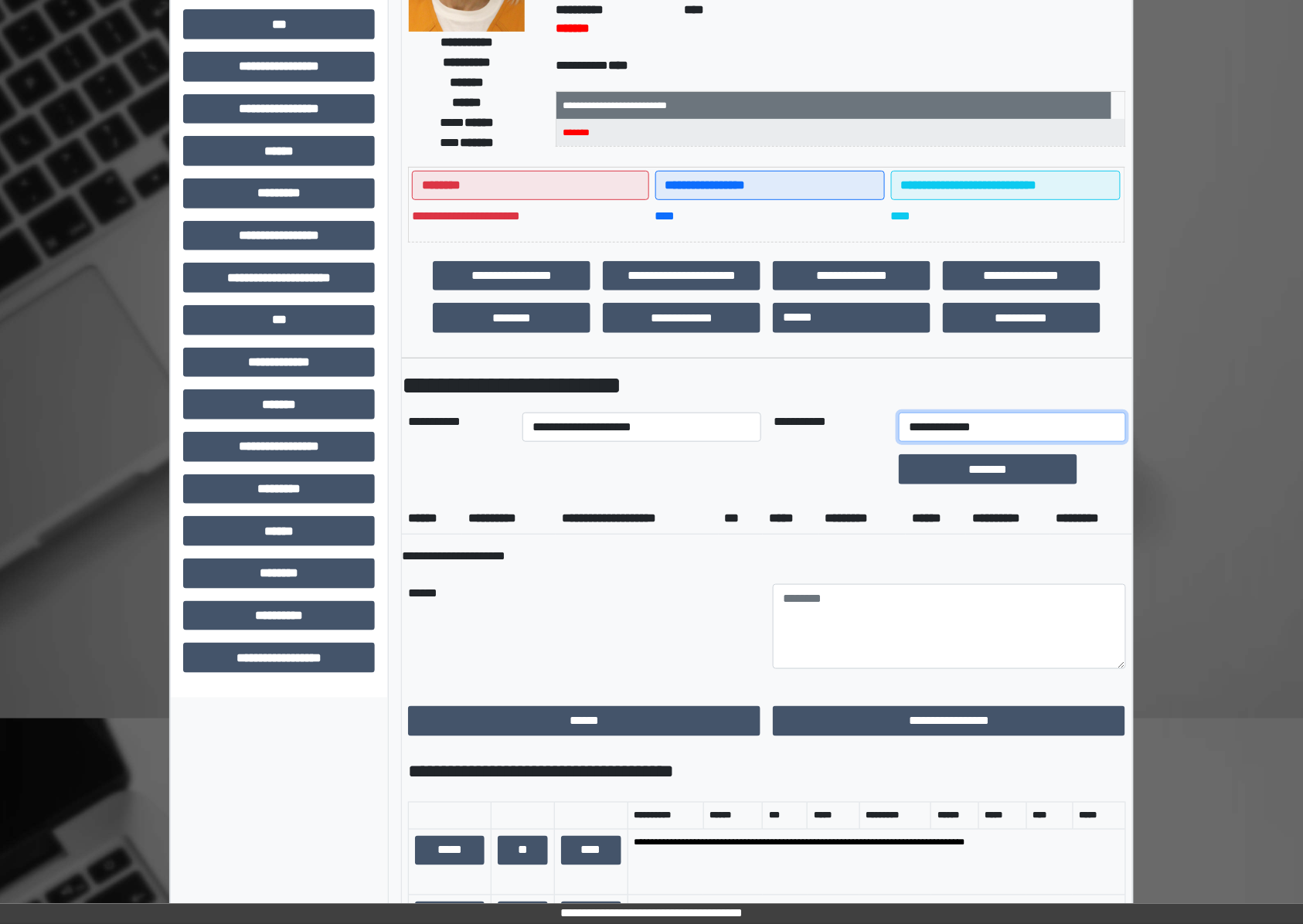 click on "**********" at bounding box center [1012, 427] 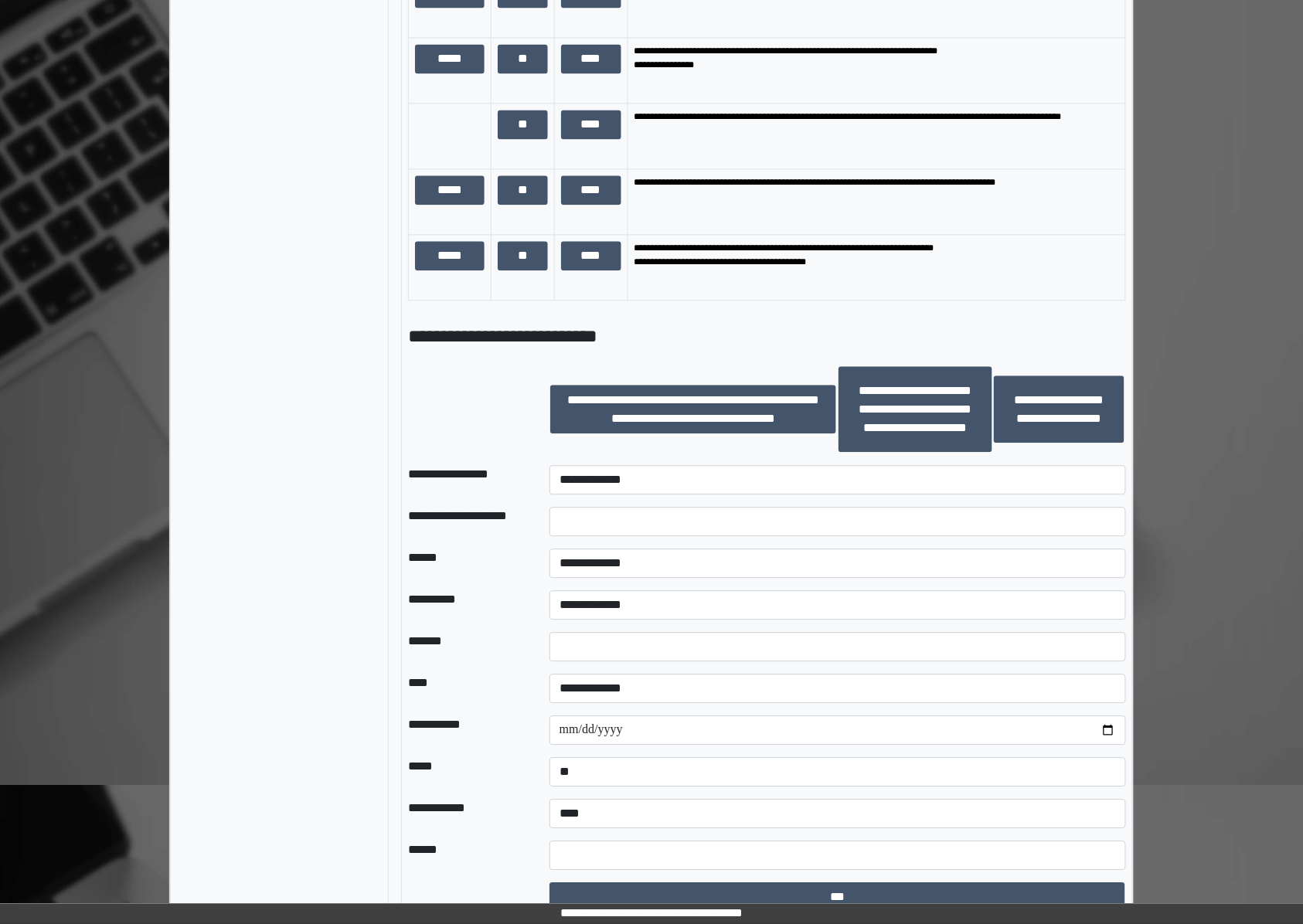 scroll, scrollTop: 1107, scrollLeft: 0, axis: vertical 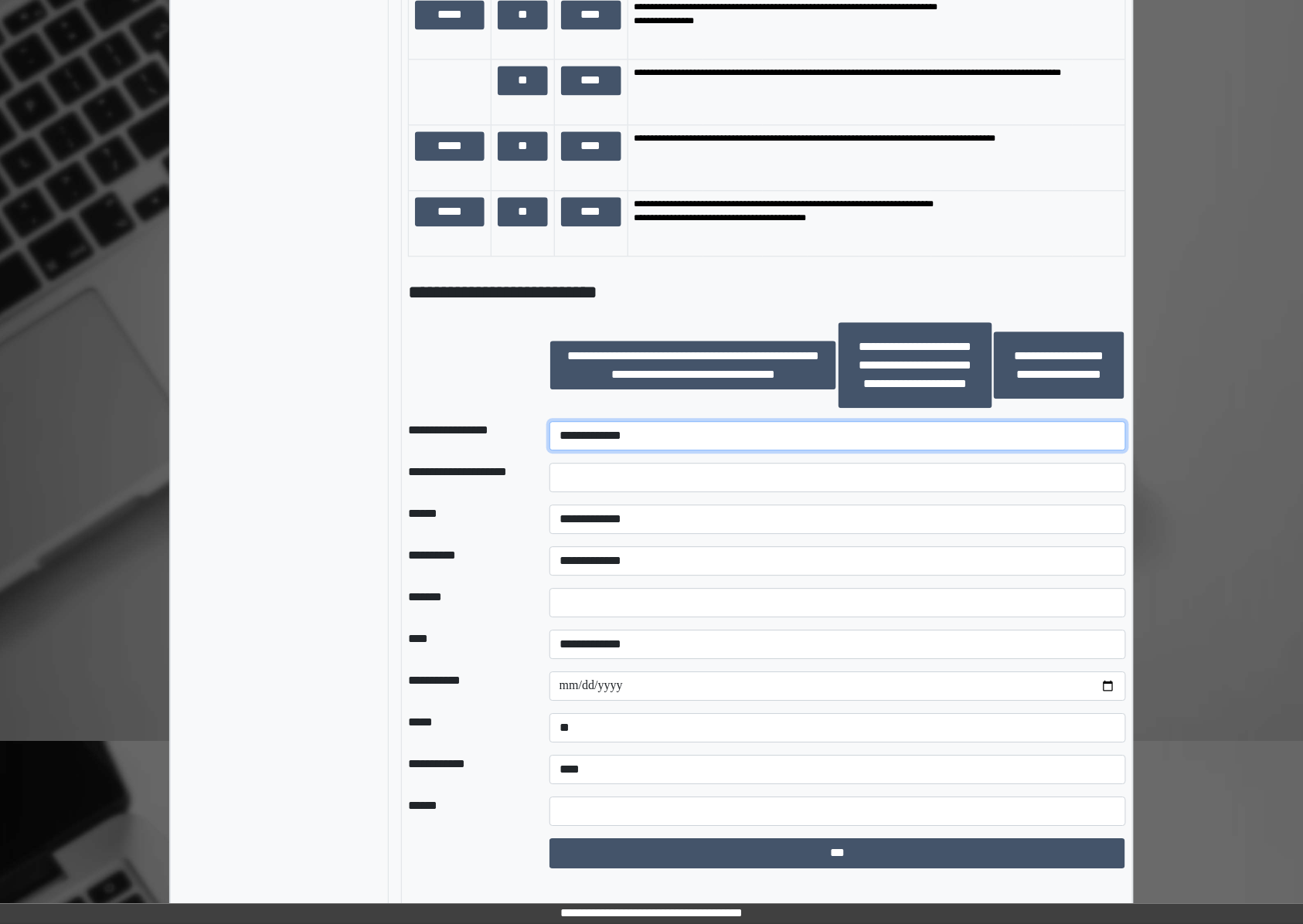 click on "**********" at bounding box center (838, 436) 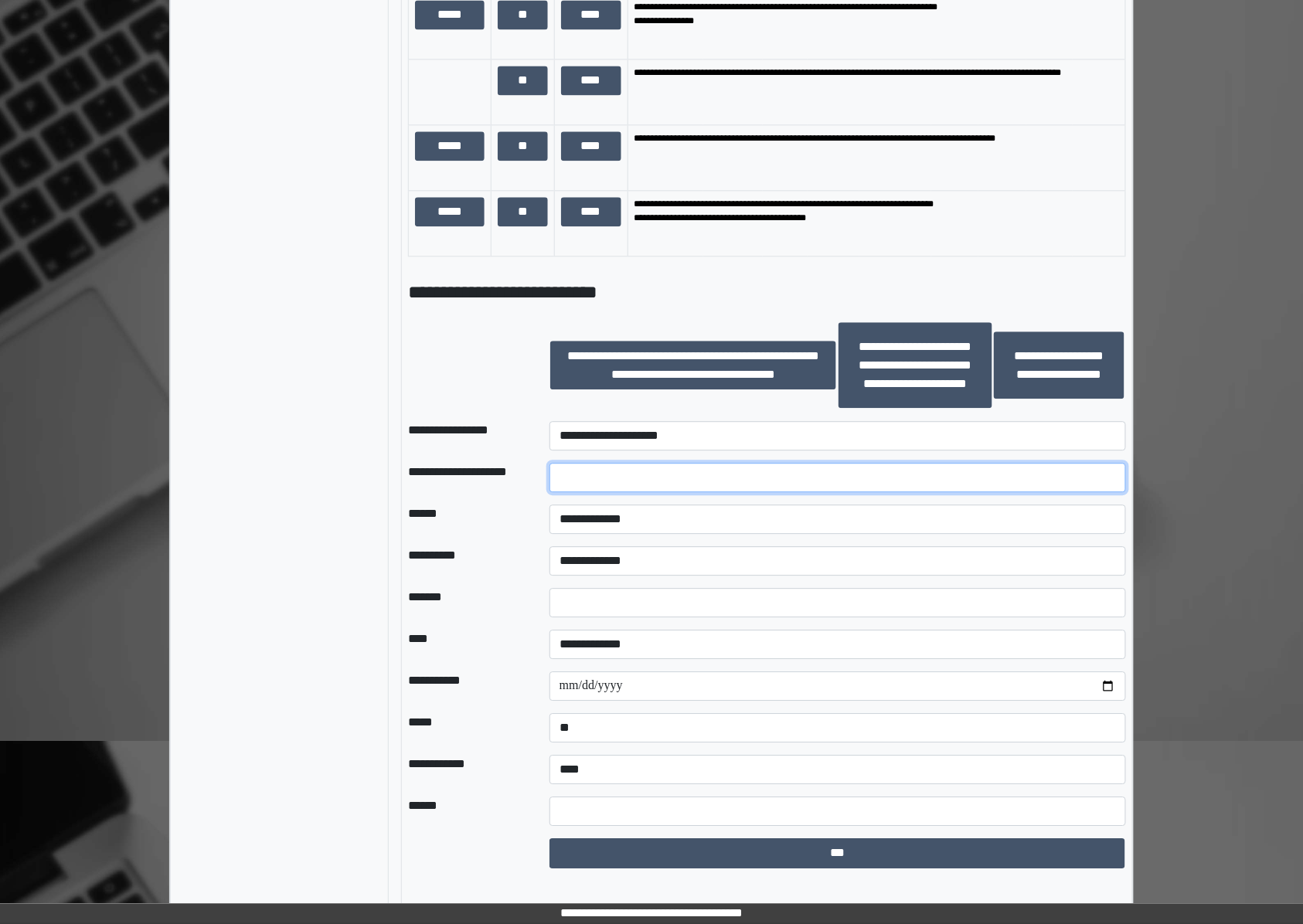 click at bounding box center [838, 477] 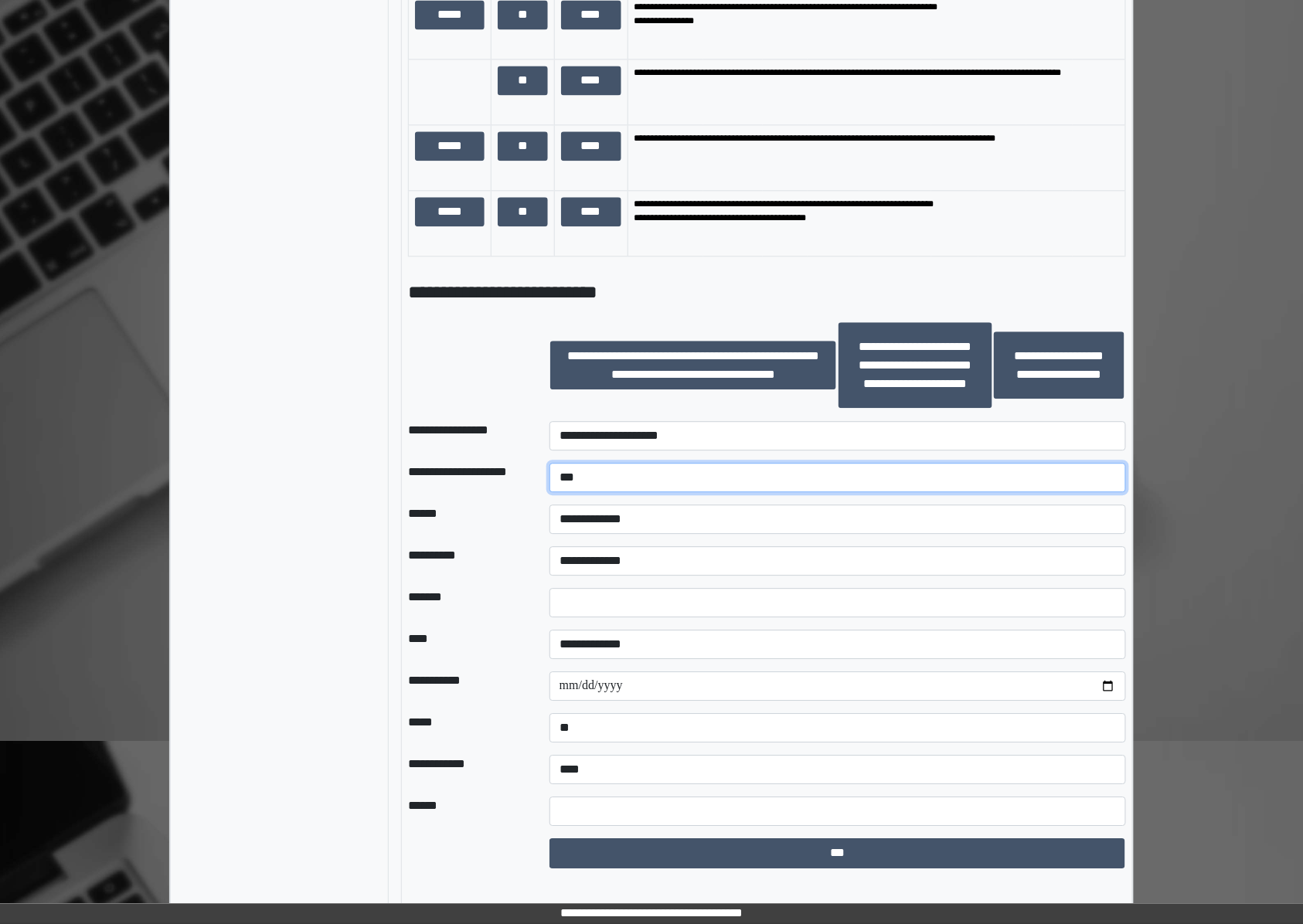 type on "***" 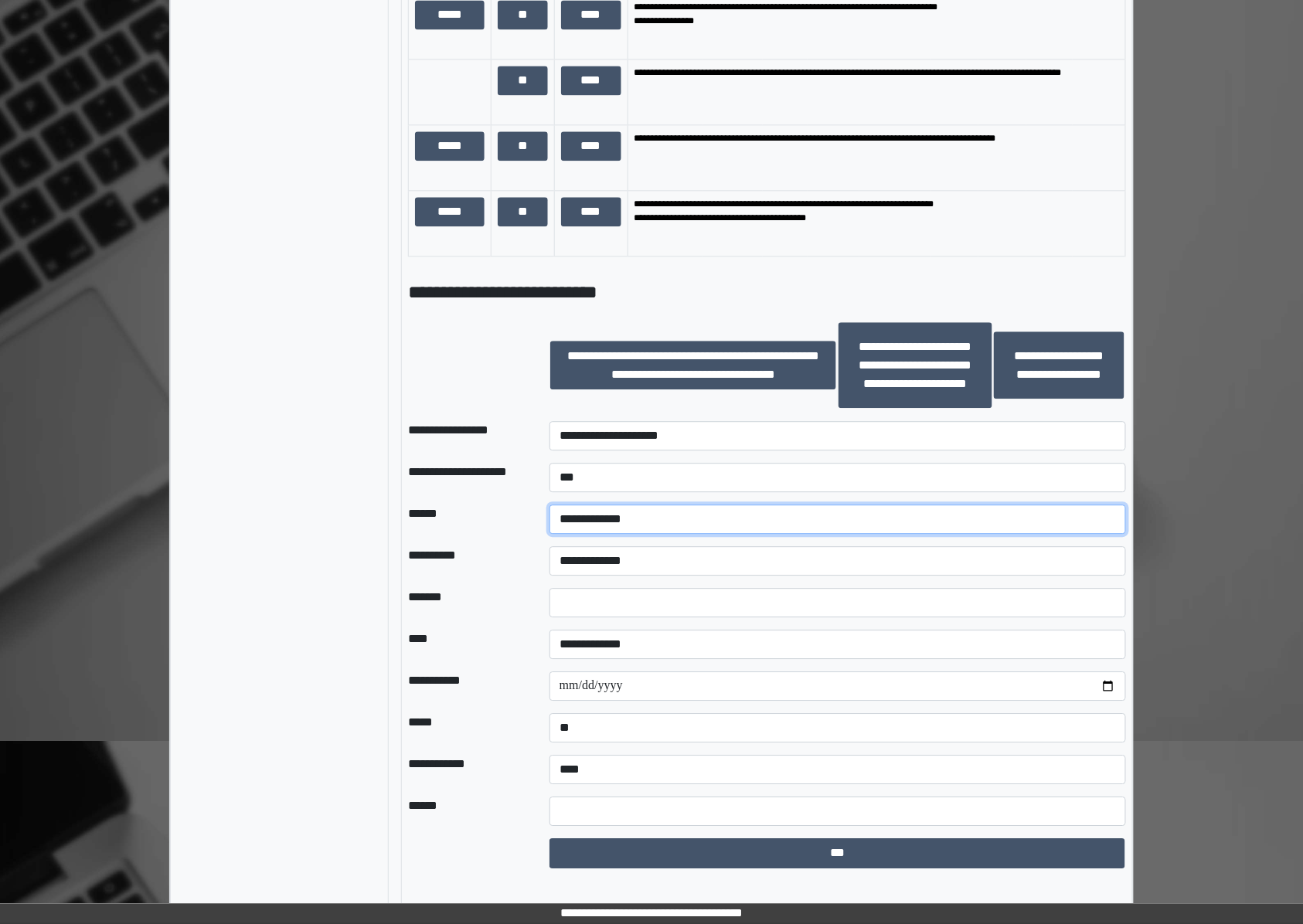 click on "**********" at bounding box center (838, 519) 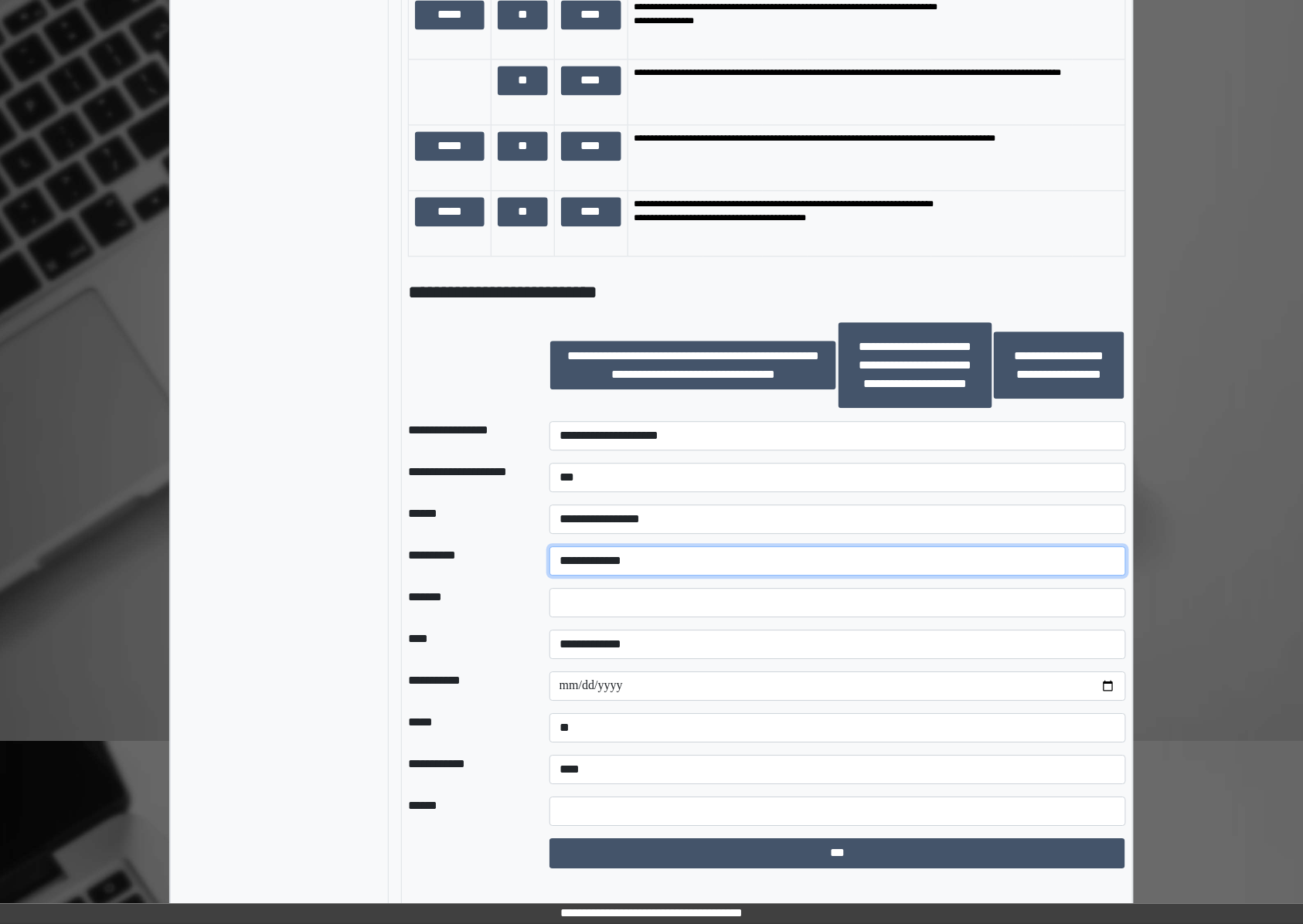 click on "**********" at bounding box center (838, 561) 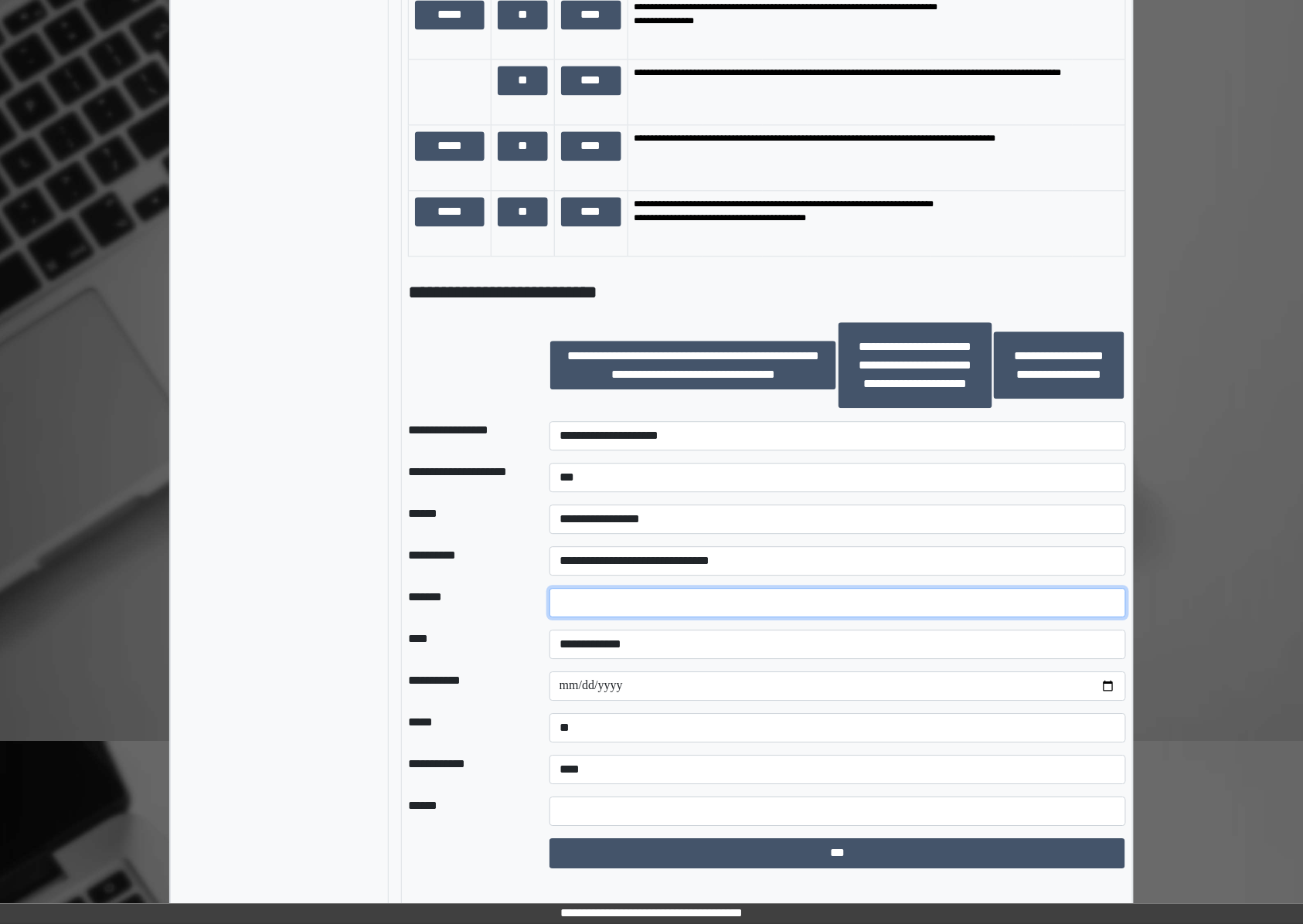 click at bounding box center [838, 603] 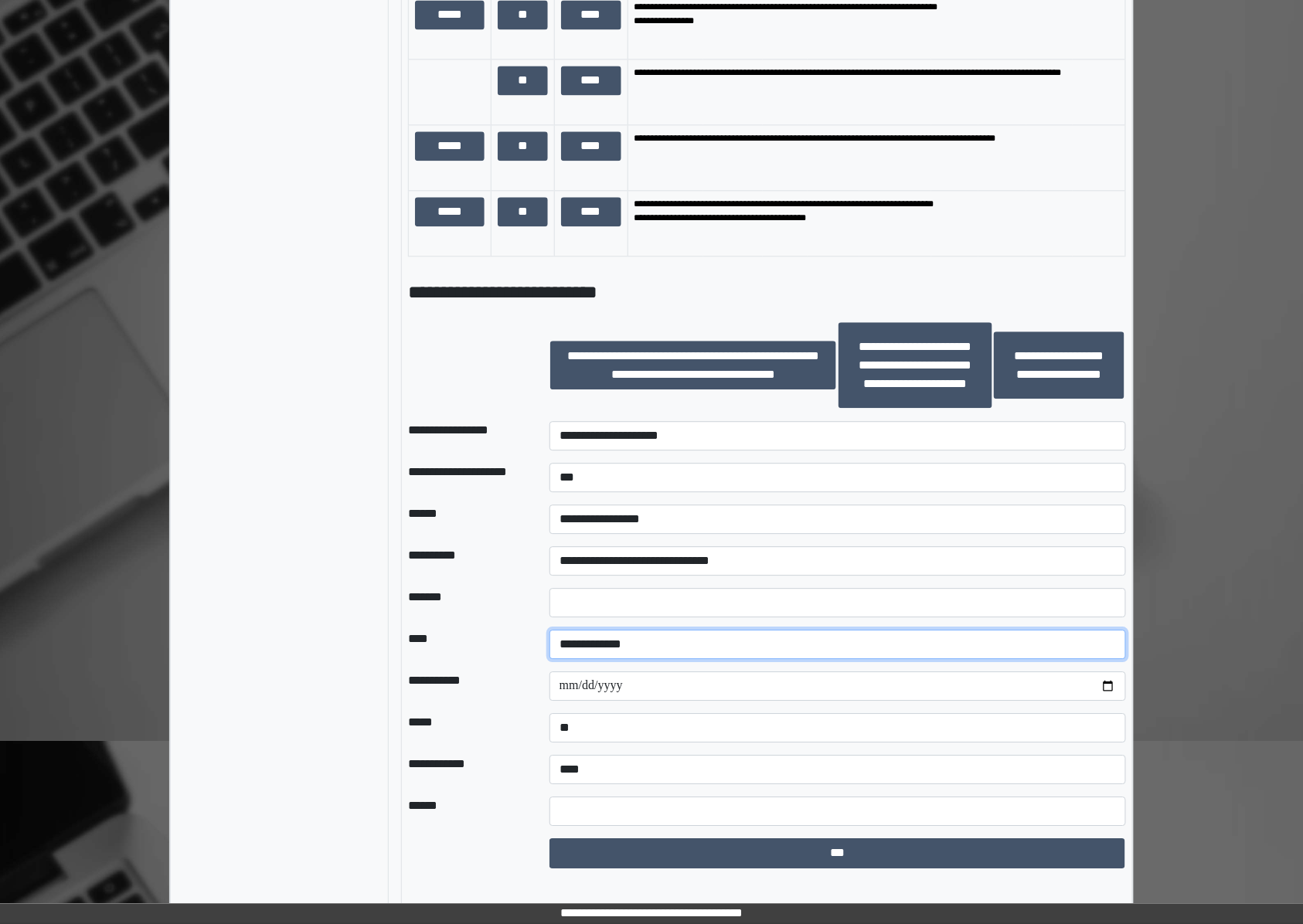 click on "**********" at bounding box center [838, 644] 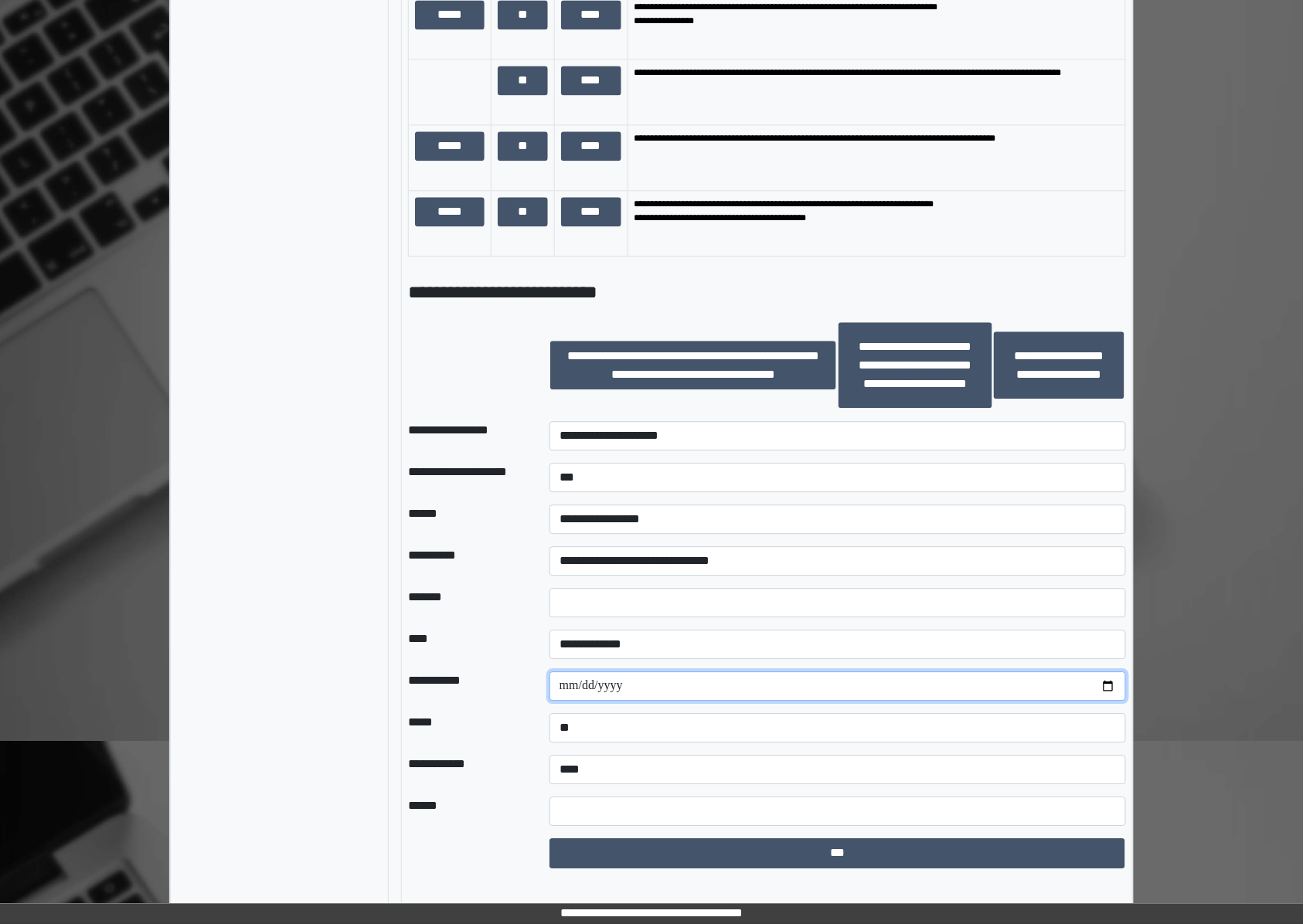 click at bounding box center (838, 686) 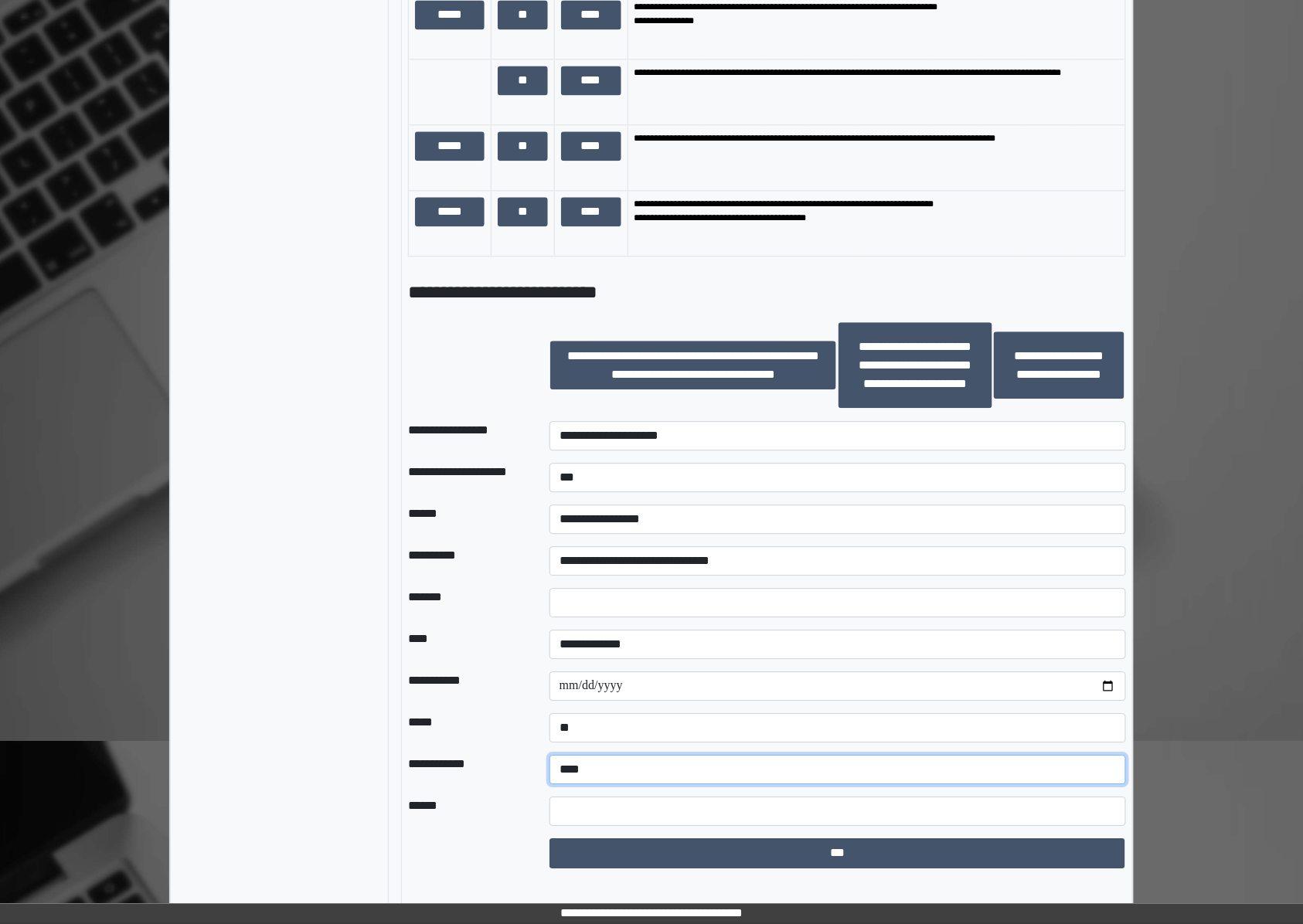 click on "**********" at bounding box center (838, 769) 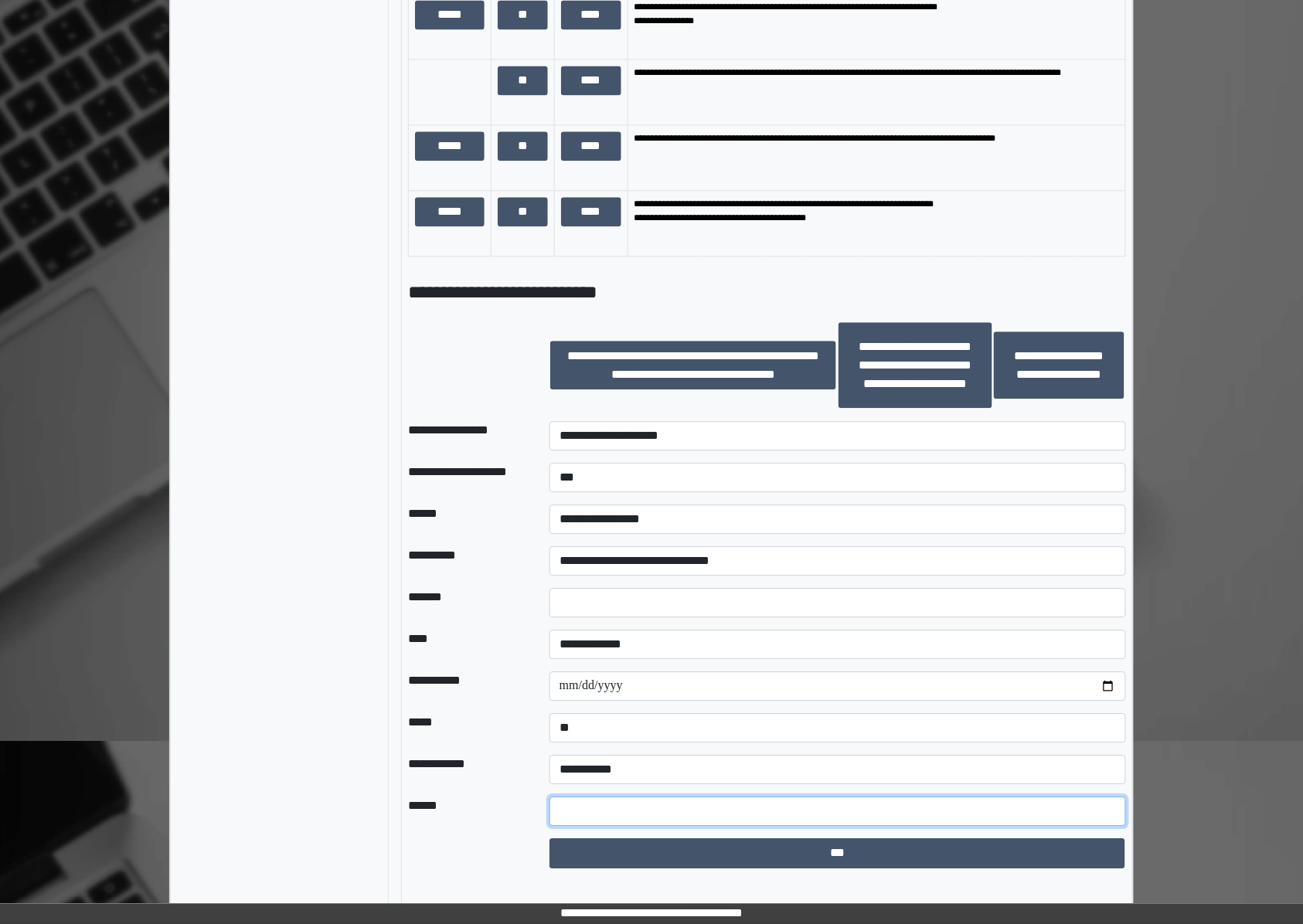 click at bounding box center (838, 811) 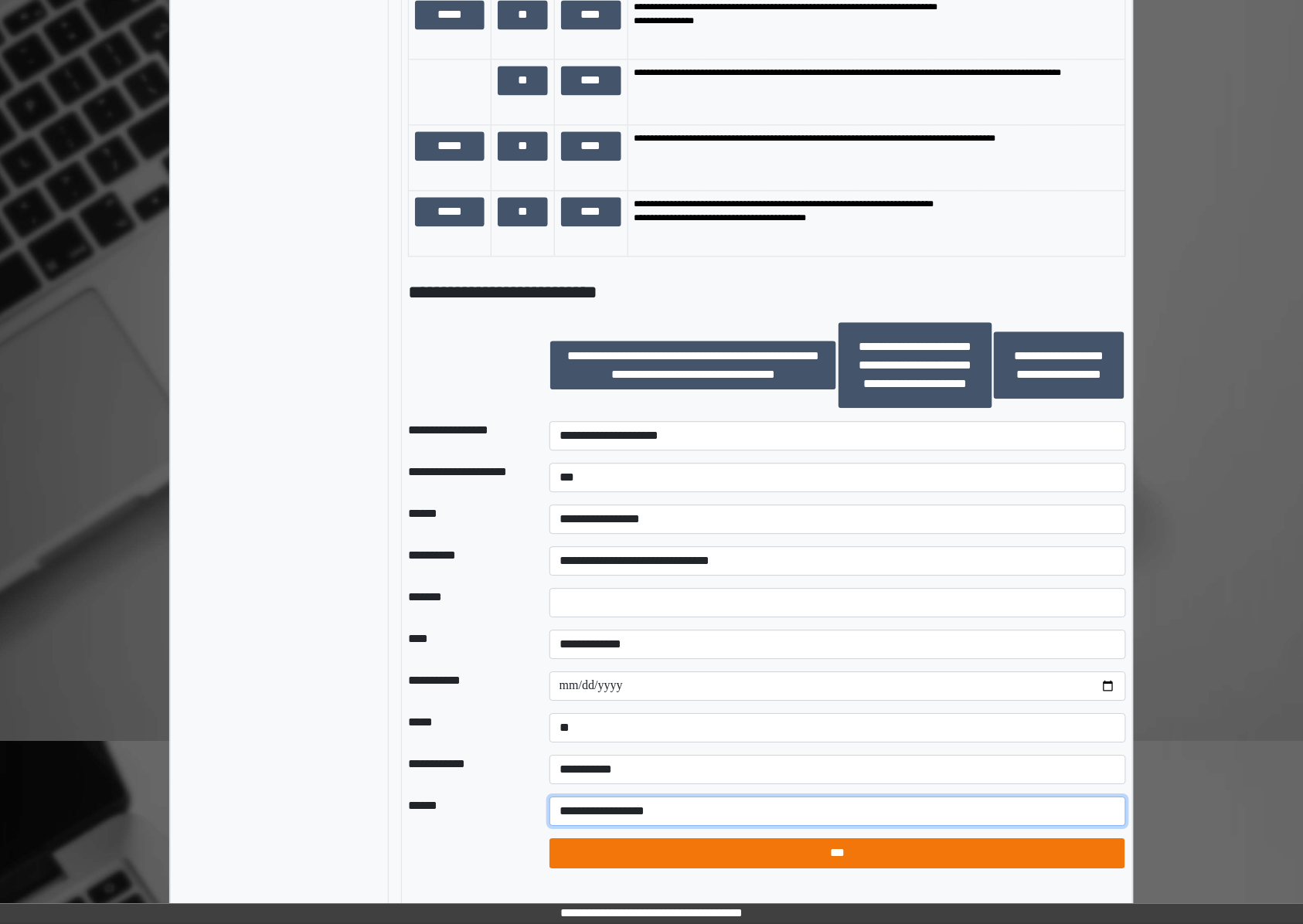 type on "**********" 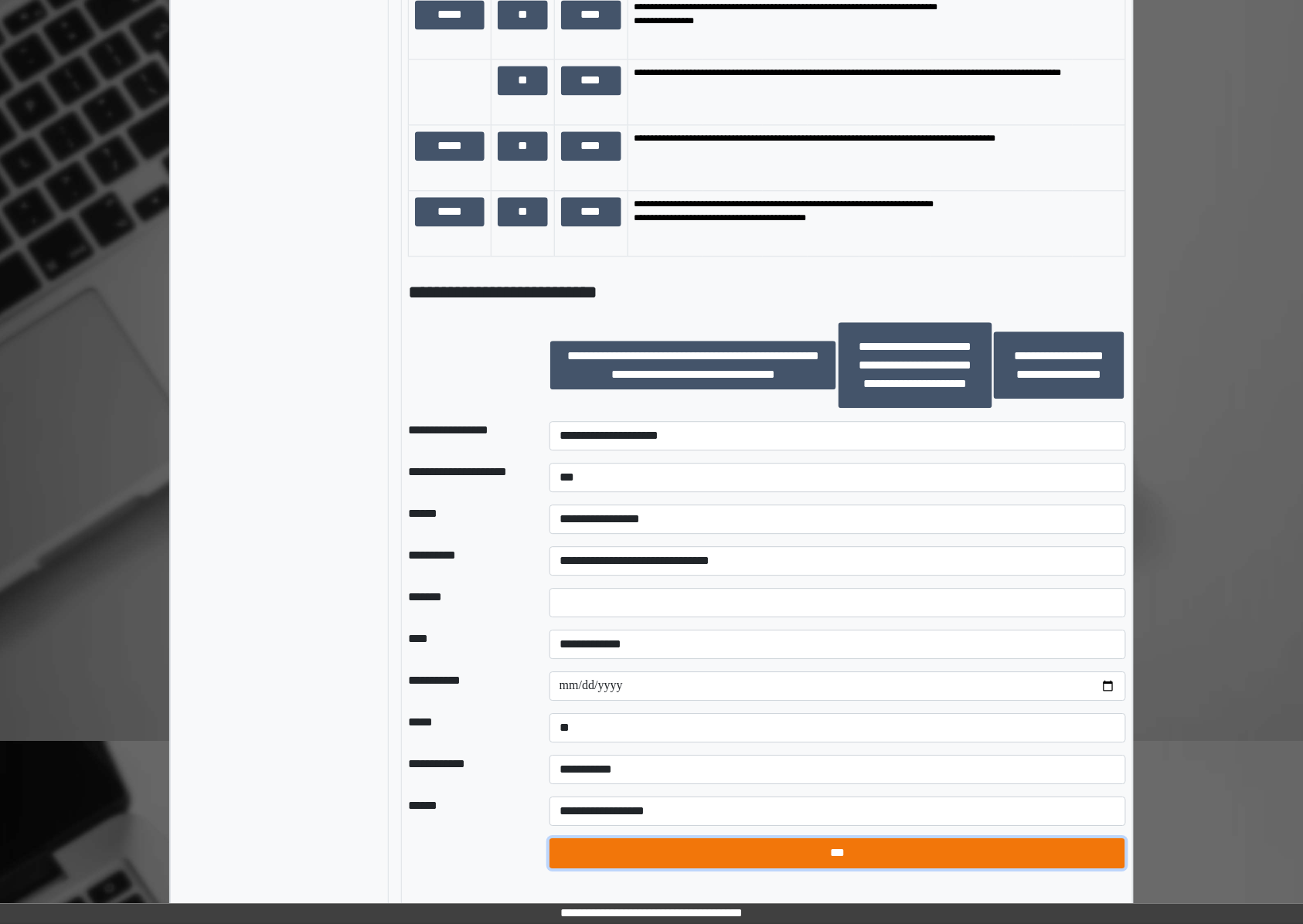 click on "***" at bounding box center (837, 853) 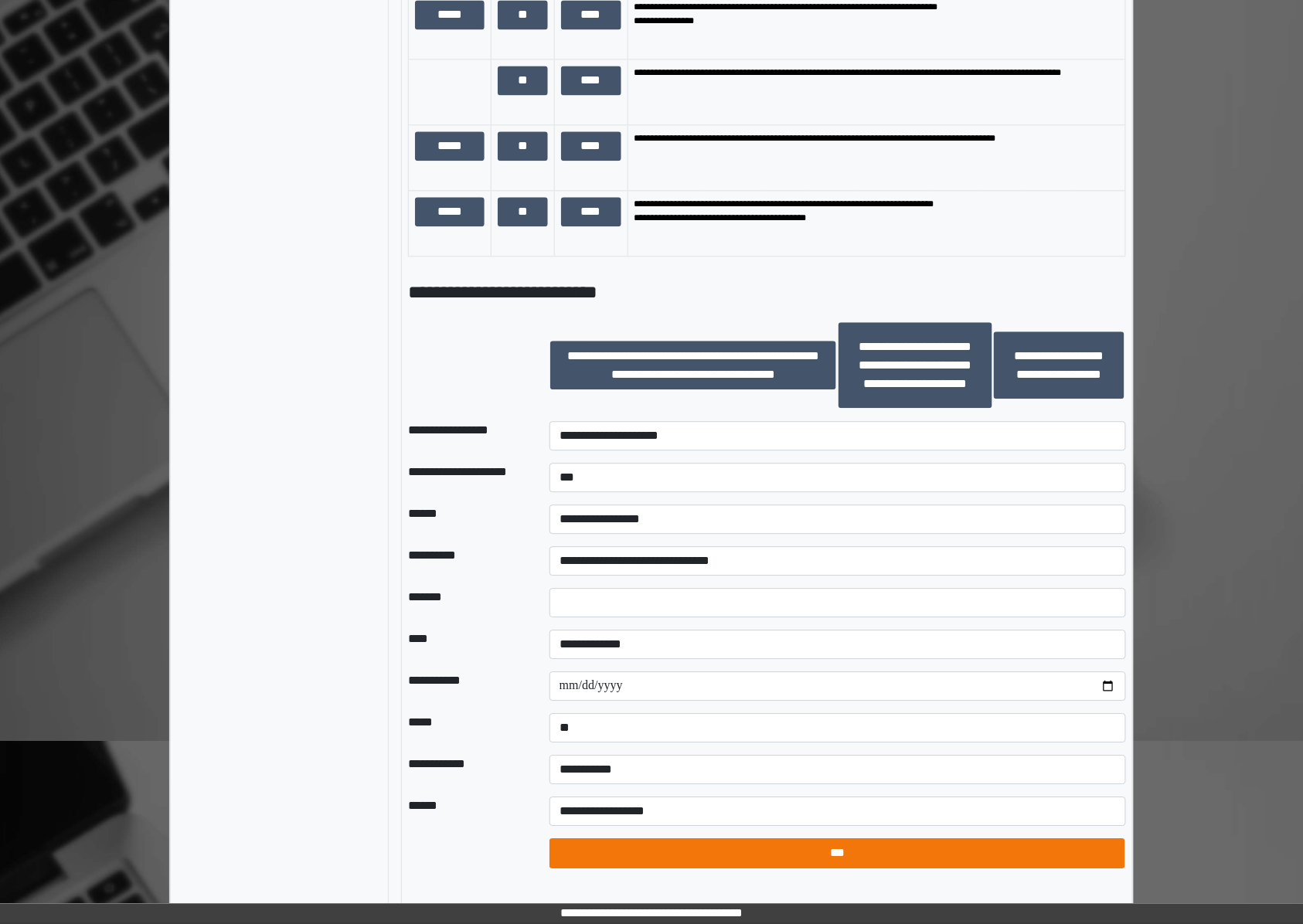 select on "*" 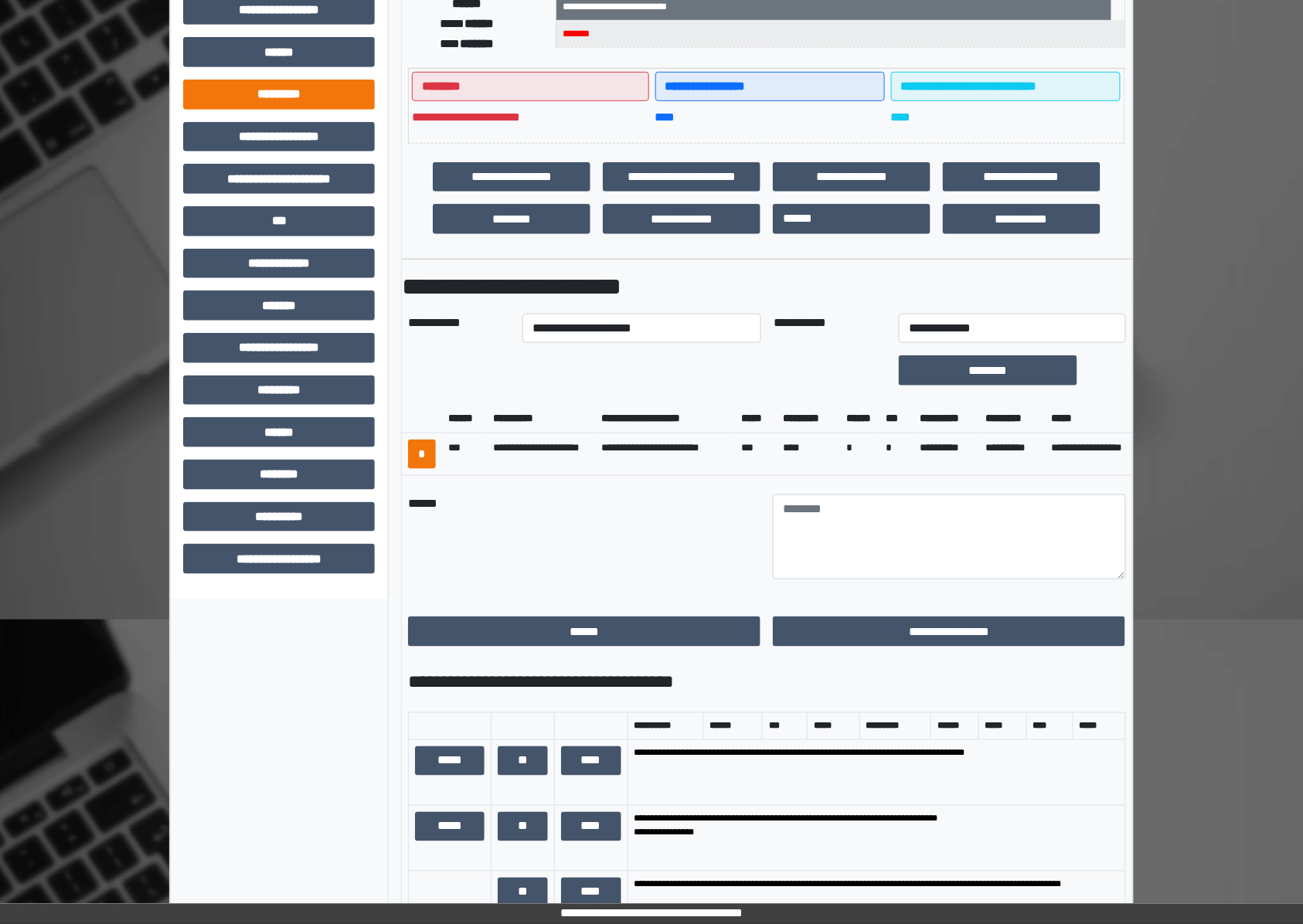 scroll, scrollTop: 0, scrollLeft: 0, axis: both 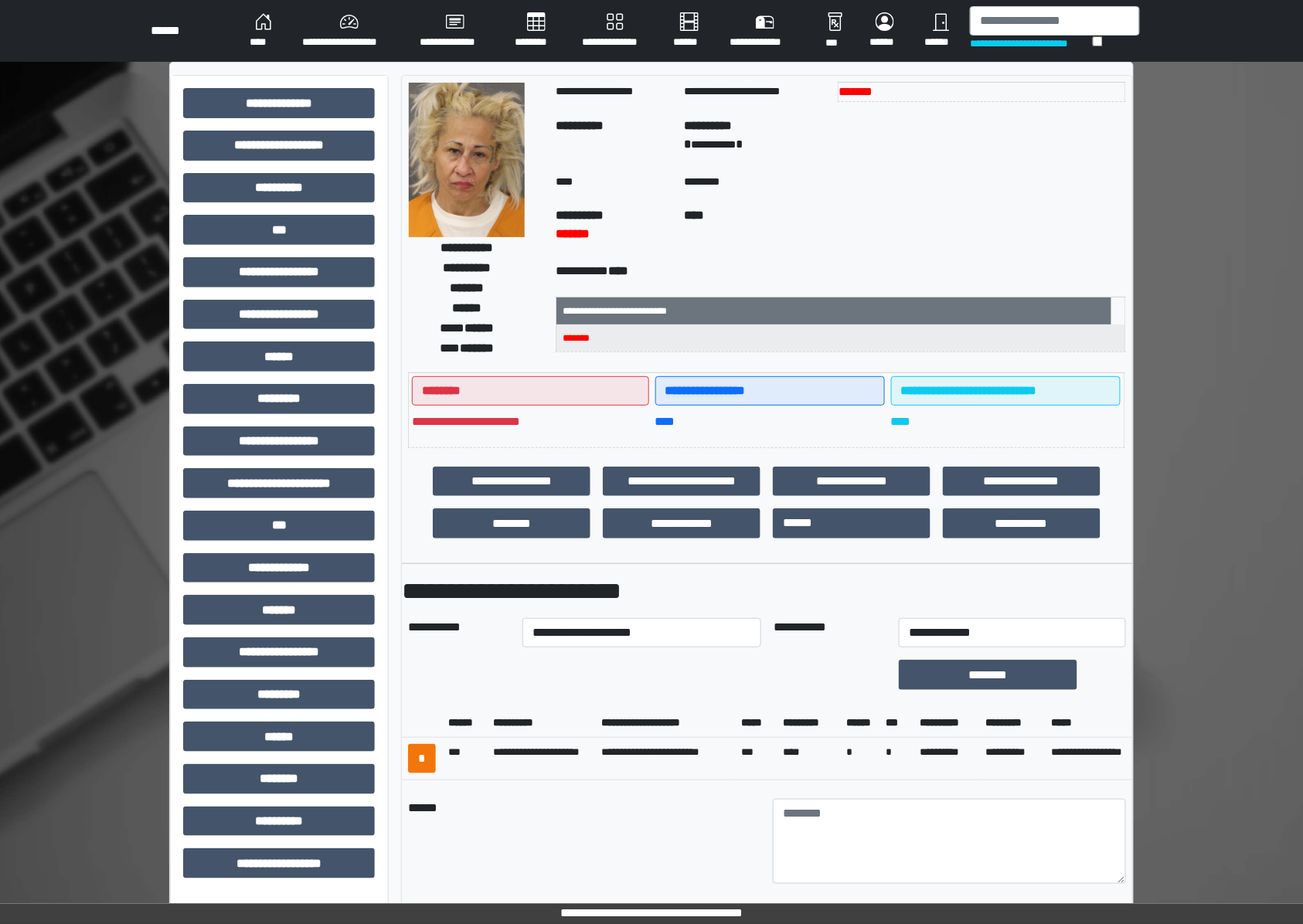 click on "****" at bounding box center [264, 31] 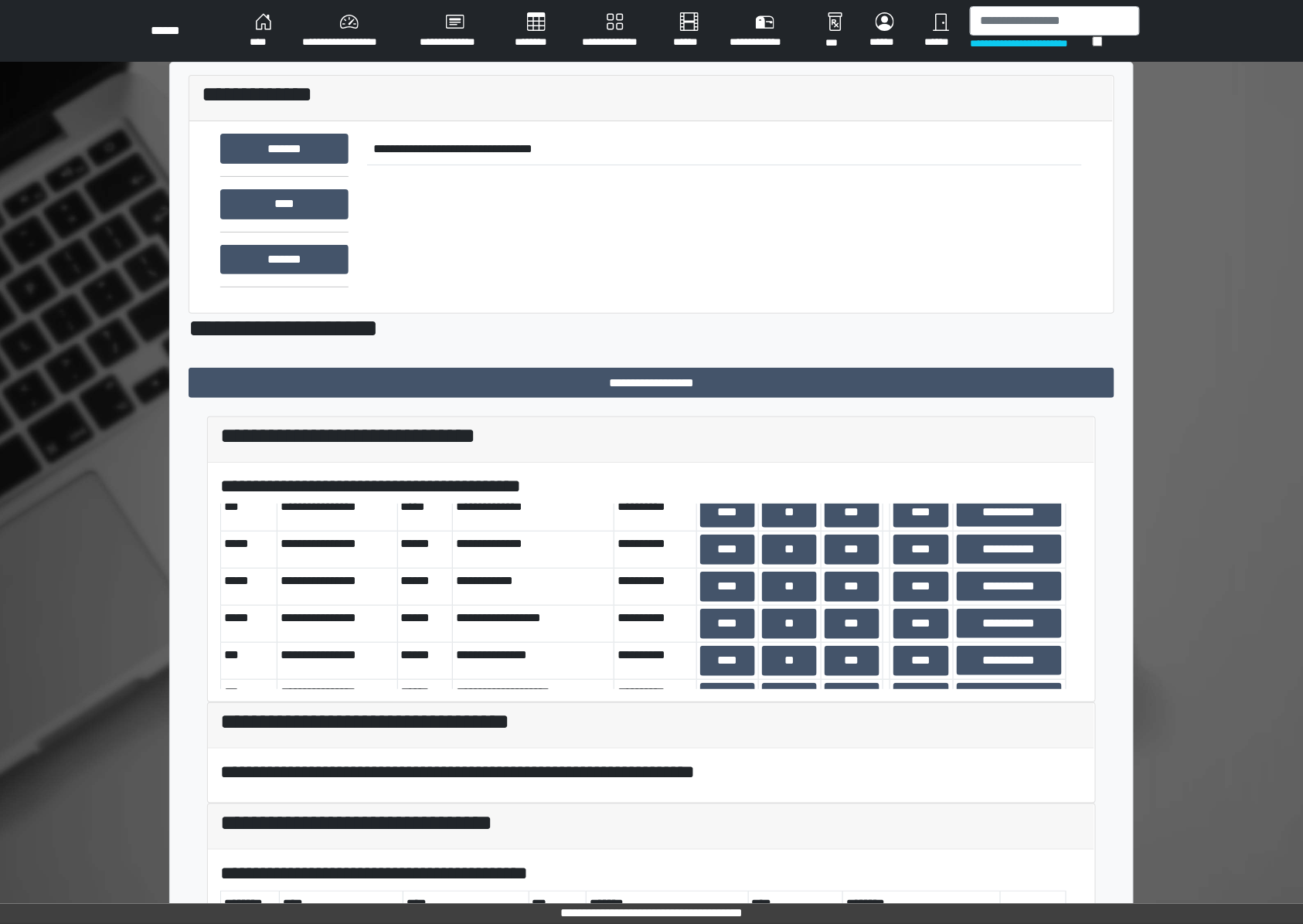 scroll, scrollTop: 618, scrollLeft: 0, axis: vertical 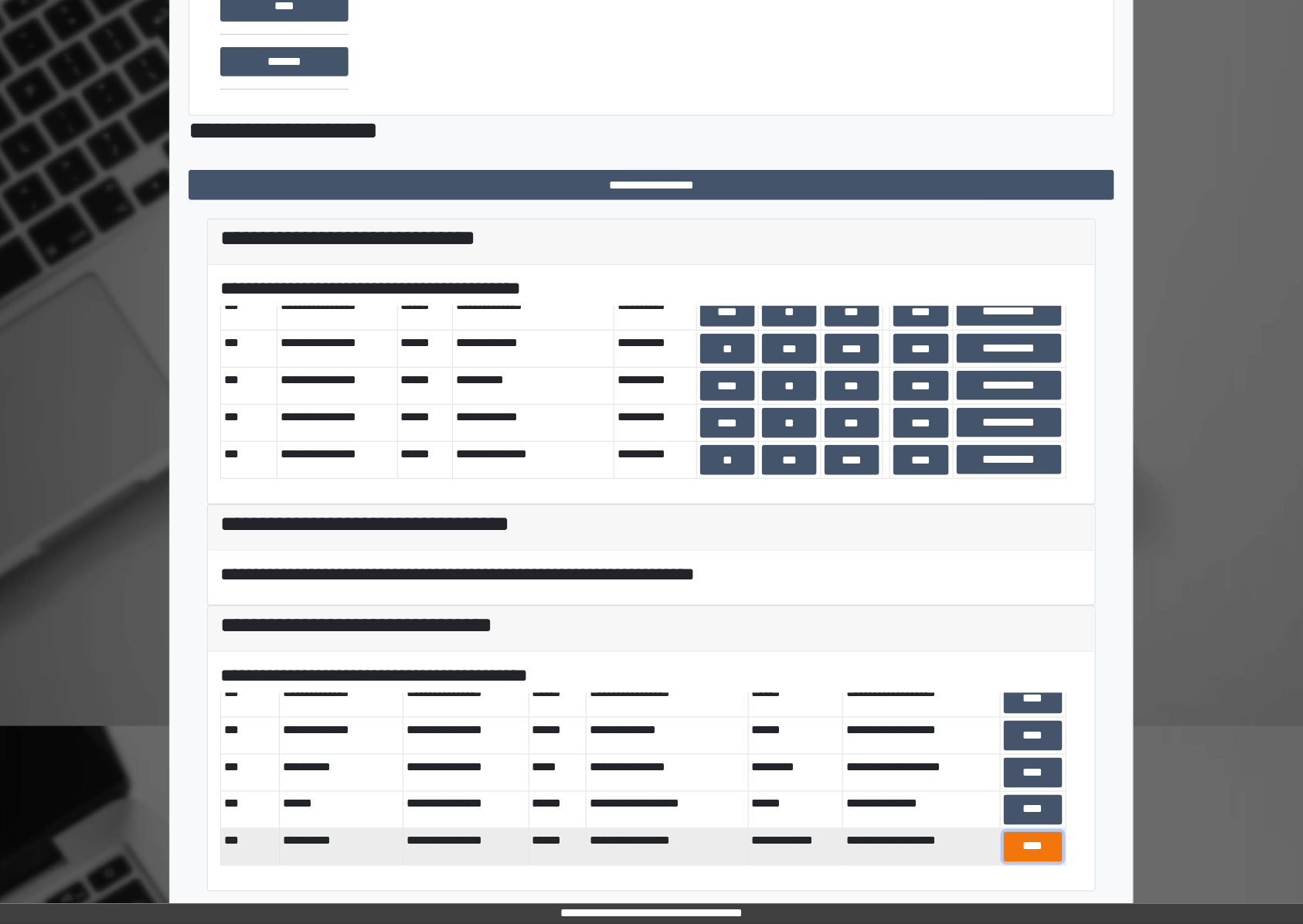 click on "****" at bounding box center (1033, 847) 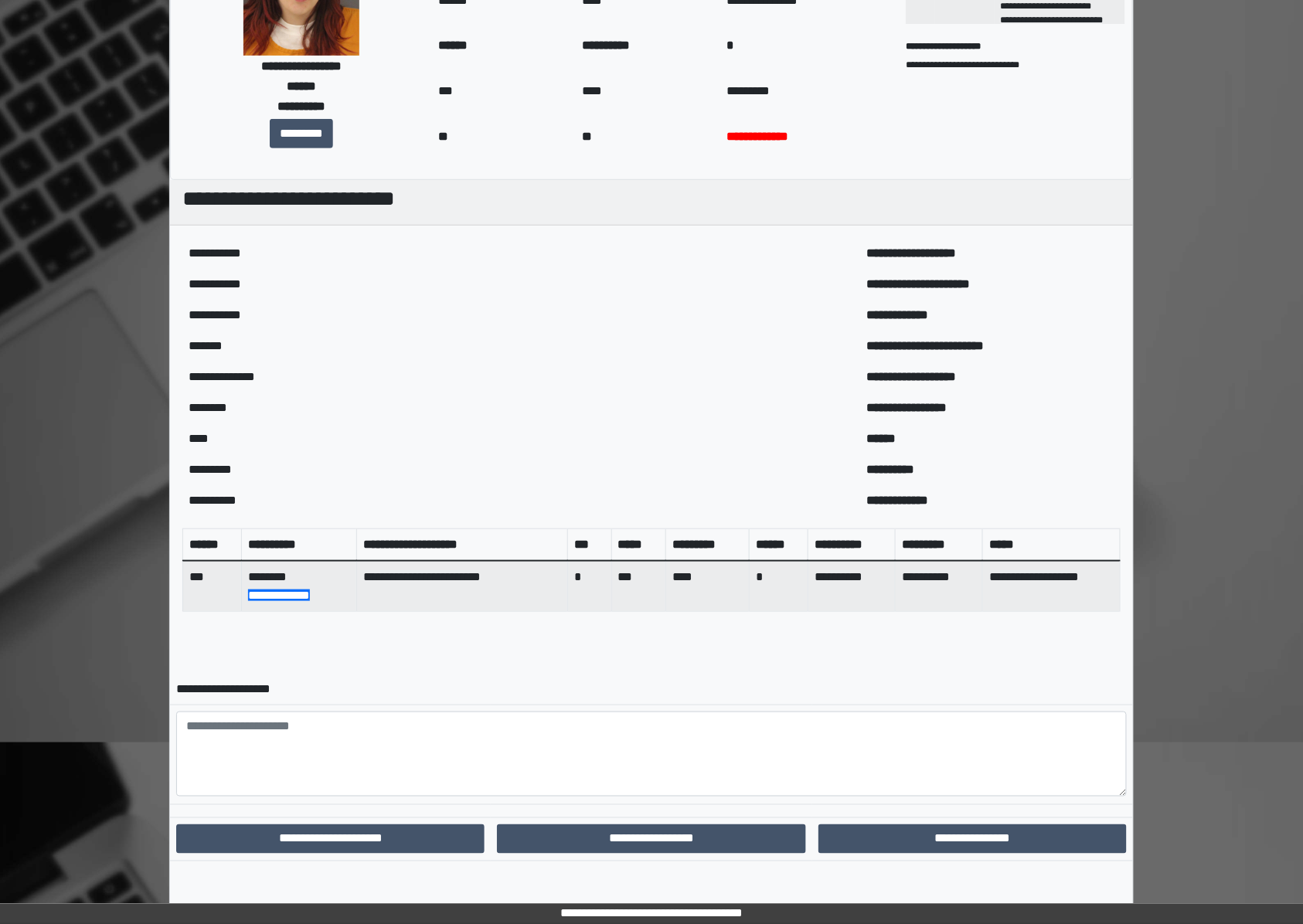 scroll, scrollTop: 182, scrollLeft: 0, axis: vertical 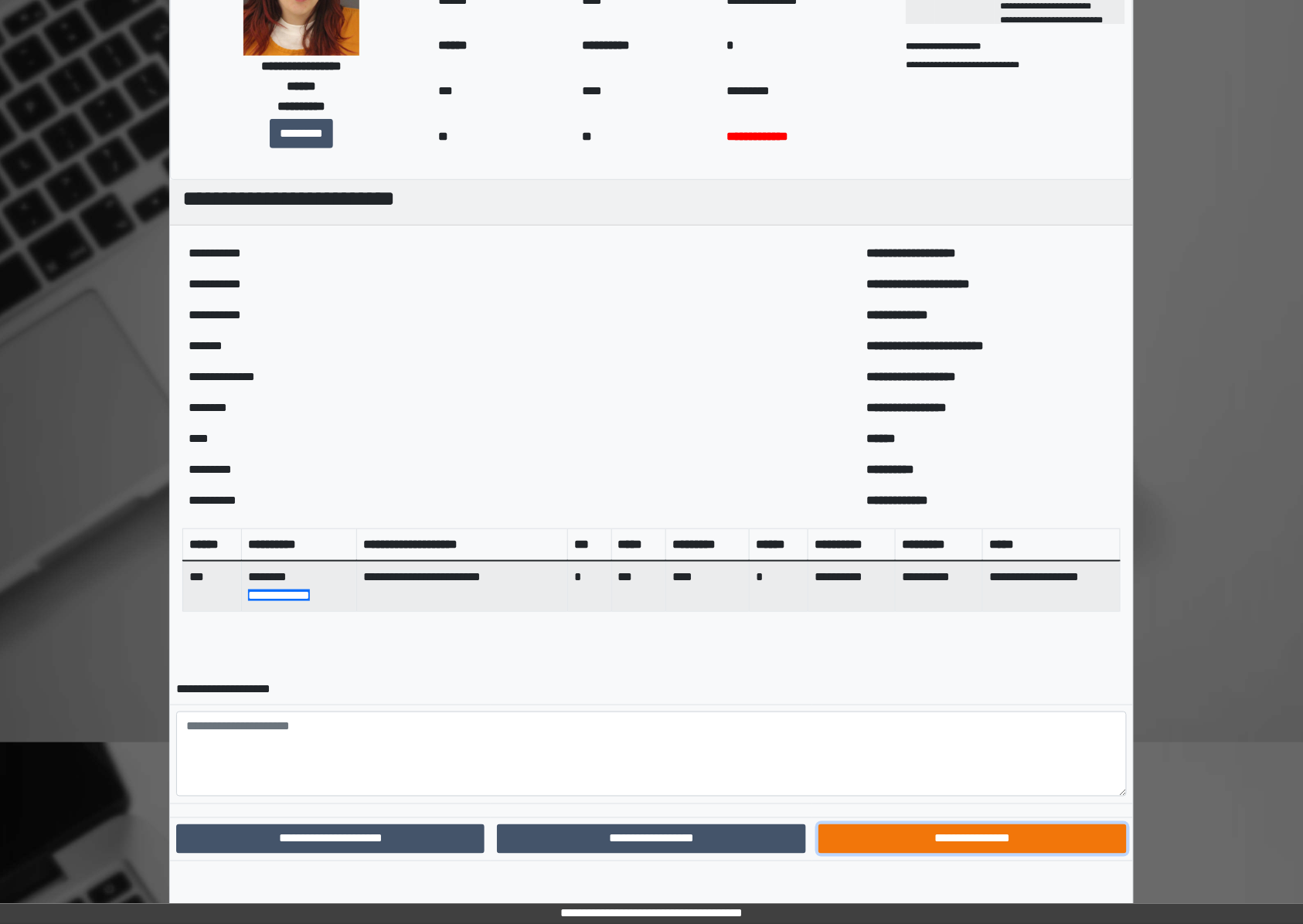 click on "**********" at bounding box center (972, 839) 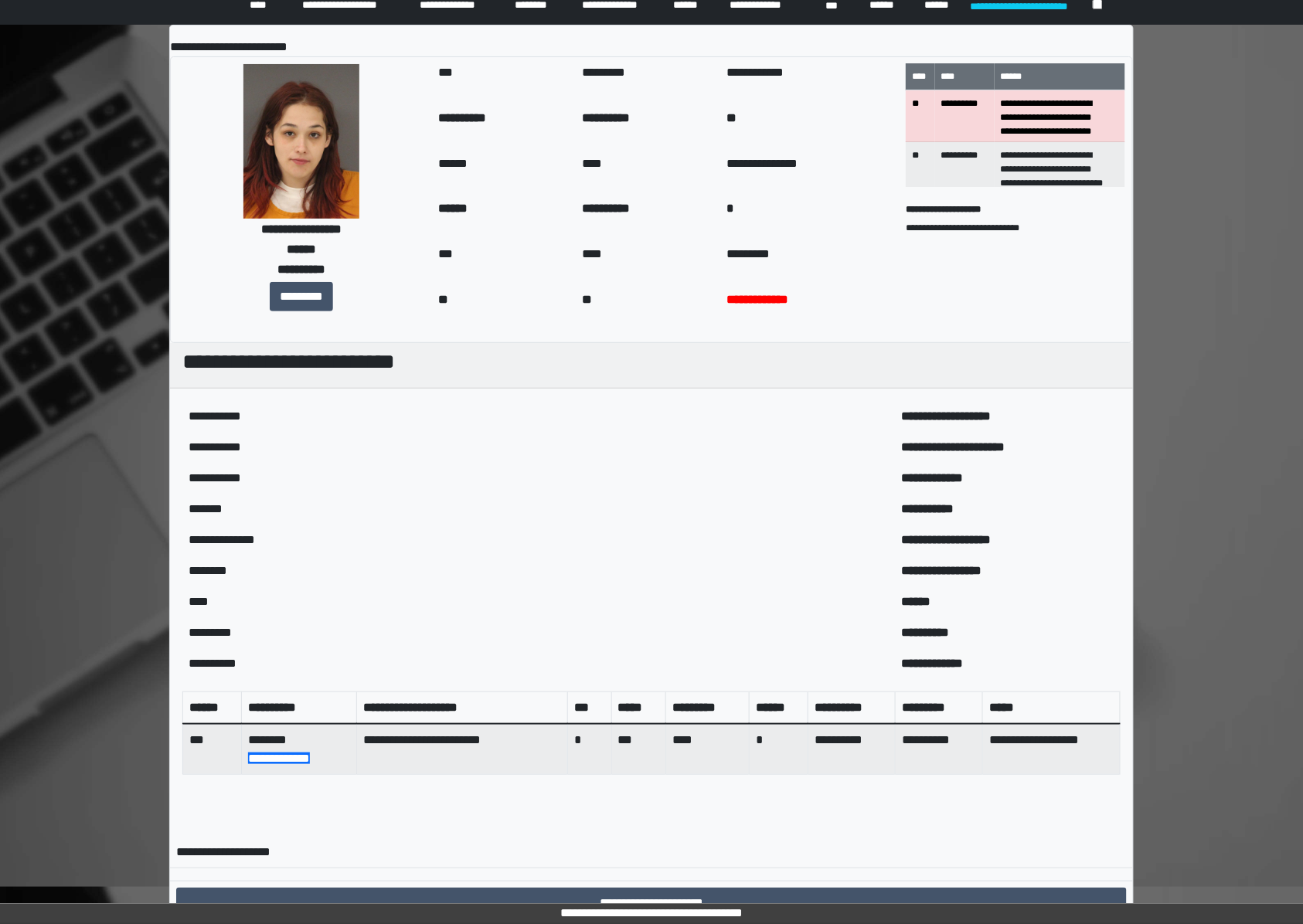 scroll, scrollTop: 0, scrollLeft: 0, axis: both 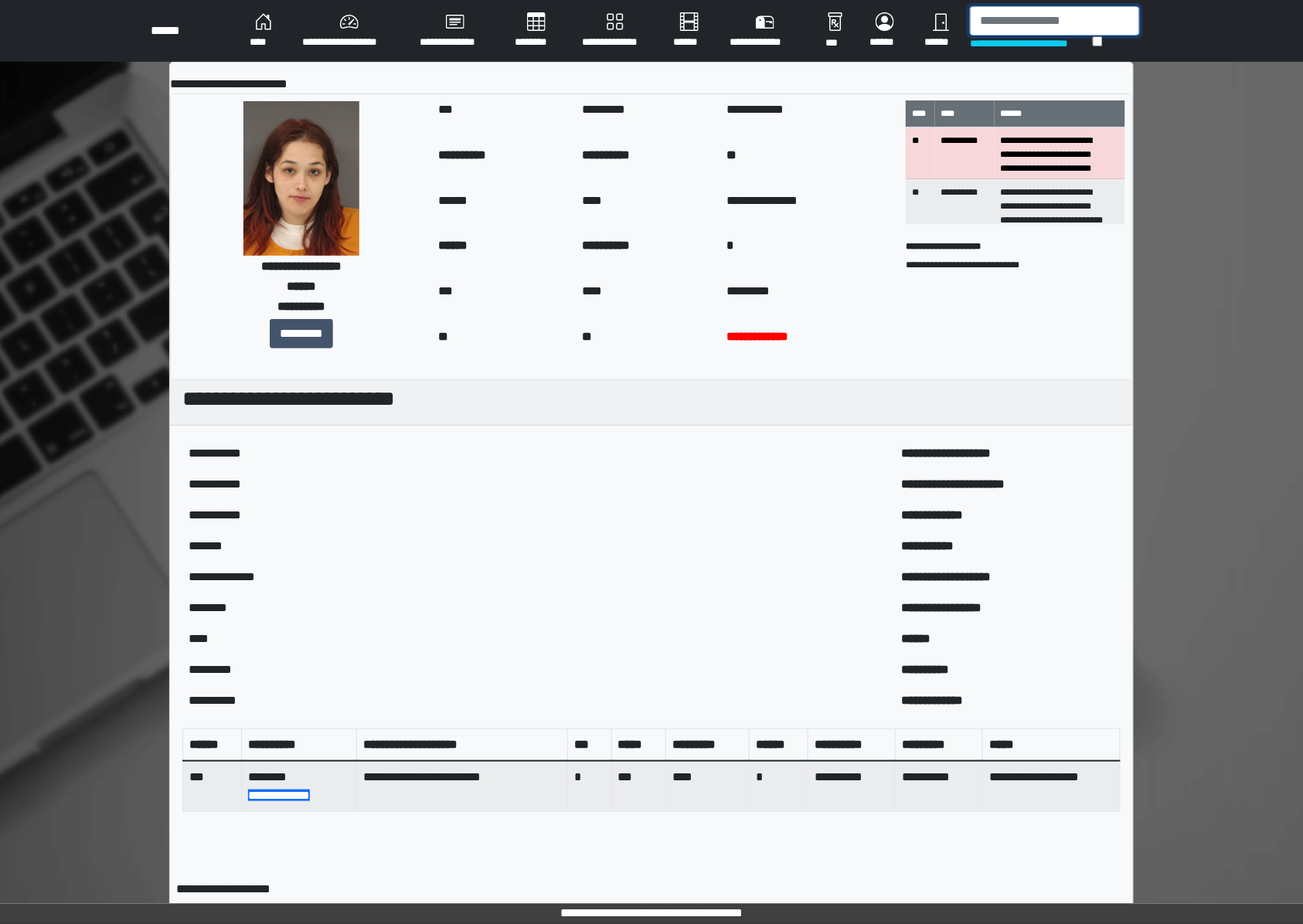 click at bounding box center (1055, 21) 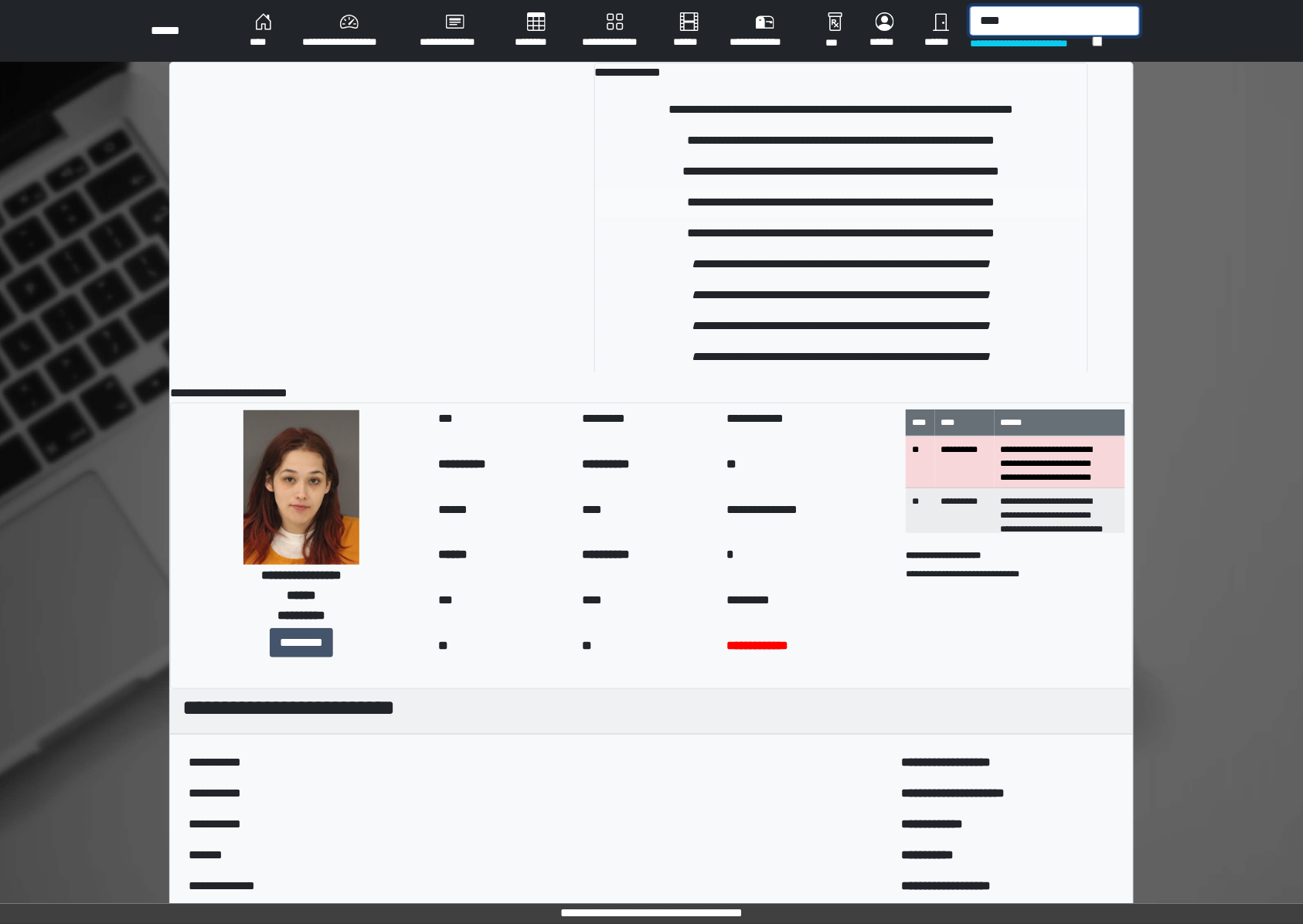 type on "****" 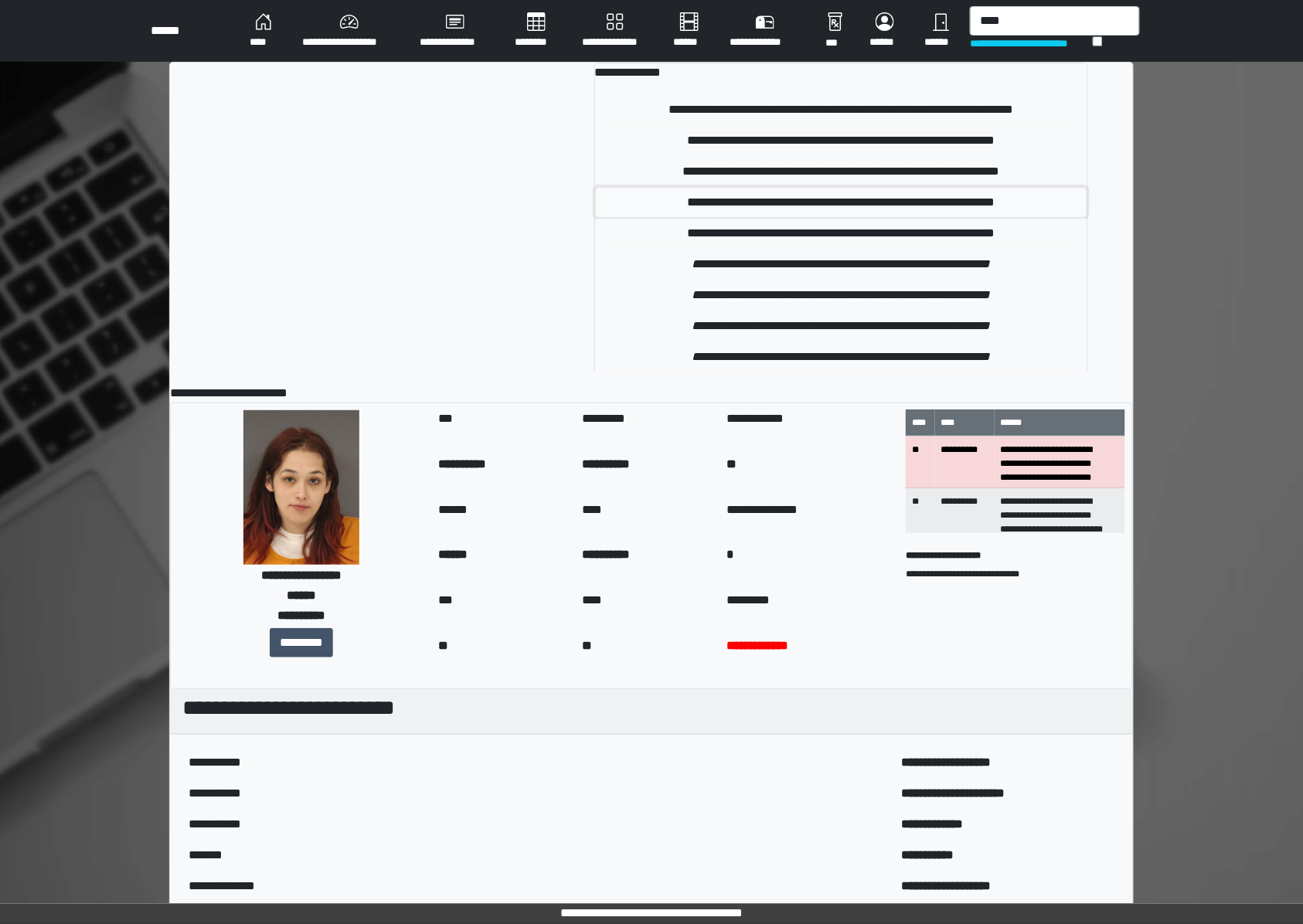 click on "**********" at bounding box center (841, 202) 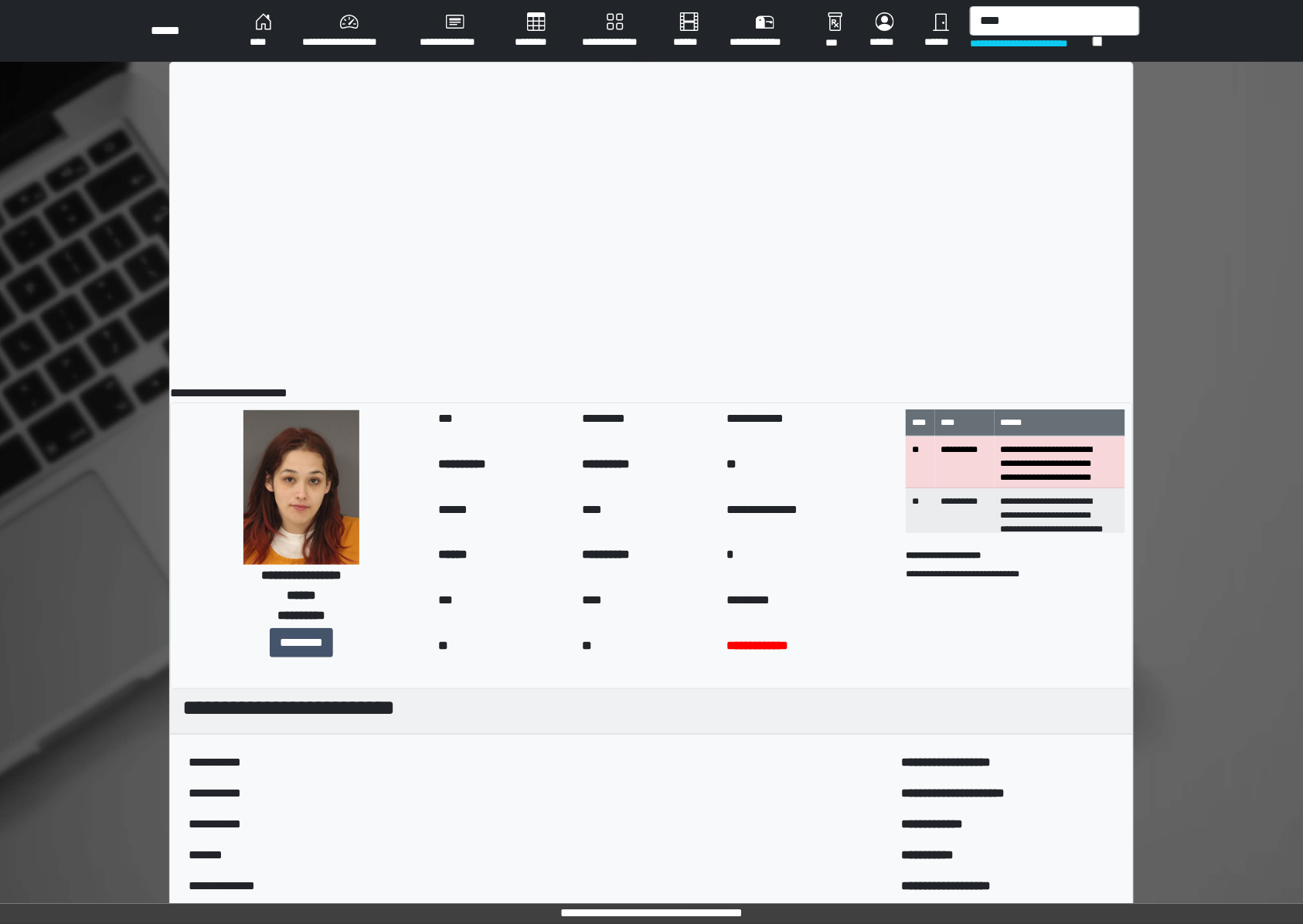 type 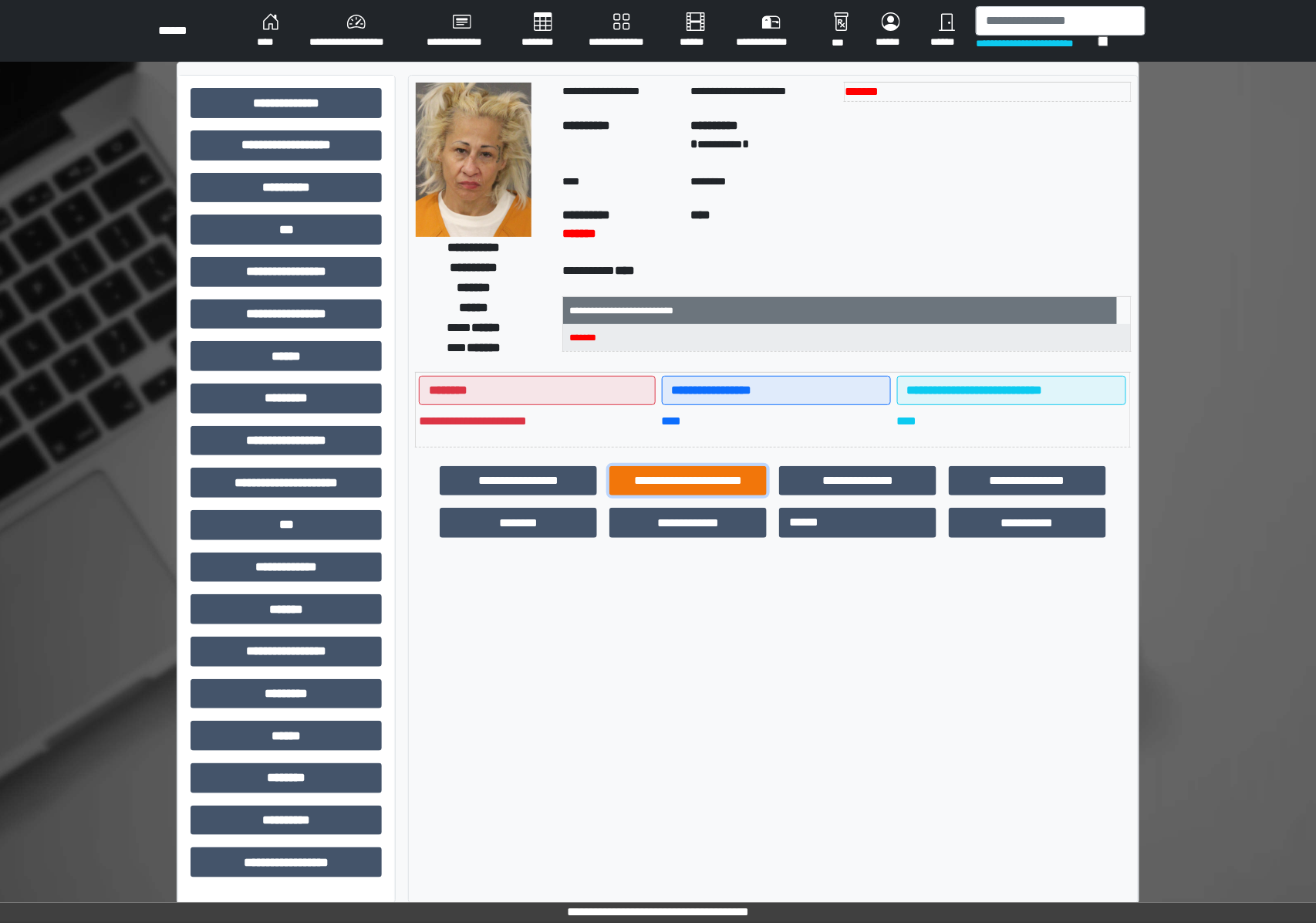 click on "**********" at bounding box center [688, 481] 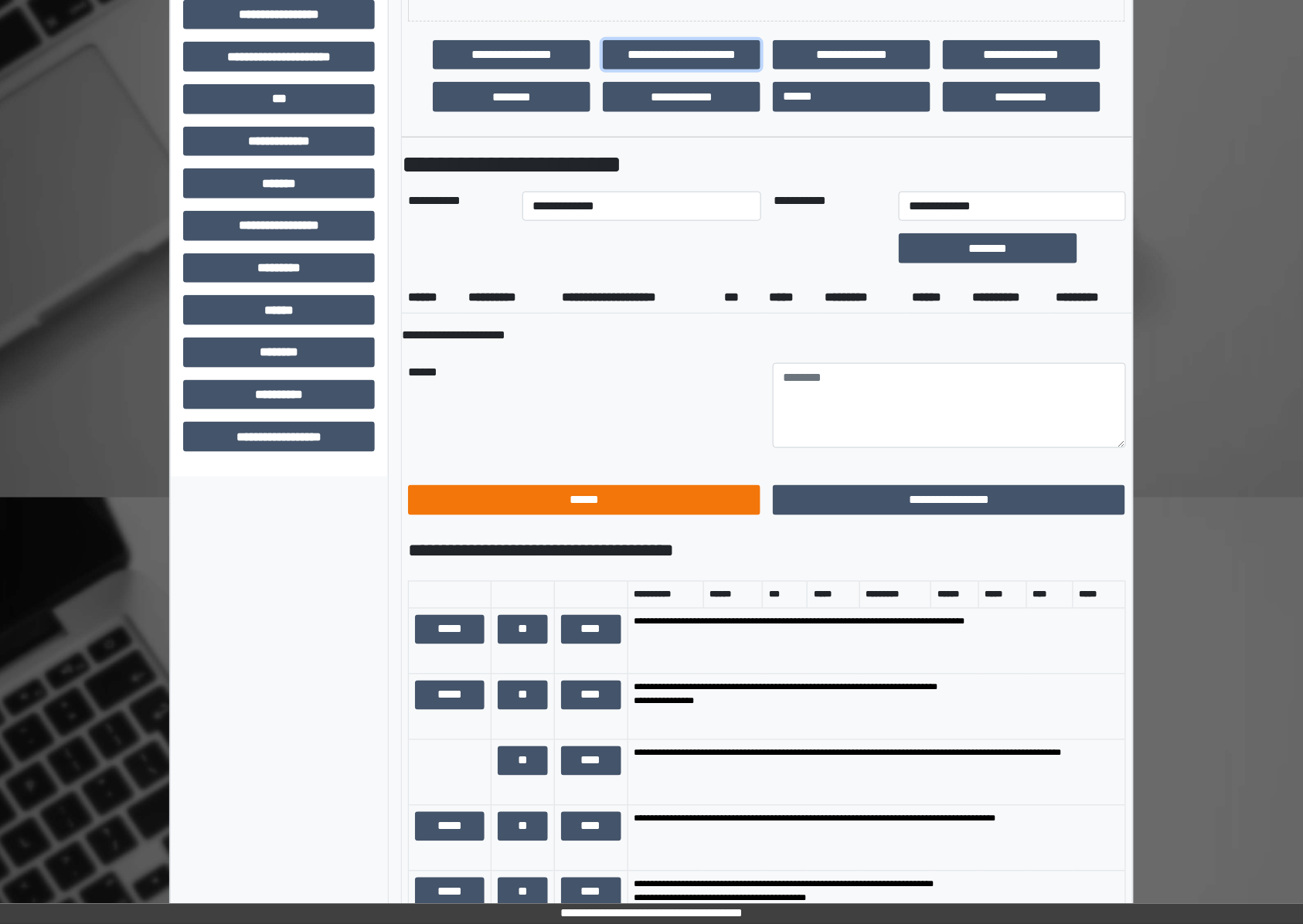 scroll, scrollTop: 206, scrollLeft: 0, axis: vertical 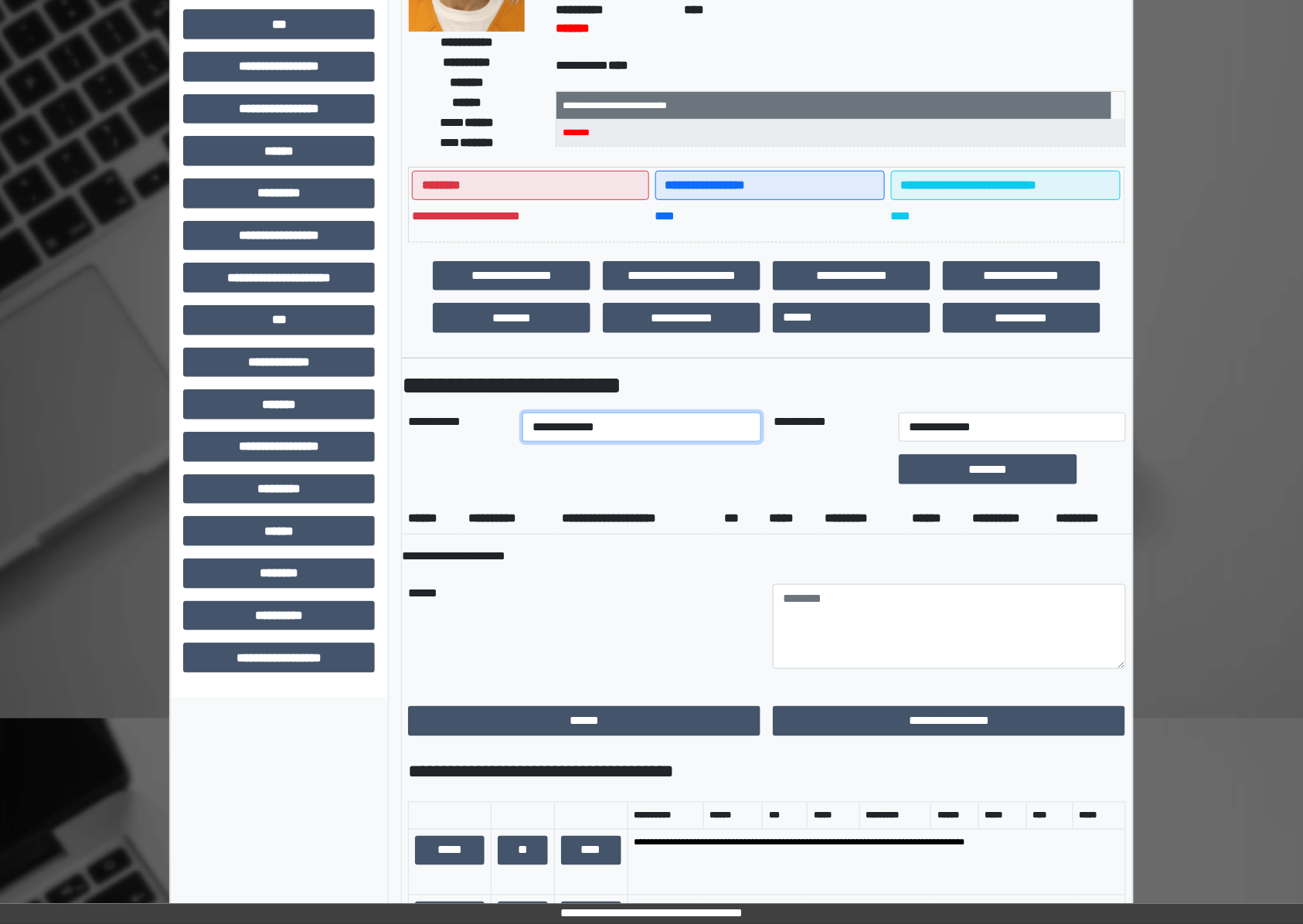 click on "**********" at bounding box center (642, 427) 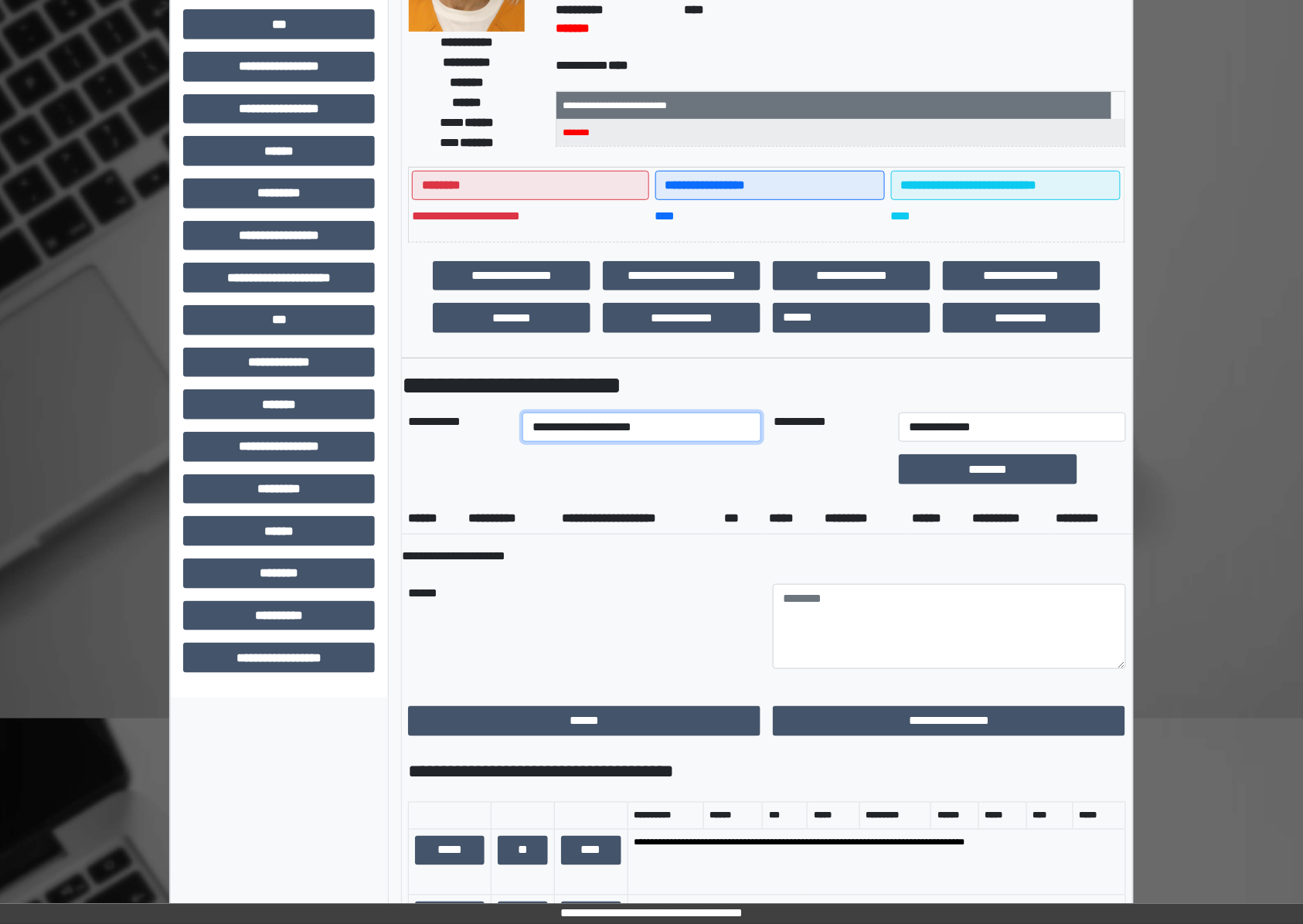 click on "**********" at bounding box center (642, 427) 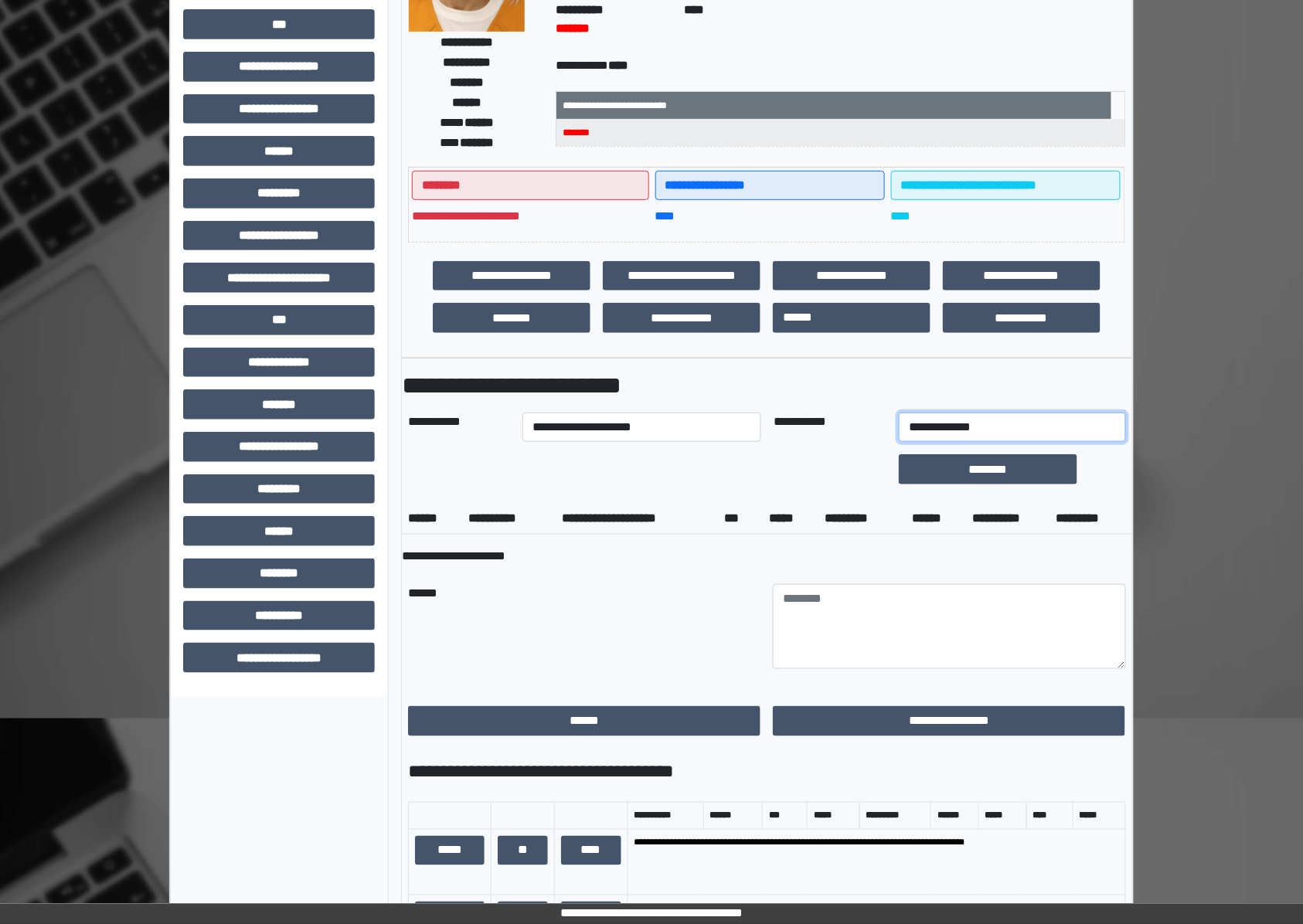 click on "**********" at bounding box center [1012, 427] 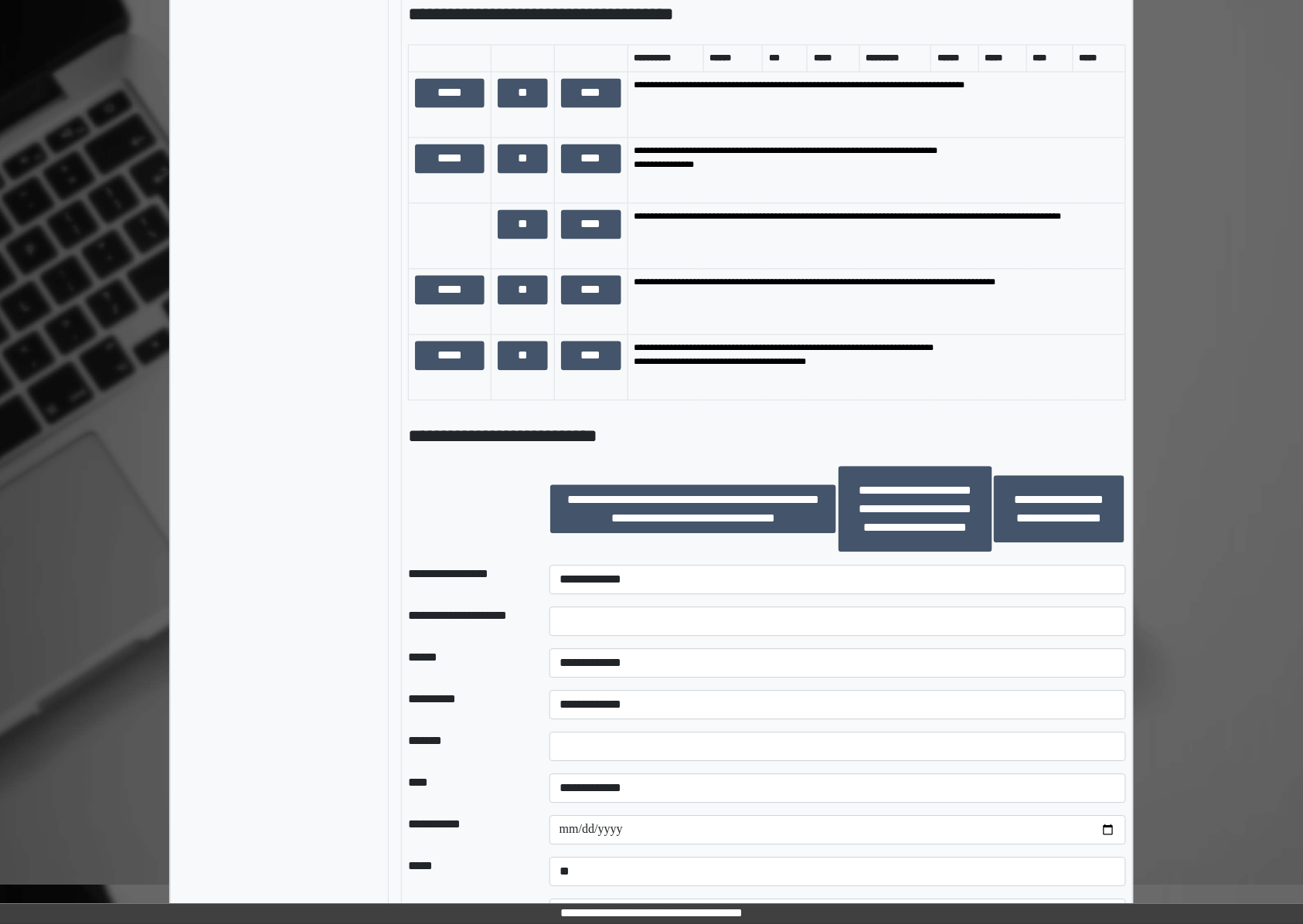 scroll, scrollTop: 1030, scrollLeft: 0, axis: vertical 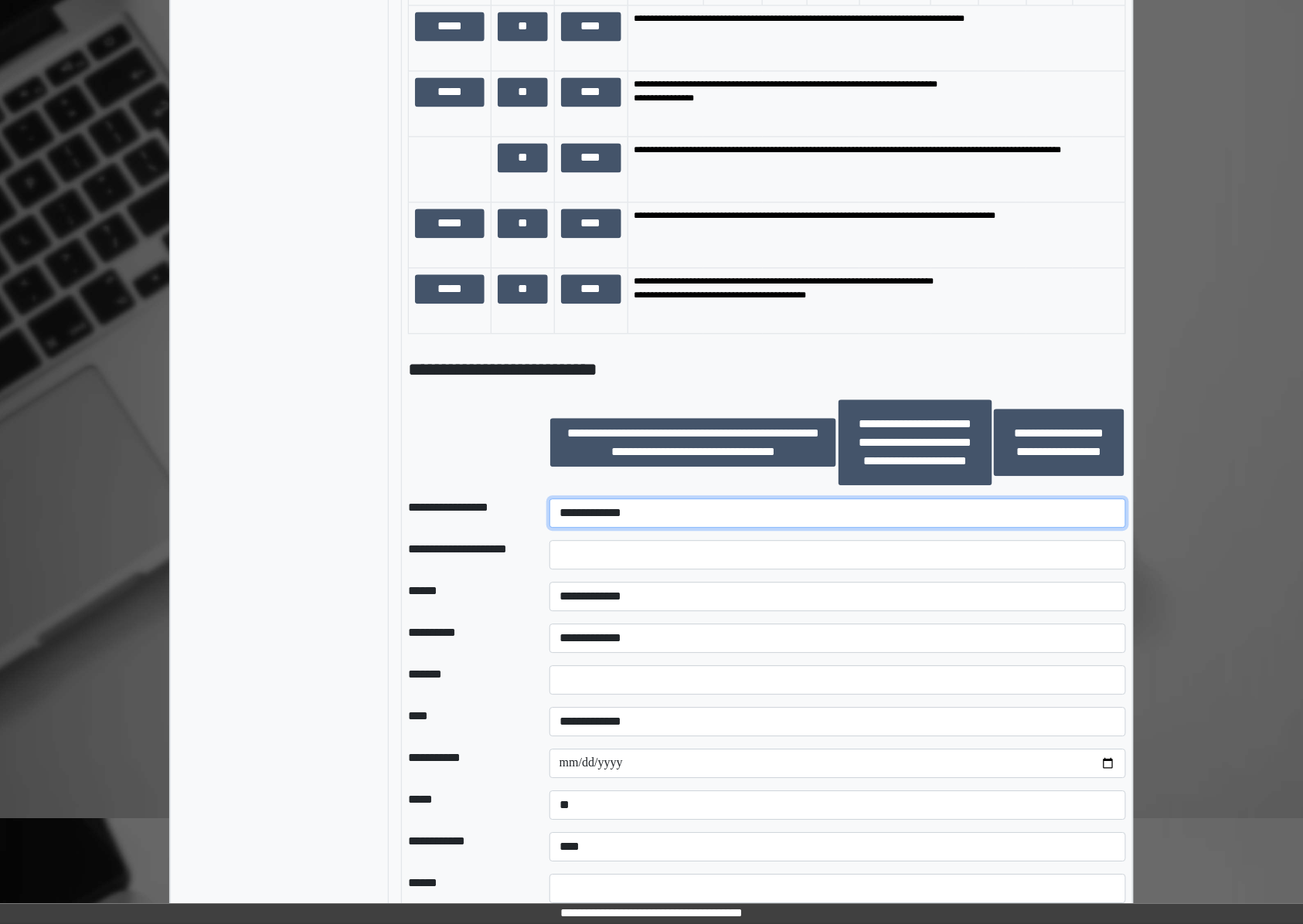 click on "**********" at bounding box center [838, 513] 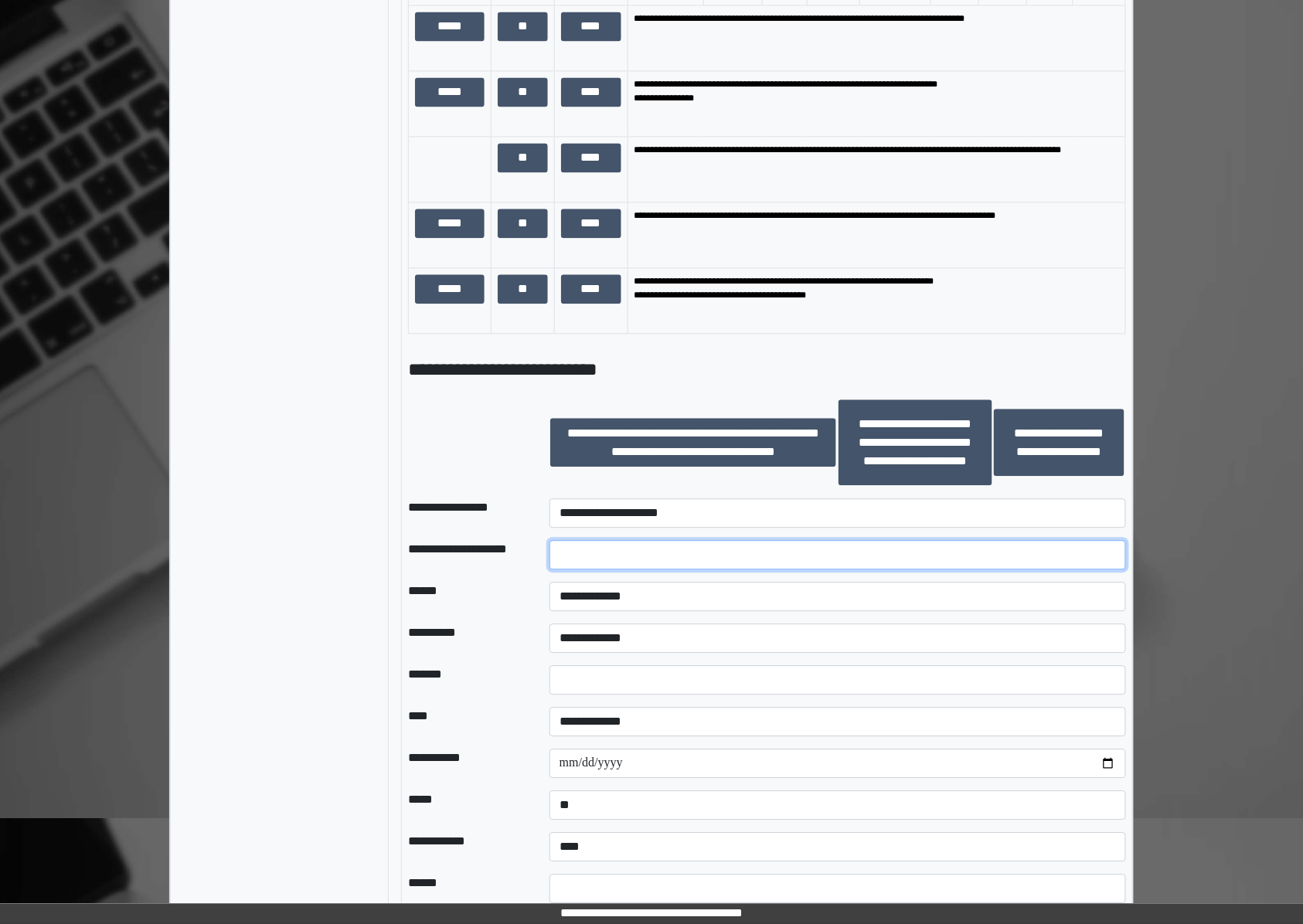 click at bounding box center [838, 555] 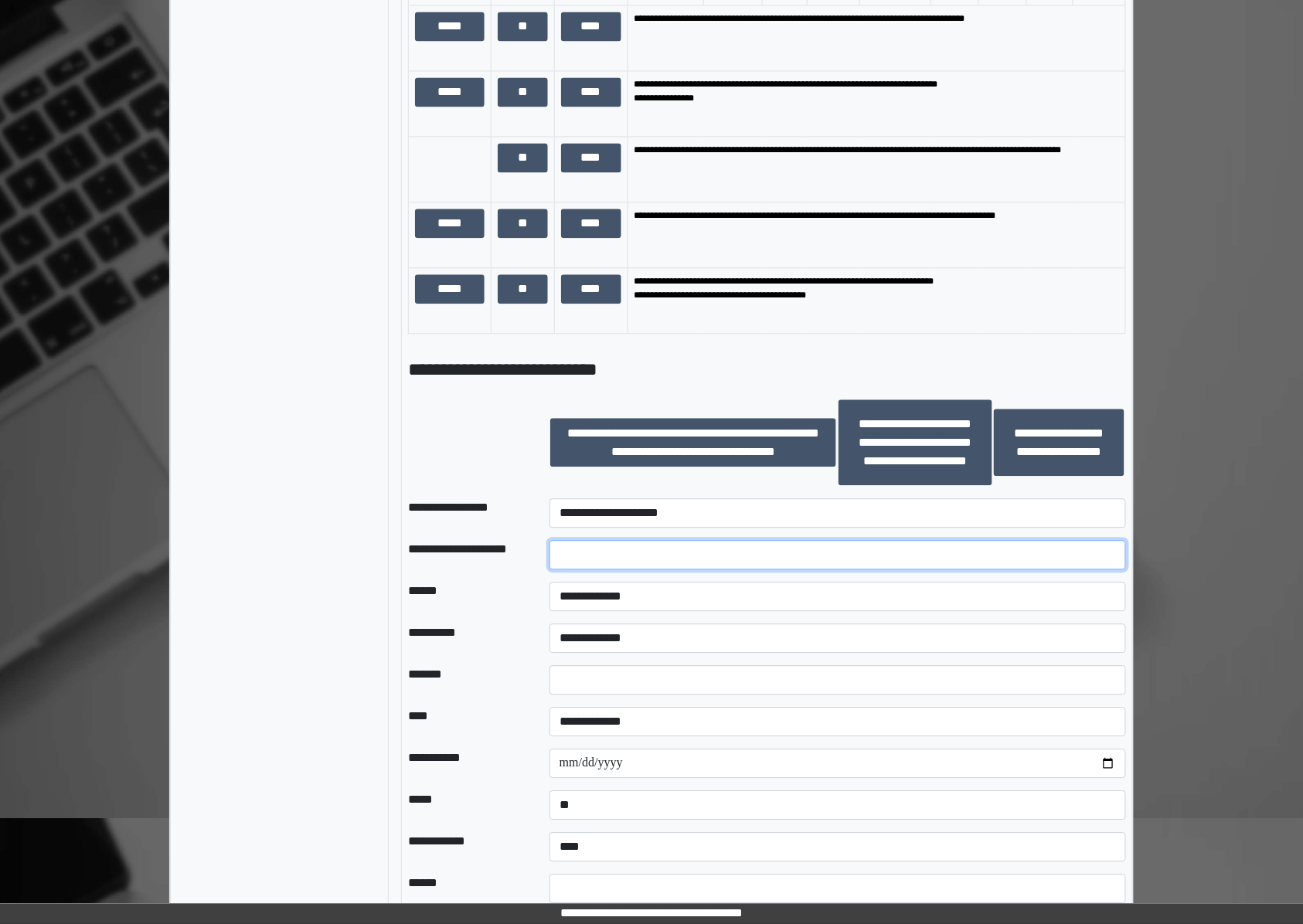 click at bounding box center [838, 555] 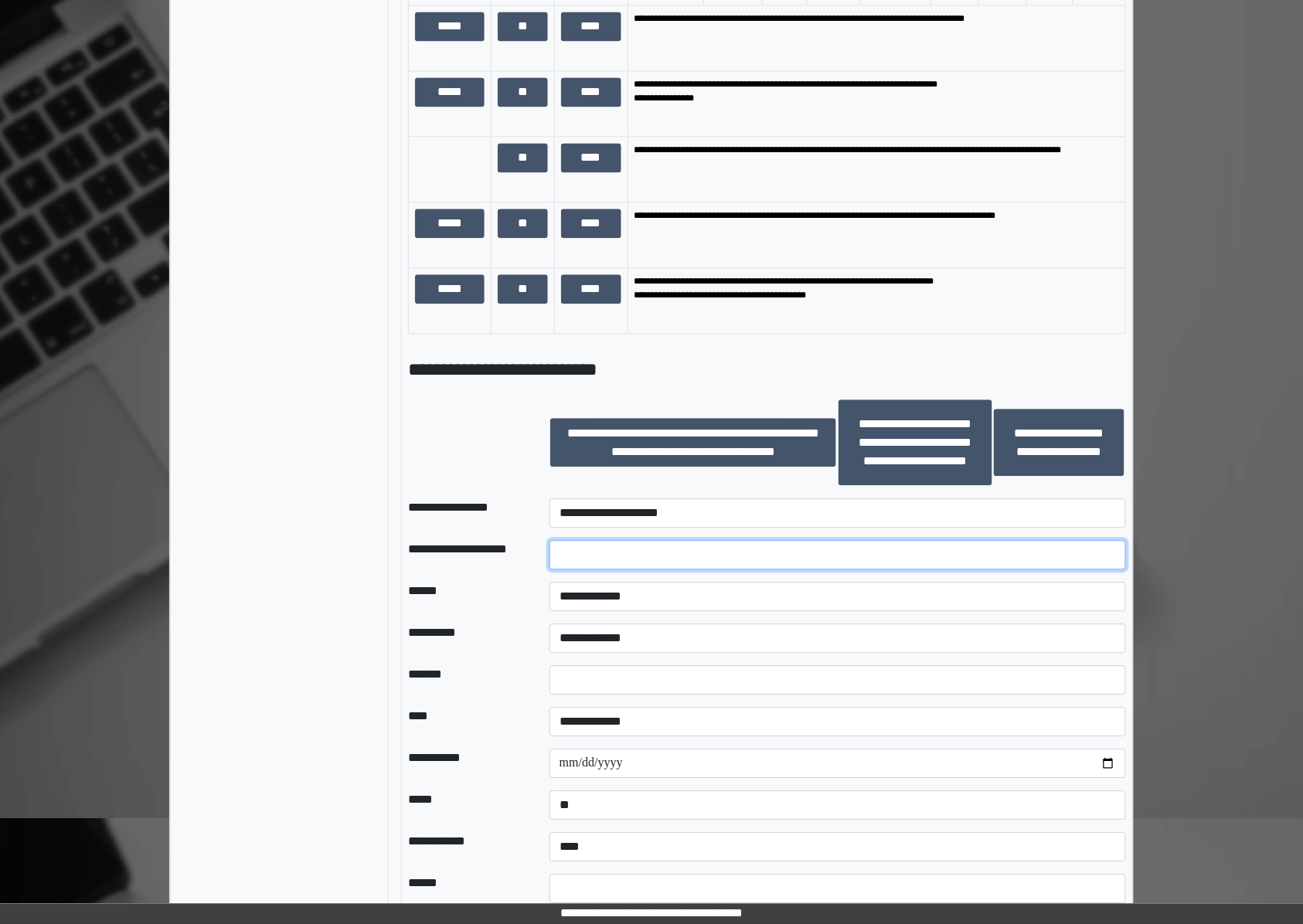 click at bounding box center (838, 555) 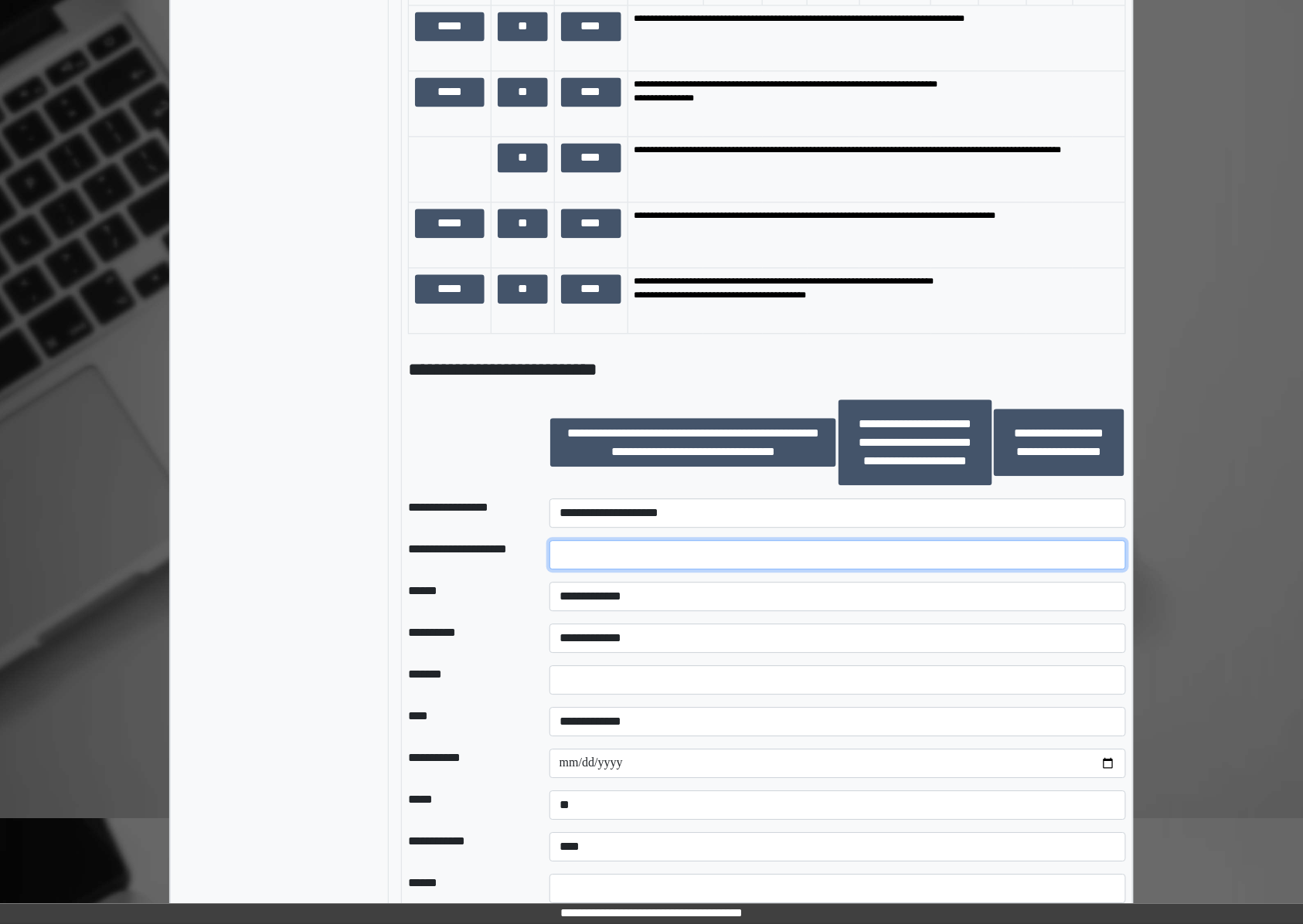 click at bounding box center [838, 555] 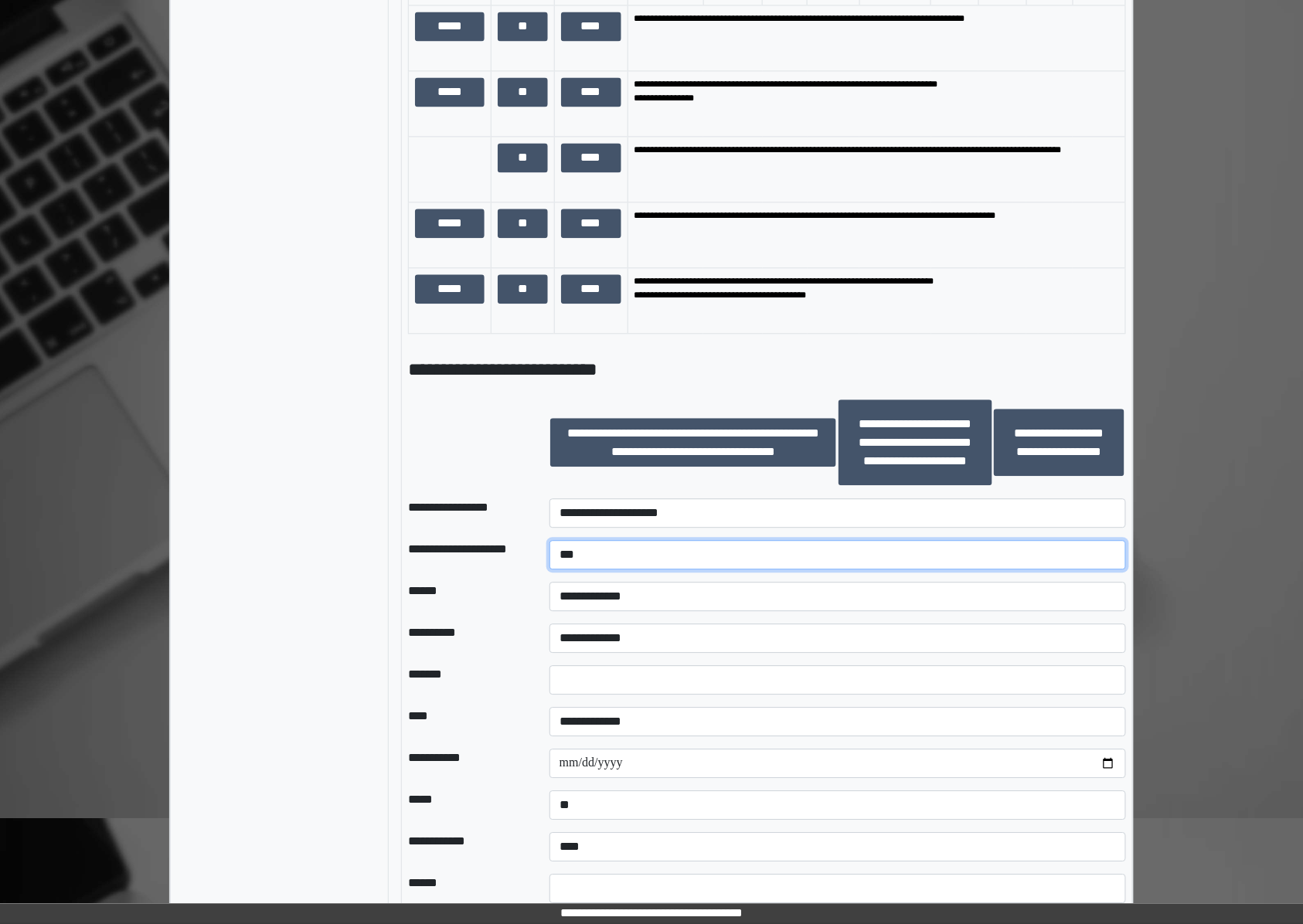 type on "***" 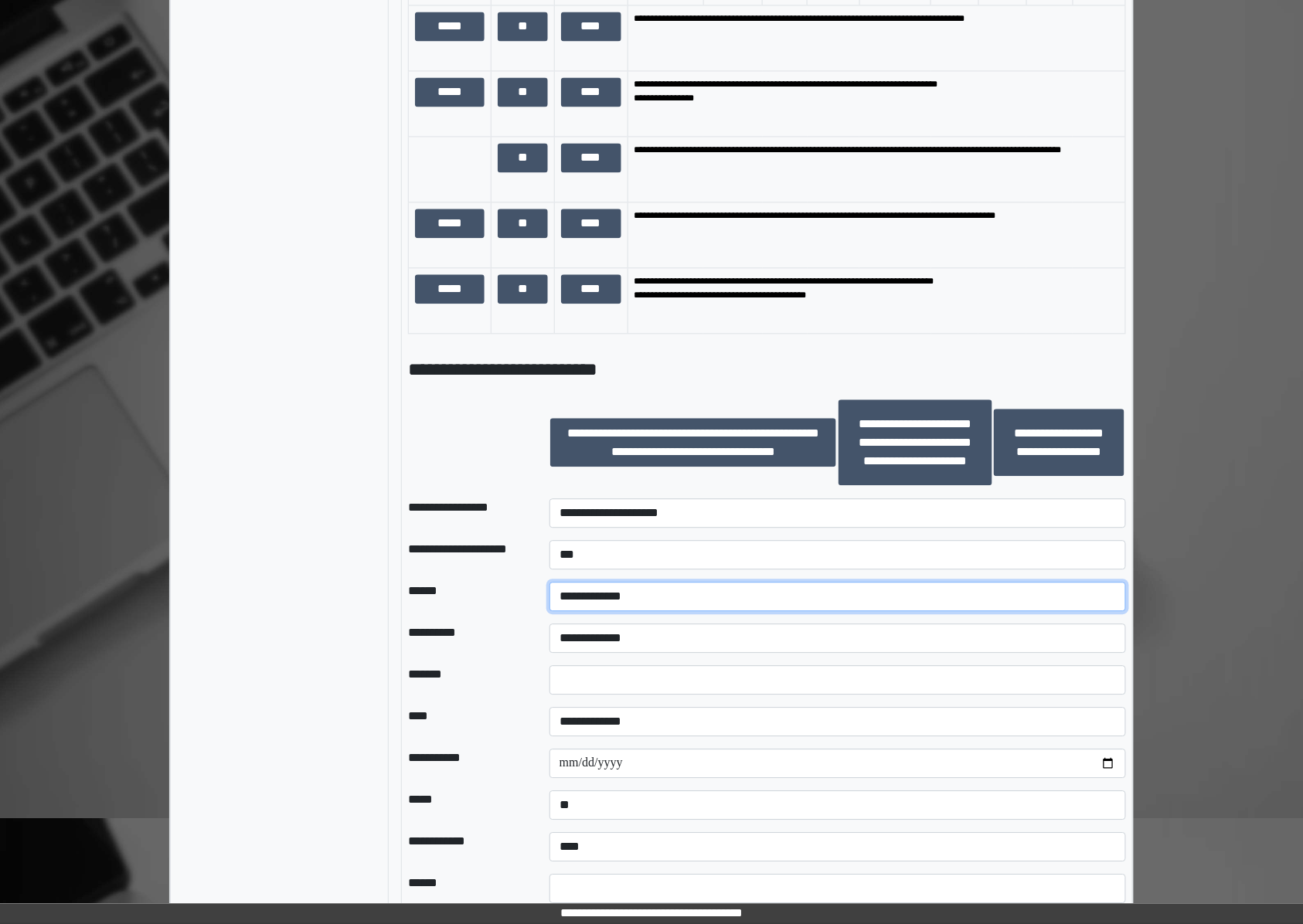 select on "**" 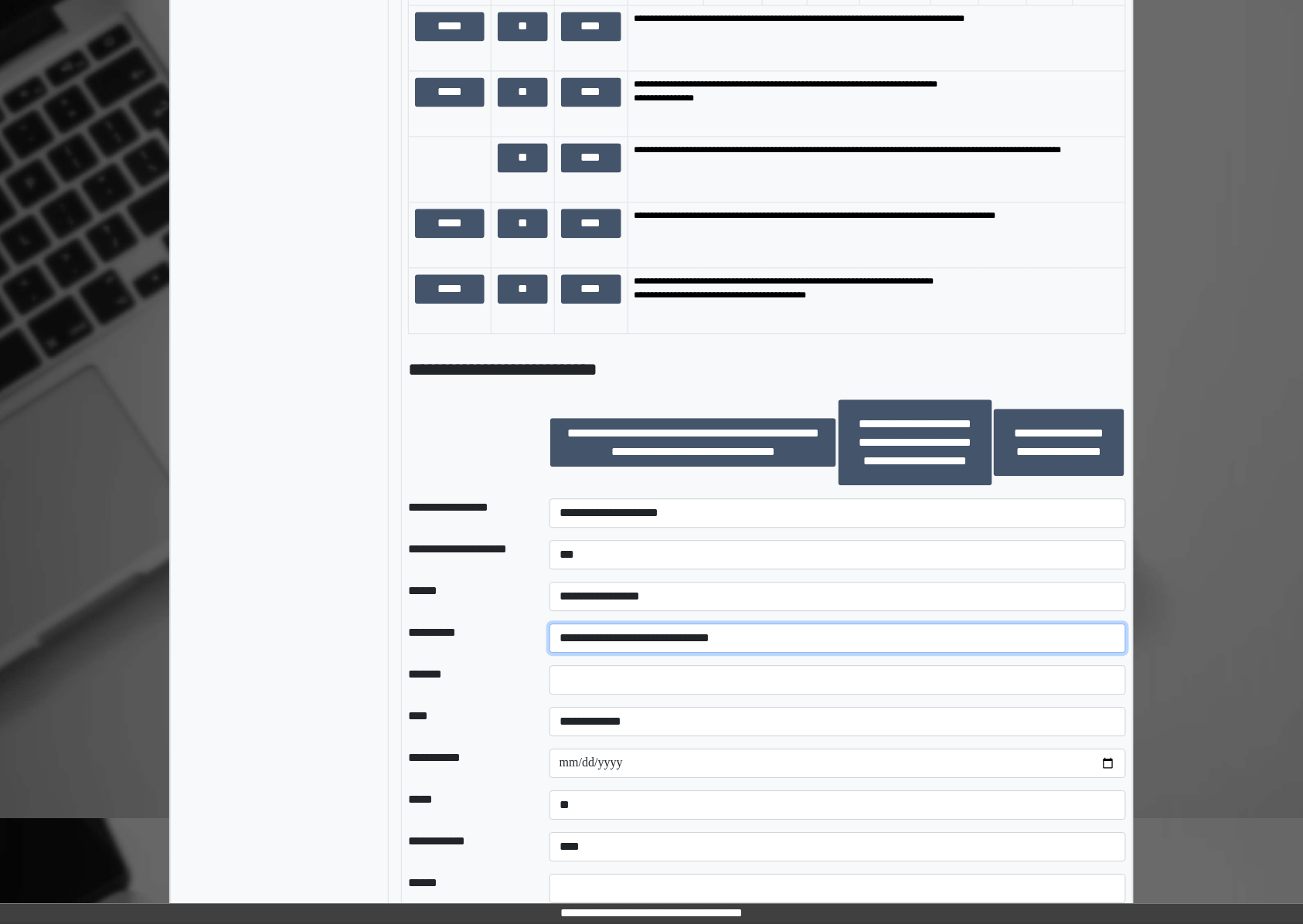 click on "**********" at bounding box center [838, 638] 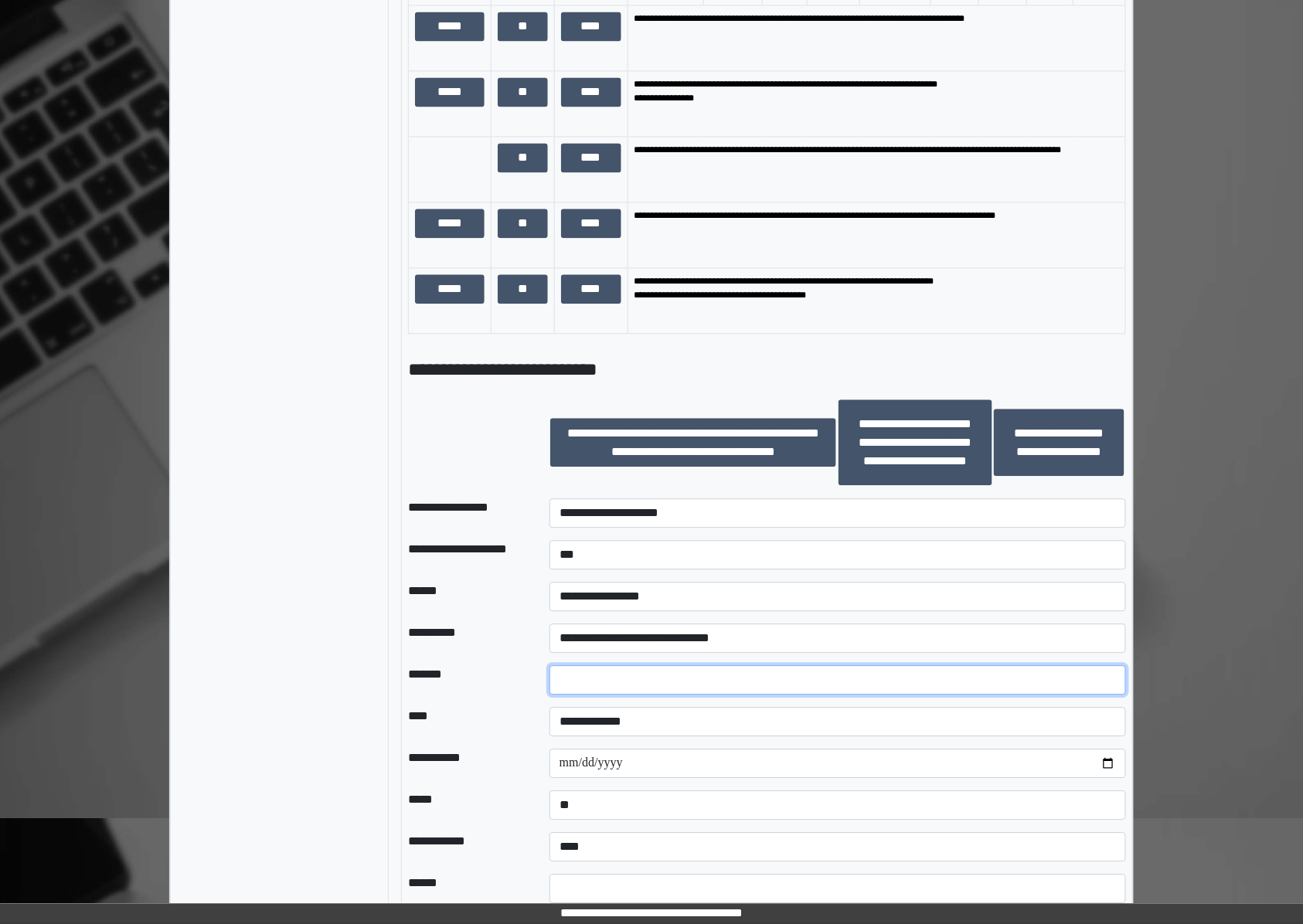 click at bounding box center [838, 680] 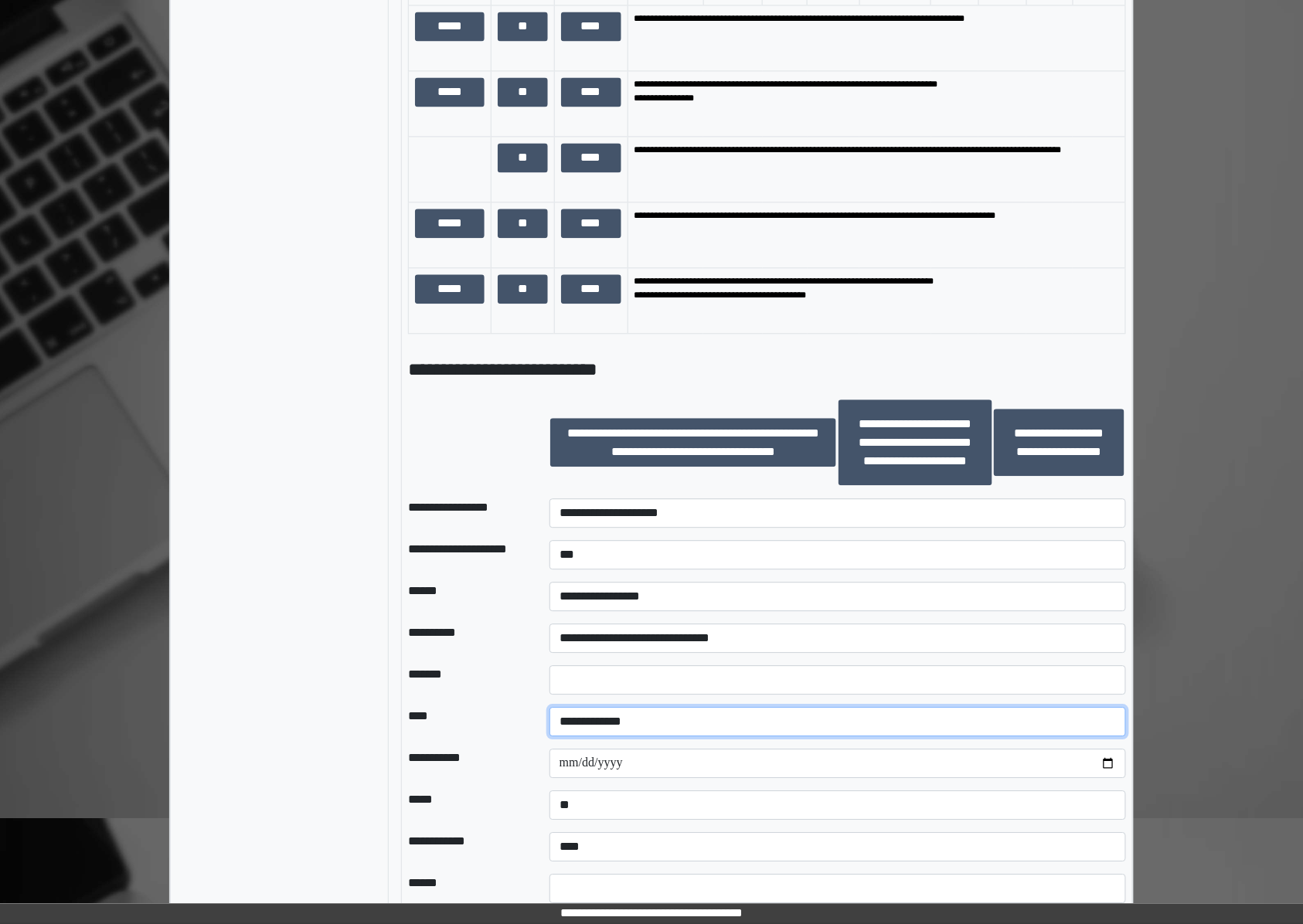 select on "*" 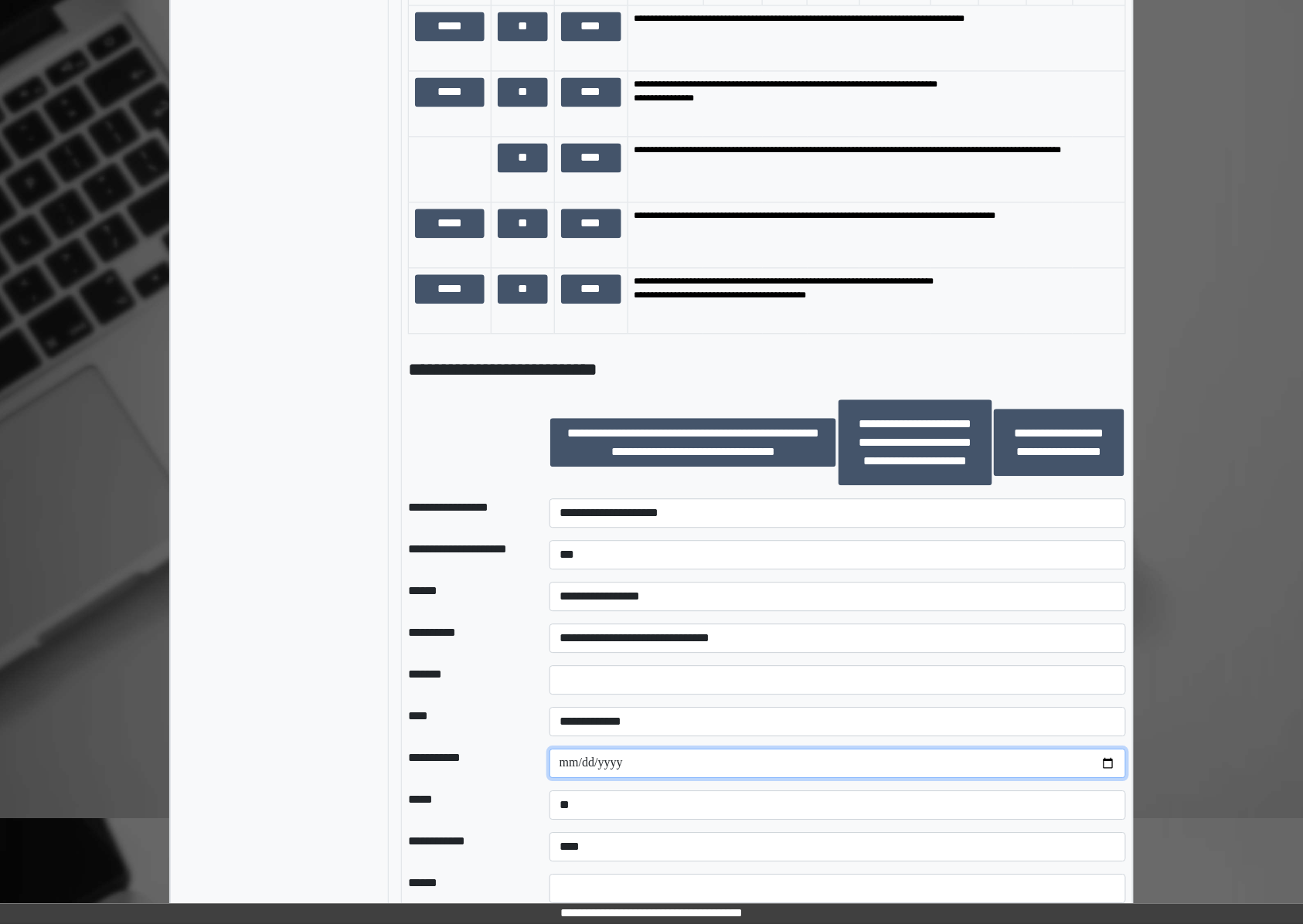 click at bounding box center [838, 763] 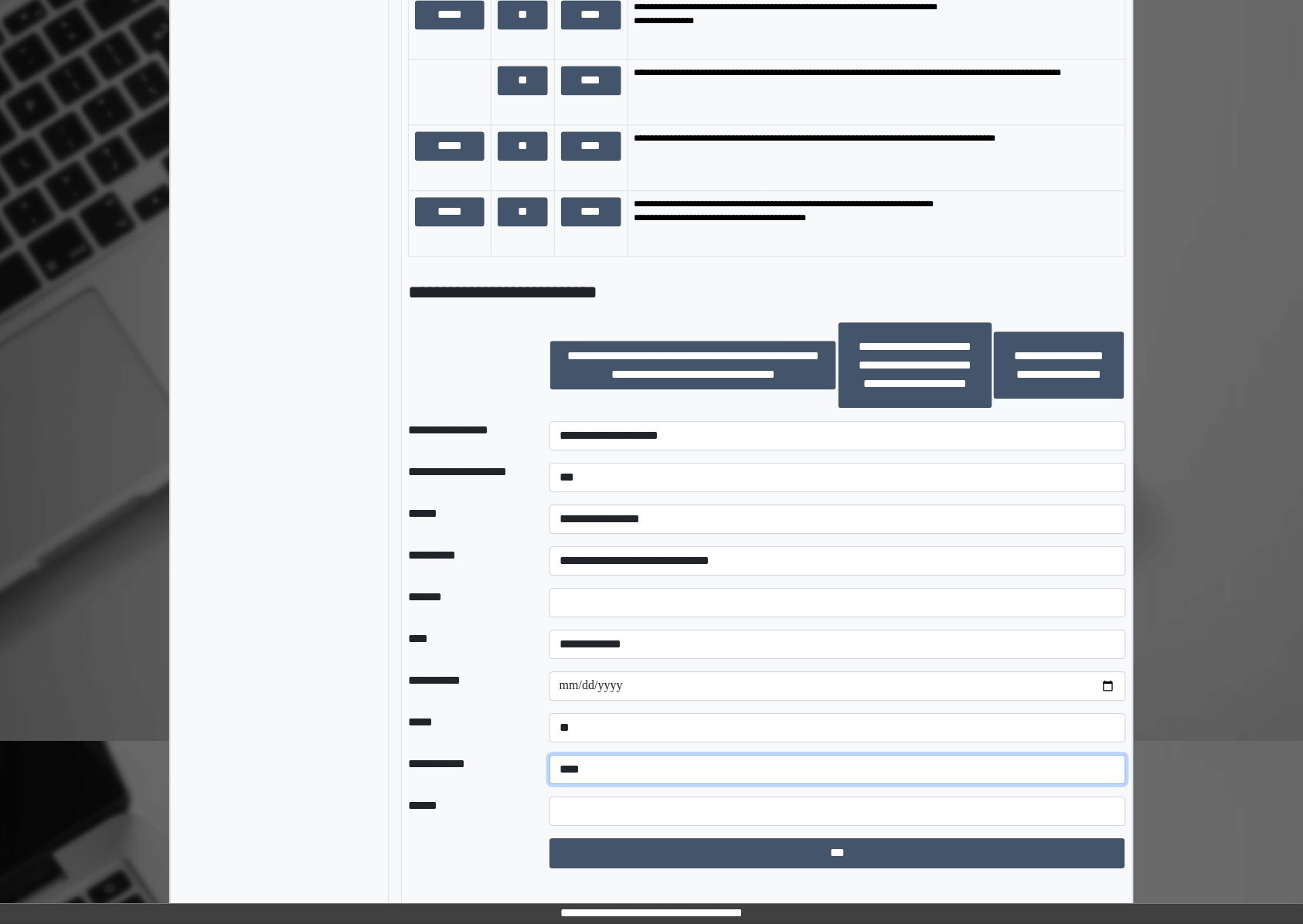 click on "**********" at bounding box center [838, 769] 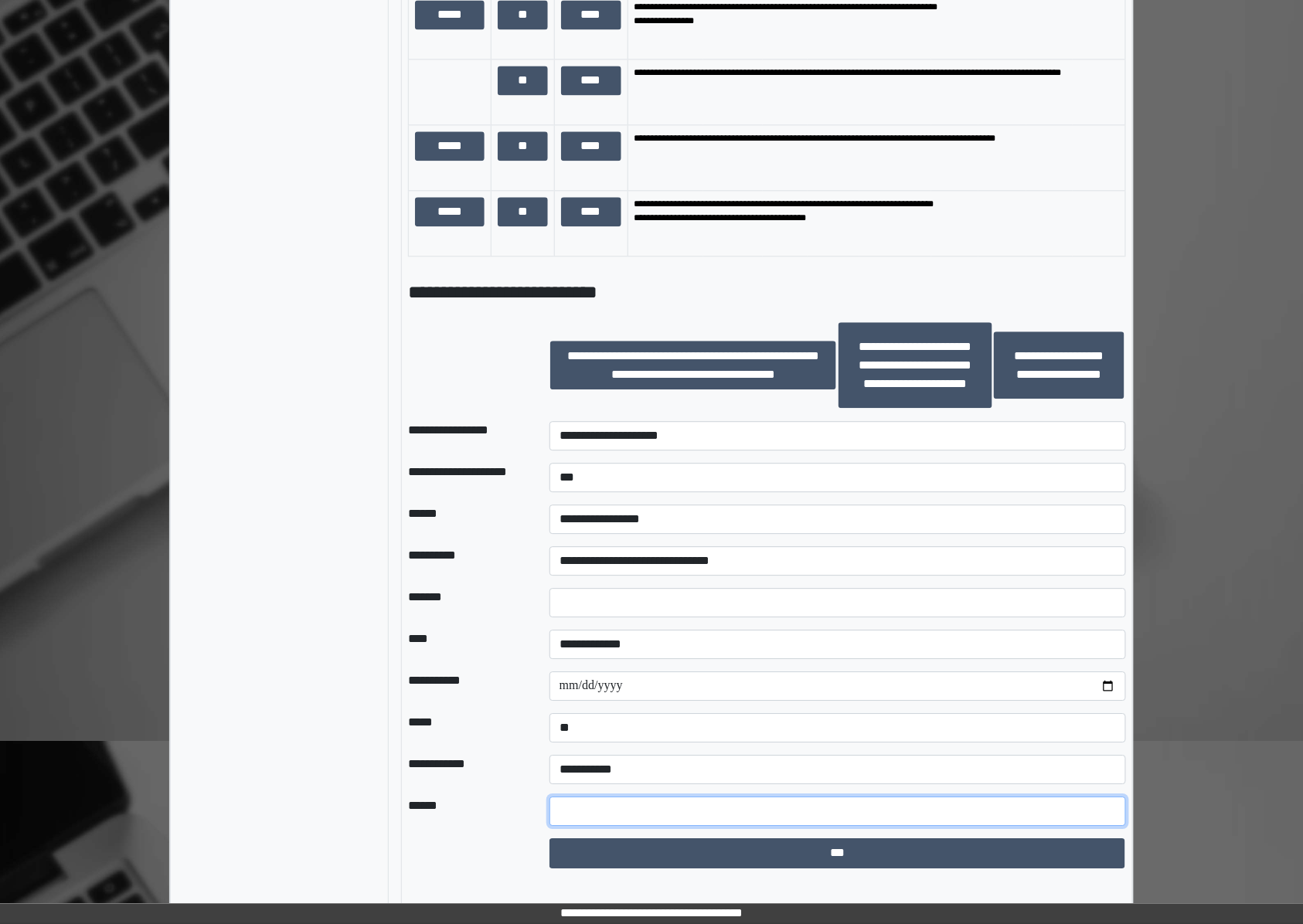 click at bounding box center (838, 811) 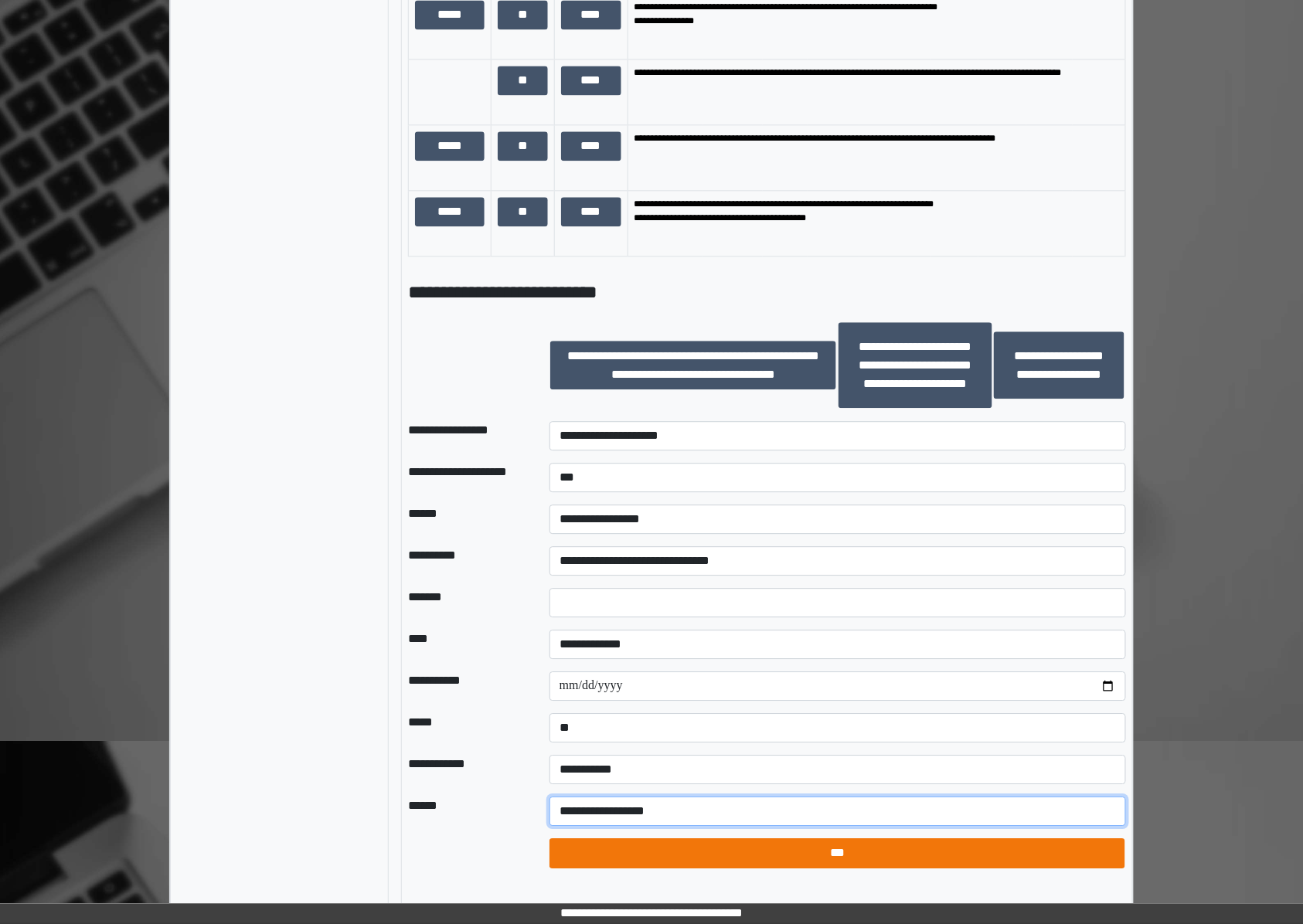 type on "**********" 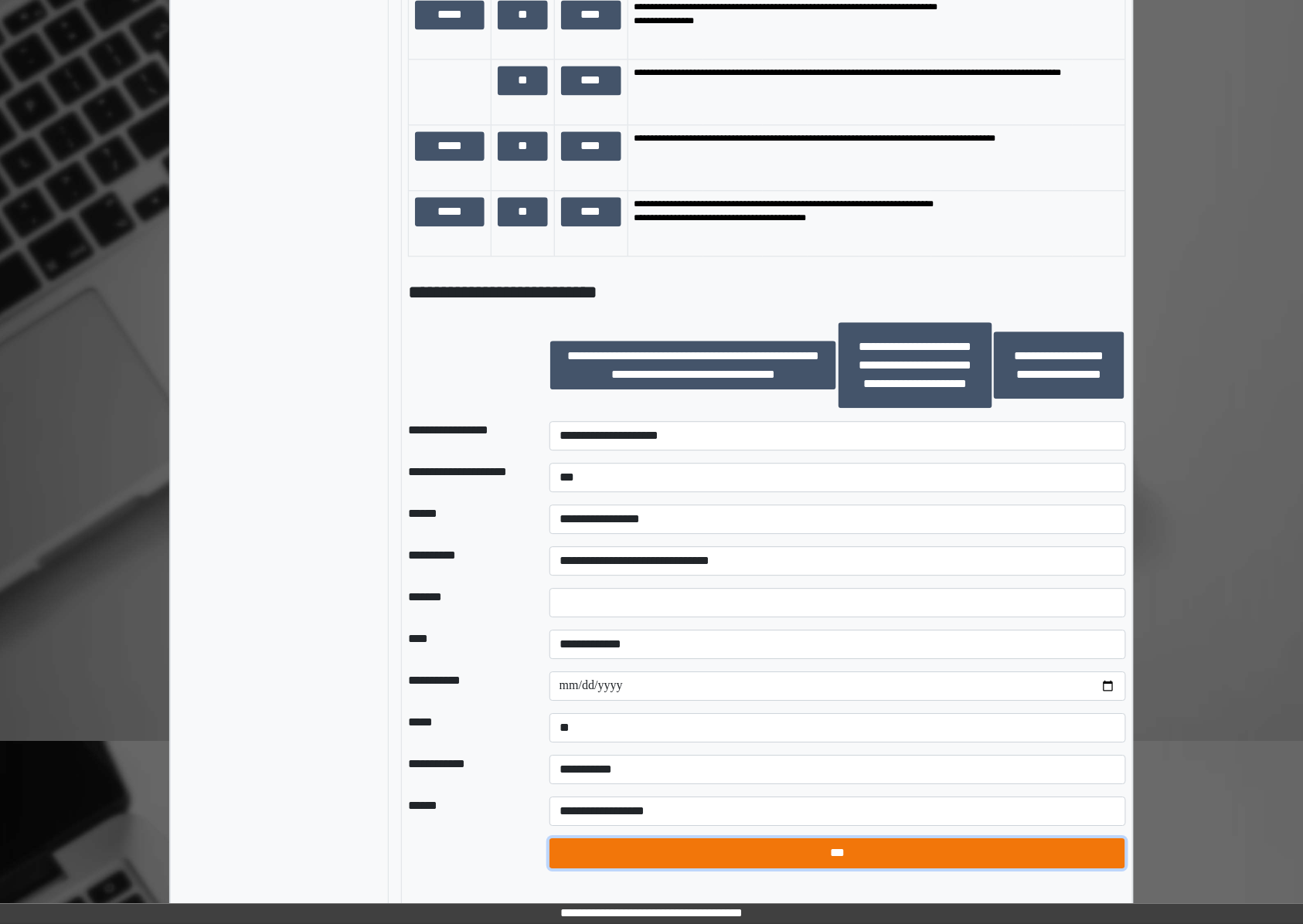 click on "***" at bounding box center [837, 853] 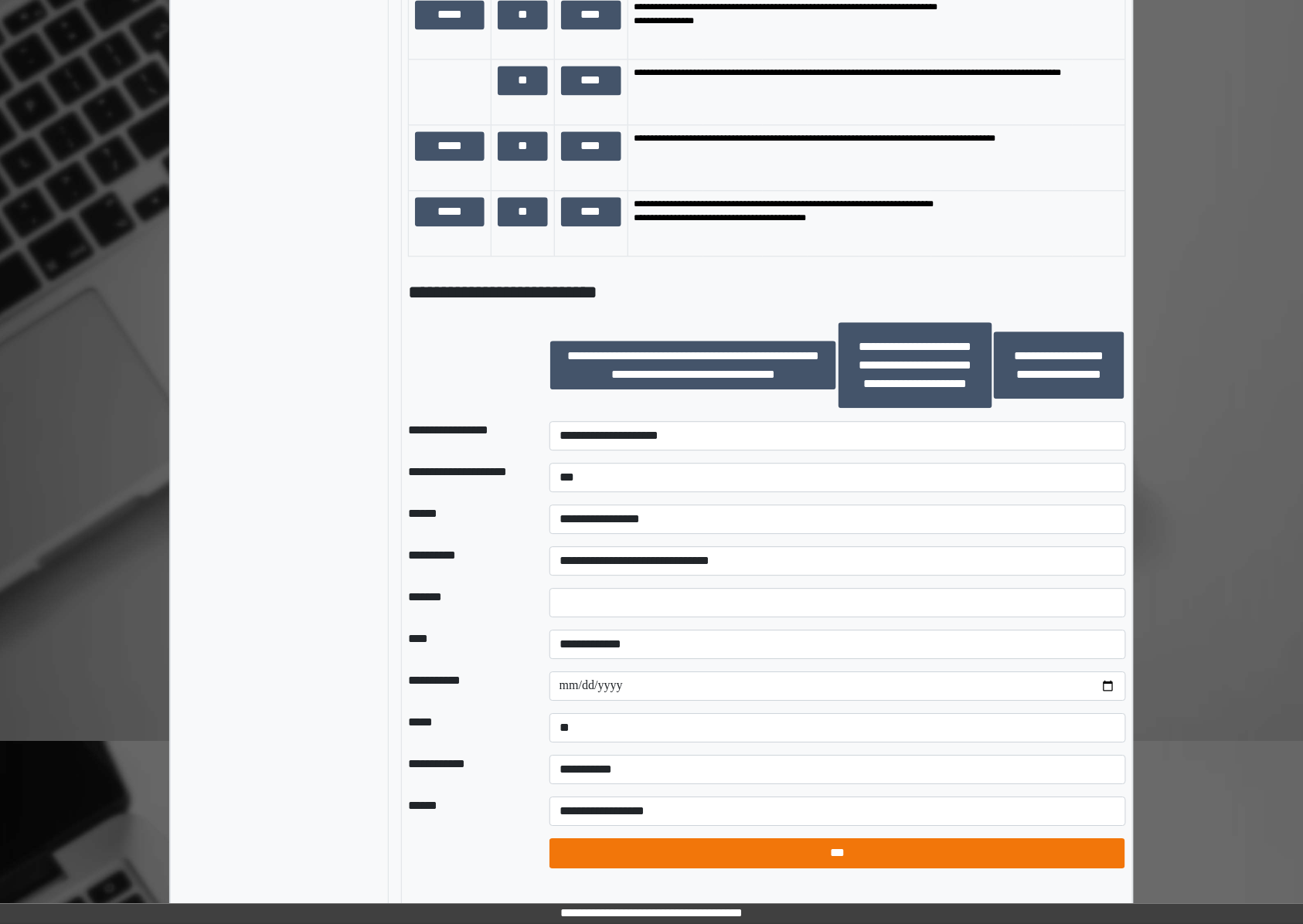 select on "*" 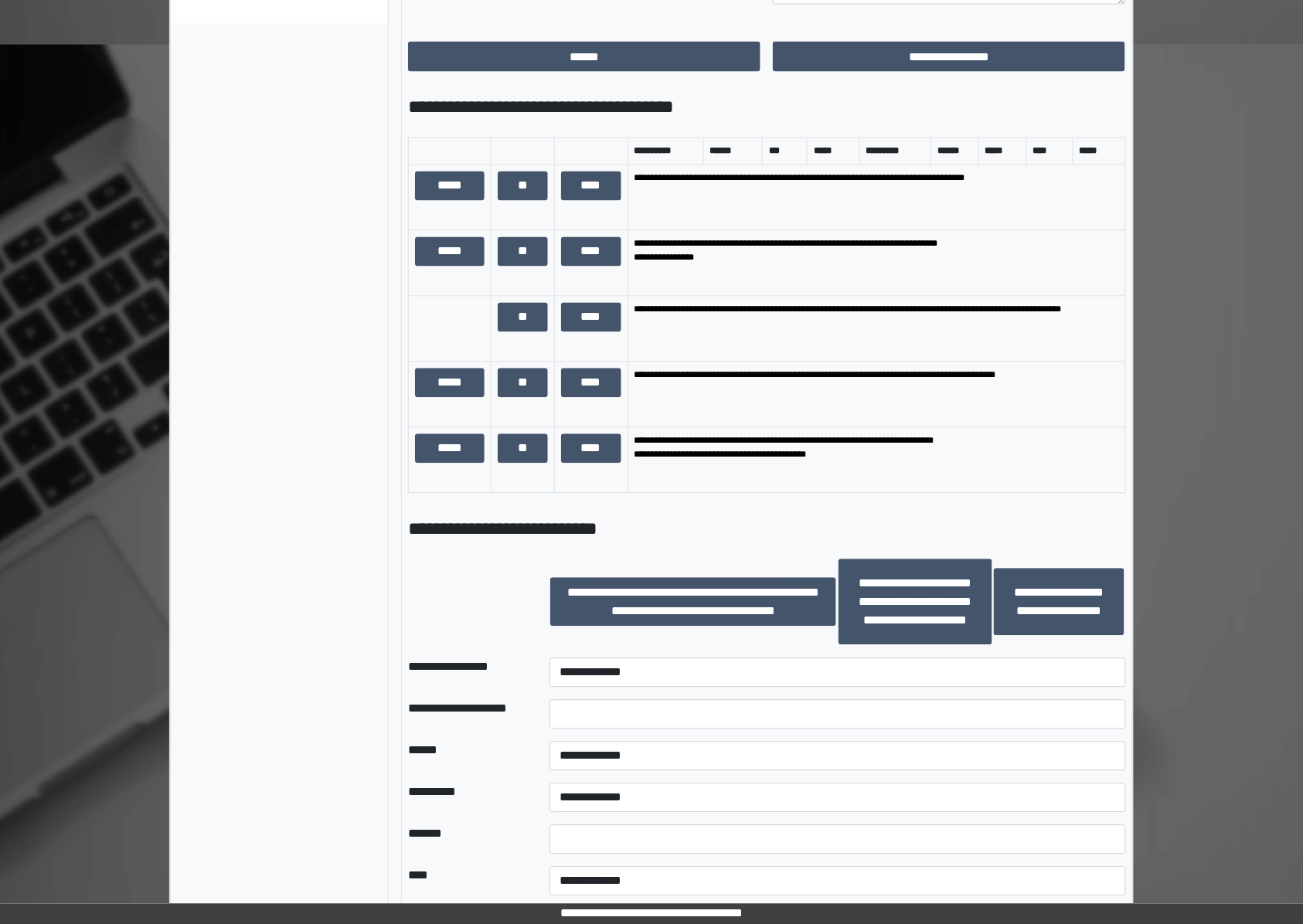 scroll, scrollTop: 489, scrollLeft: 0, axis: vertical 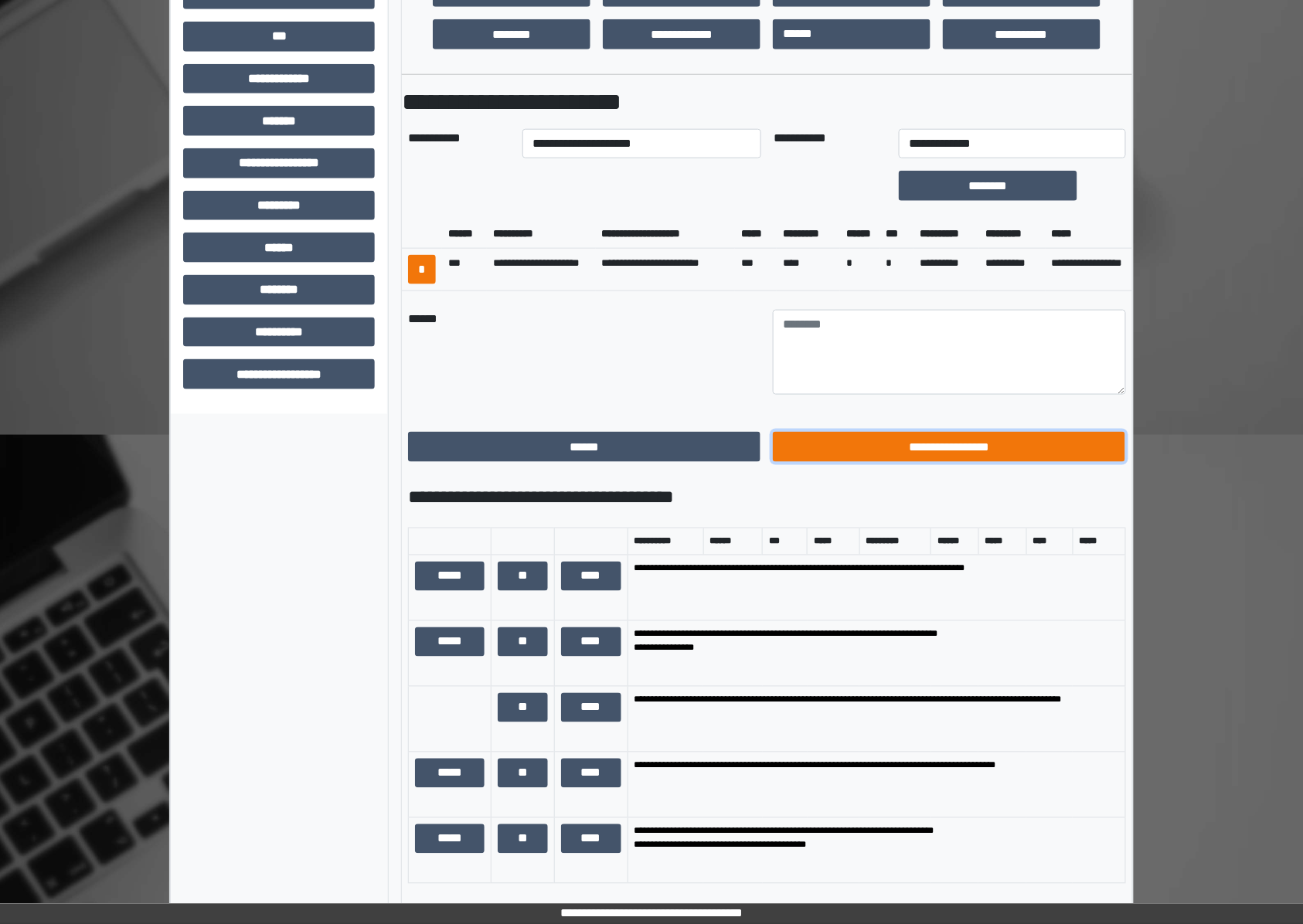 click on "**********" at bounding box center (949, 447) 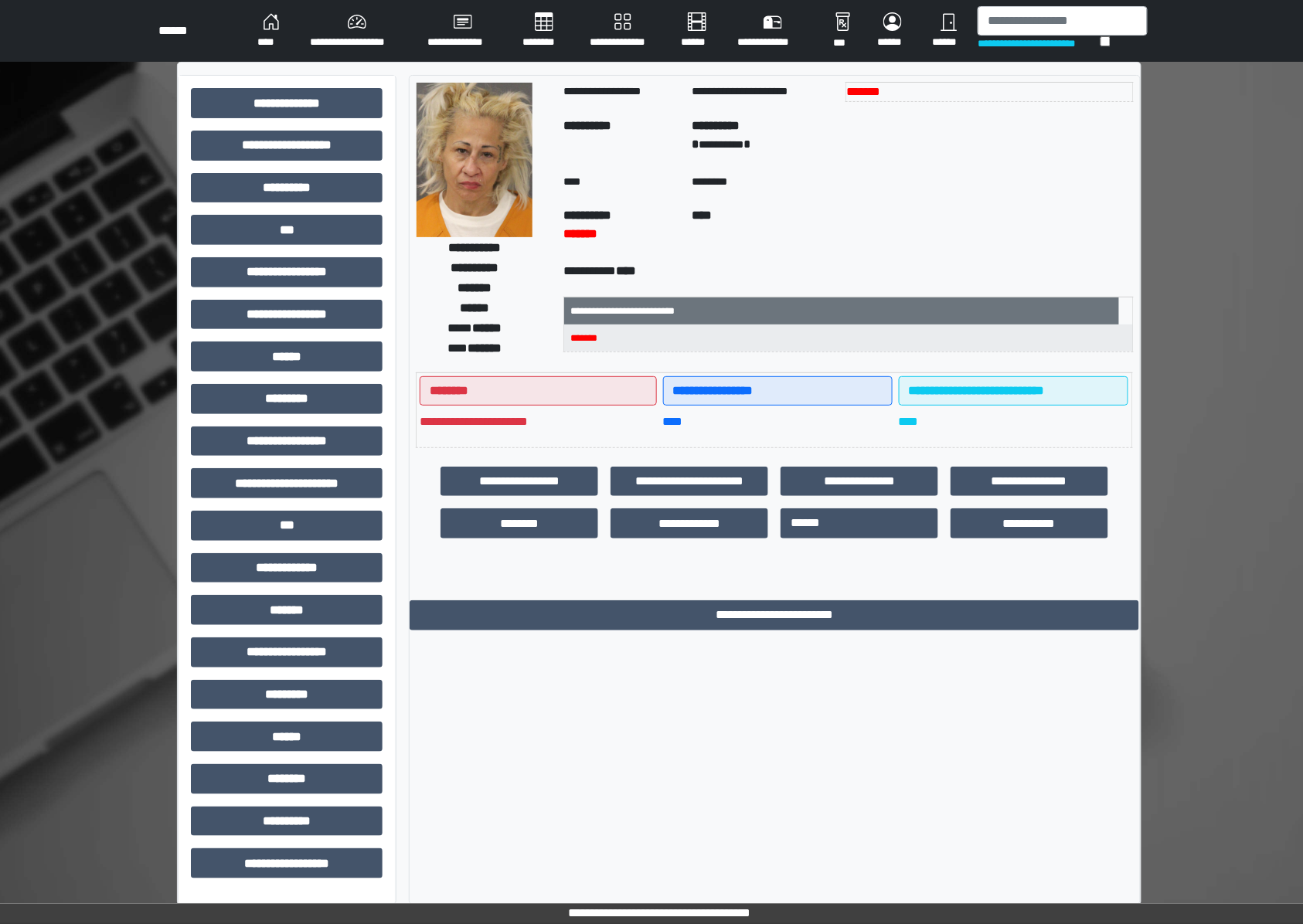 scroll, scrollTop: 0, scrollLeft: 0, axis: both 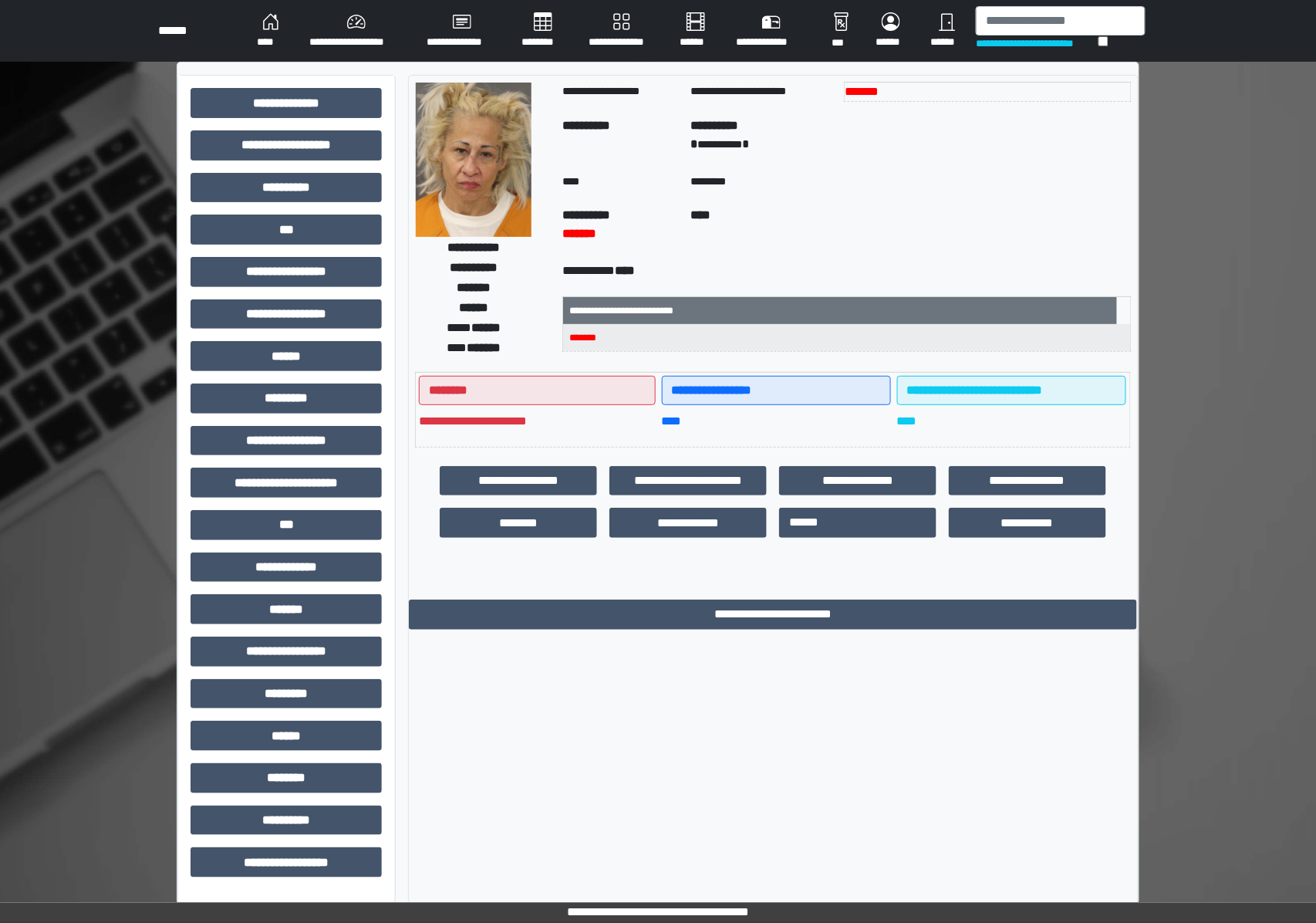 click on "****" at bounding box center [271, 31] 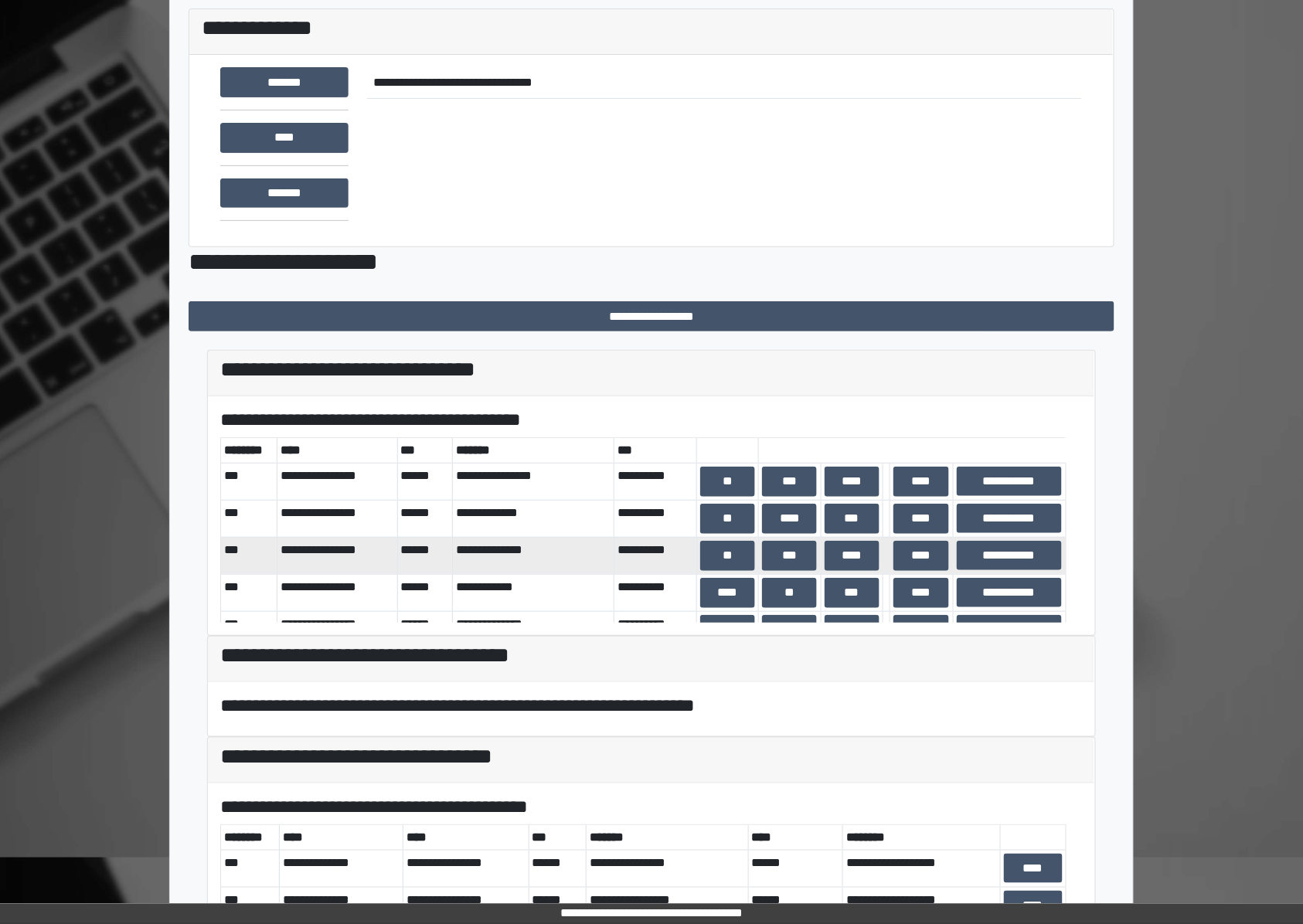 scroll, scrollTop: 198, scrollLeft: 0, axis: vertical 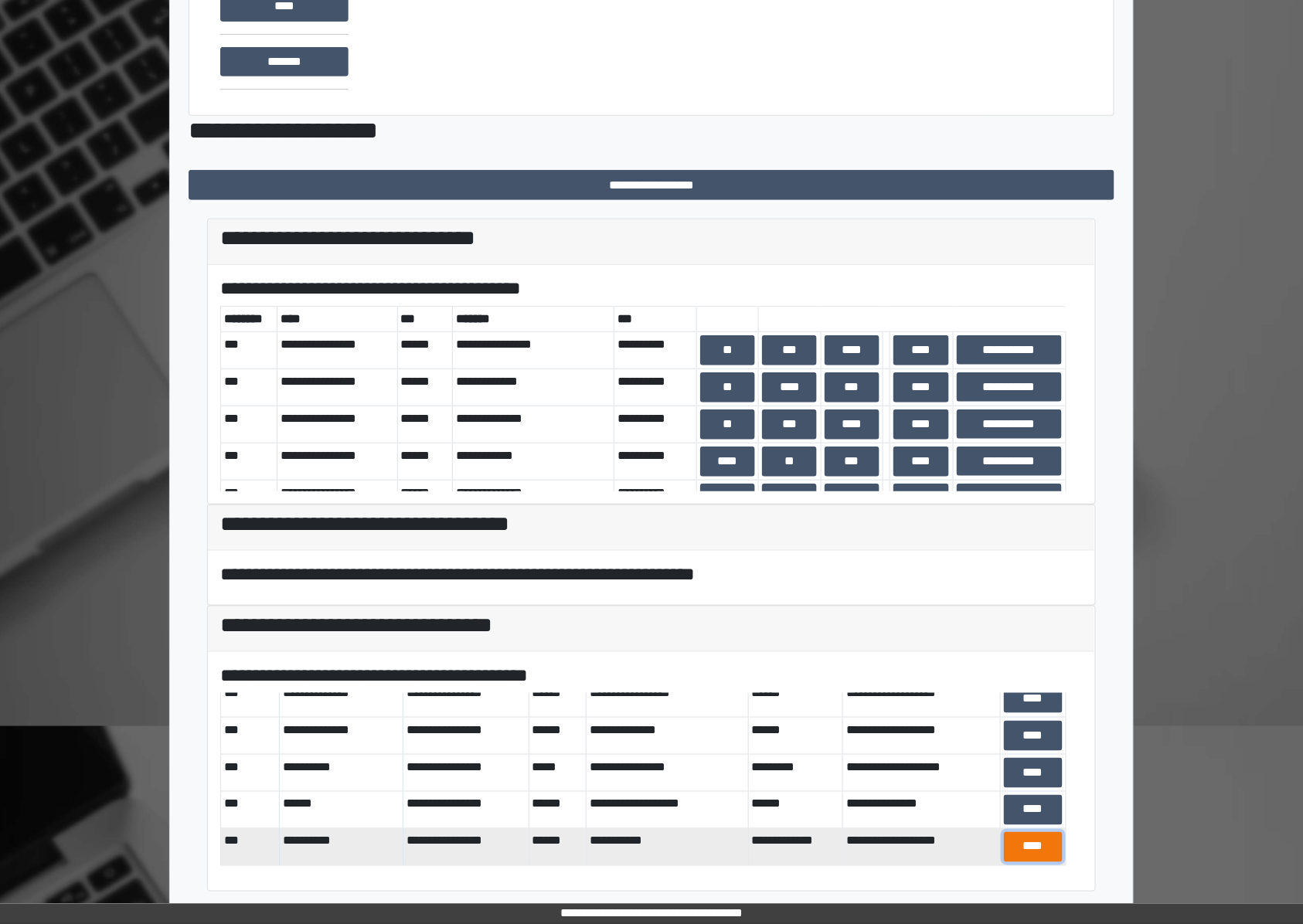 click on "****" at bounding box center [1033, 847] 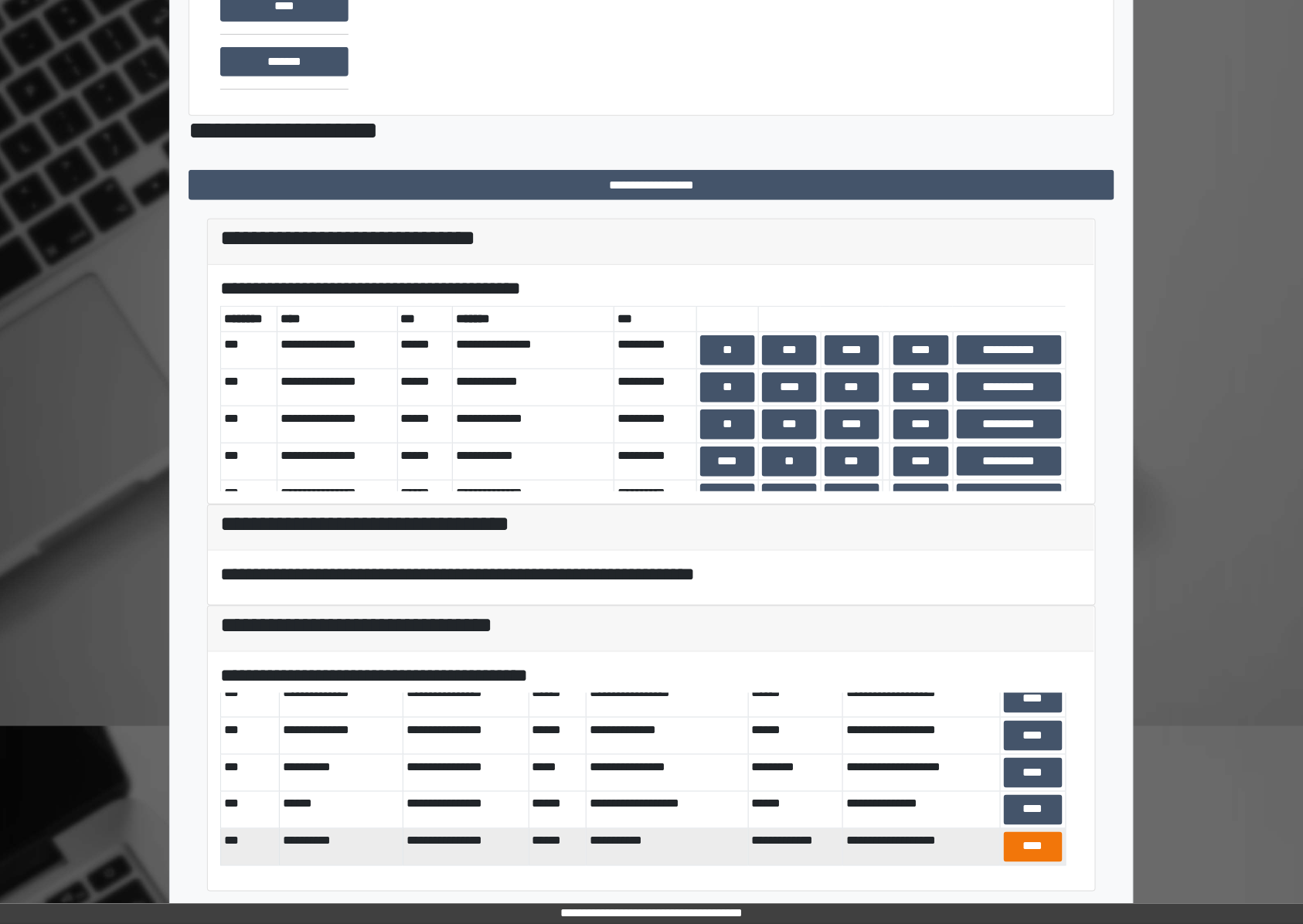 scroll, scrollTop: 182, scrollLeft: 0, axis: vertical 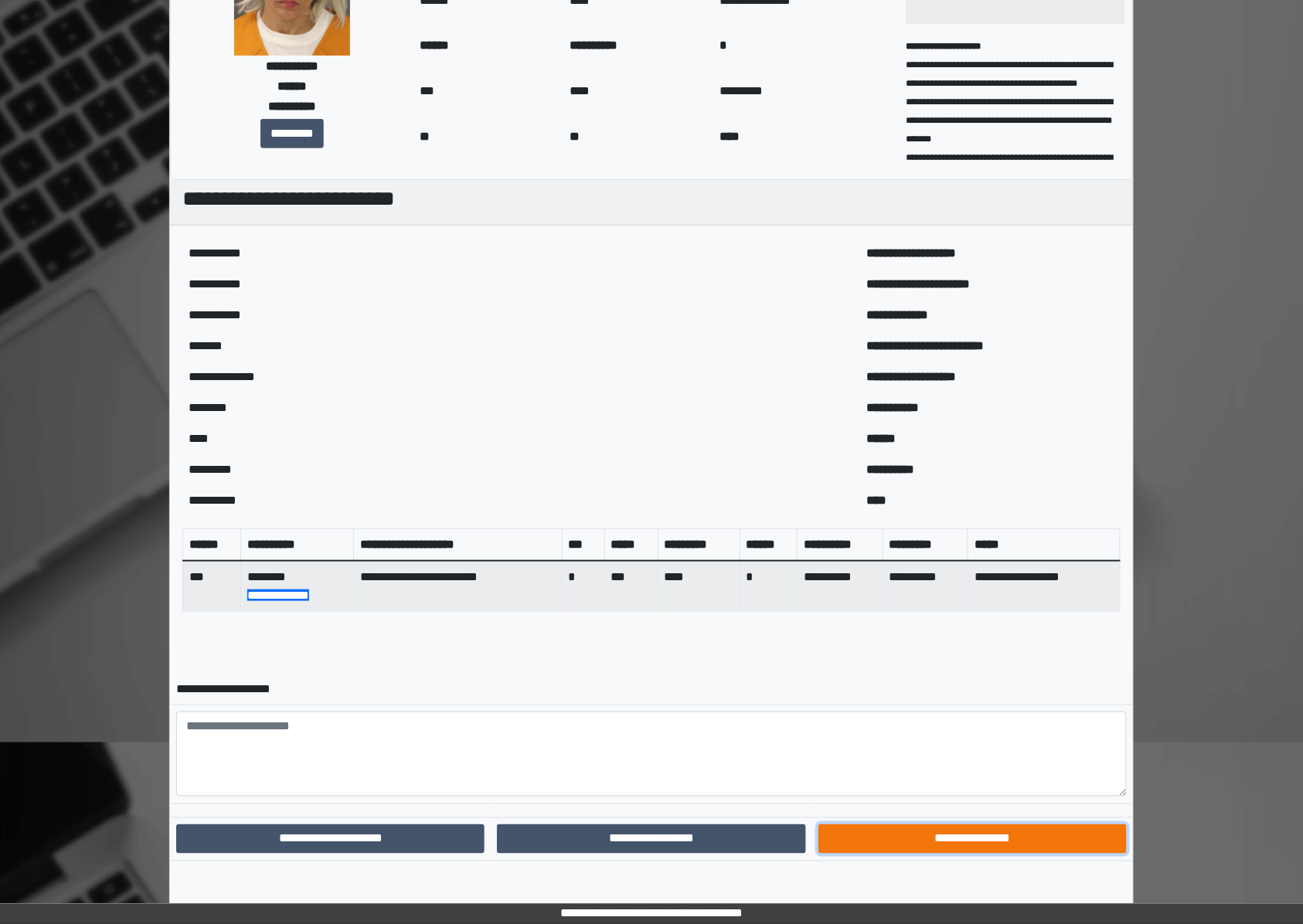click on "**********" at bounding box center [972, 839] 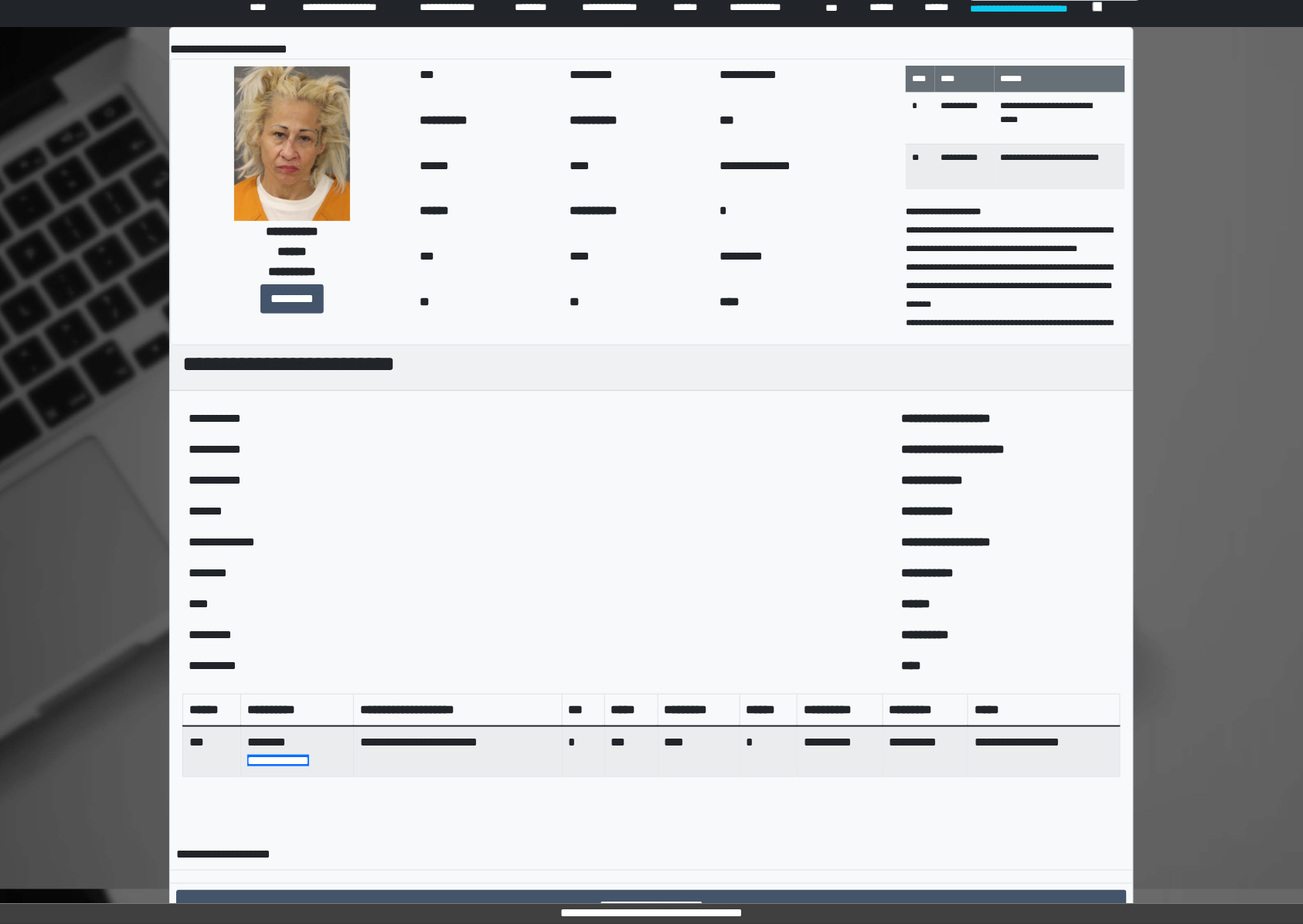 scroll, scrollTop: 0, scrollLeft: 0, axis: both 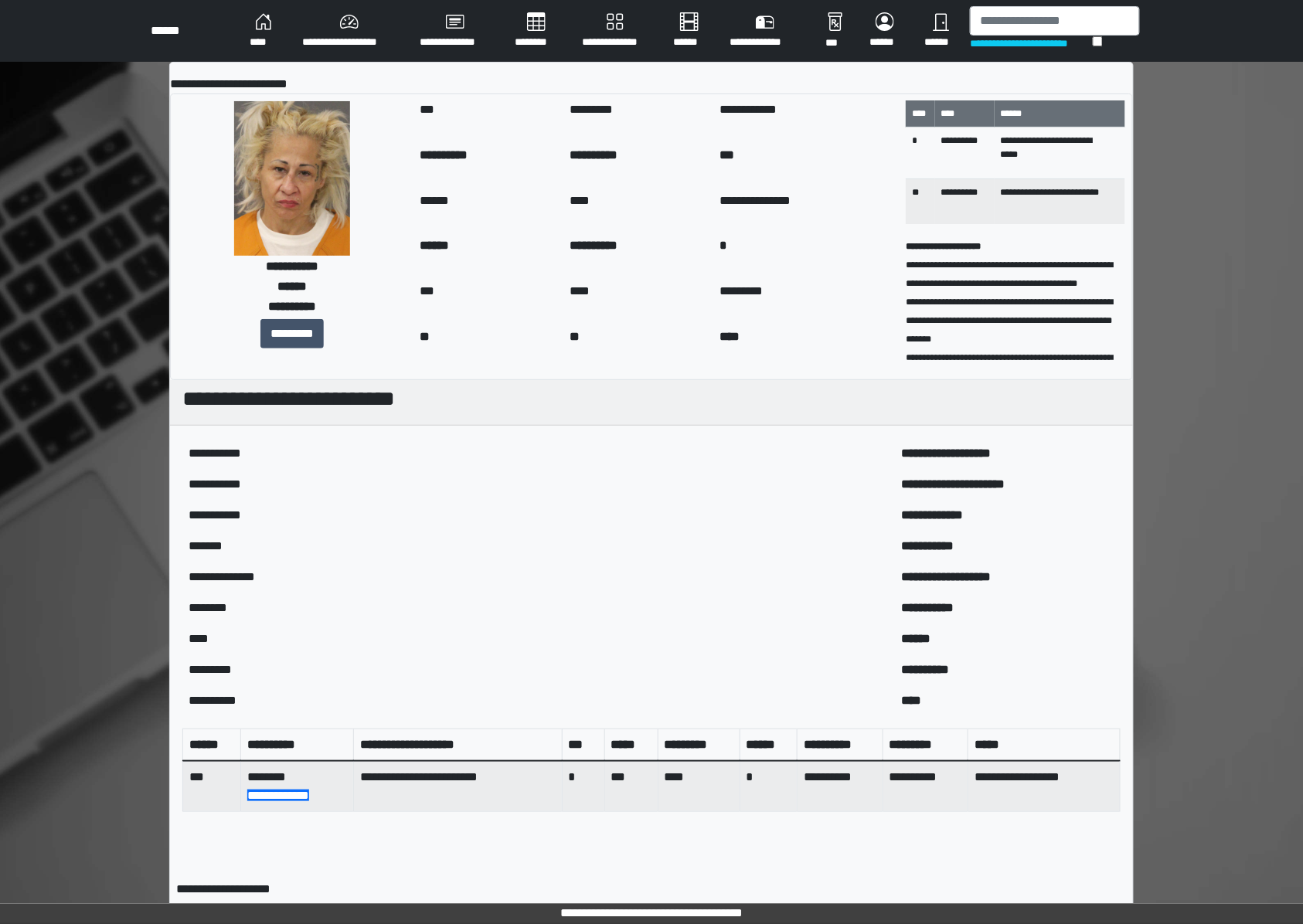 click on "**********" at bounding box center (652, 543) 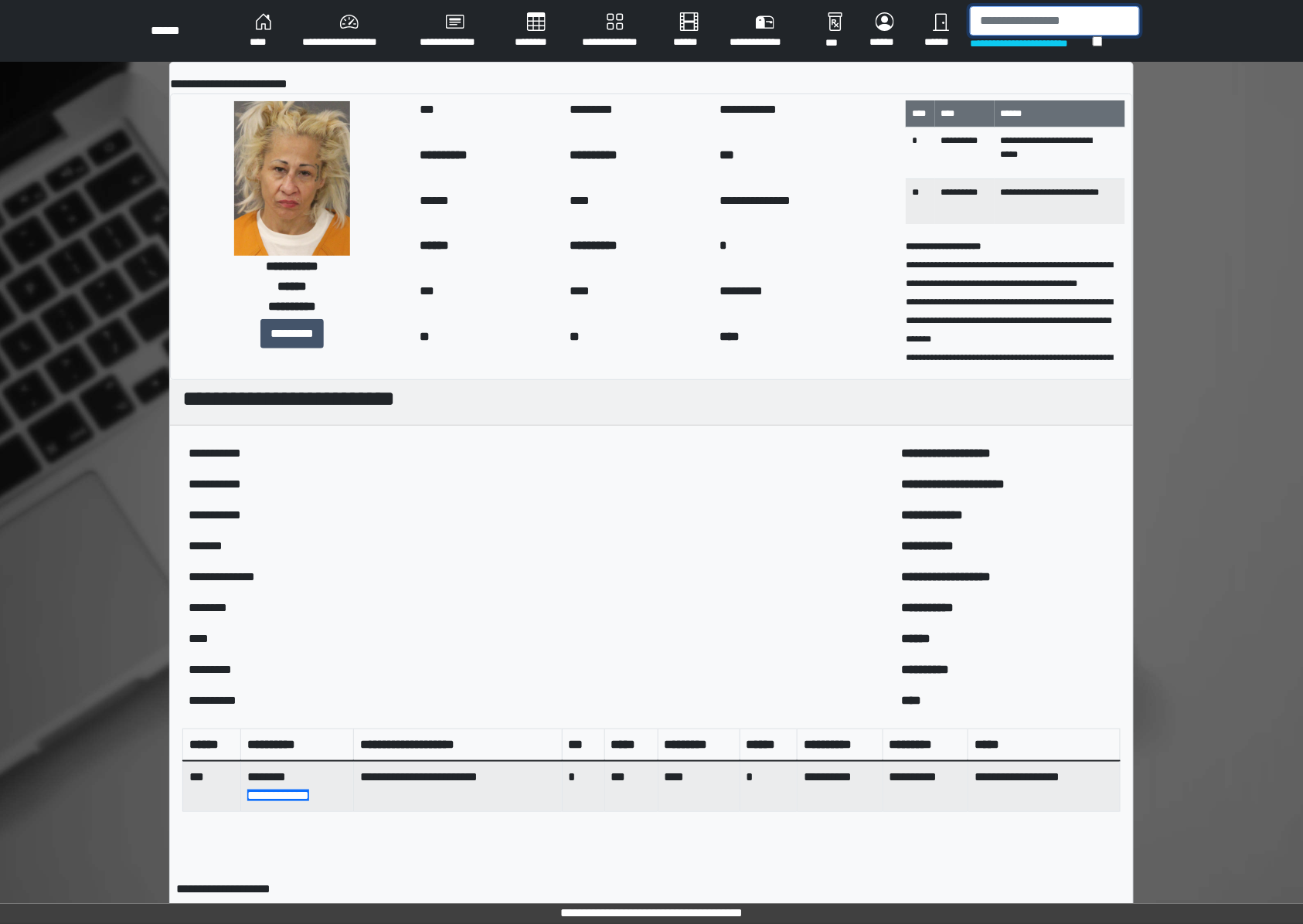 click at bounding box center [1055, 21] 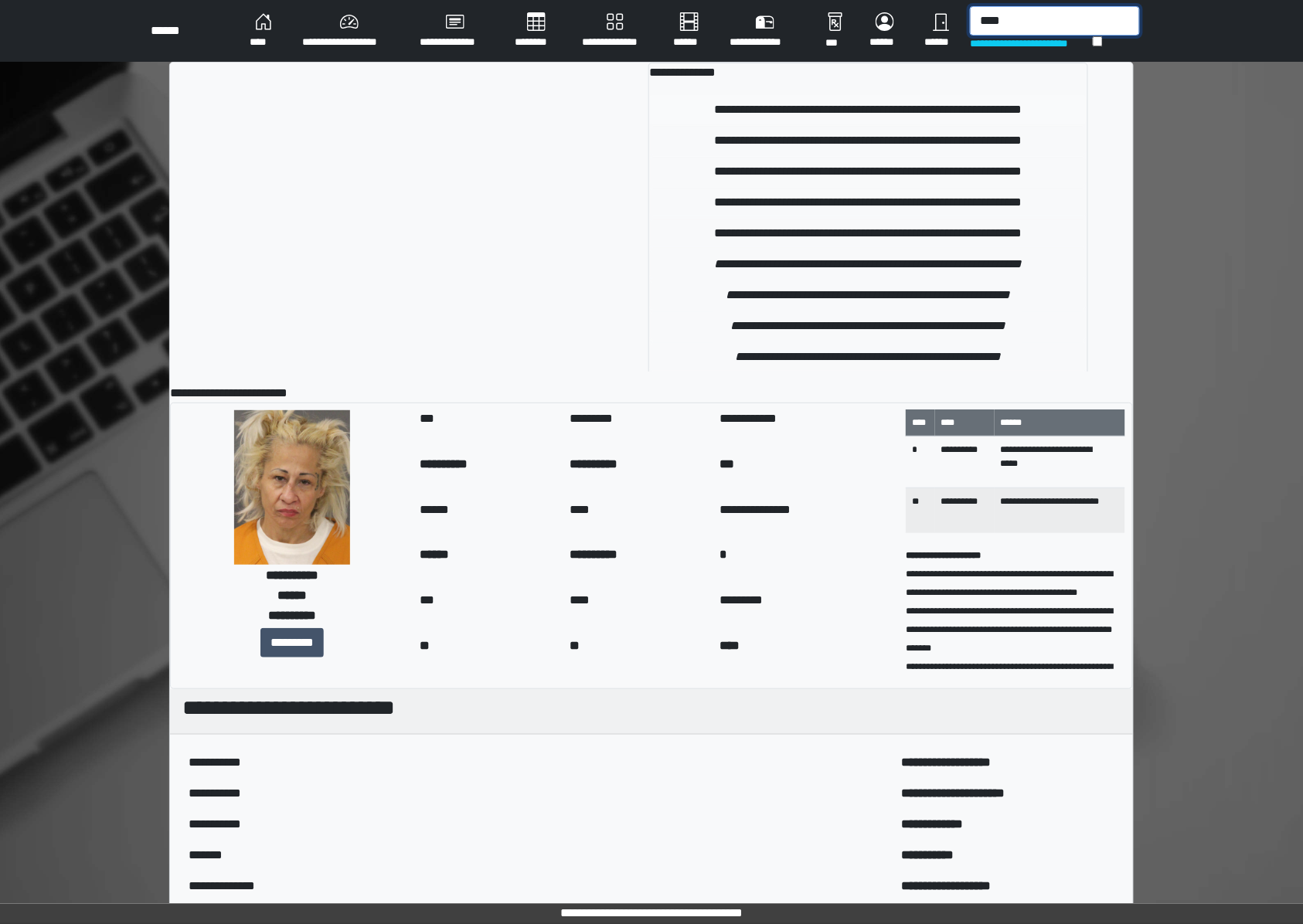 type on "****" 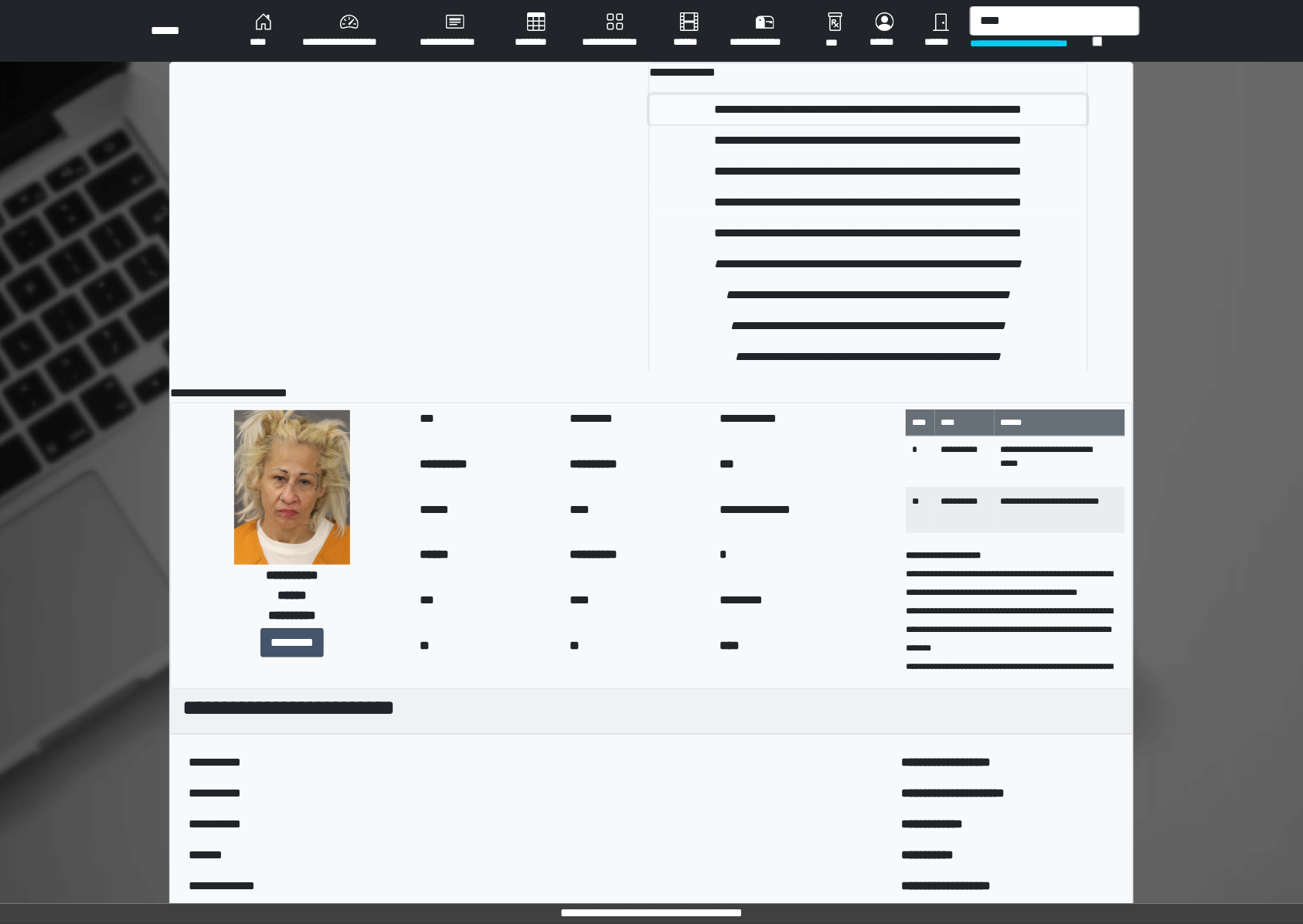 click on "**********" at bounding box center [868, 110] 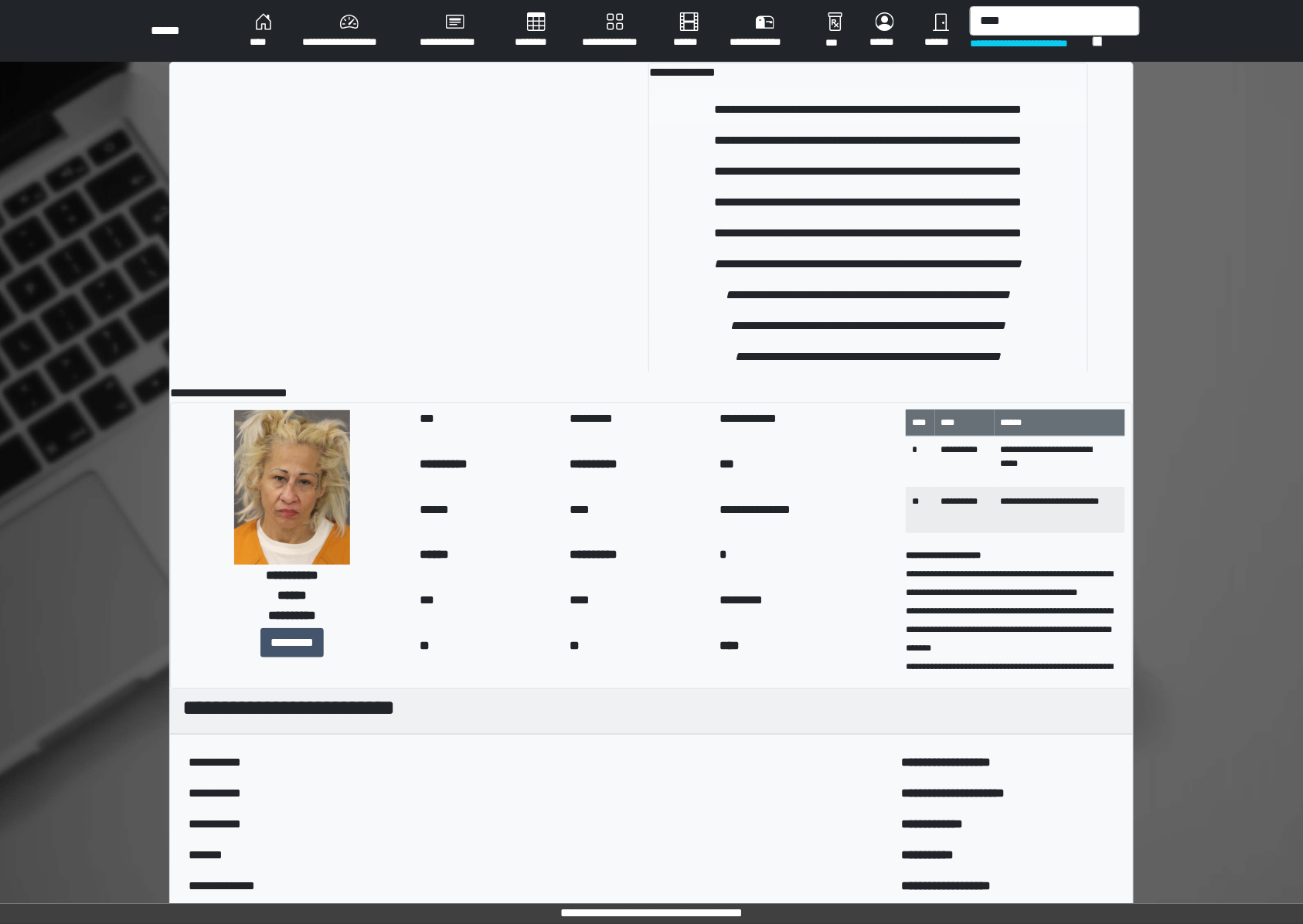 type 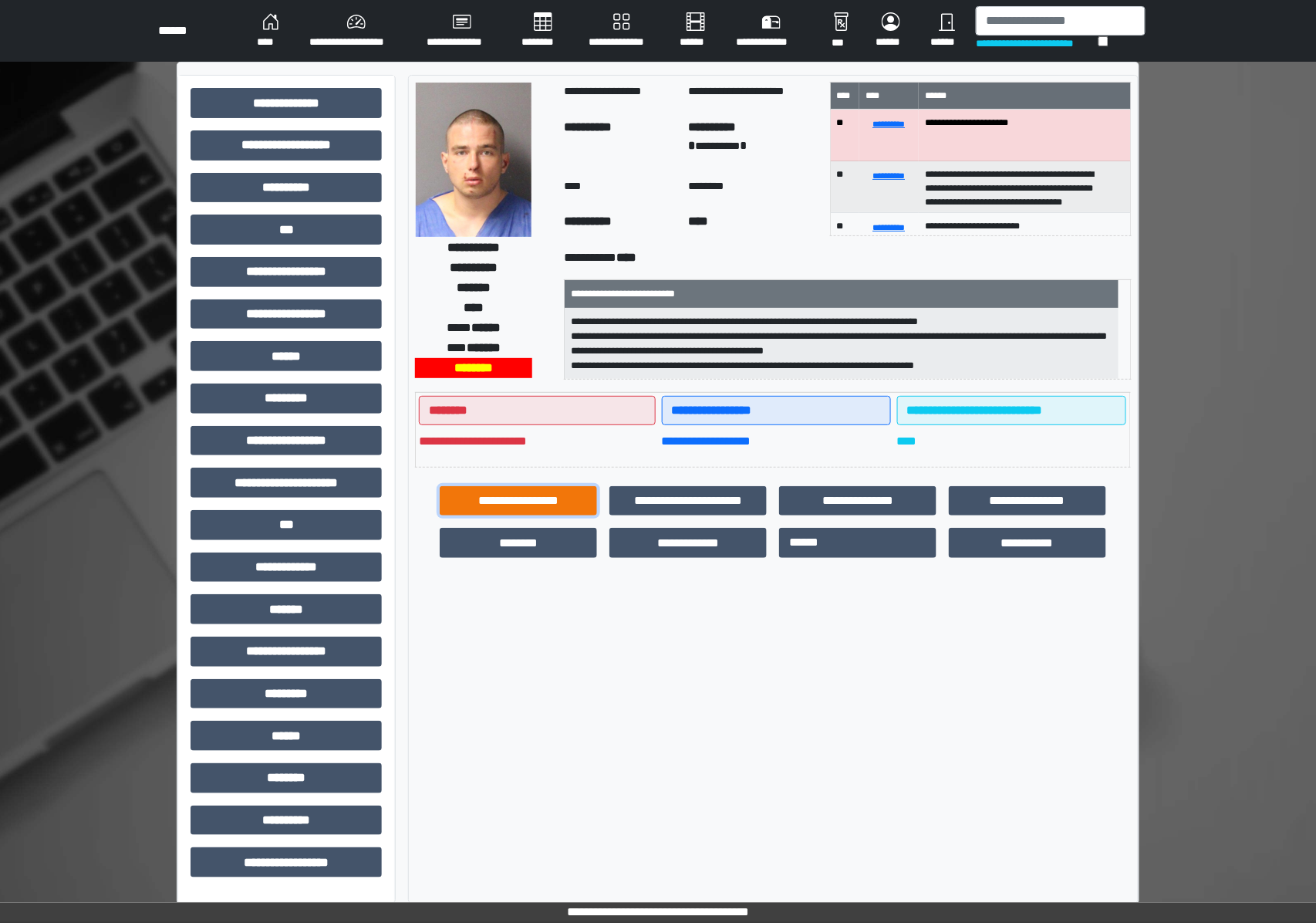 click on "**********" at bounding box center [518, 501] 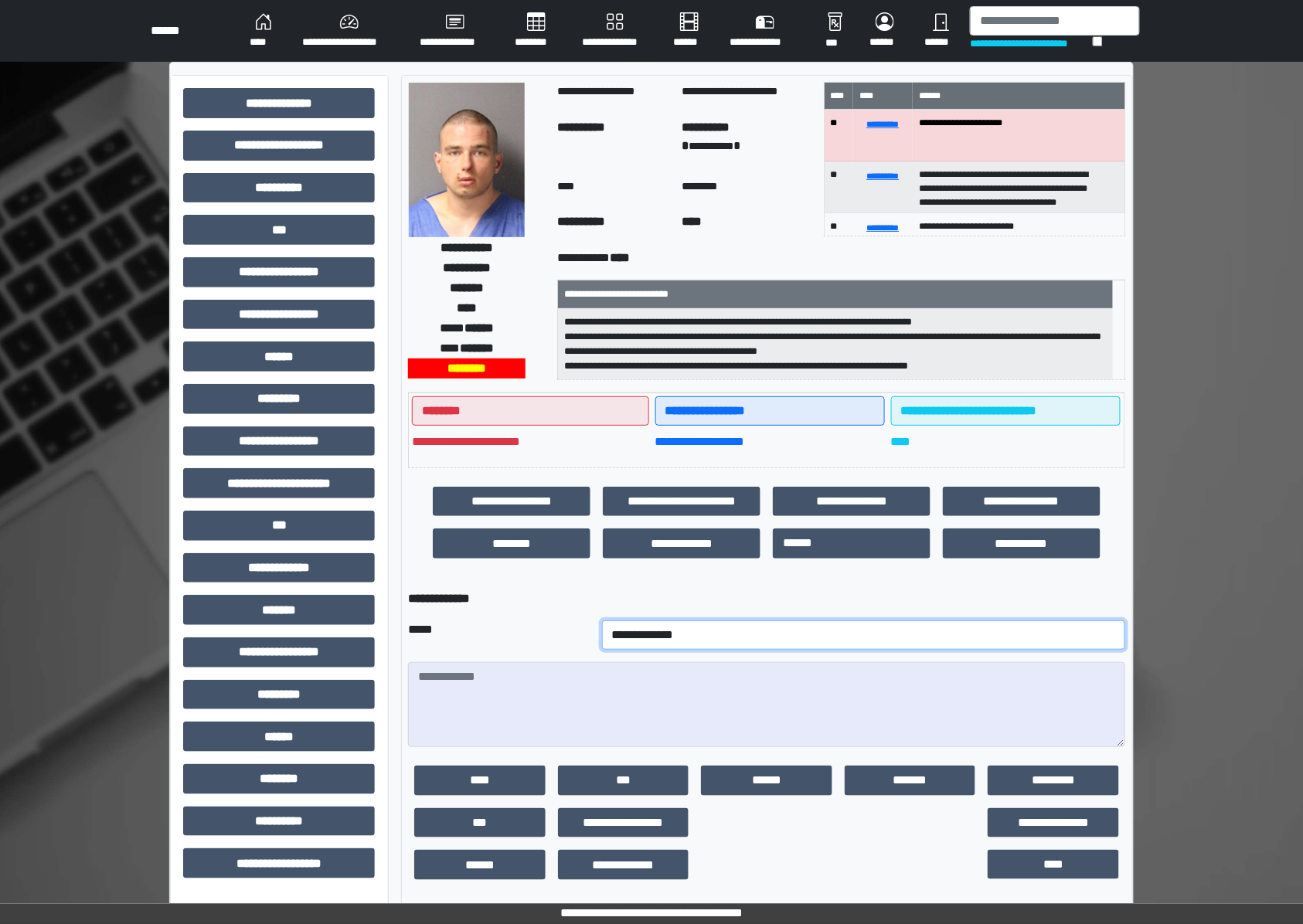 click on "**********" at bounding box center (863, 635) 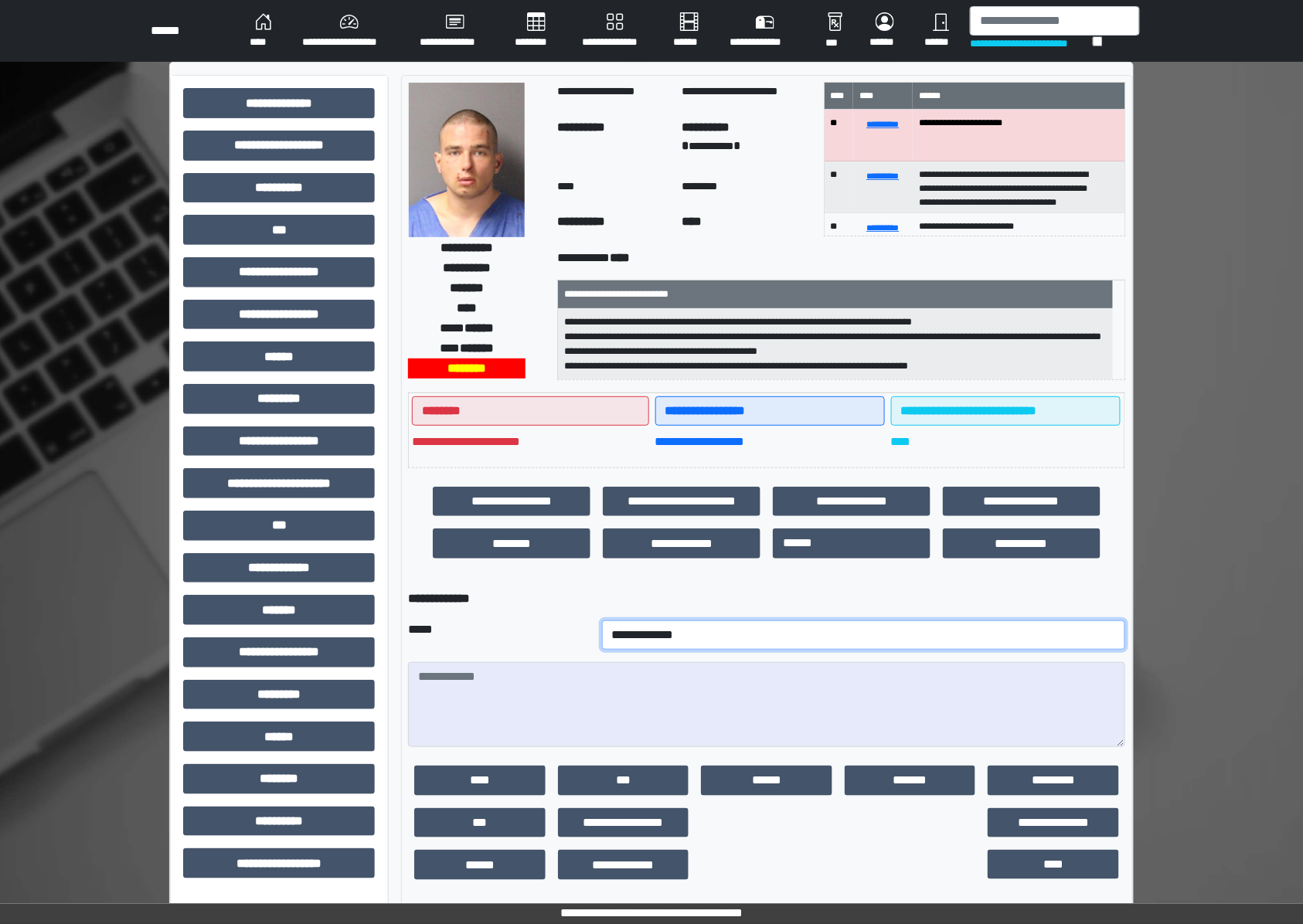 select on "***" 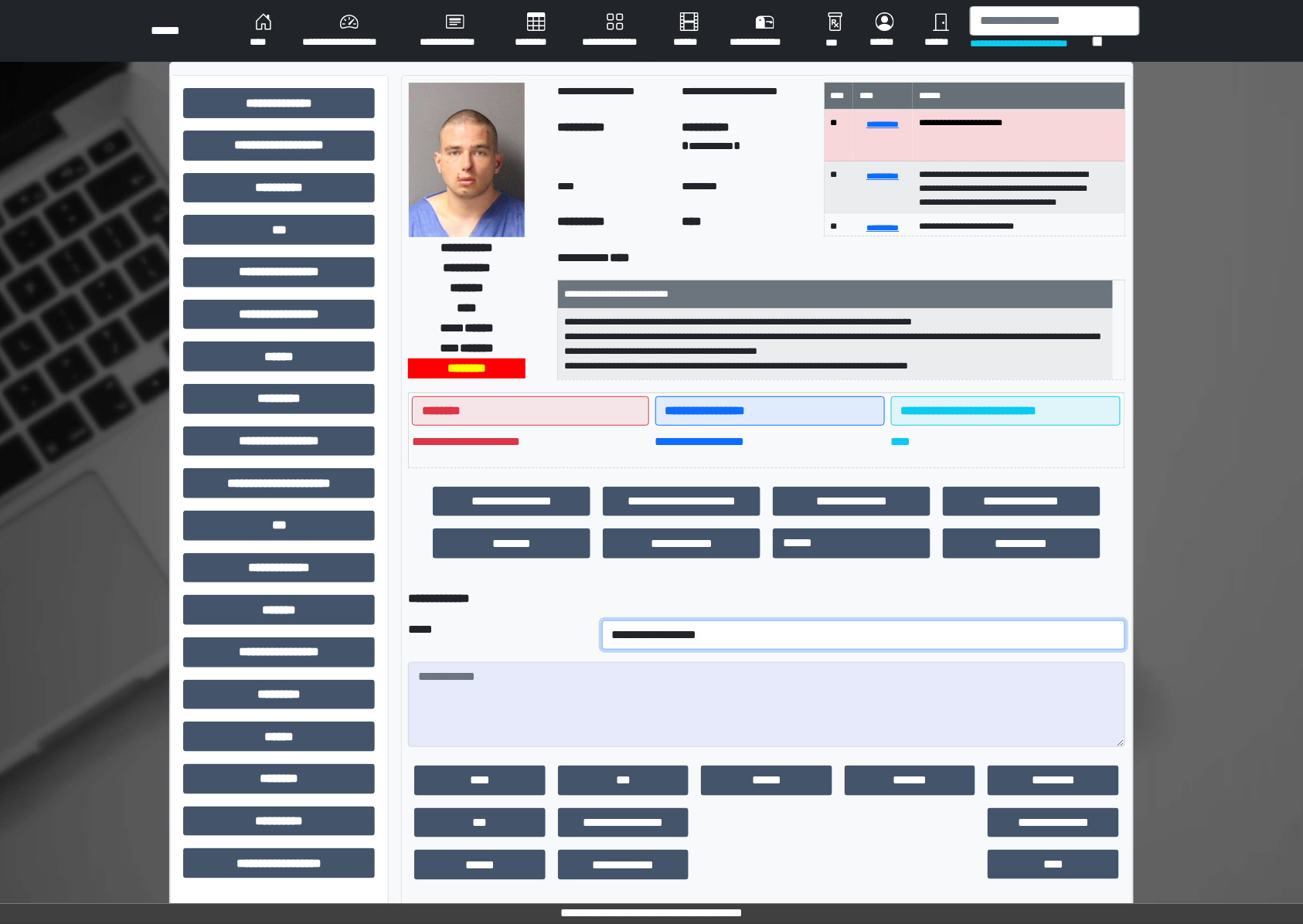 click on "**********" at bounding box center [863, 635] 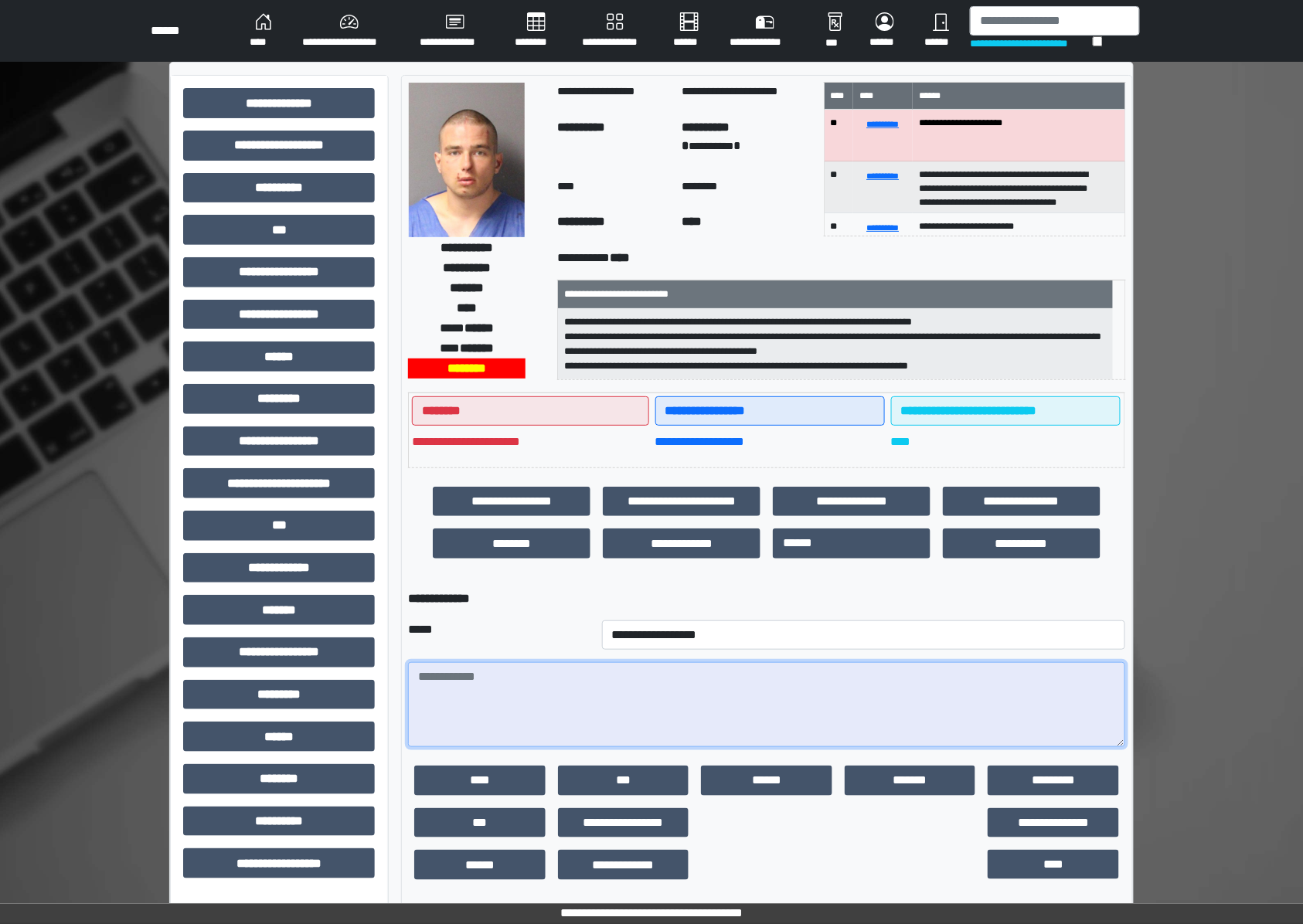 click at bounding box center (767, 705) 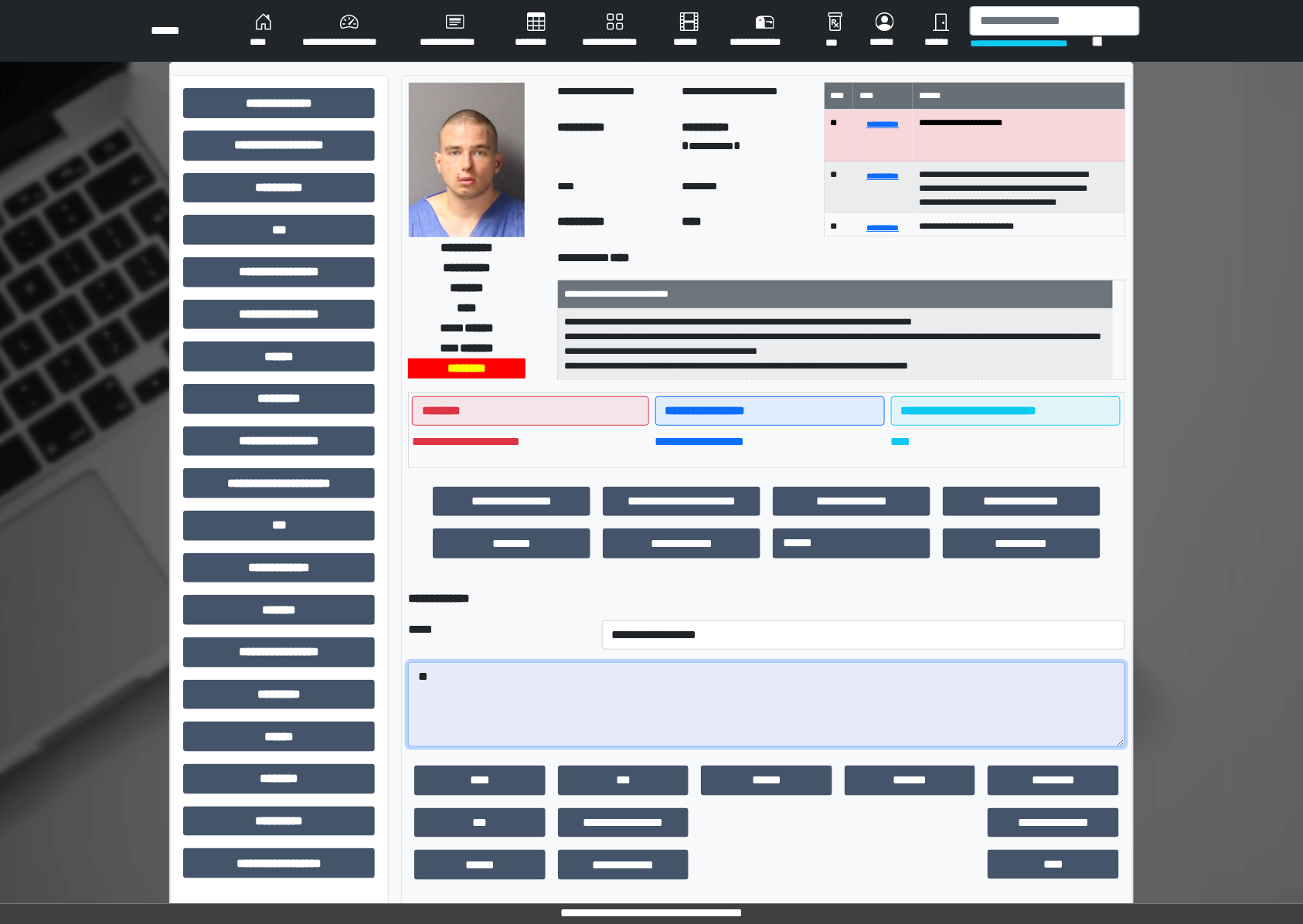 type on "*" 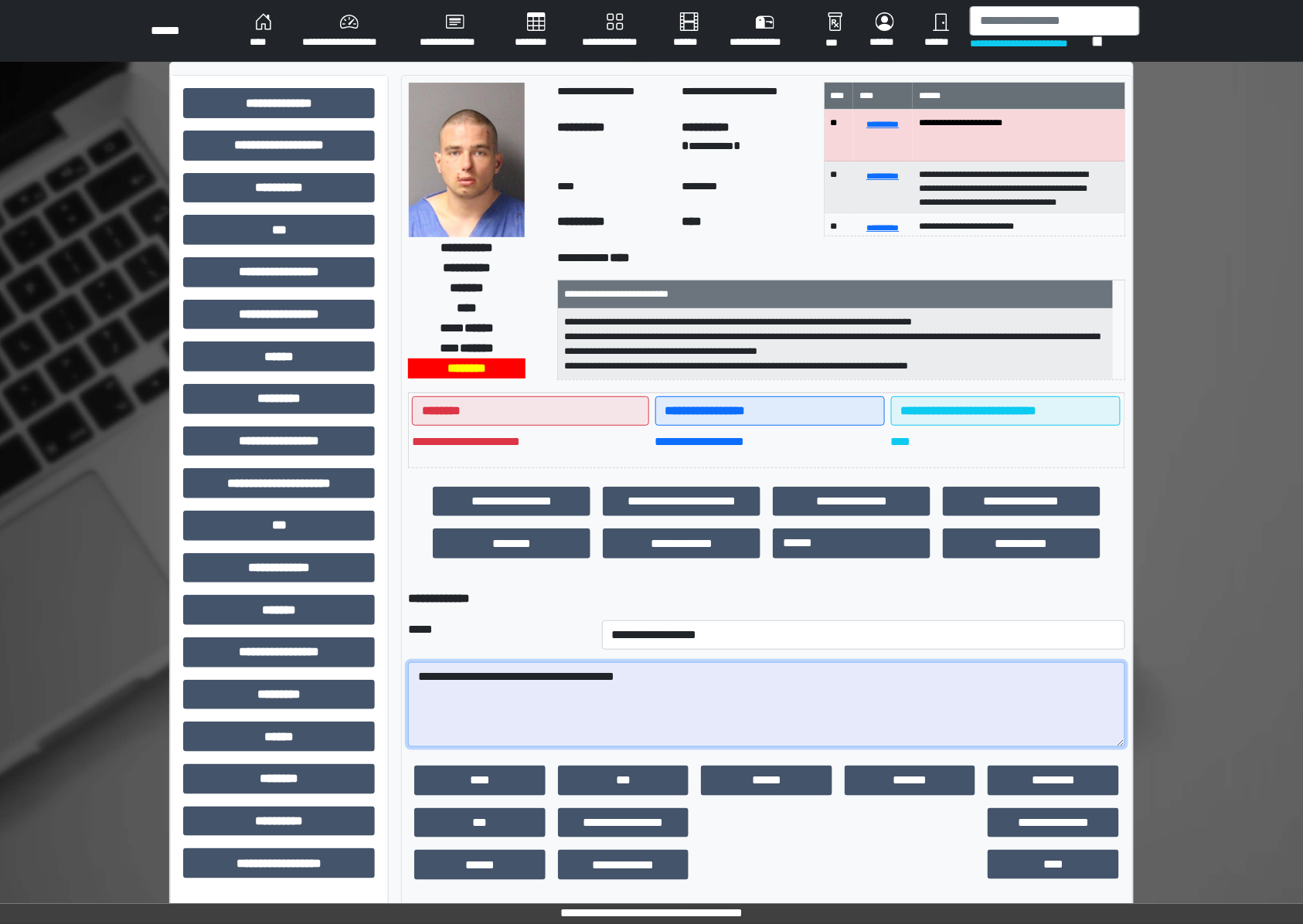 drag, startPoint x: 557, startPoint y: 672, endPoint x: 688, endPoint y: 696, distance: 133.18033 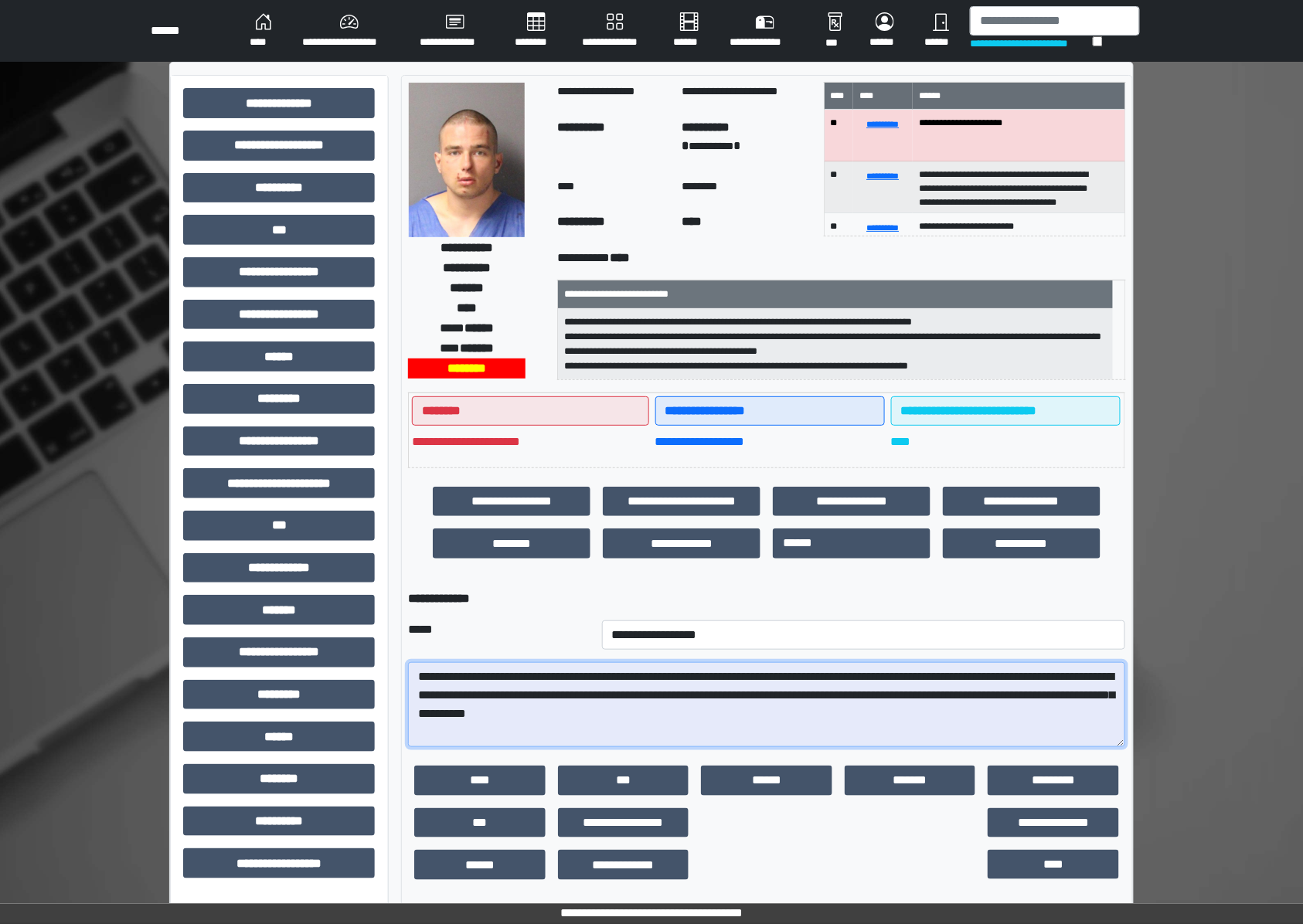 click on "**********" at bounding box center [767, 705] 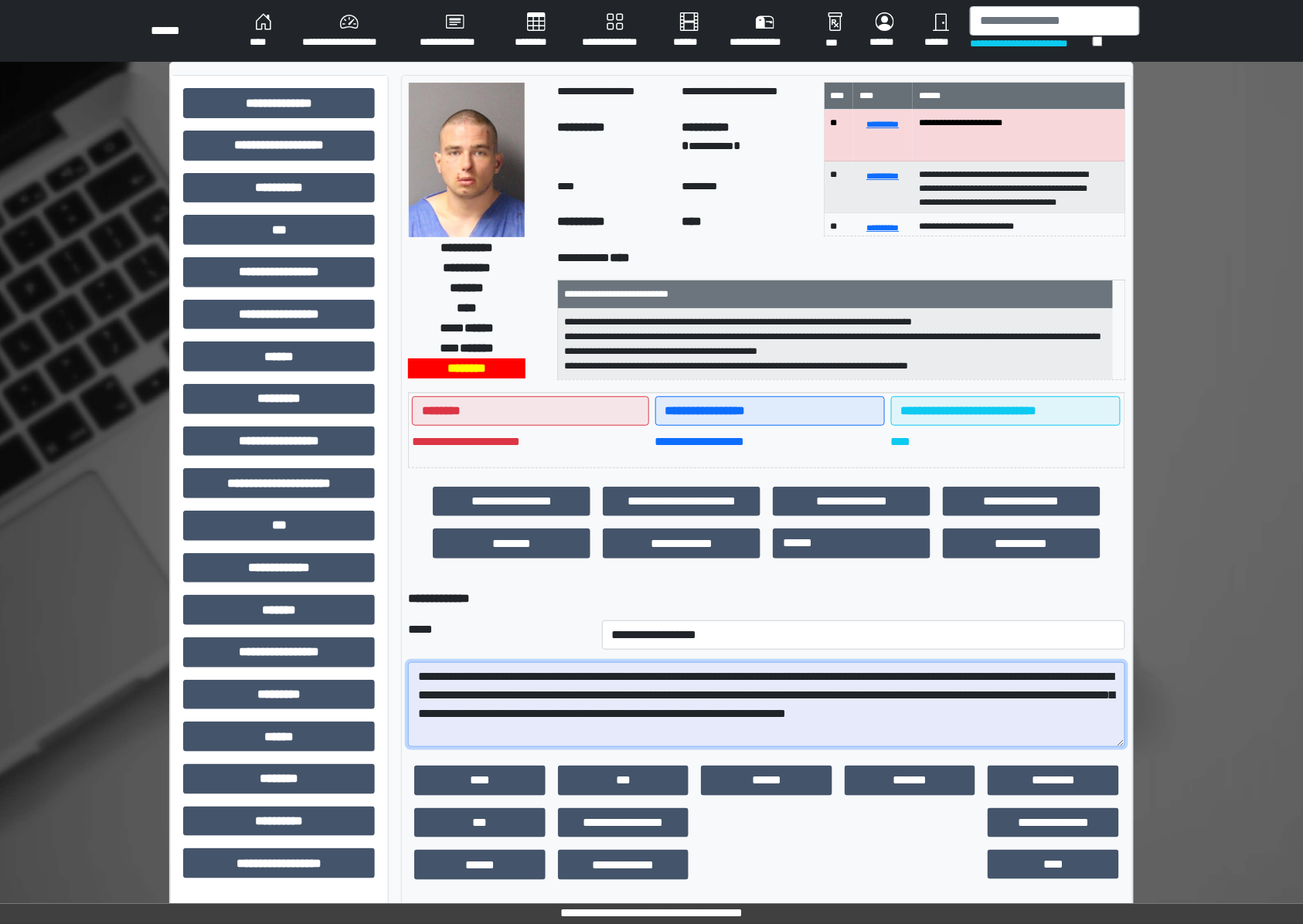 drag, startPoint x: 716, startPoint y: 720, endPoint x: 703, endPoint y: 705, distance: 19.849433 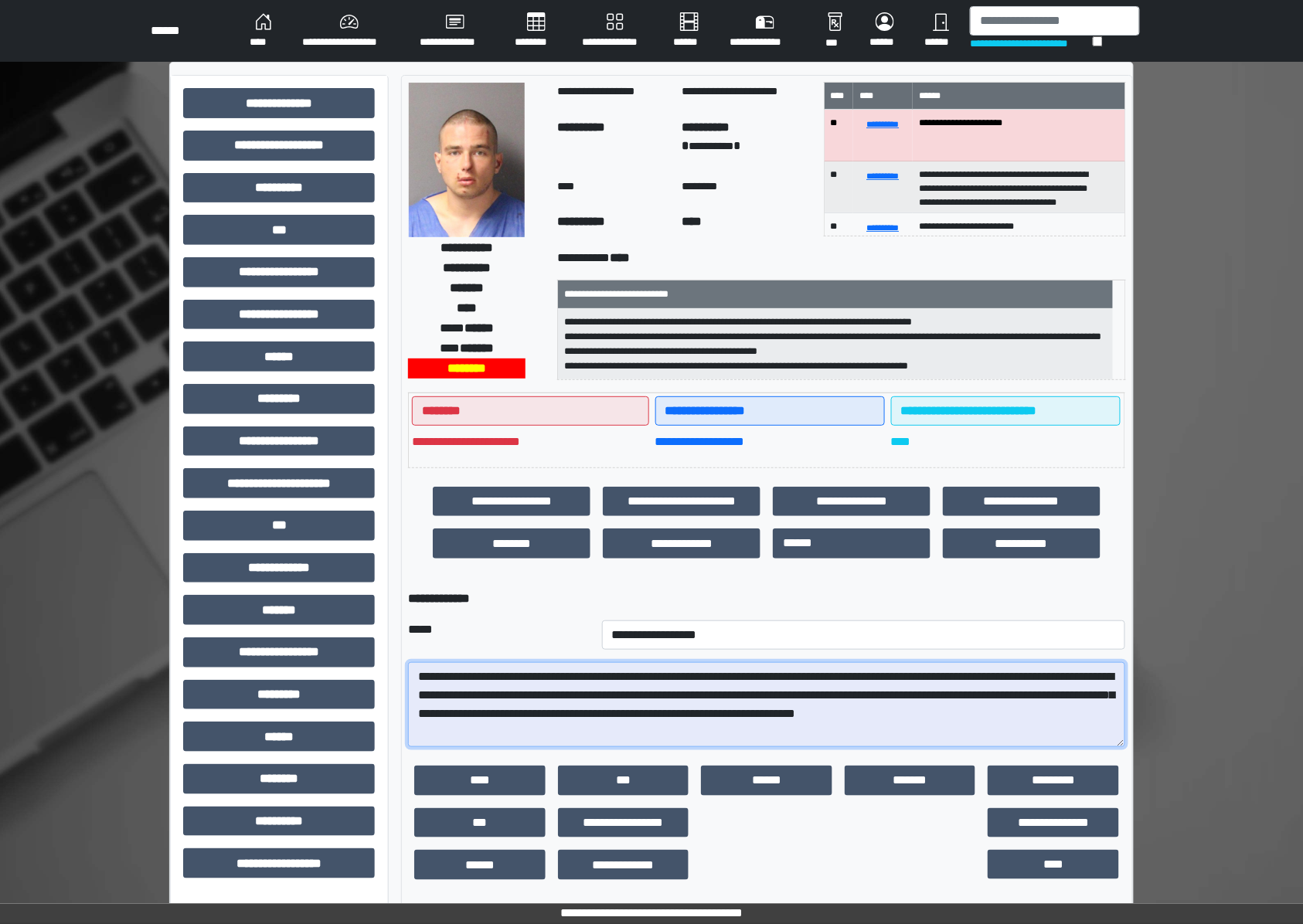 click on "**********" at bounding box center (767, 705) 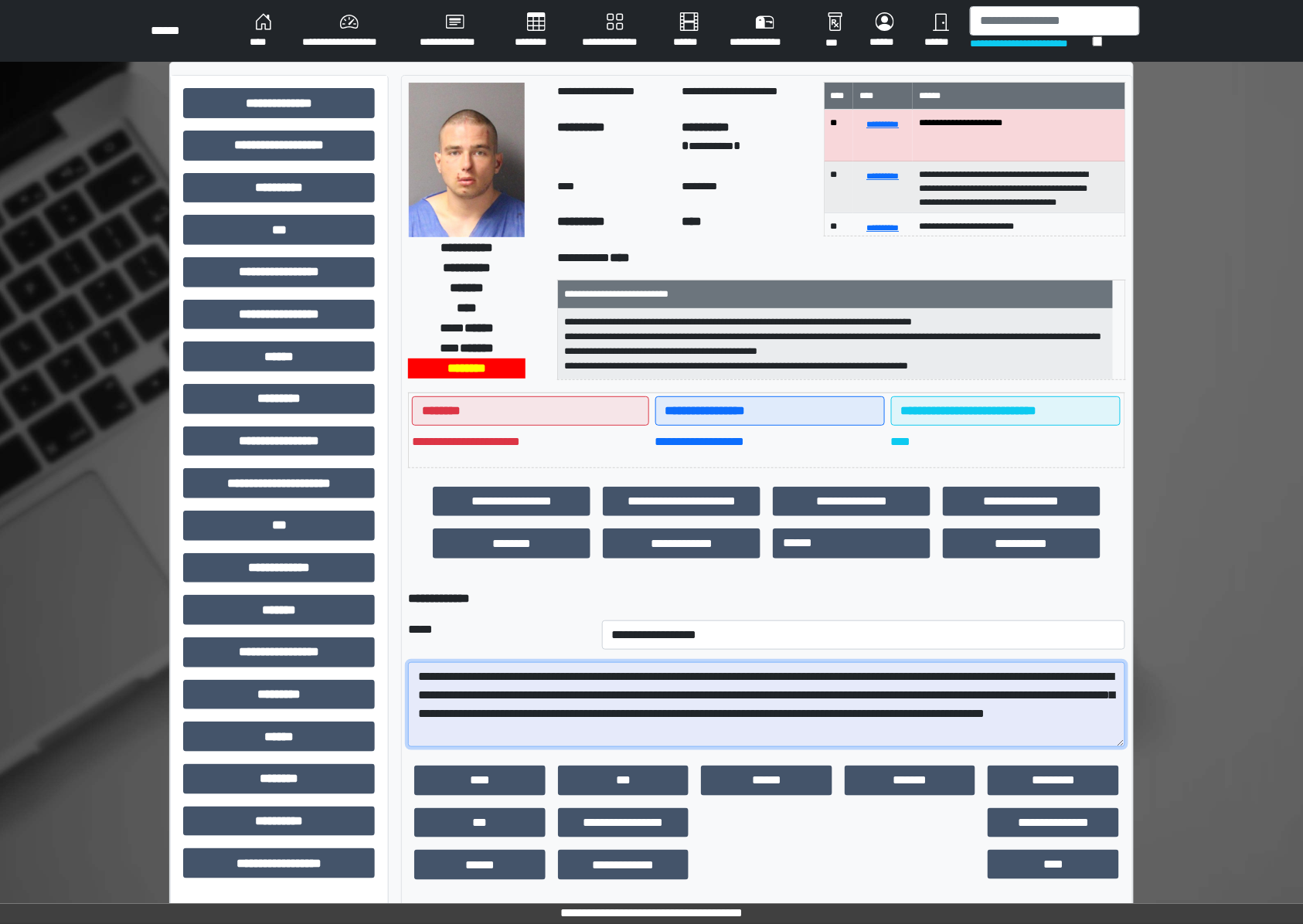 drag, startPoint x: 716, startPoint y: 729, endPoint x: 703, endPoint y: 717, distance: 17.691806 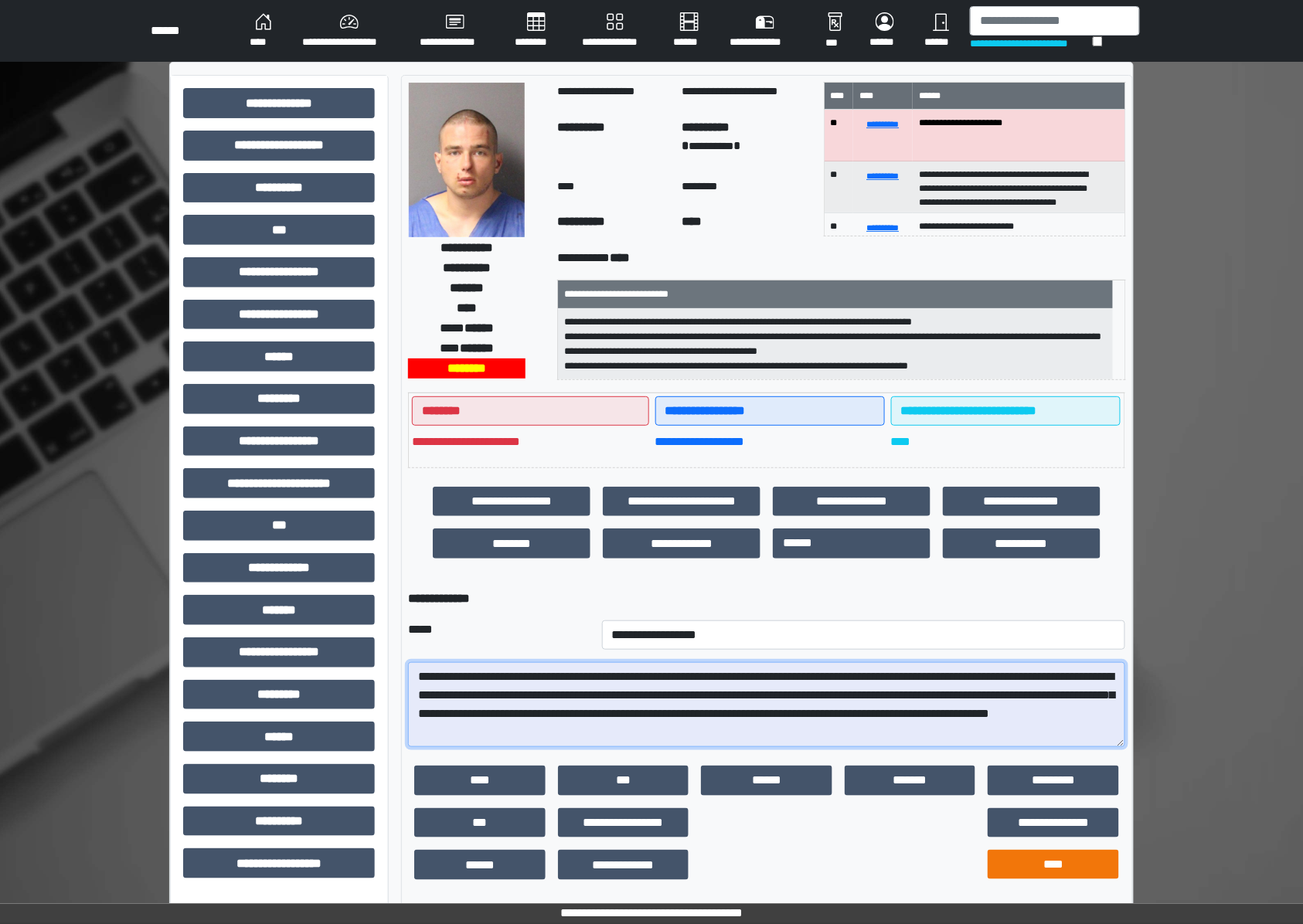 type on "**********" 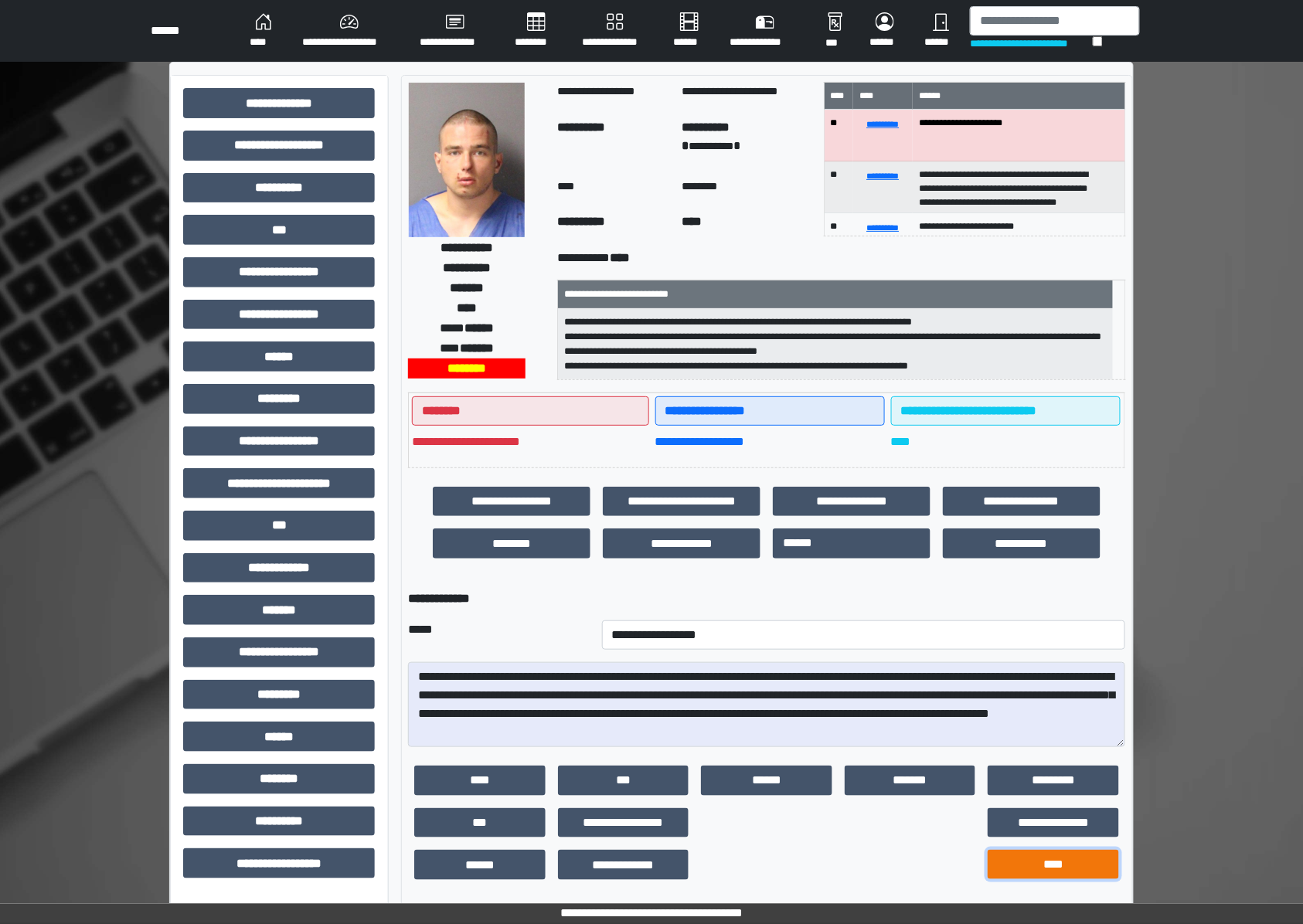 click on "****" at bounding box center [1053, 865] 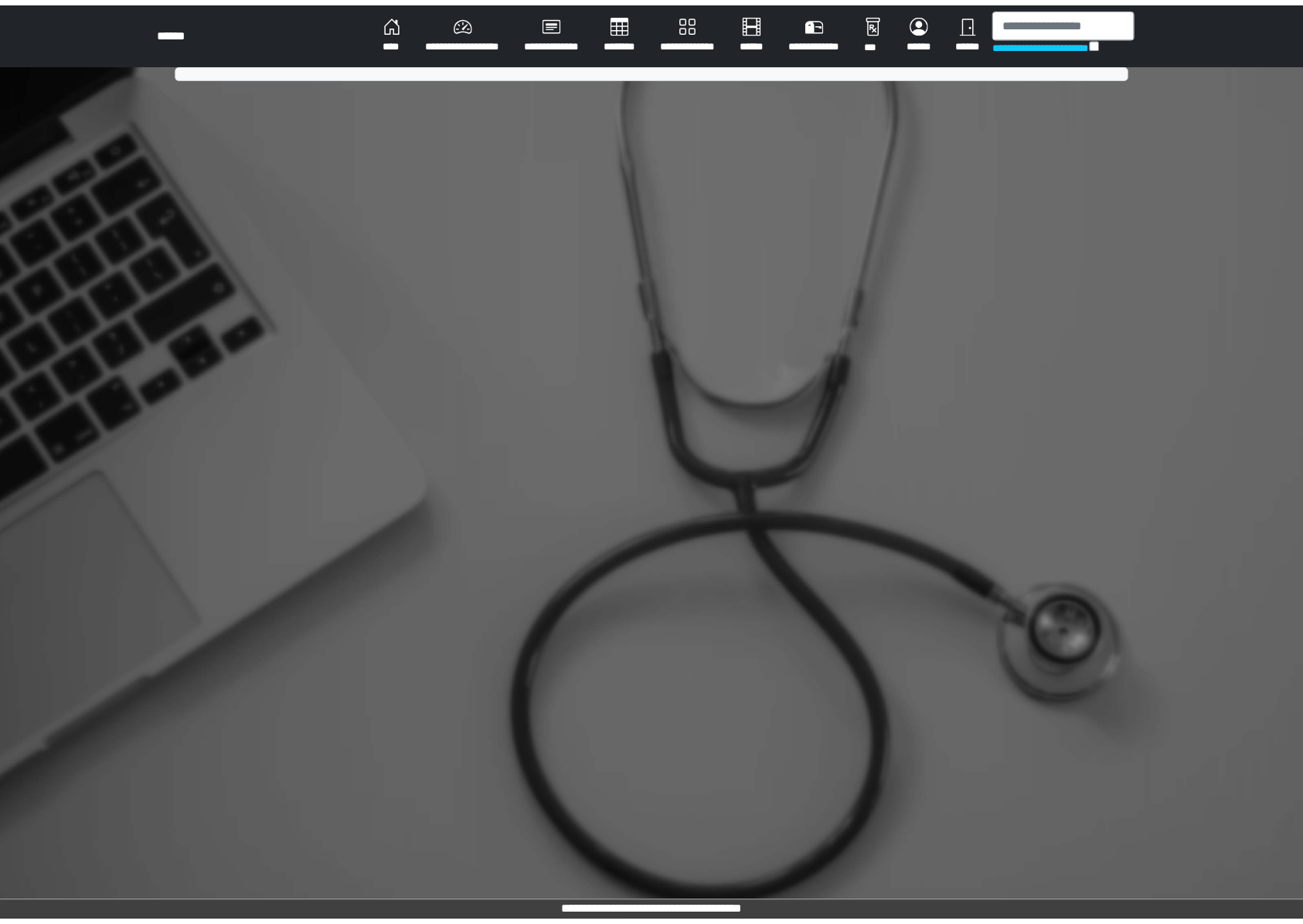 scroll, scrollTop: 0, scrollLeft: 0, axis: both 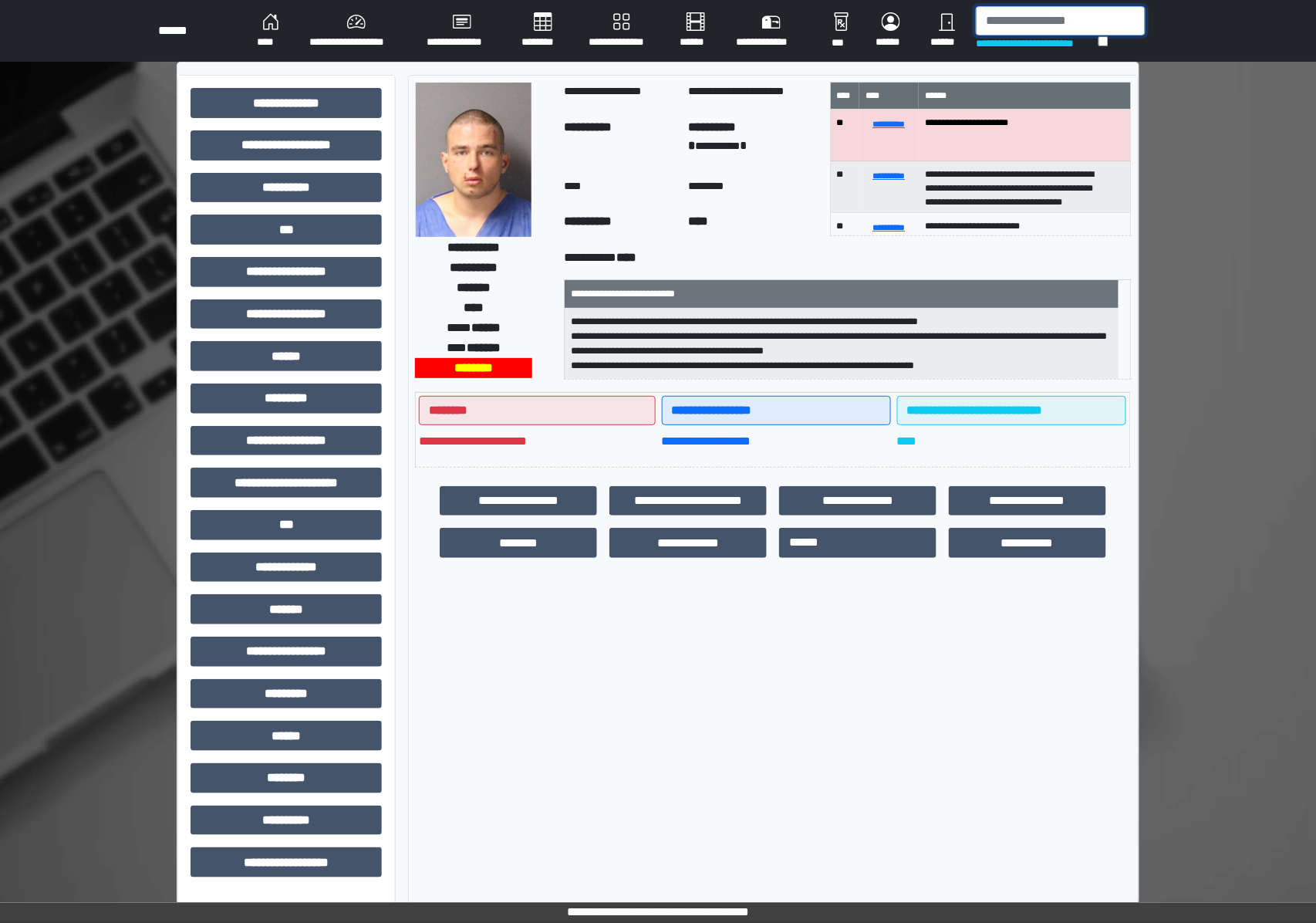 click at bounding box center (1061, 21) 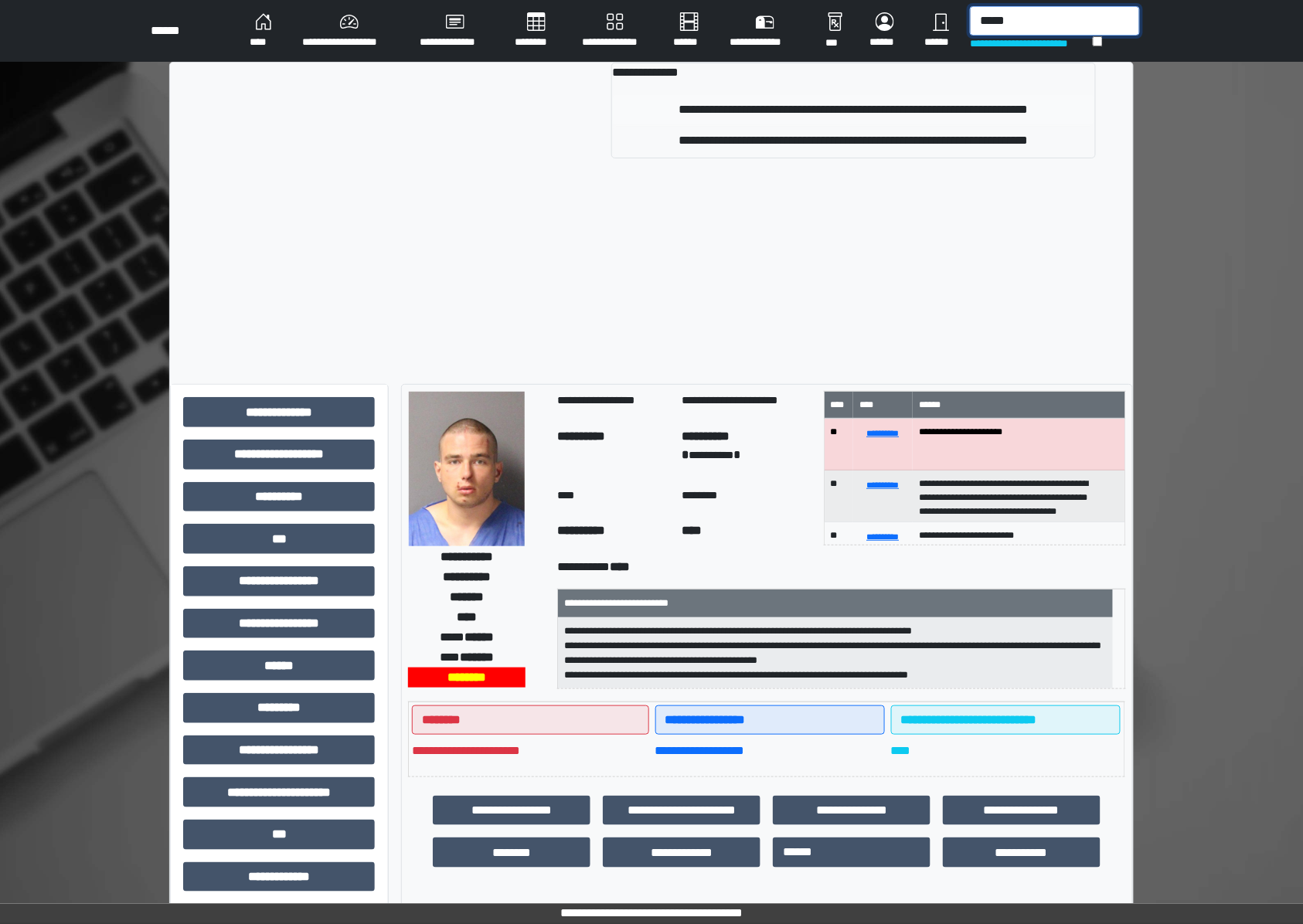 type on "*****" 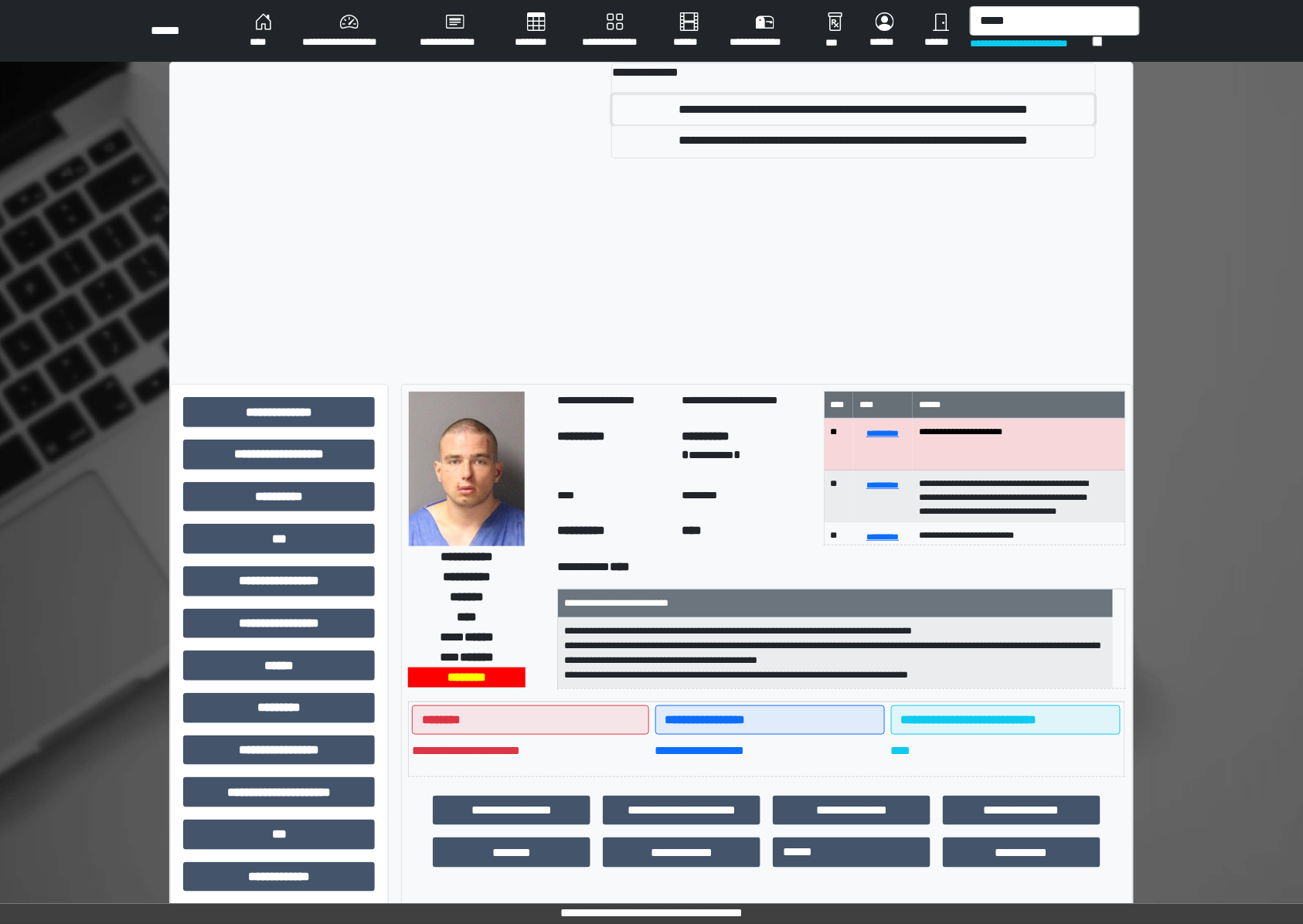 click on "**********" at bounding box center [853, 110] 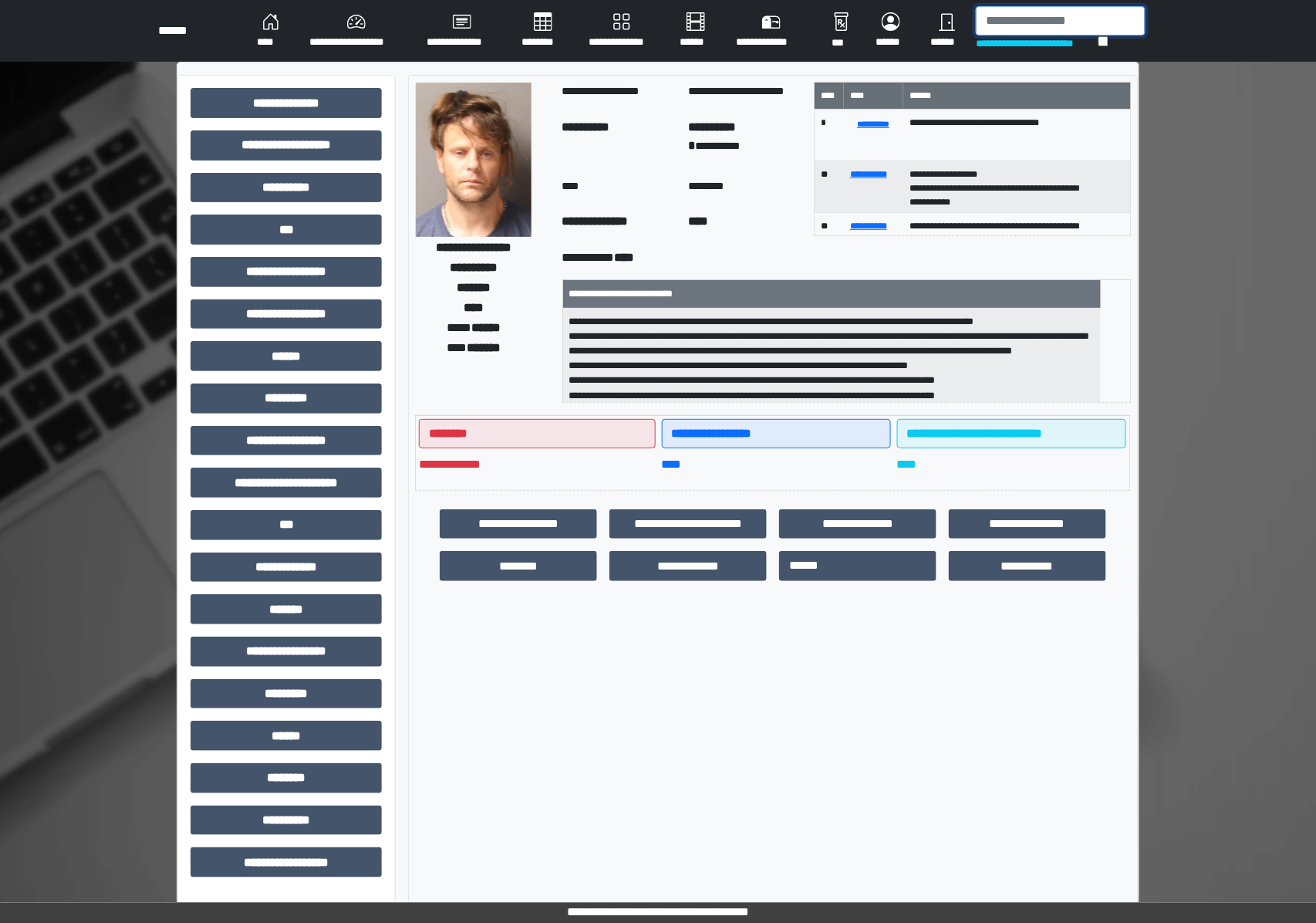 click at bounding box center [1061, 21] 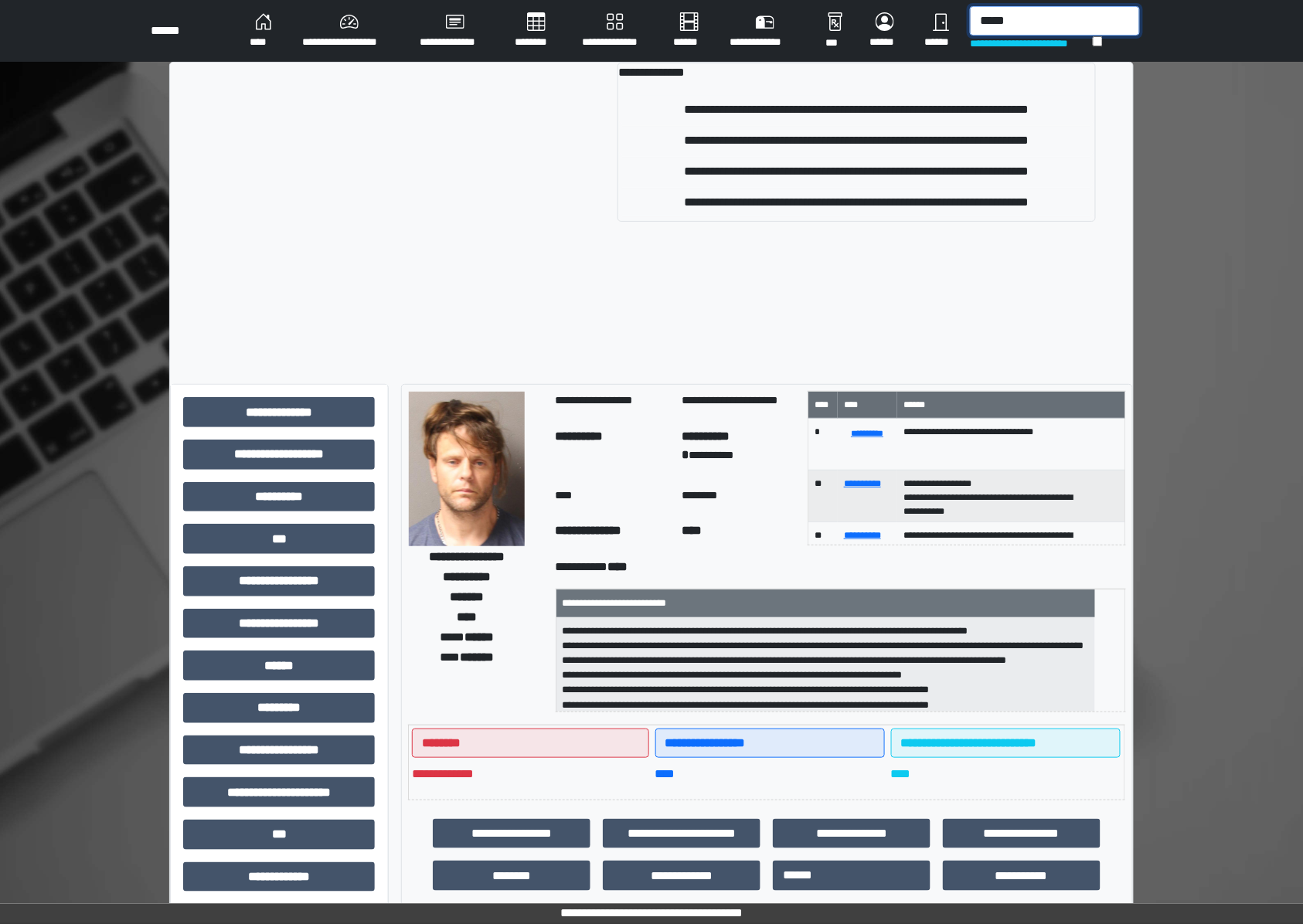 type on "*****" 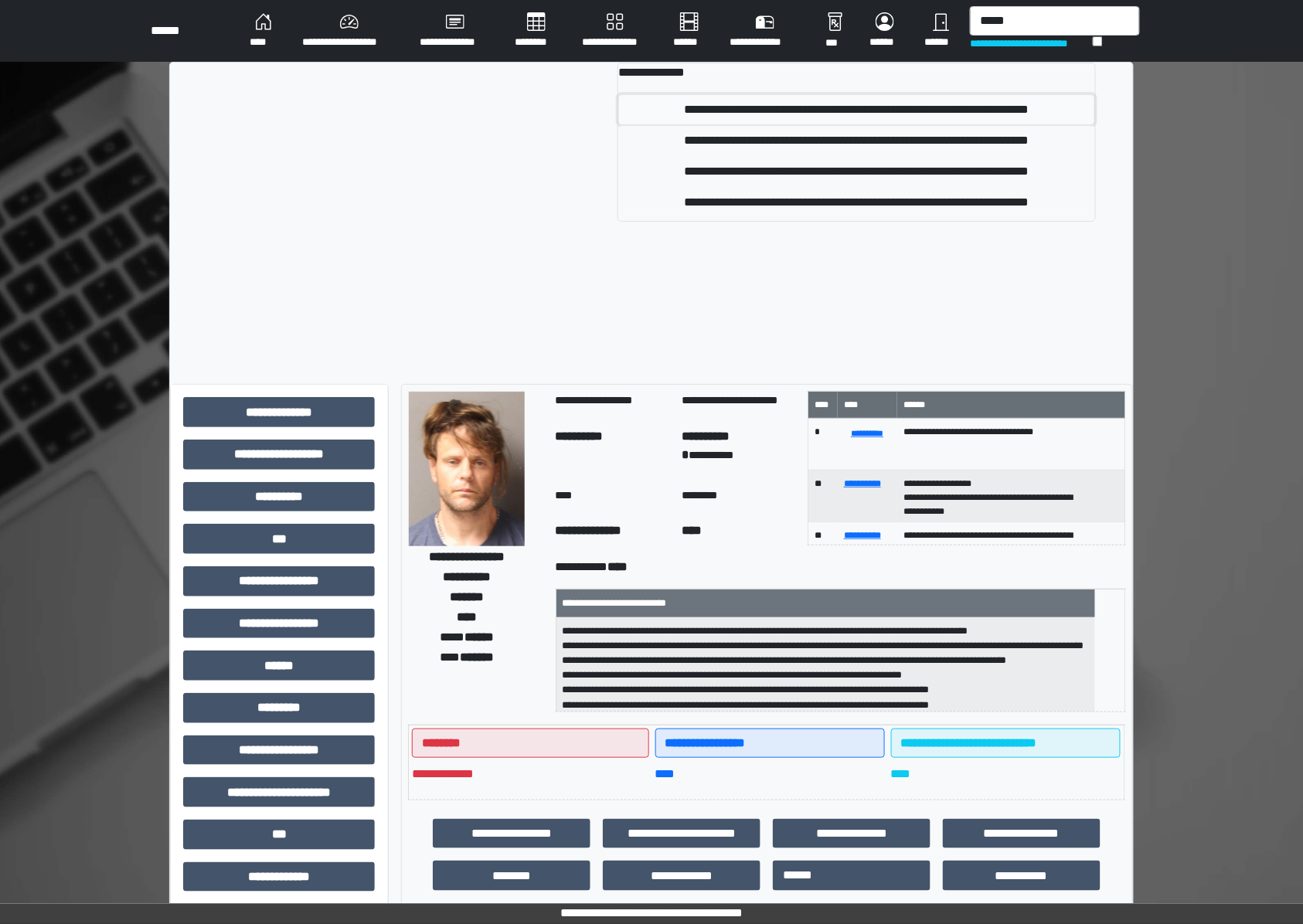 click on "**********" at bounding box center (856, 110) 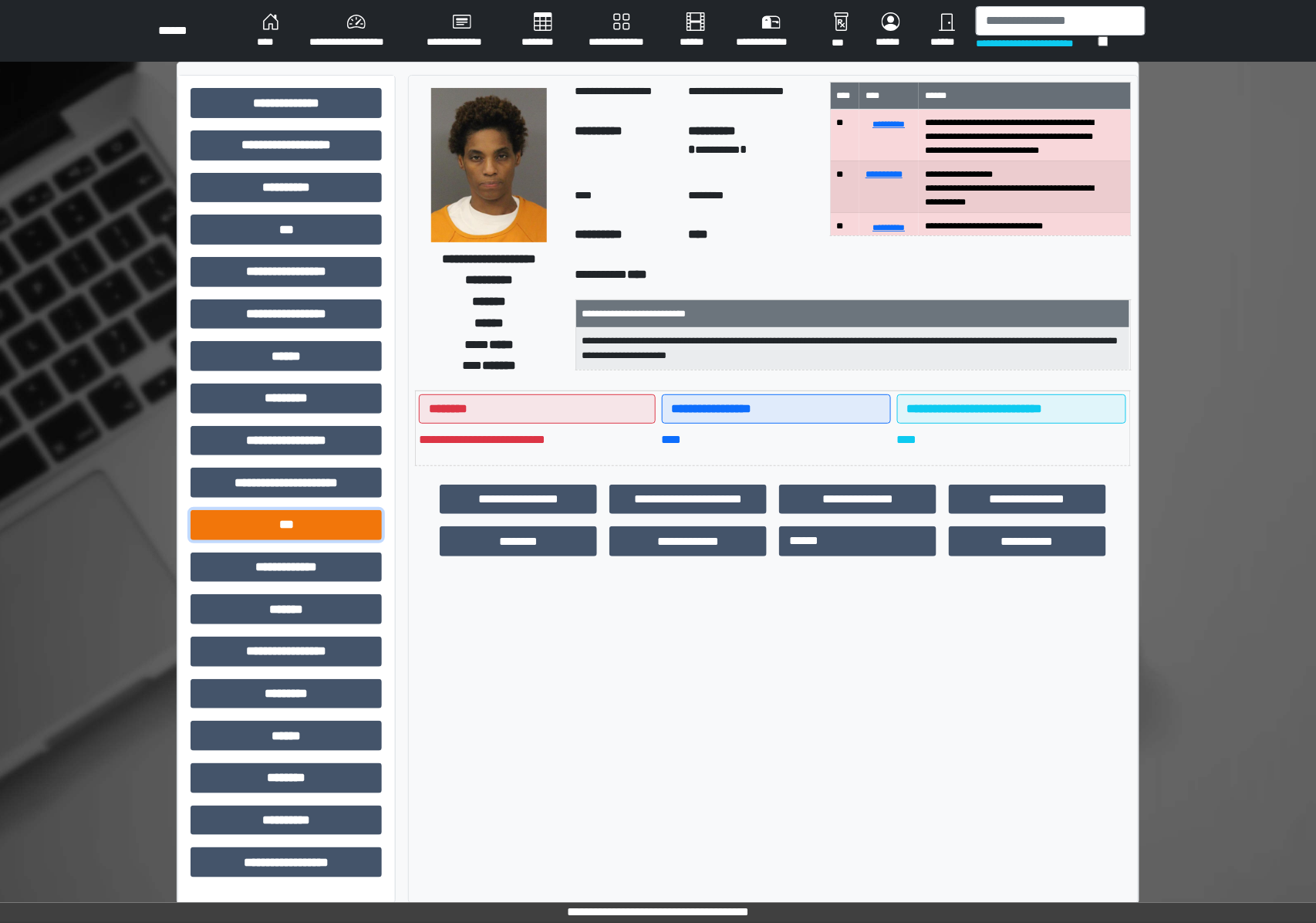 click on "***" at bounding box center (286, 525) 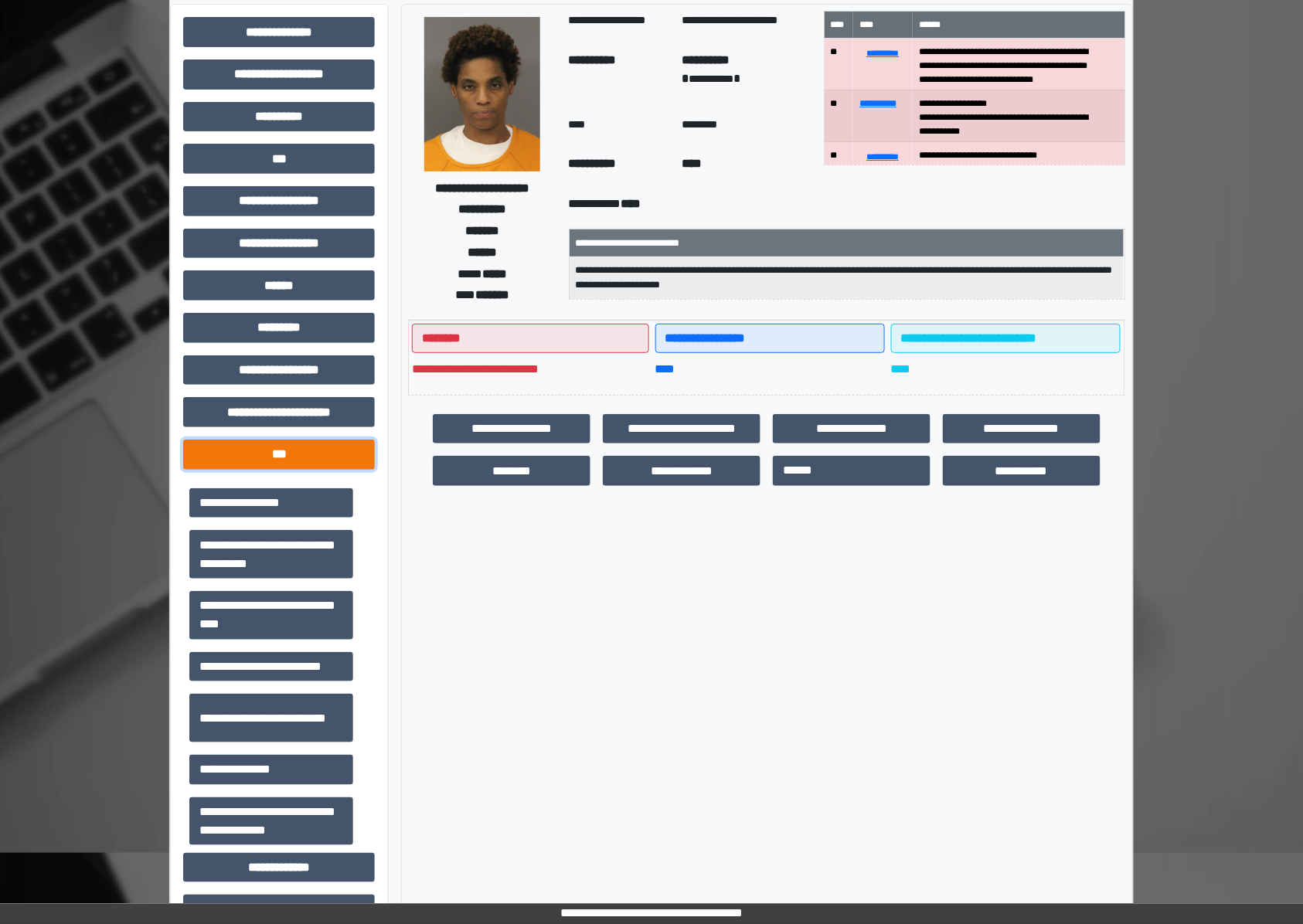scroll, scrollTop: 103, scrollLeft: 0, axis: vertical 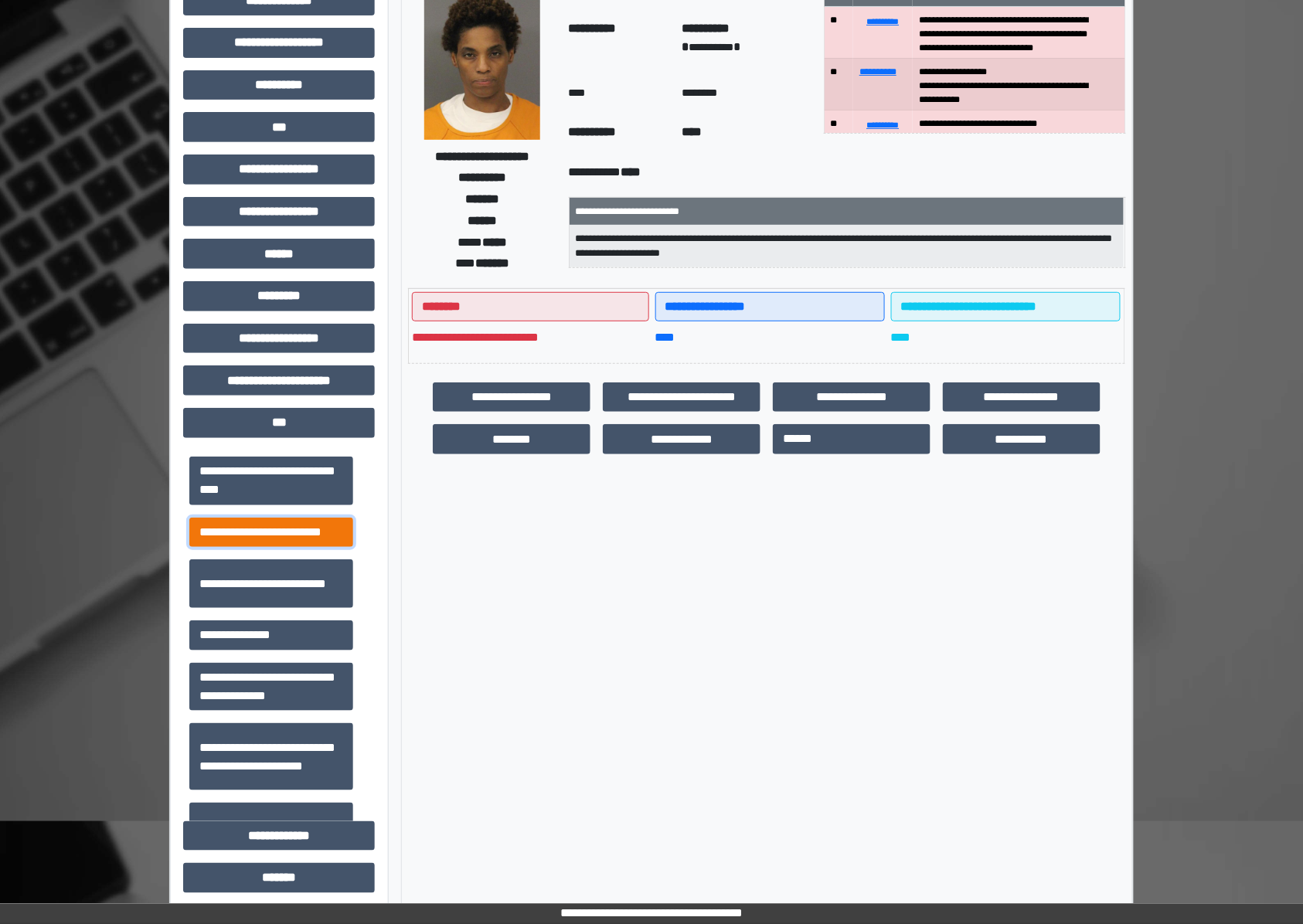 click on "**********" at bounding box center [271, 532] 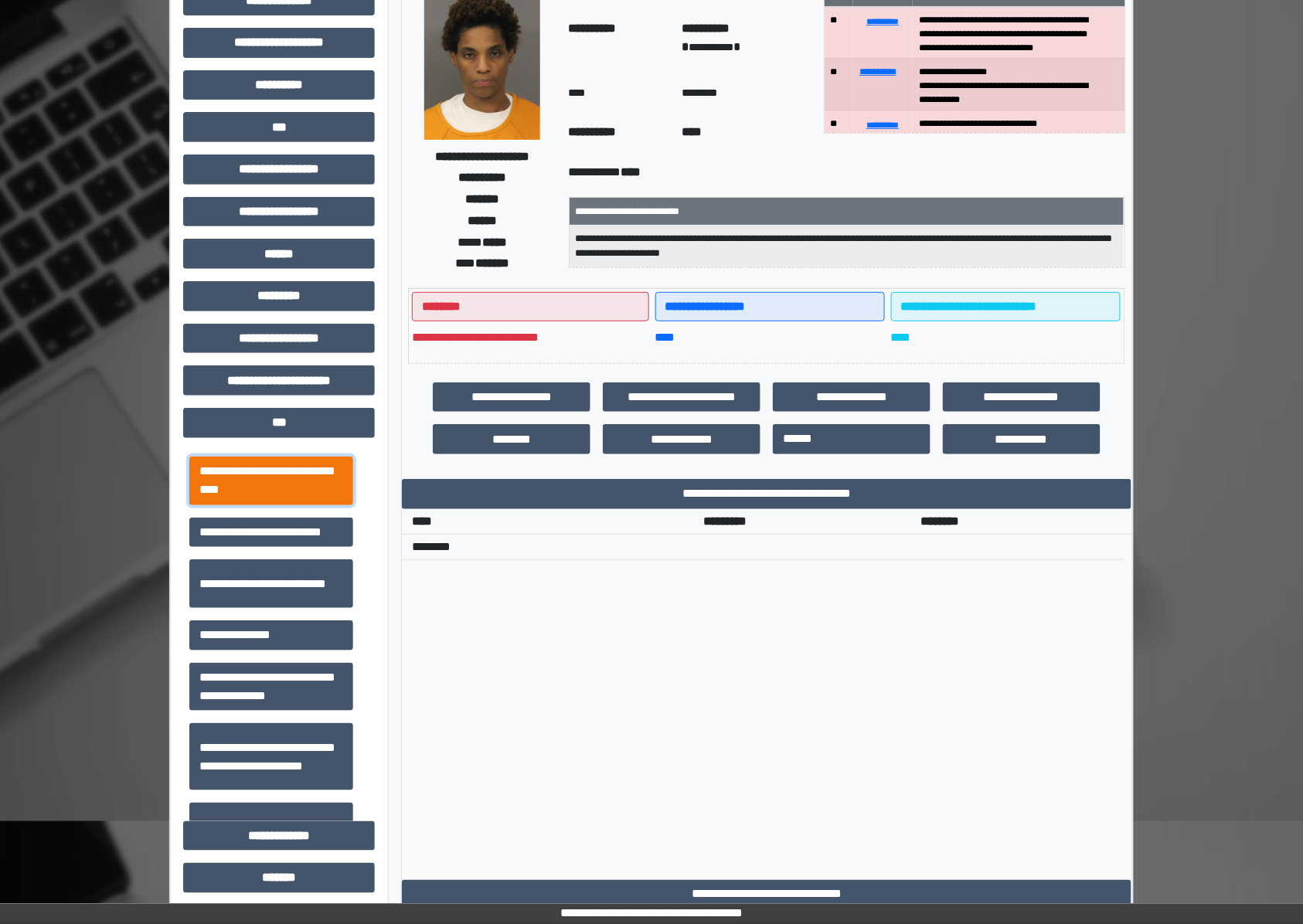 click on "**********" at bounding box center [271, 481] 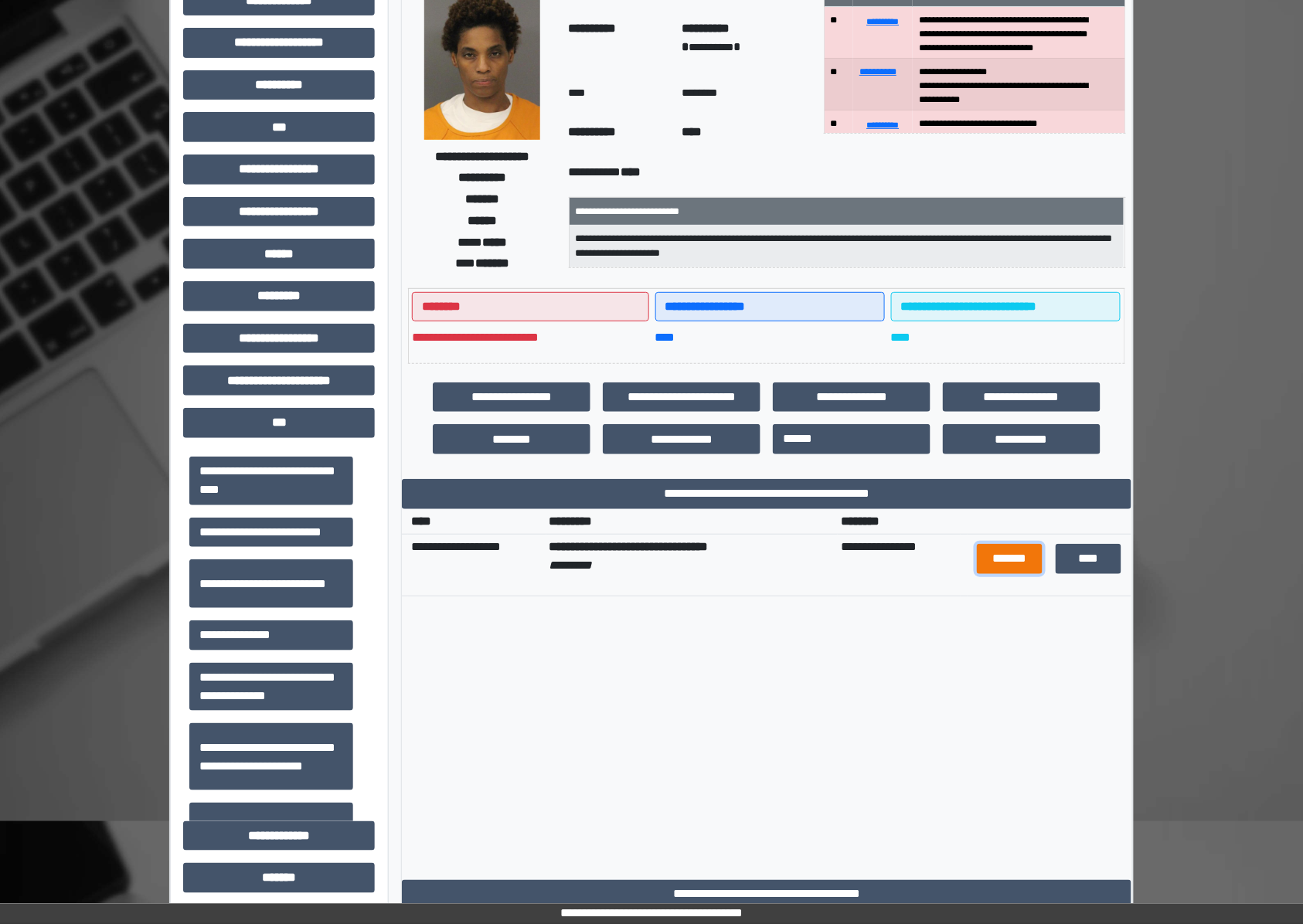 click on "*******" at bounding box center (1010, 559) 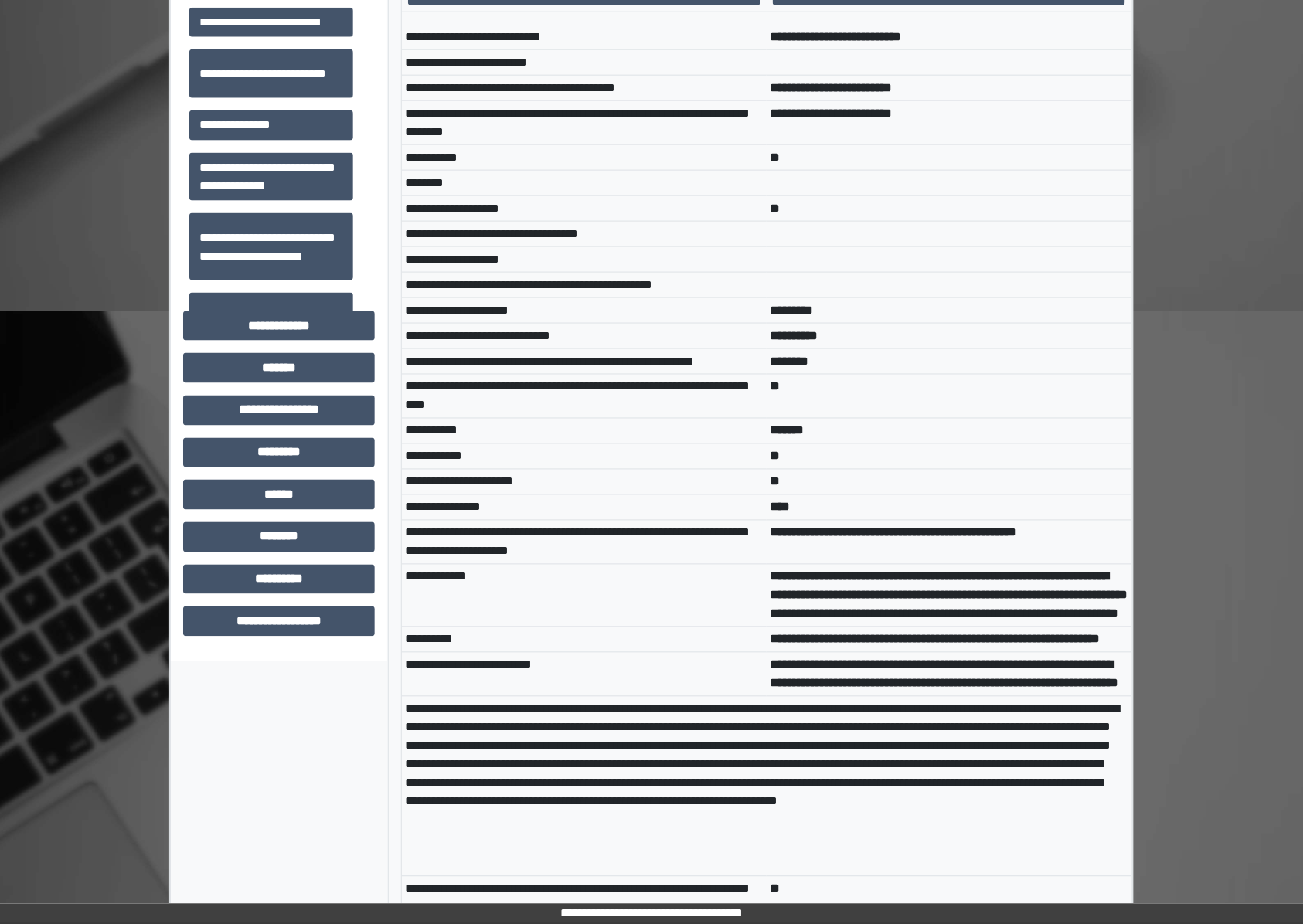 scroll, scrollTop: 618, scrollLeft: 0, axis: vertical 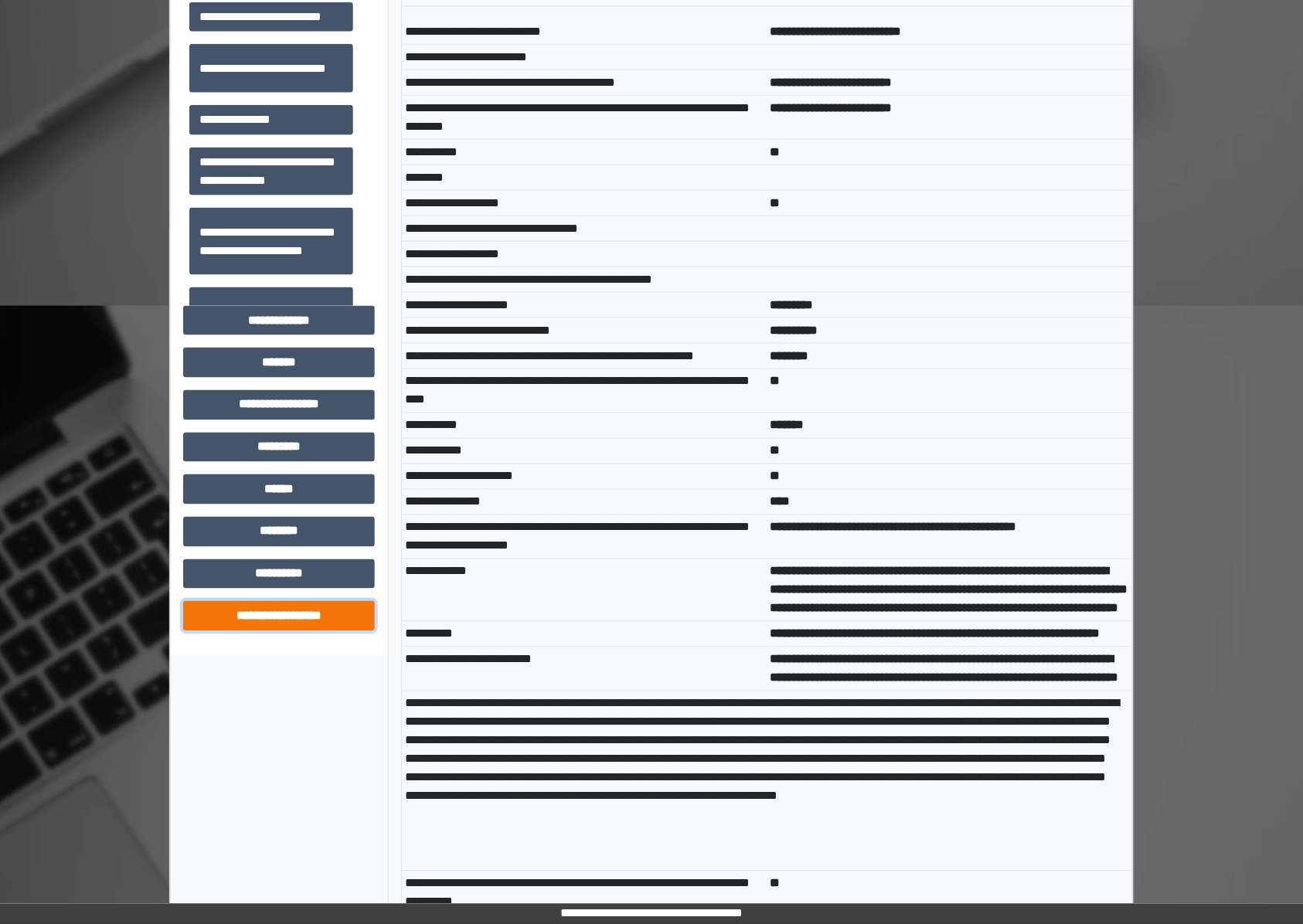 click on "**********" at bounding box center [279, 616] 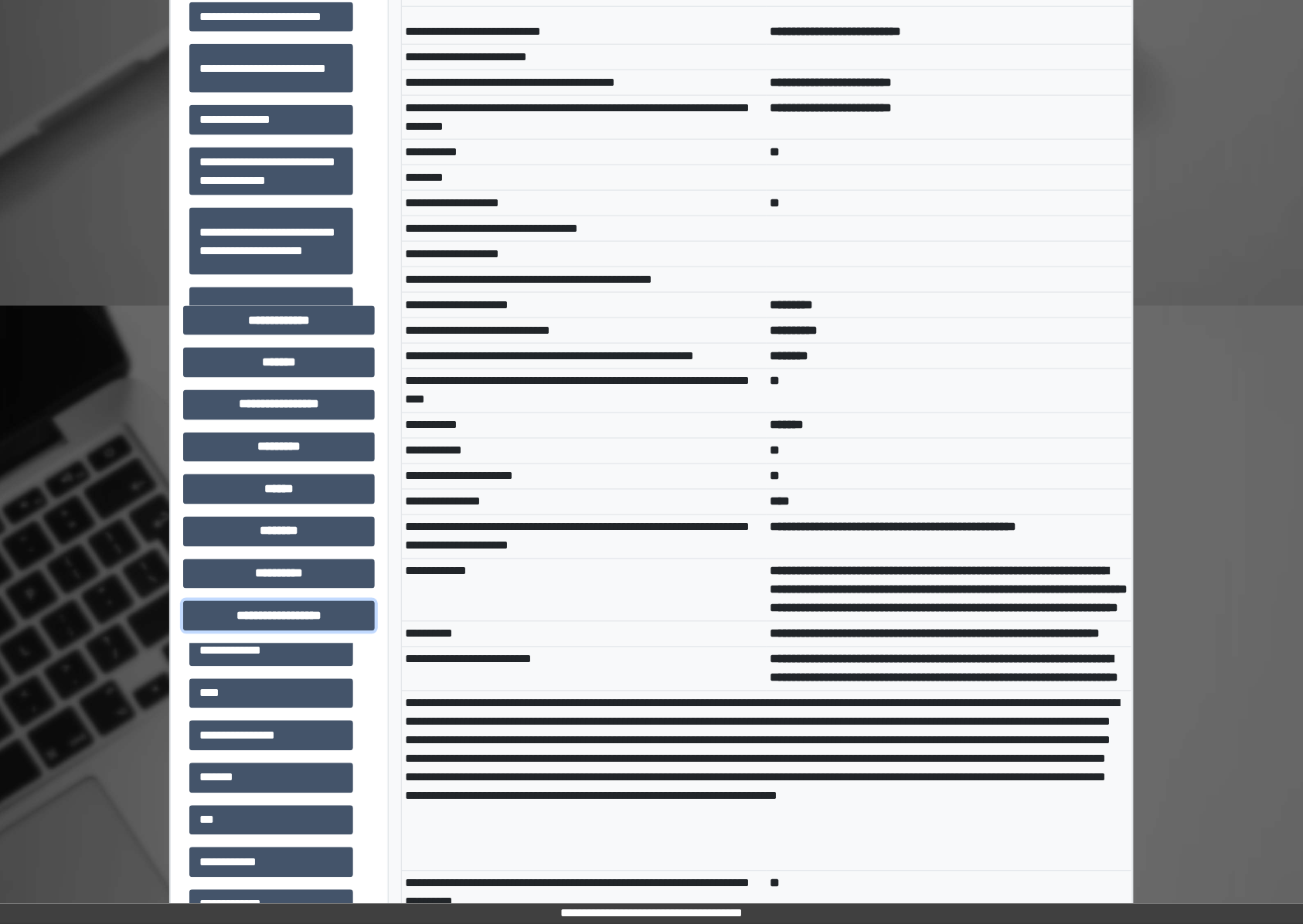 scroll, scrollTop: 927, scrollLeft: 0, axis: vertical 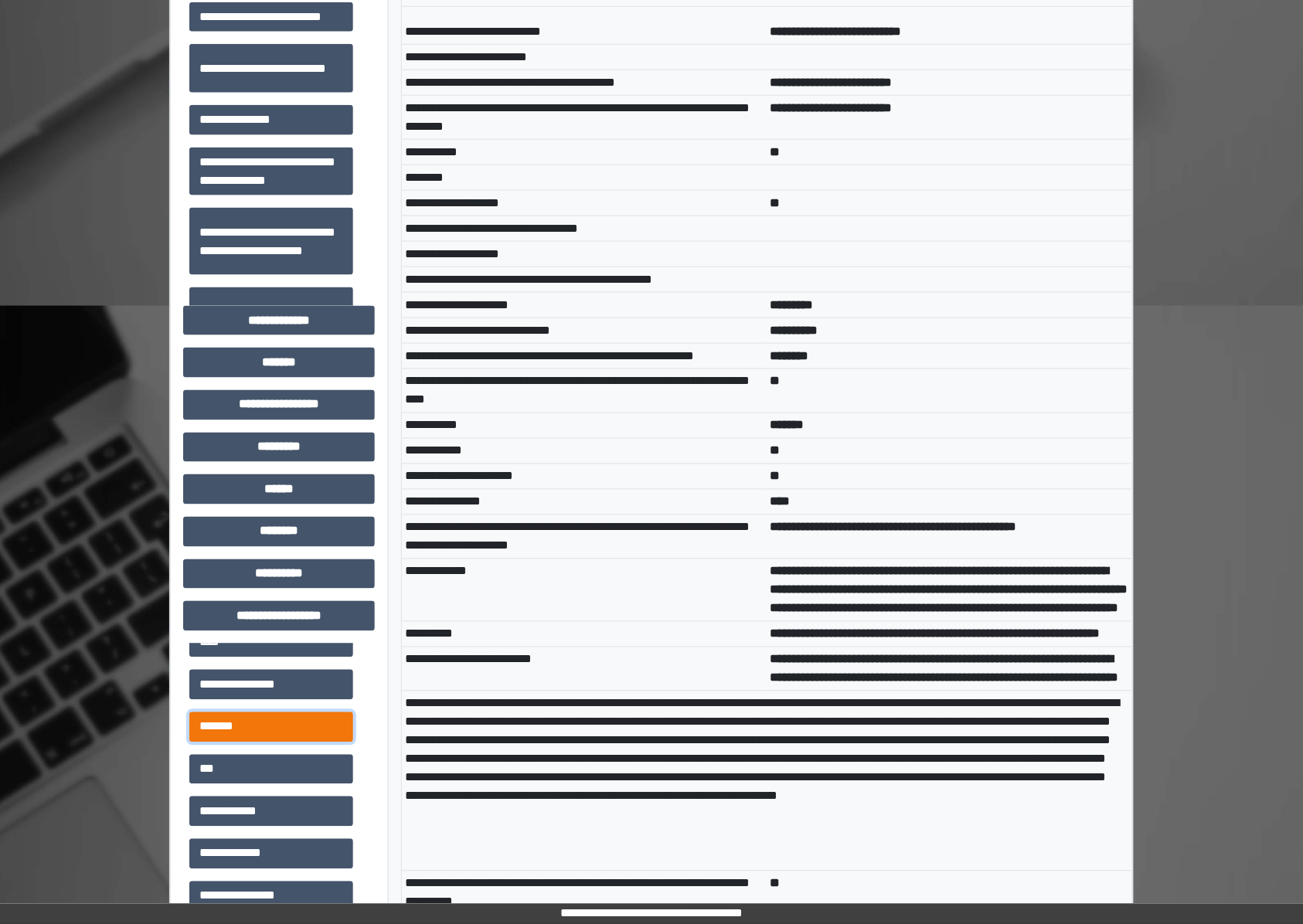 click on "*******" at bounding box center [271, 727] 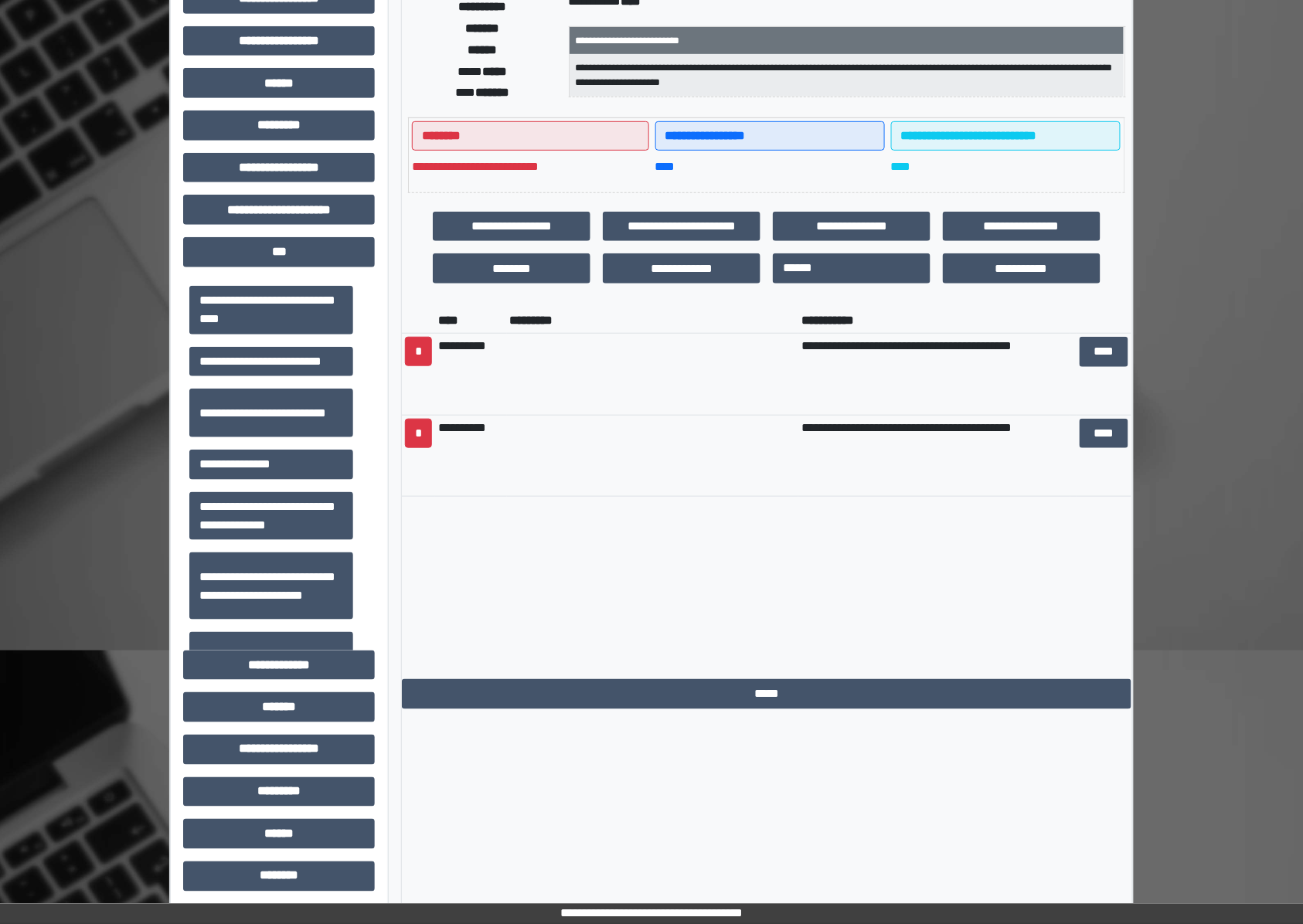 scroll, scrollTop: 206, scrollLeft: 0, axis: vertical 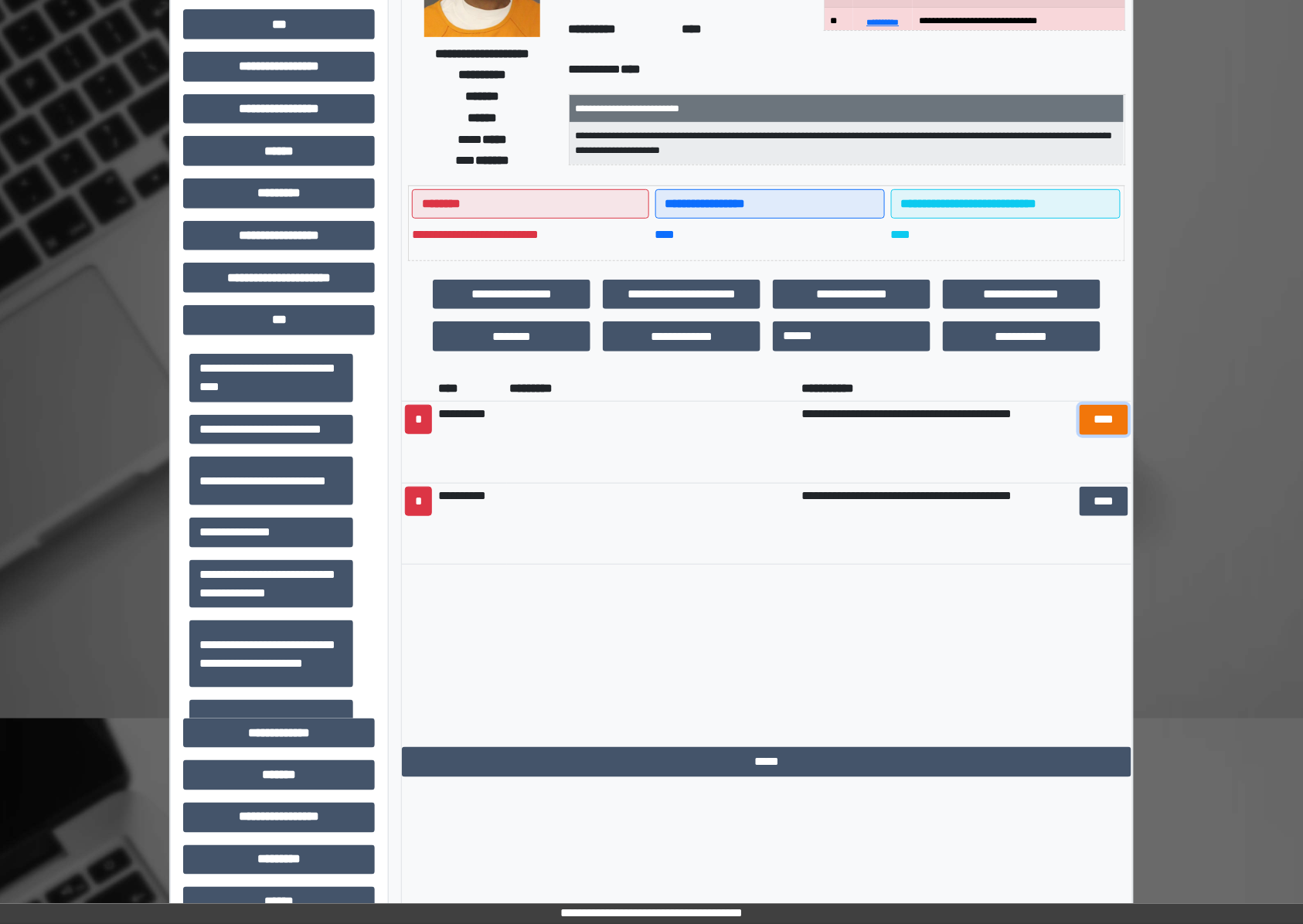 click on "****" at bounding box center (1104, 420) 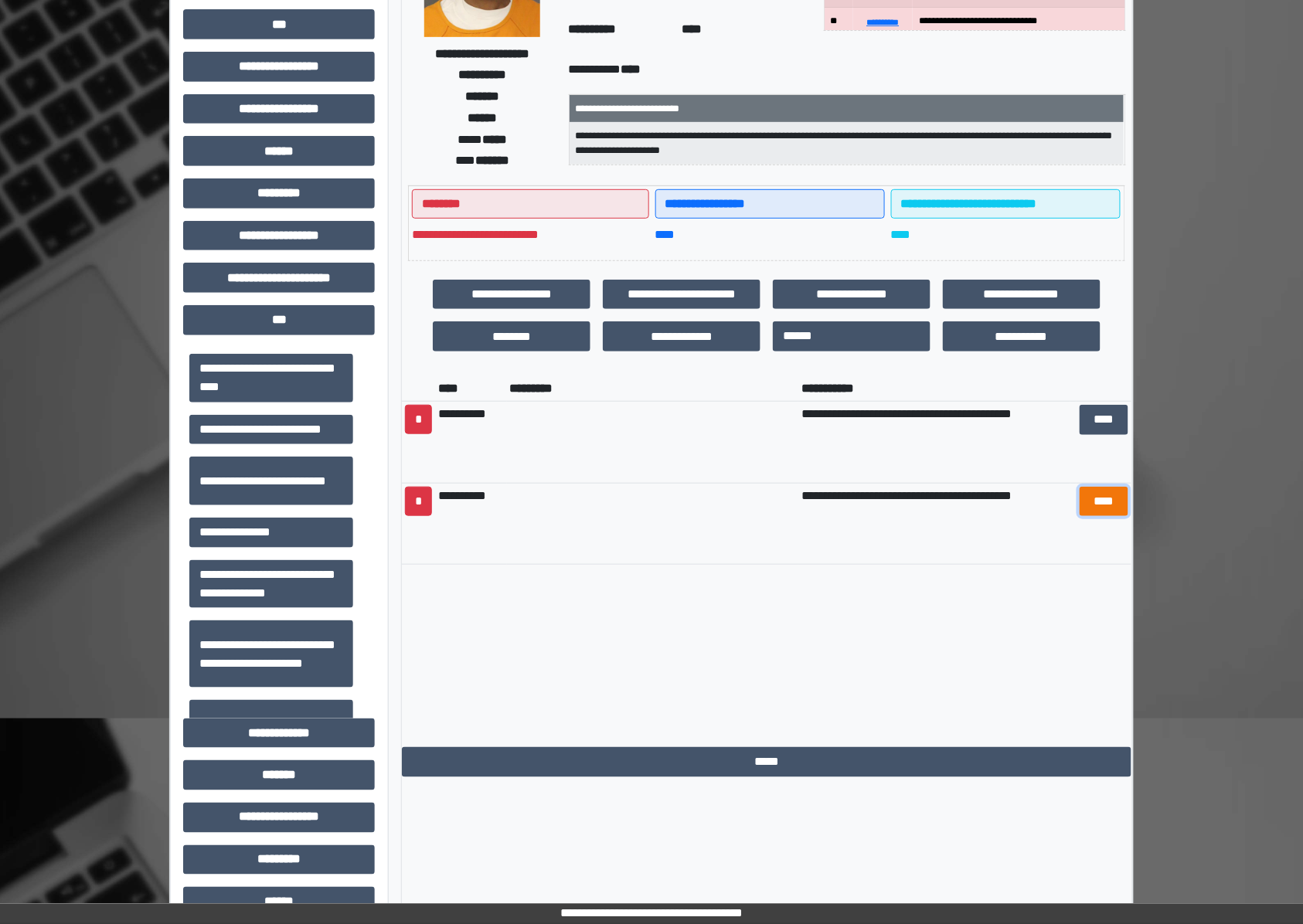 click on "****" at bounding box center [1104, 501] 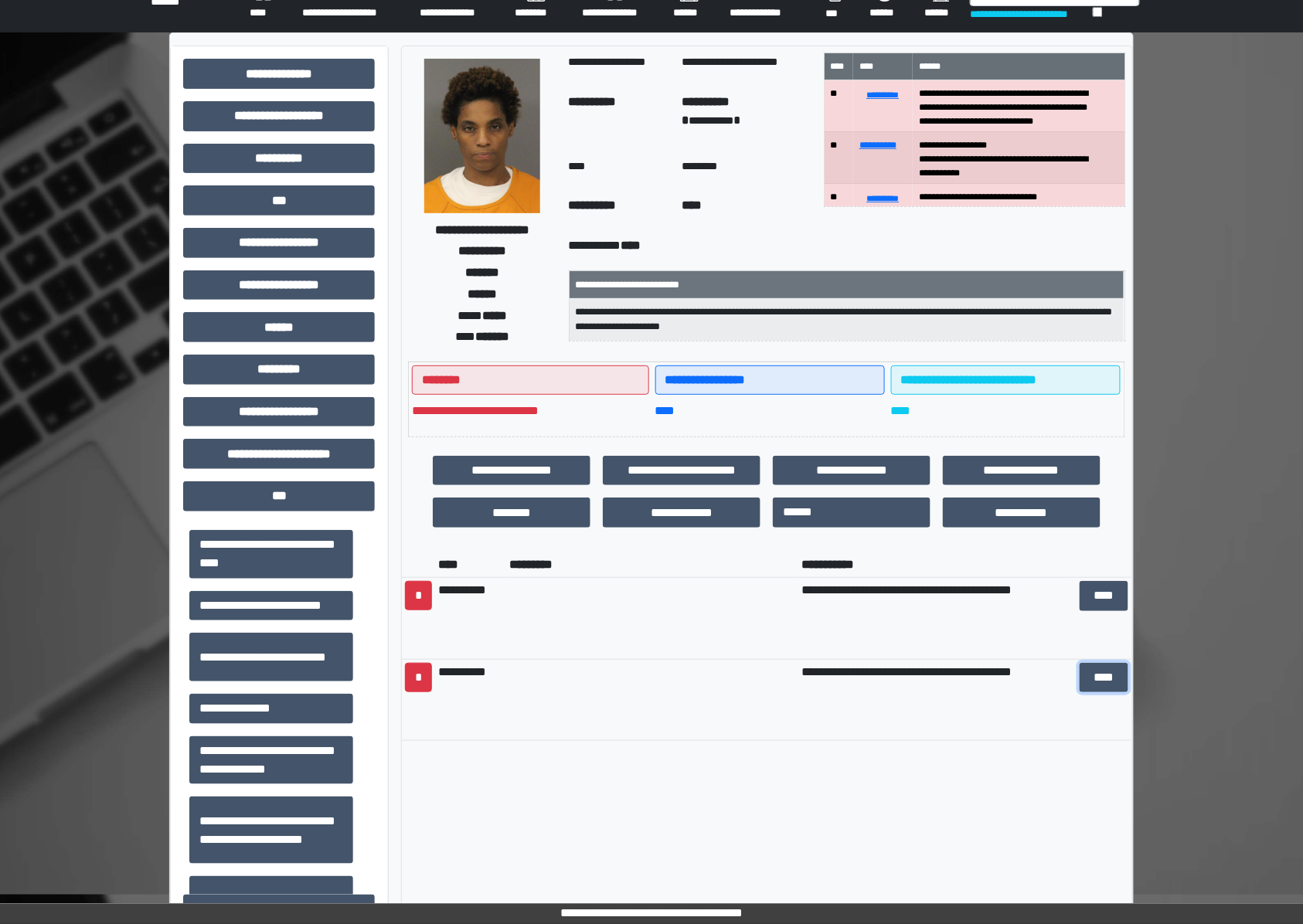 scroll, scrollTop: 0, scrollLeft: 0, axis: both 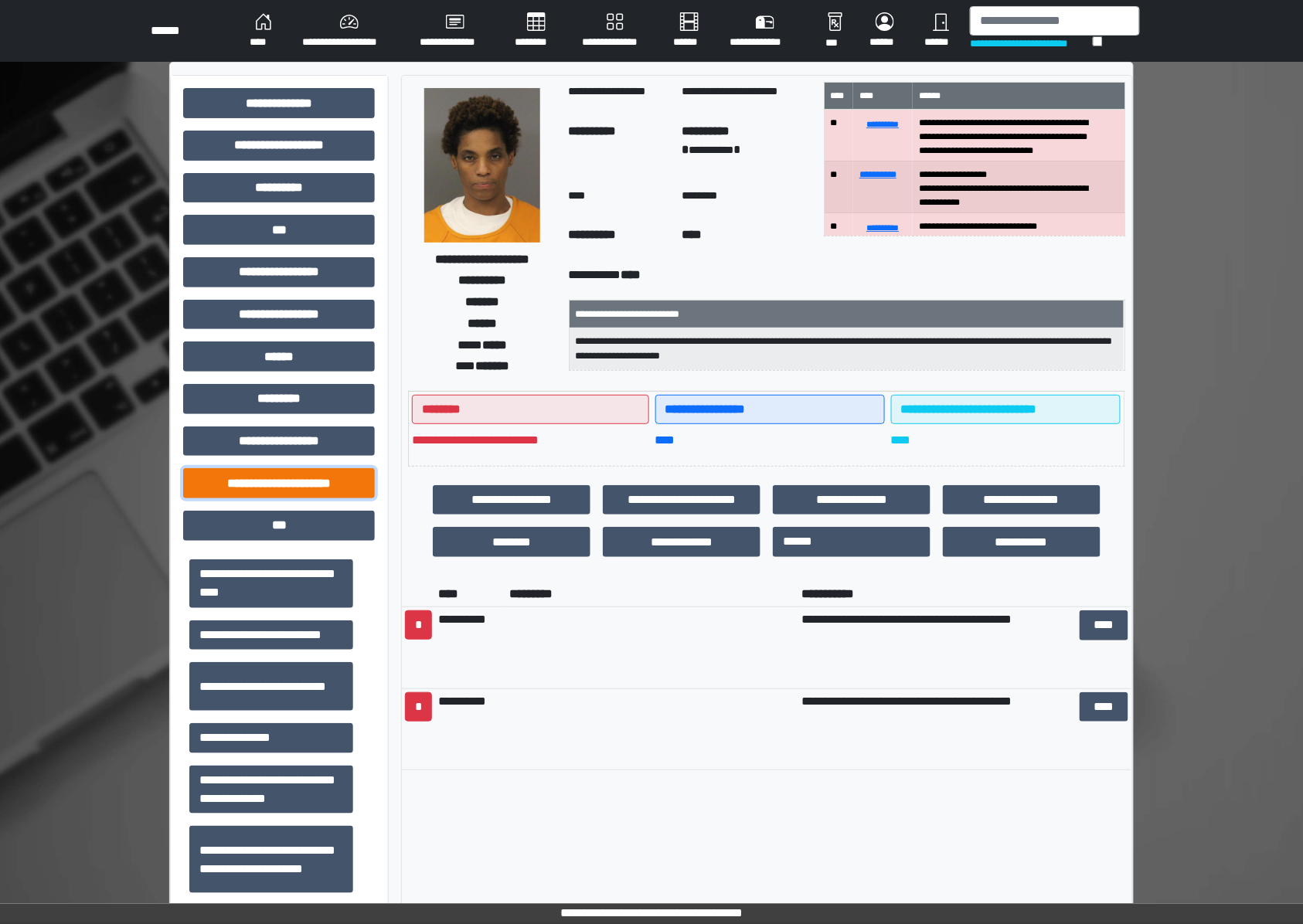 click on "**********" at bounding box center [279, 483] 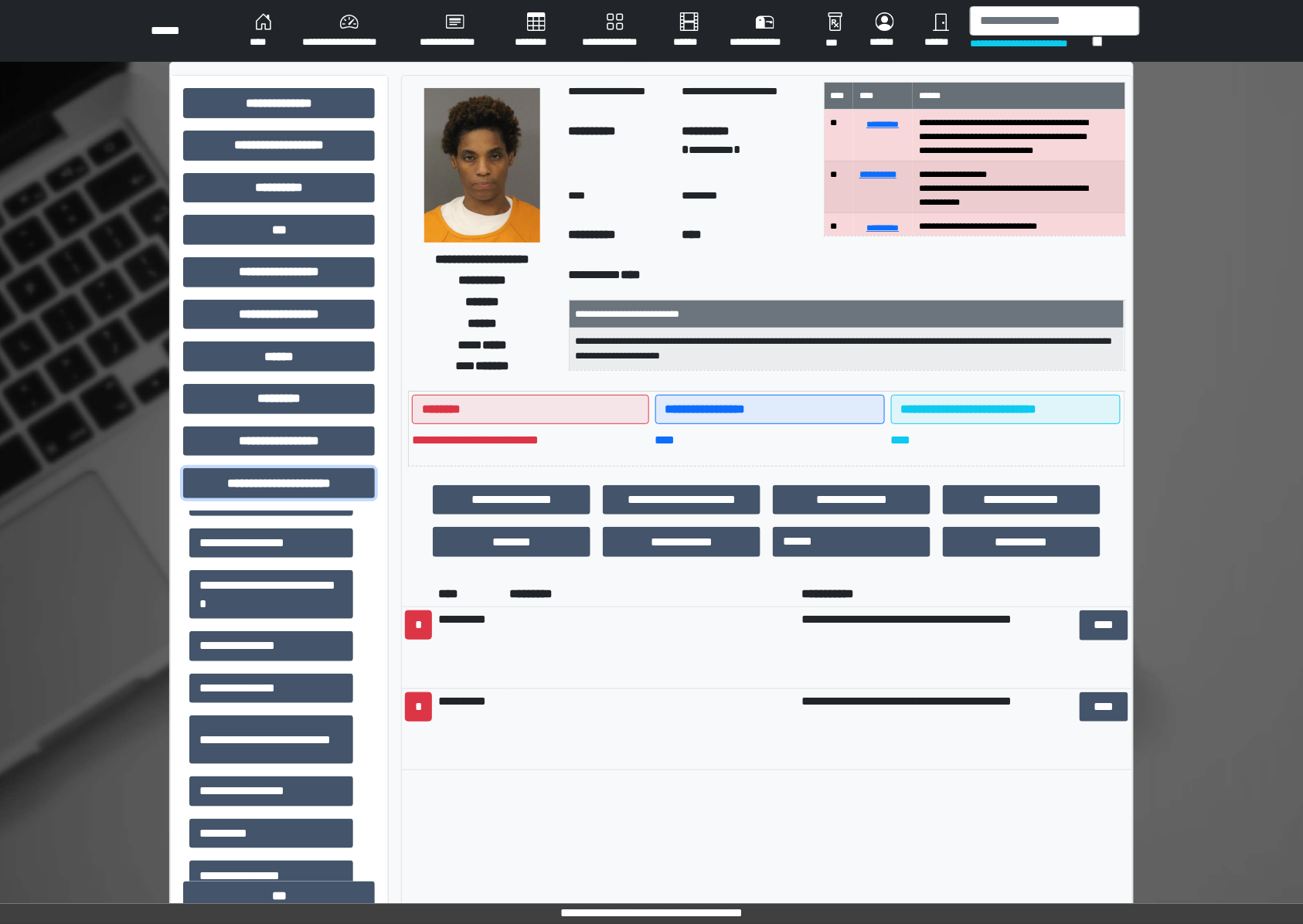 scroll, scrollTop: 59, scrollLeft: 0, axis: vertical 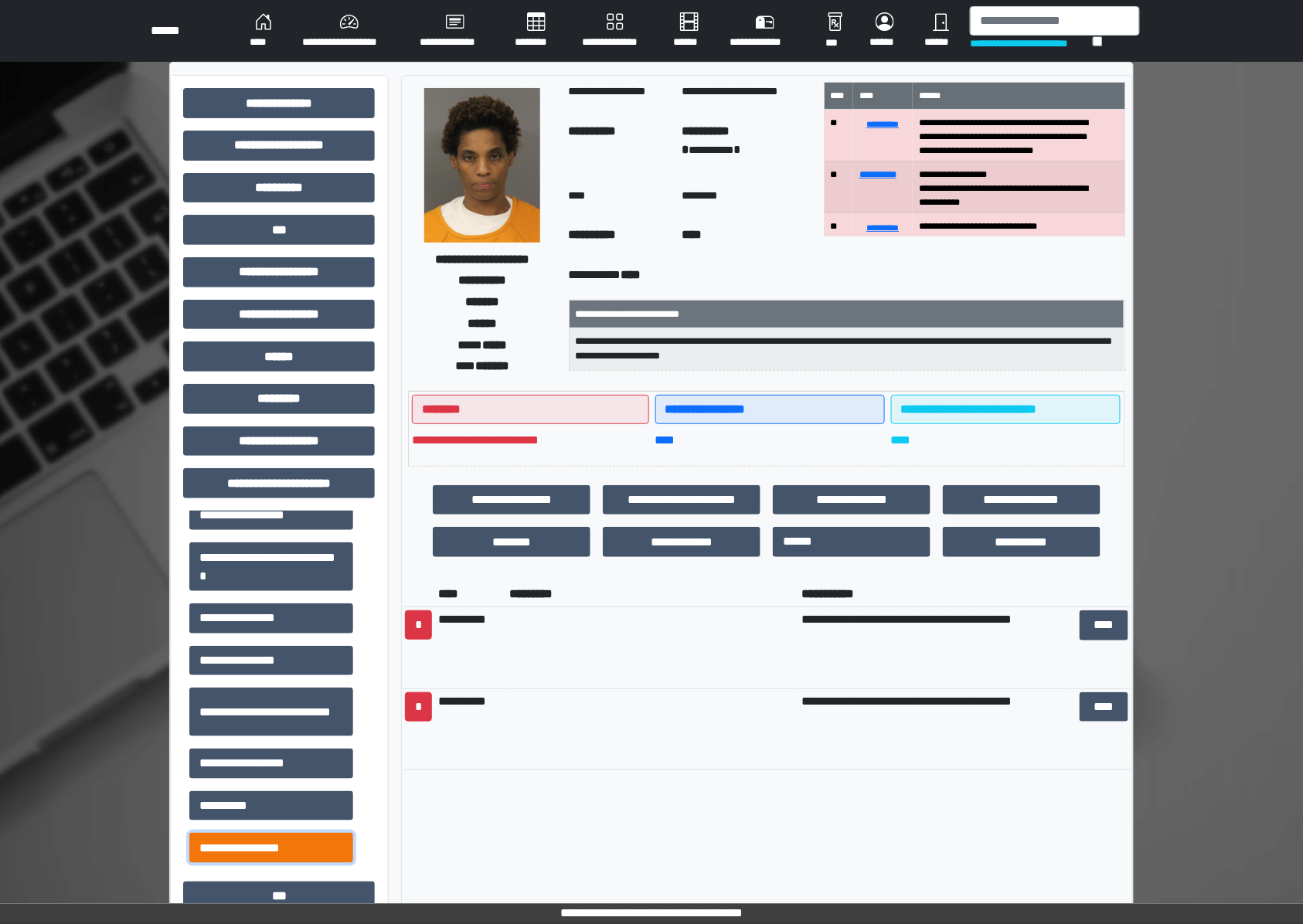 click on "**********" at bounding box center (271, 848) 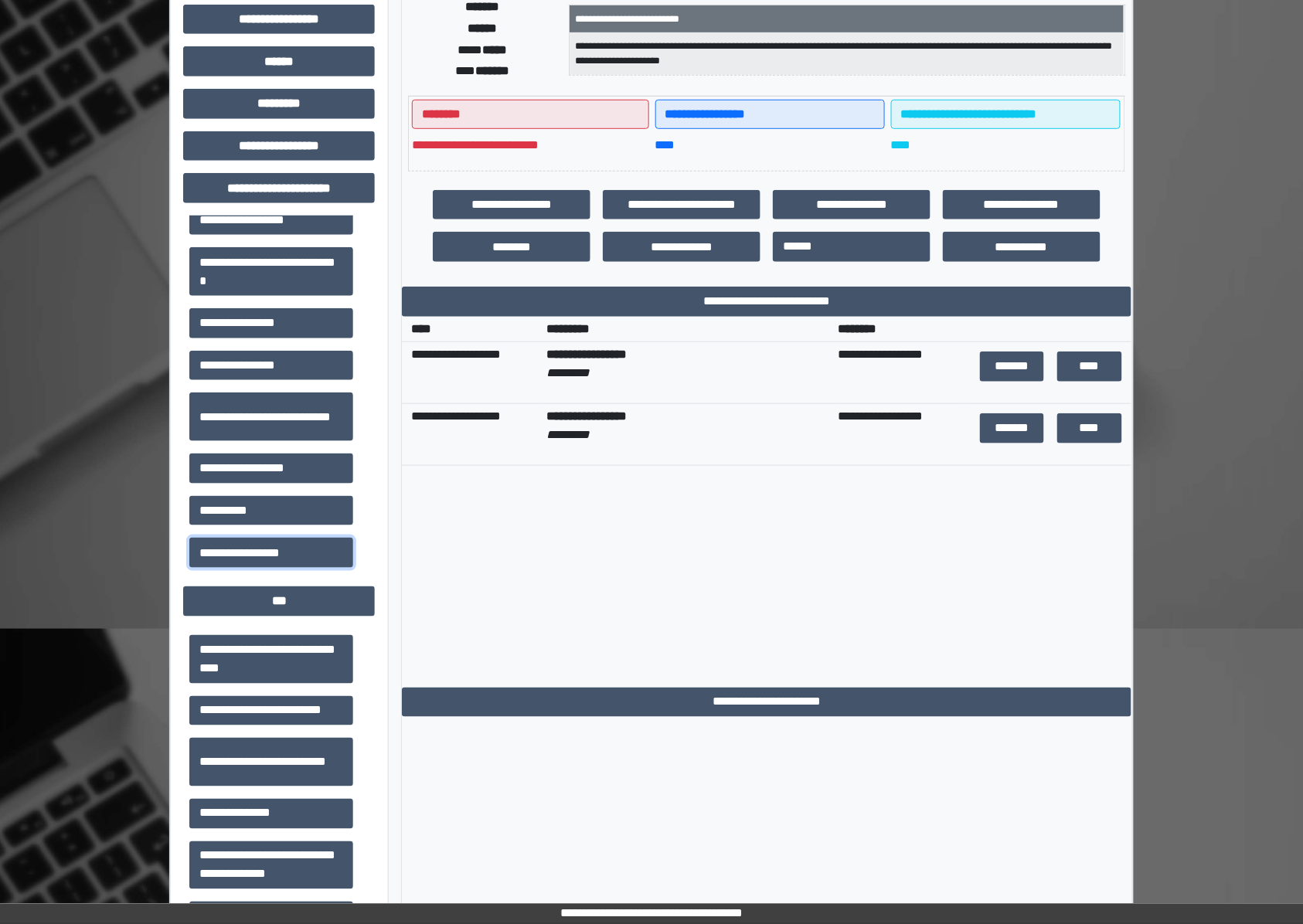 scroll, scrollTop: 309, scrollLeft: 0, axis: vertical 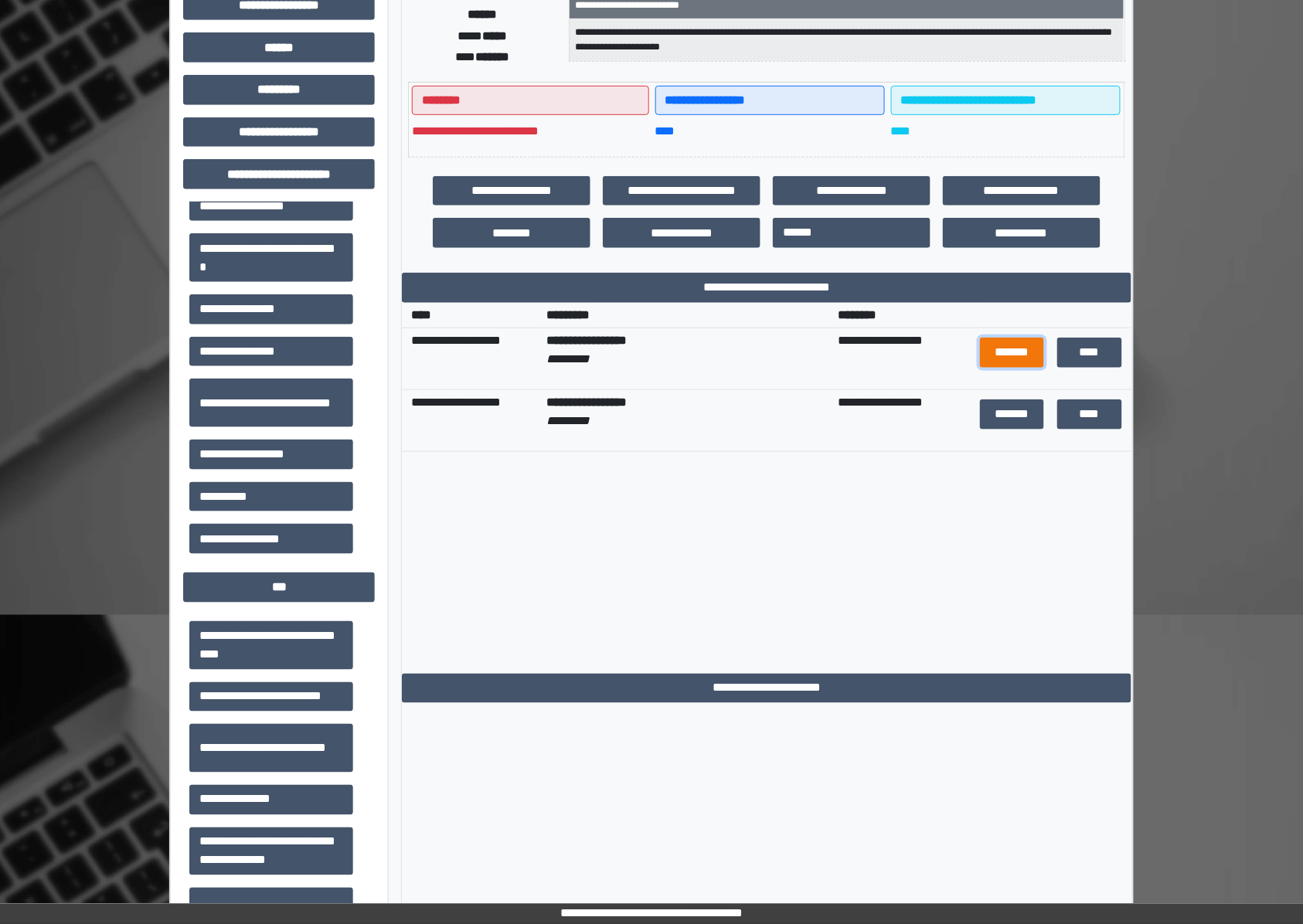 click on "*******" at bounding box center [1012, 352] 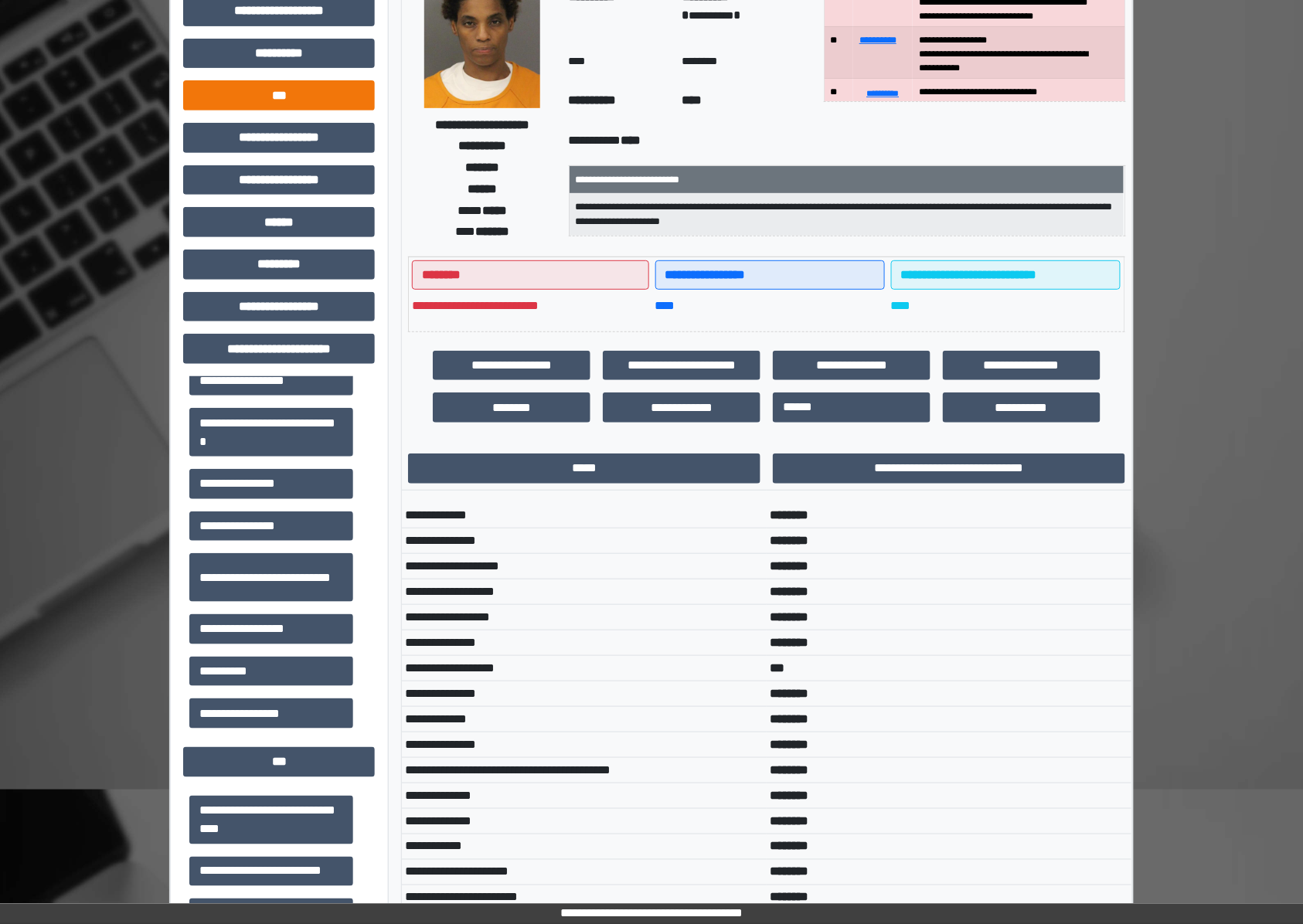 scroll, scrollTop: 0, scrollLeft: 0, axis: both 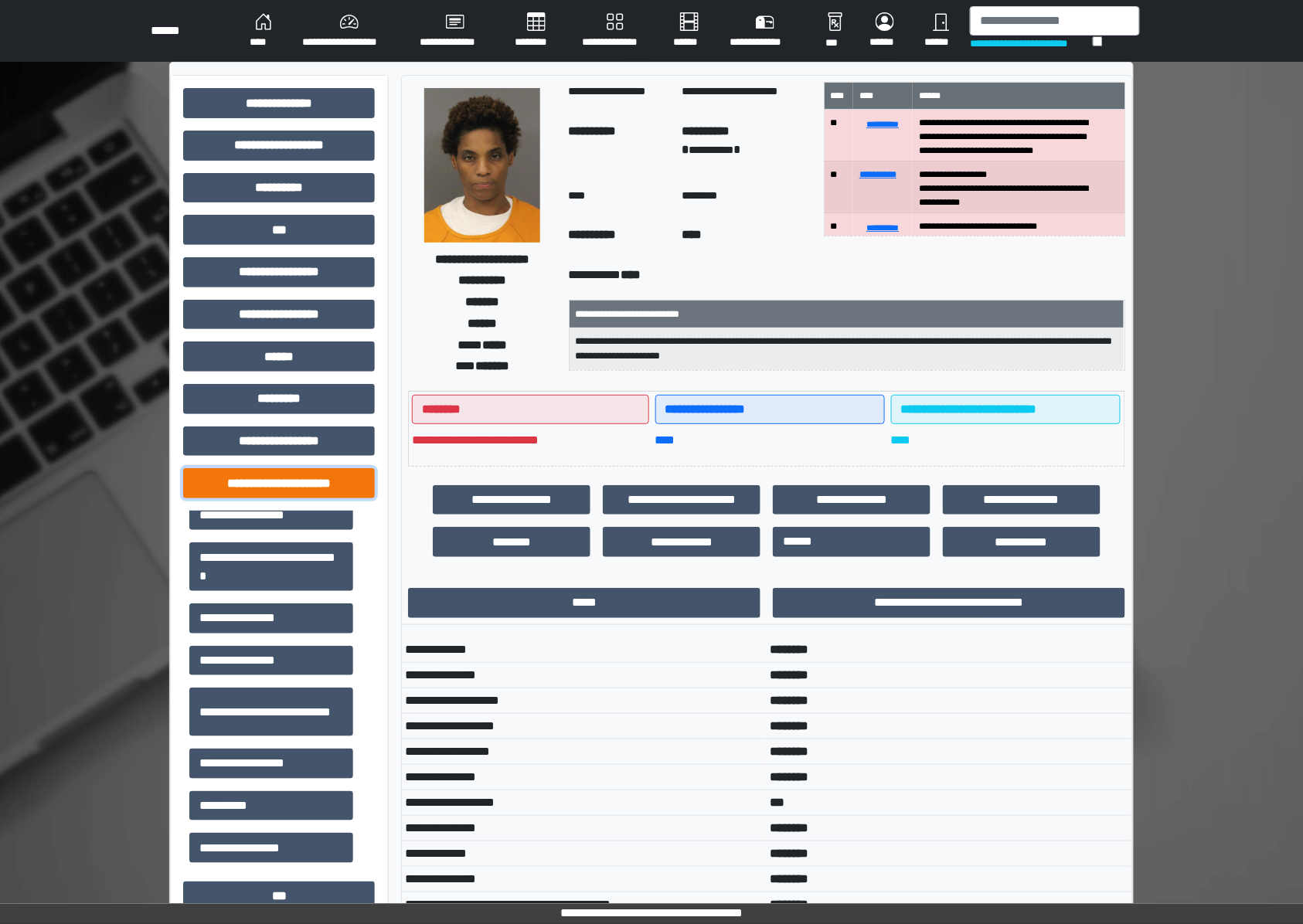 click on "**********" at bounding box center (279, 483) 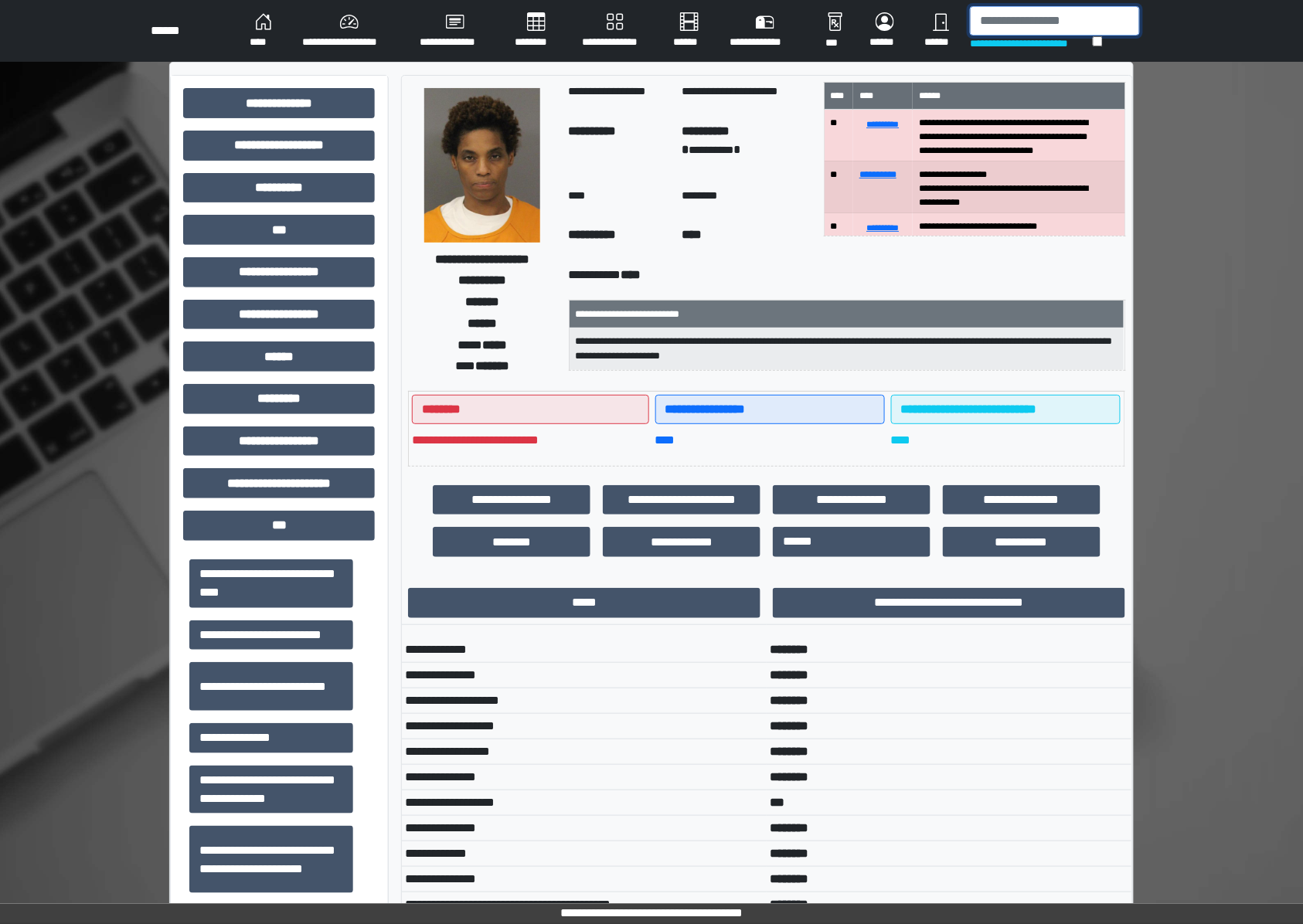click at bounding box center (1055, 21) 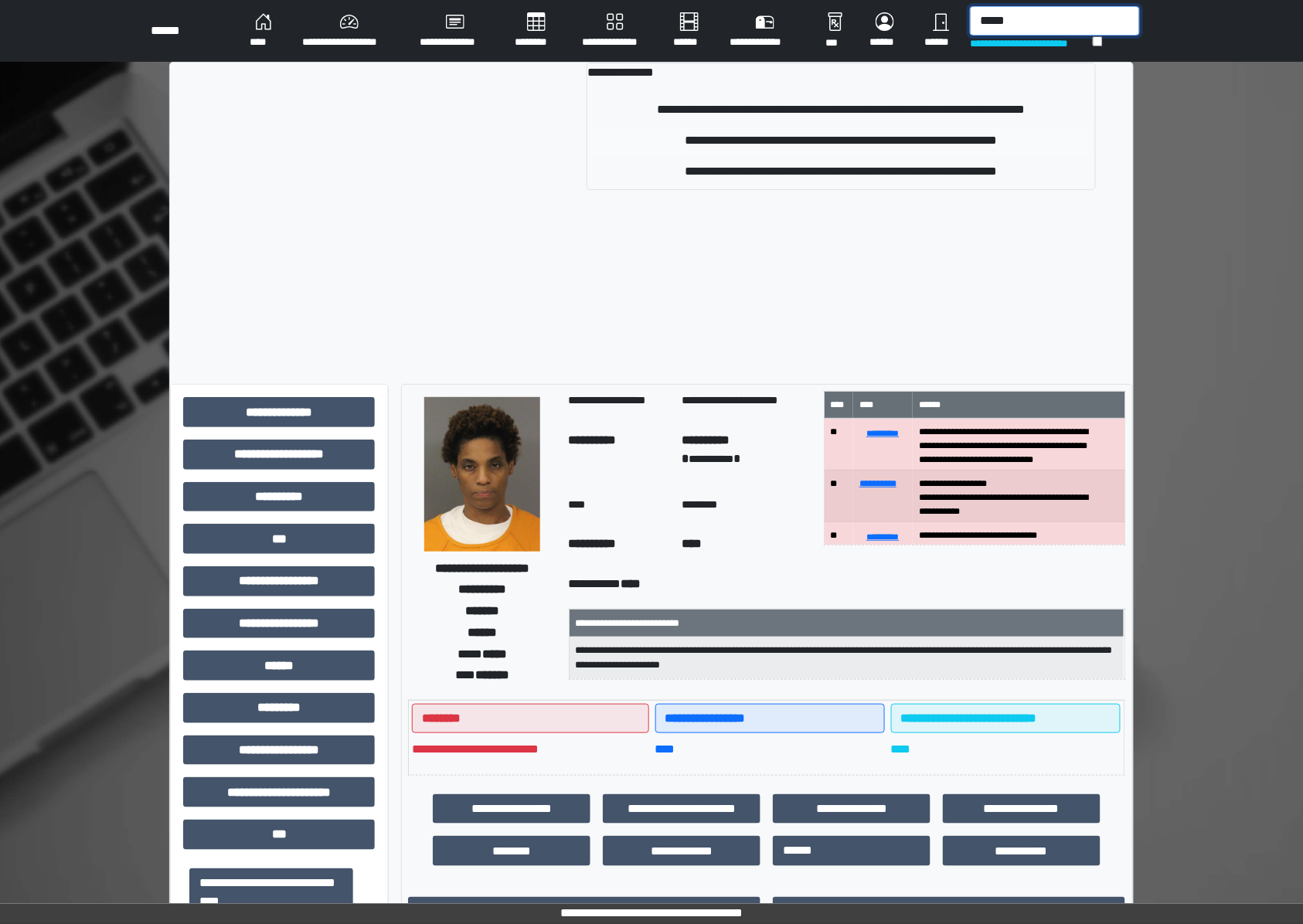 type on "*****" 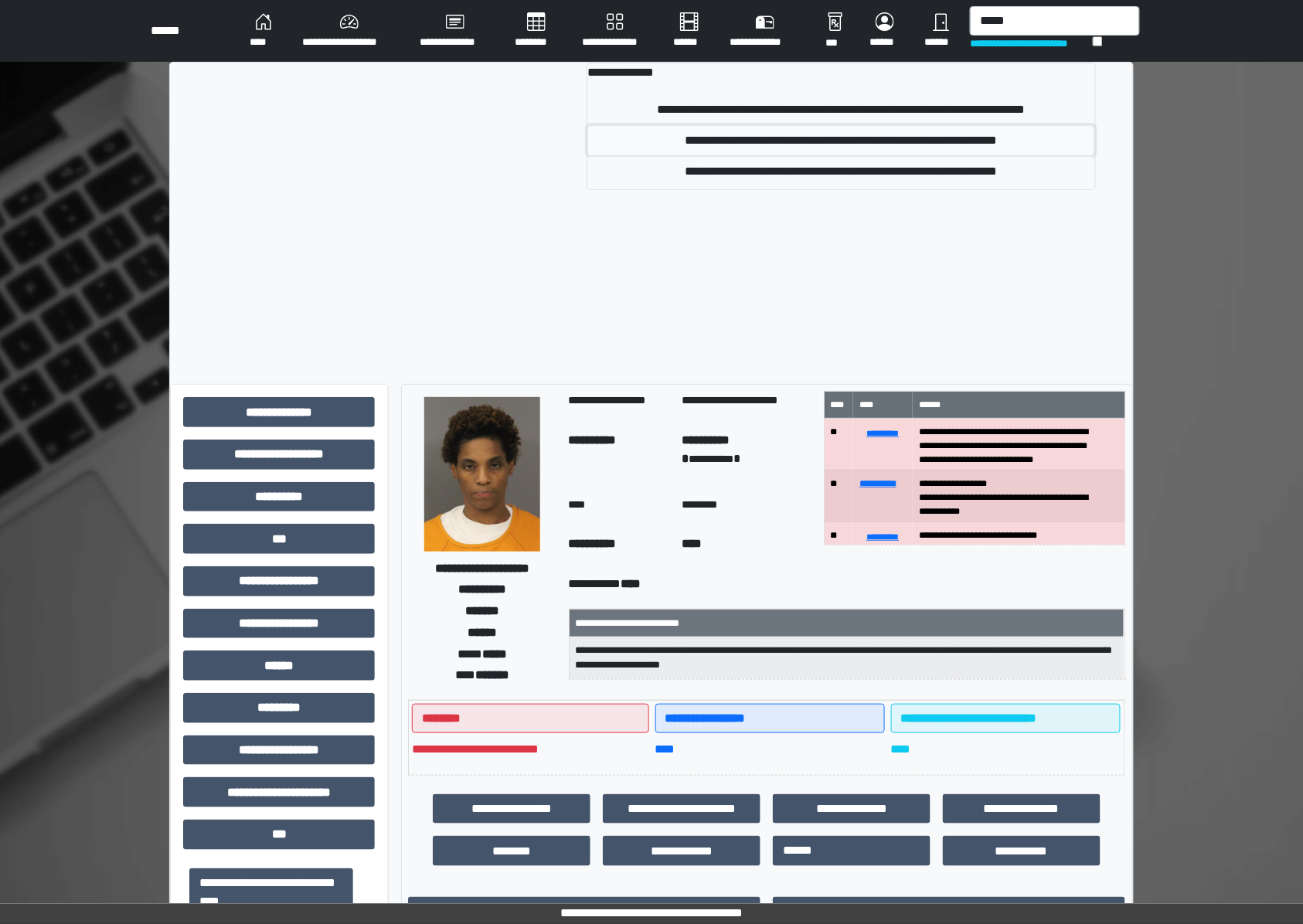 click on "**********" at bounding box center [841, 141] 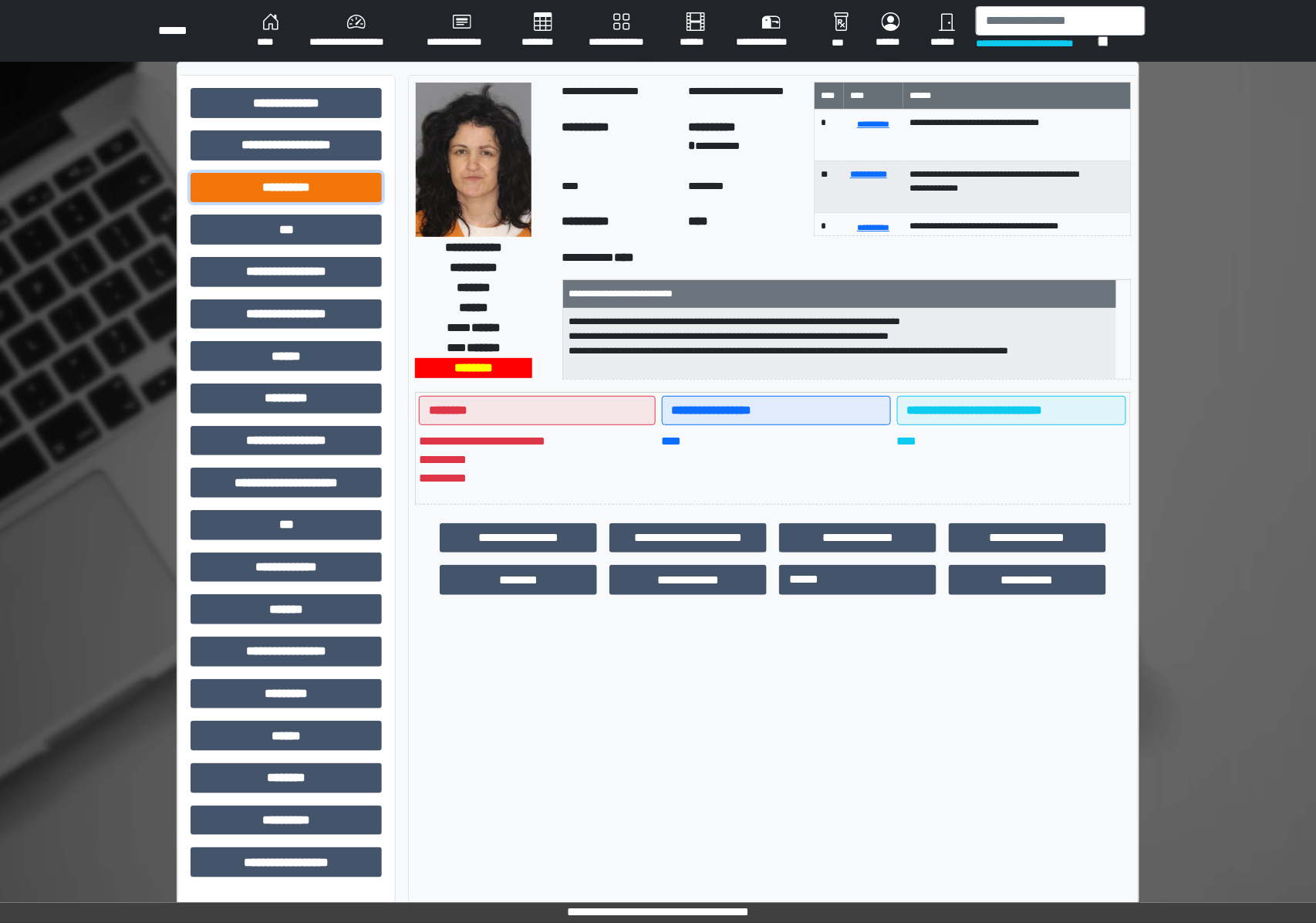 click on "**********" at bounding box center (286, 188) 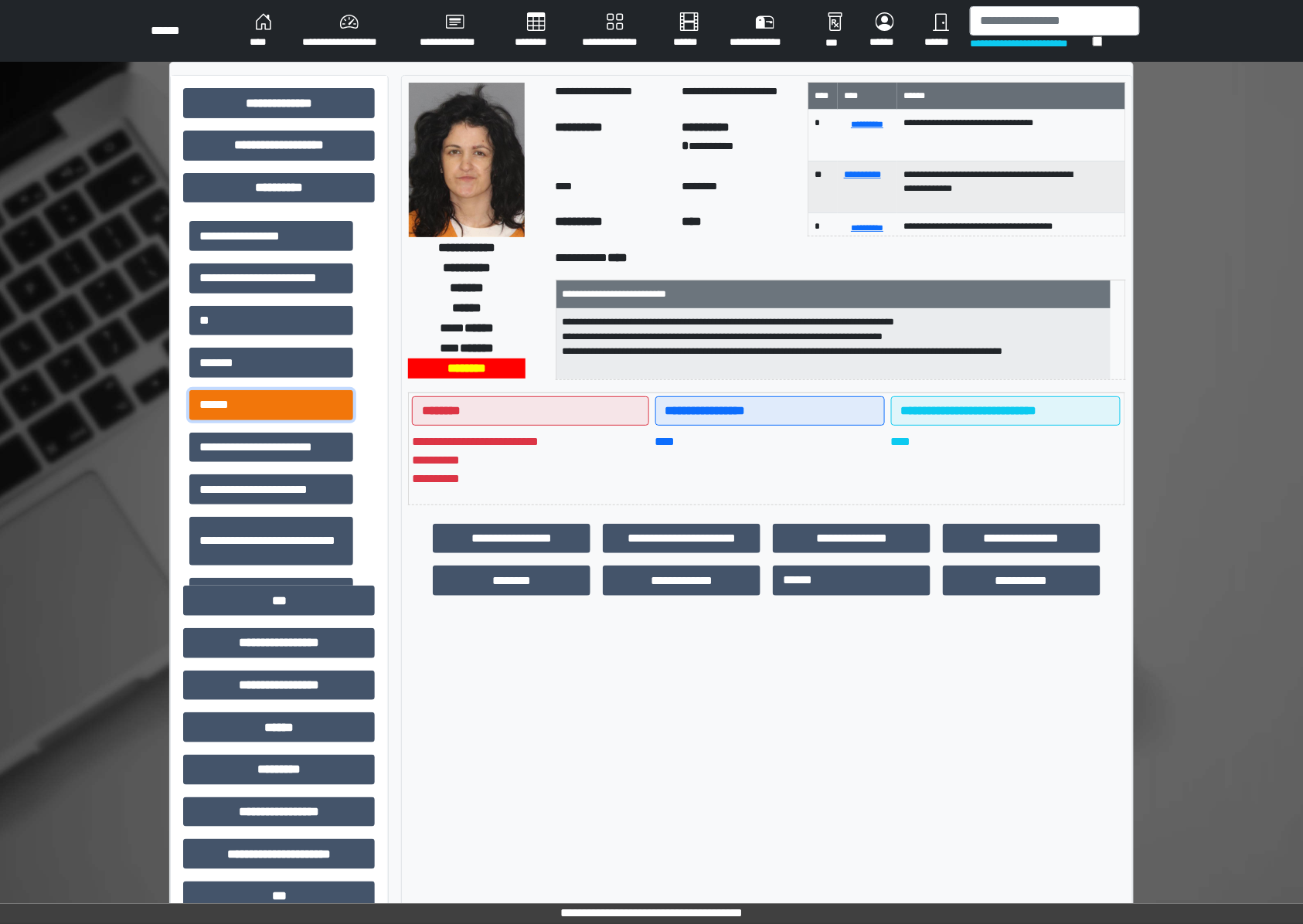 click on "******" at bounding box center (271, 405) 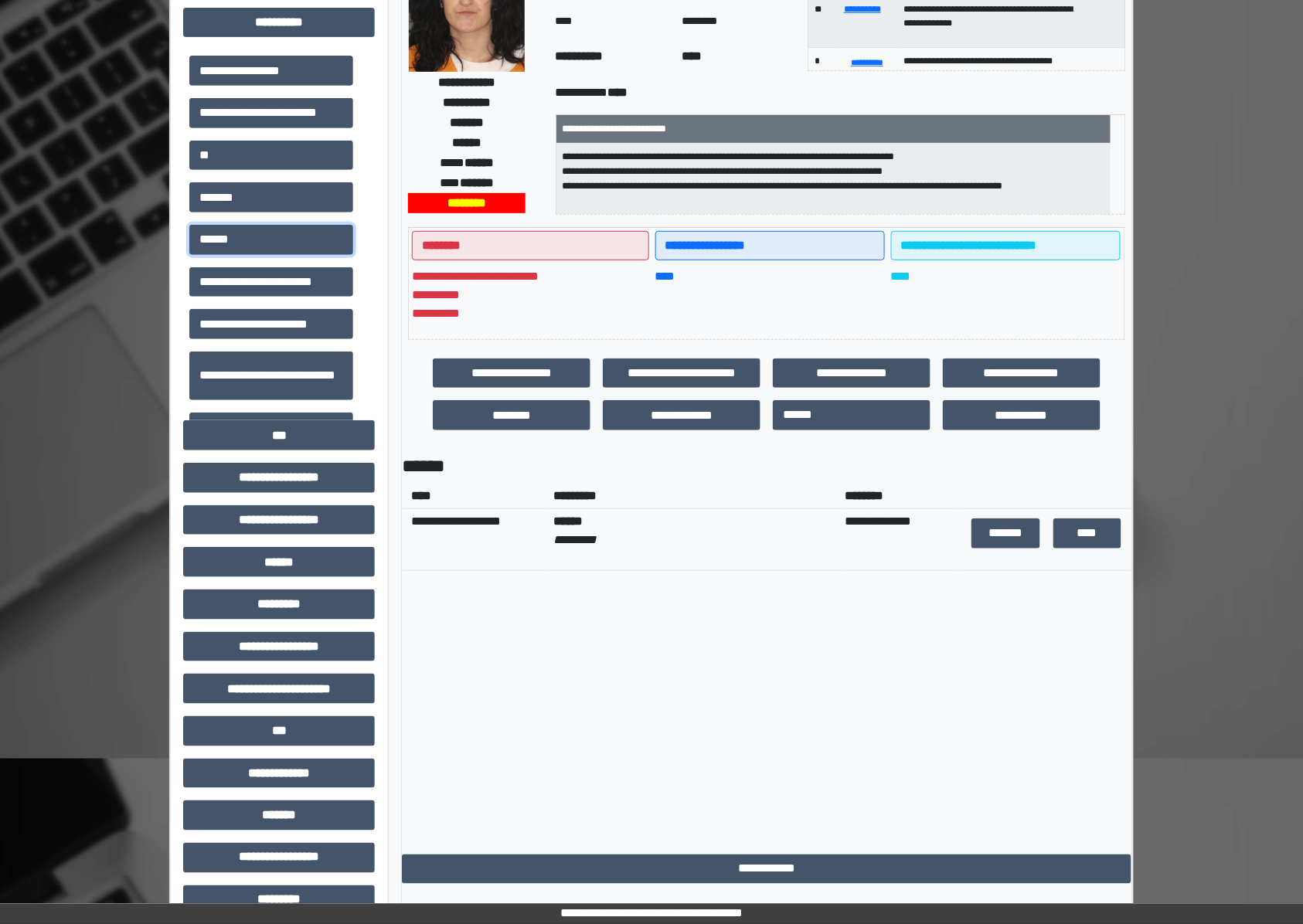 scroll, scrollTop: 206, scrollLeft: 0, axis: vertical 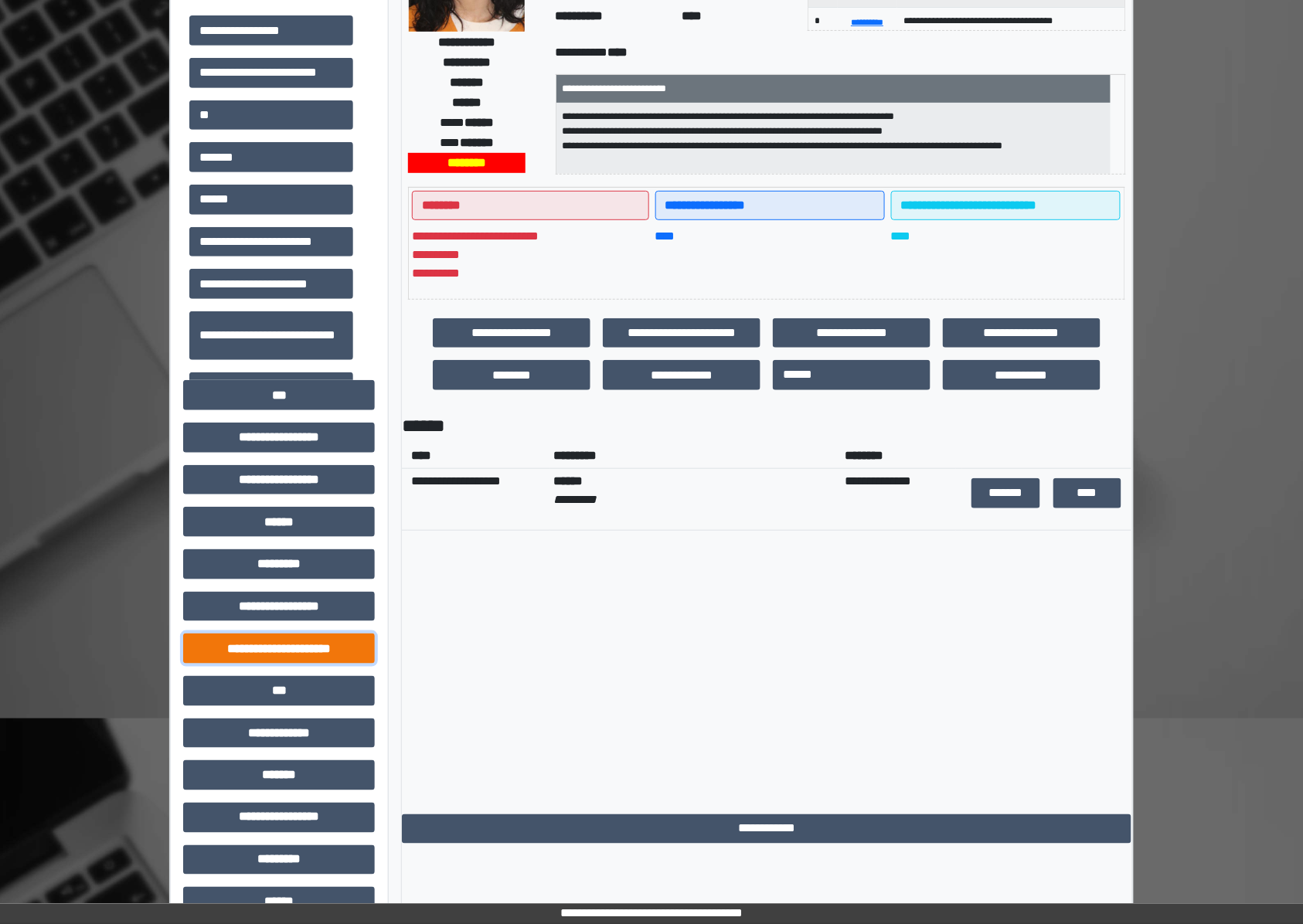 click on "**********" at bounding box center (279, 648) 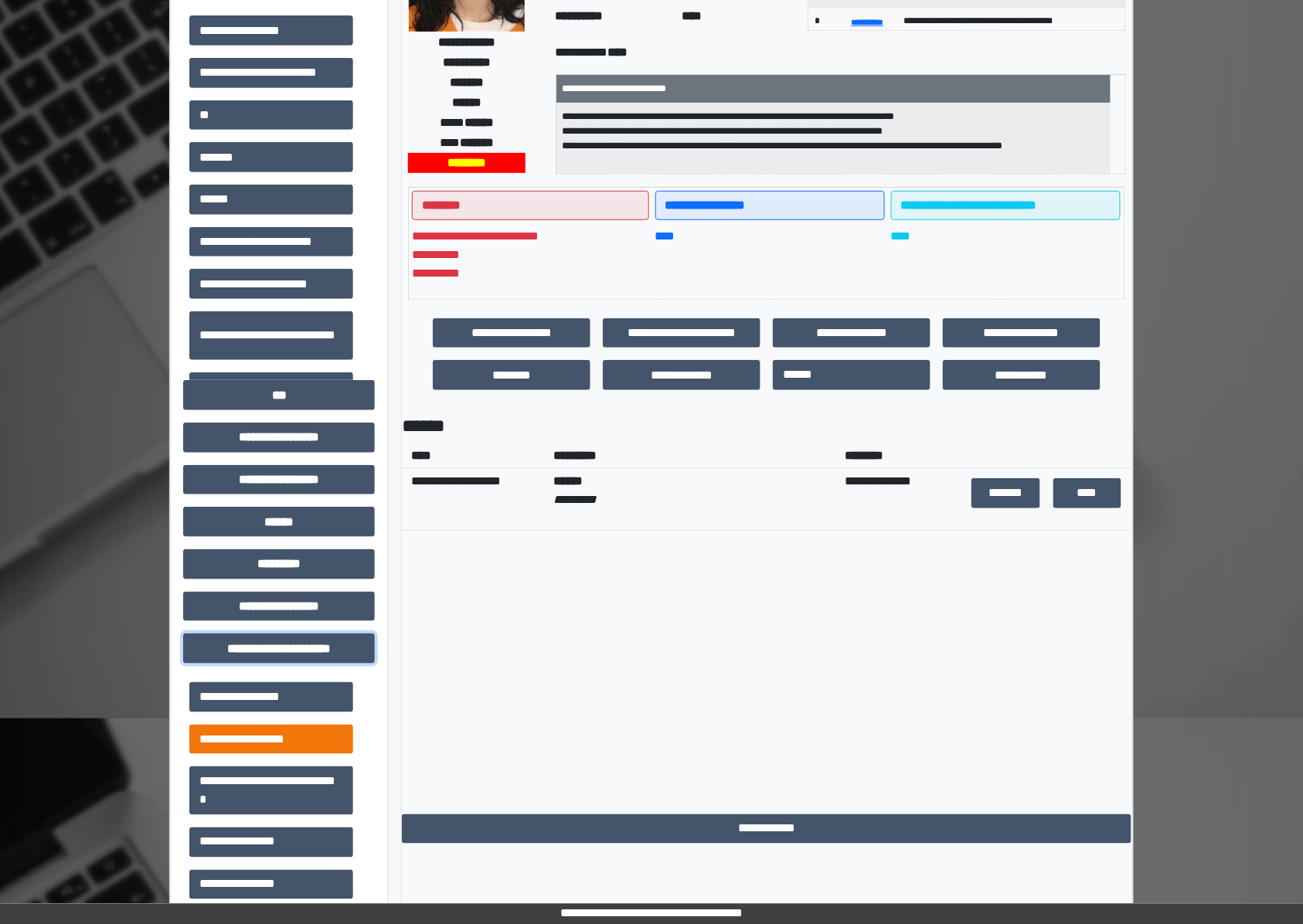 scroll, scrollTop: 59, scrollLeft: 0, axis: vertical 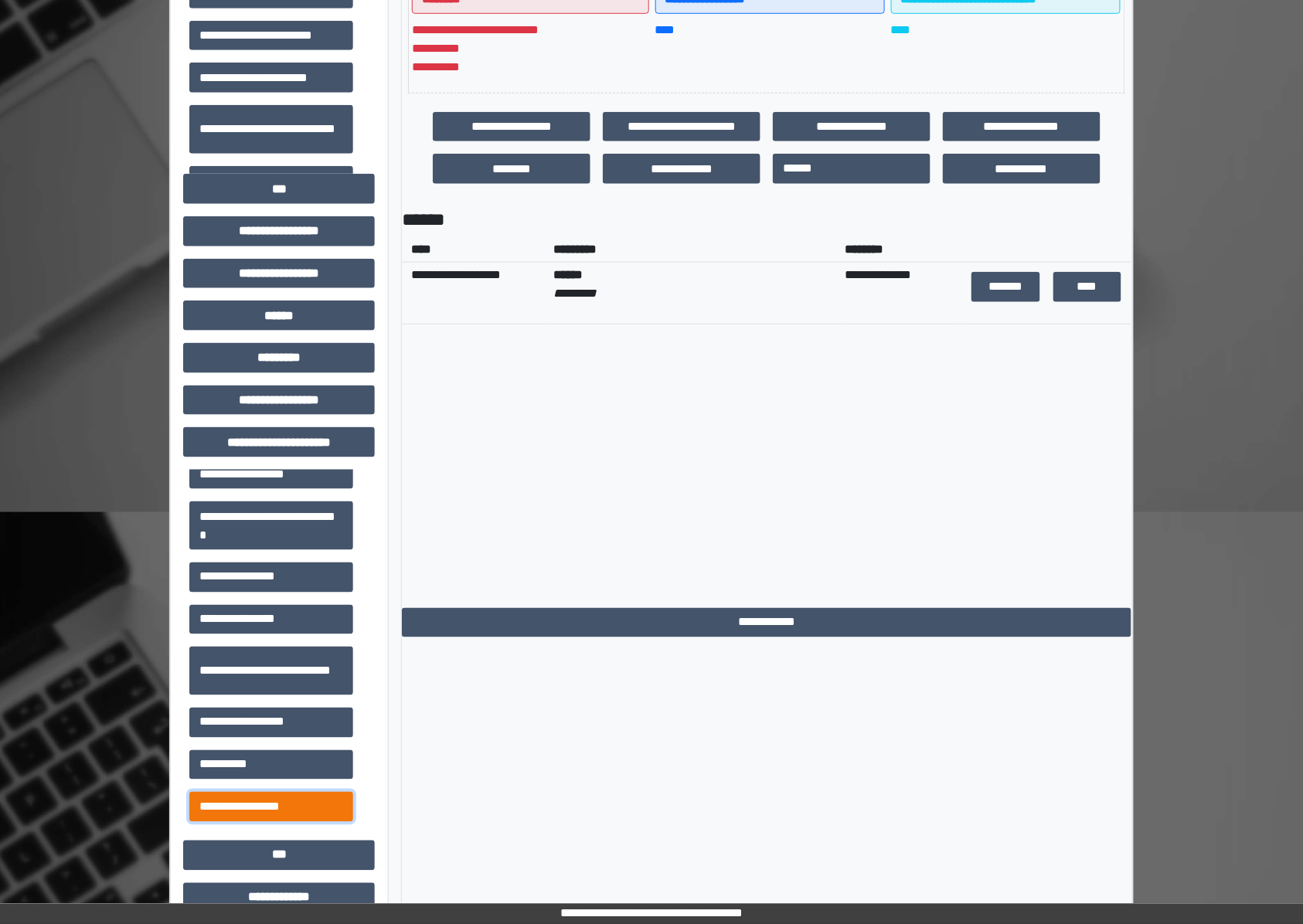 click on "**********" at bounding box center [271, 807] 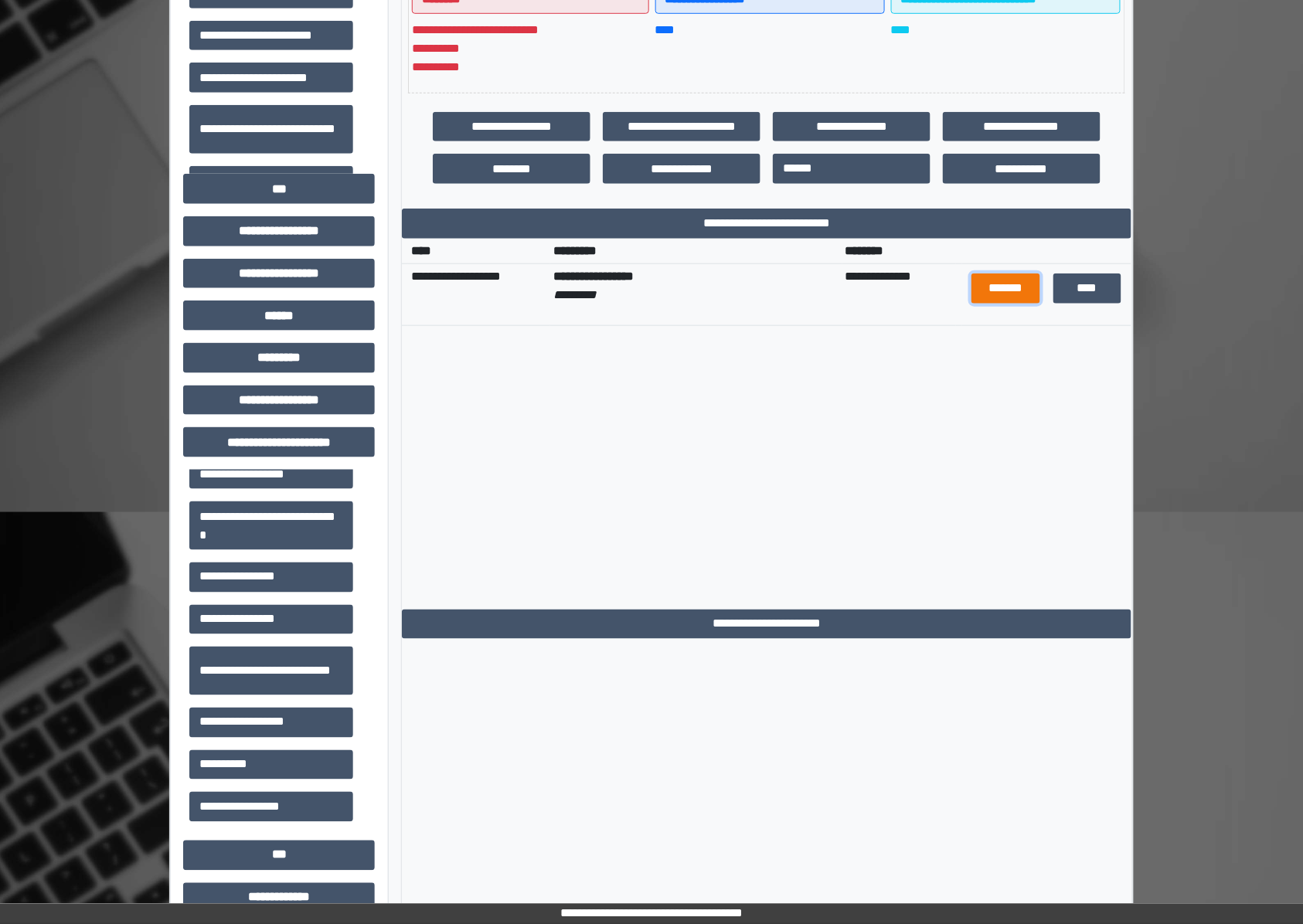 click on "*******" at bounding box center [1005, 288] 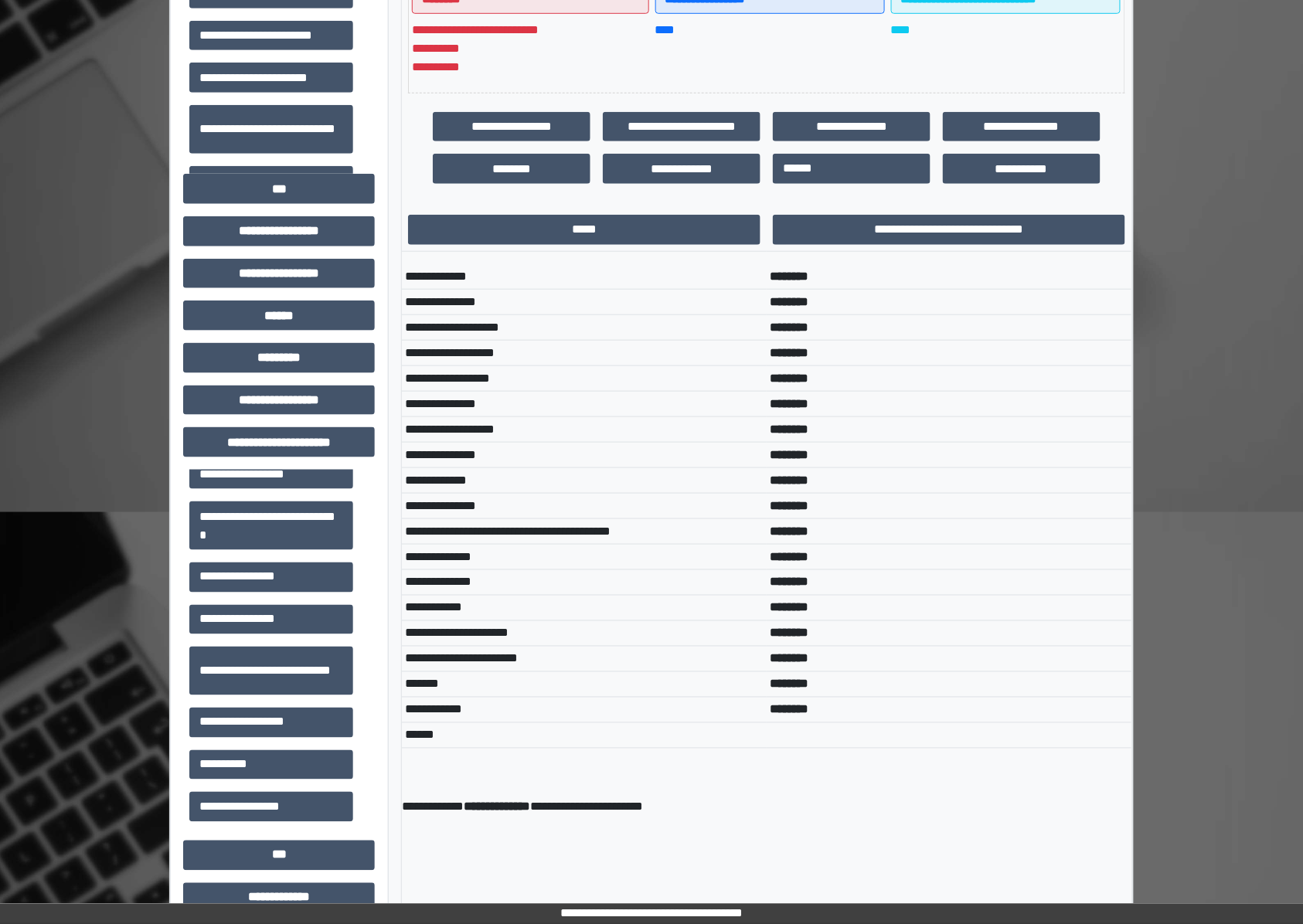 click on "**********" at bounding box center [584, 352] 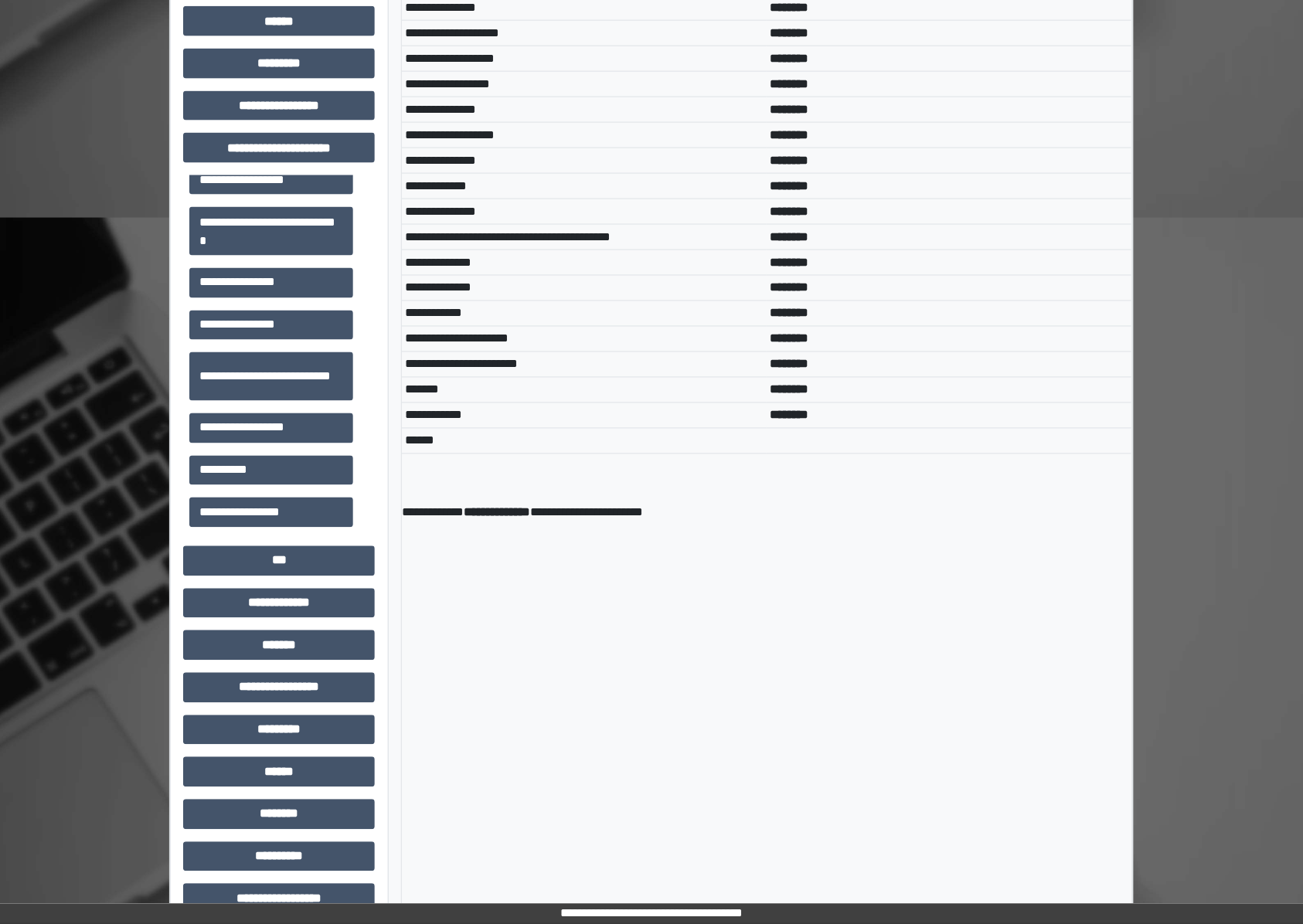 scroll, scrollTop: 735, scrollLeft: 0, axis: vertical 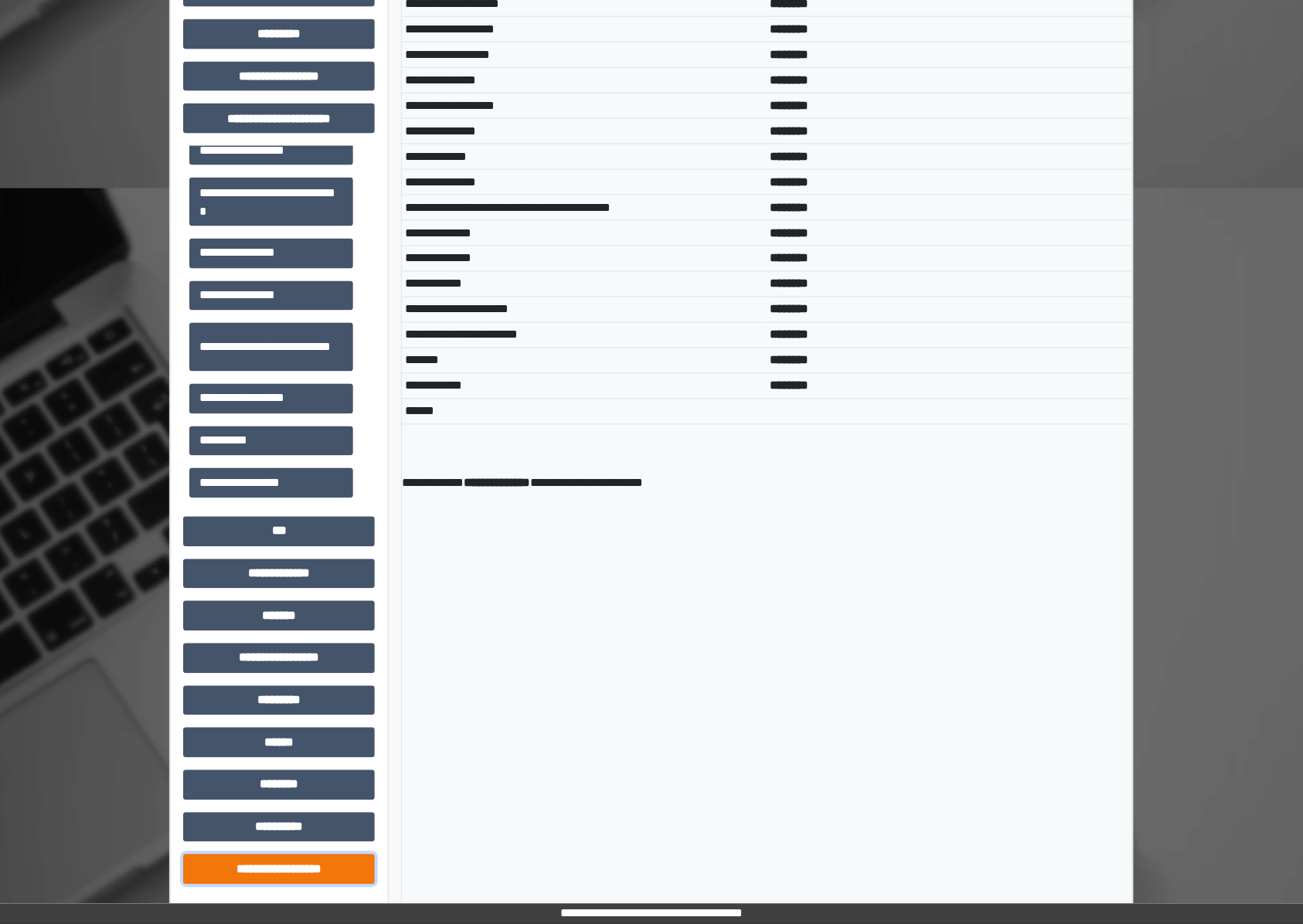 click on "**********" at bounding box center [279, 869] 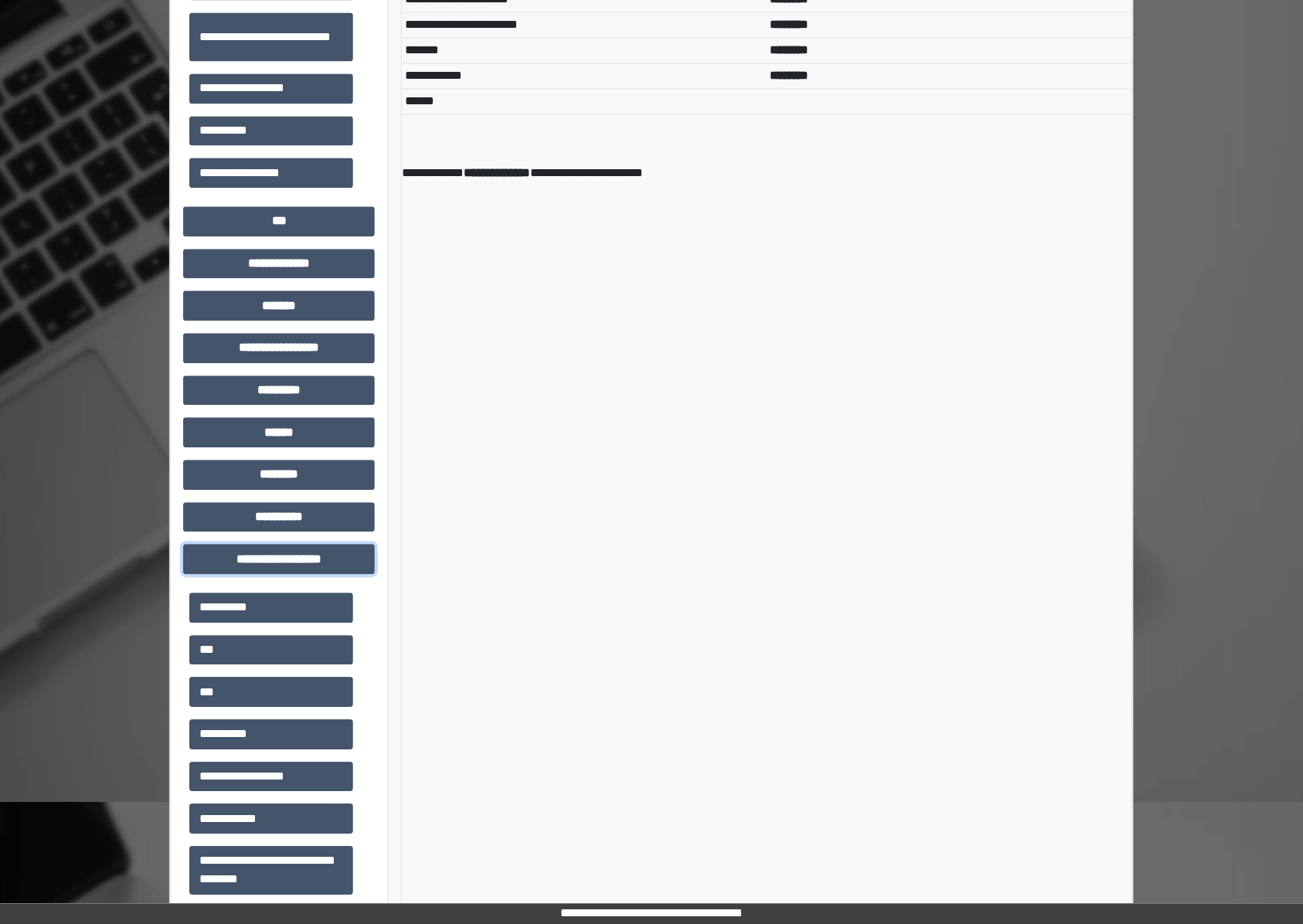 scroll, scrollTop: 1106, scrollLeft: 0, axis: vertical 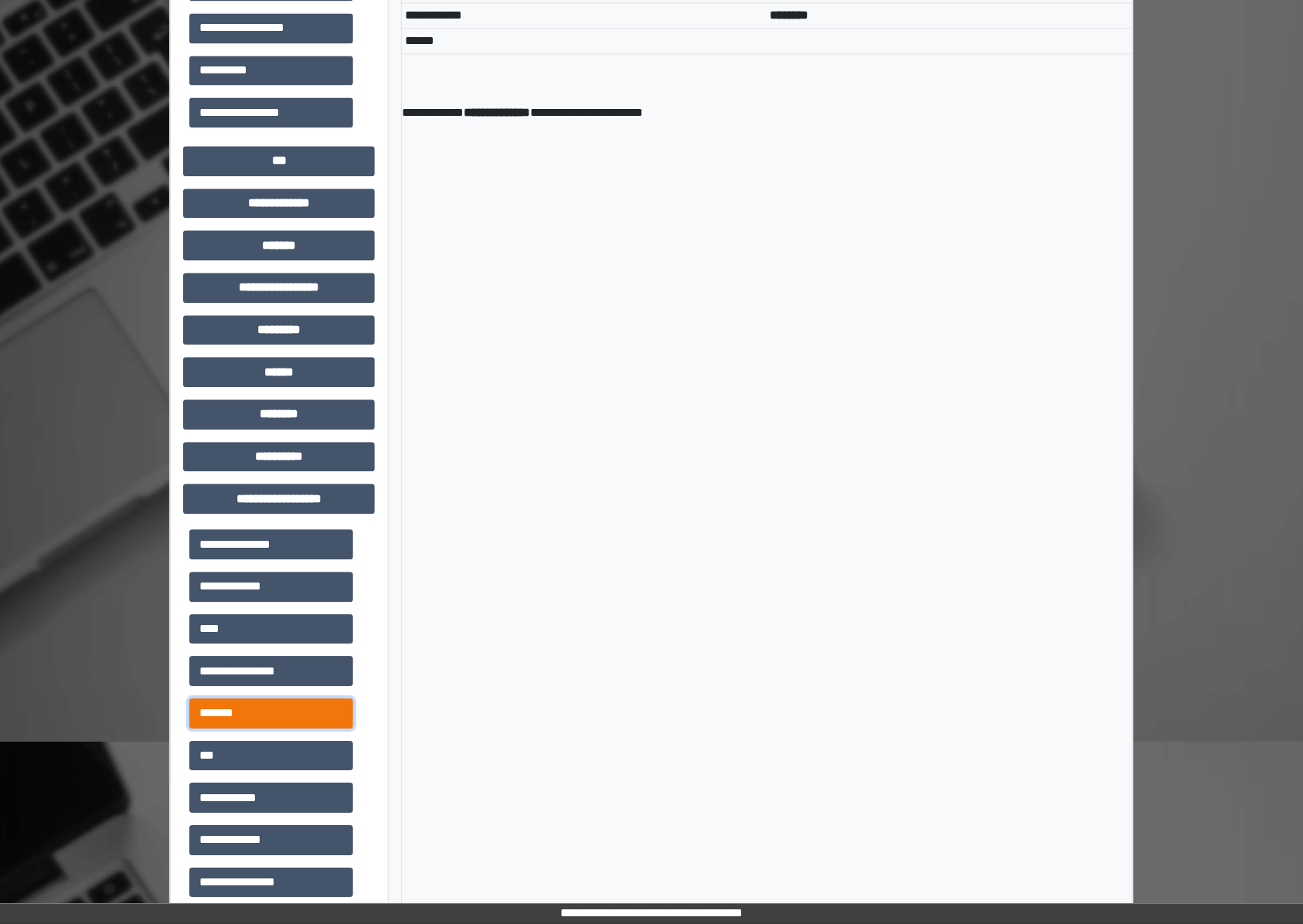 click on "*******" at bounding box center (271, 713) 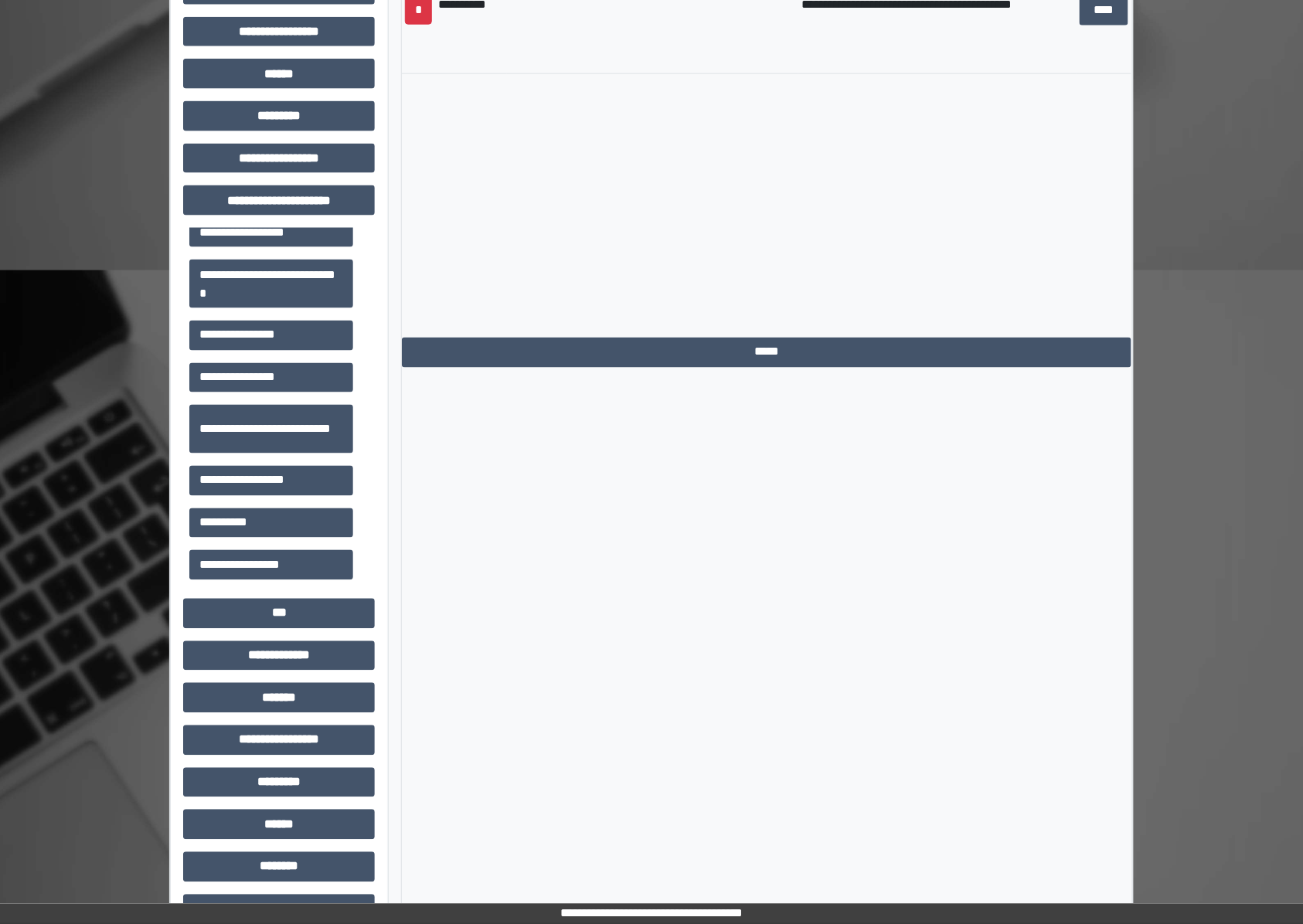 scroll, scrollTop: 591, scrollLeft: 0, axis: vertical 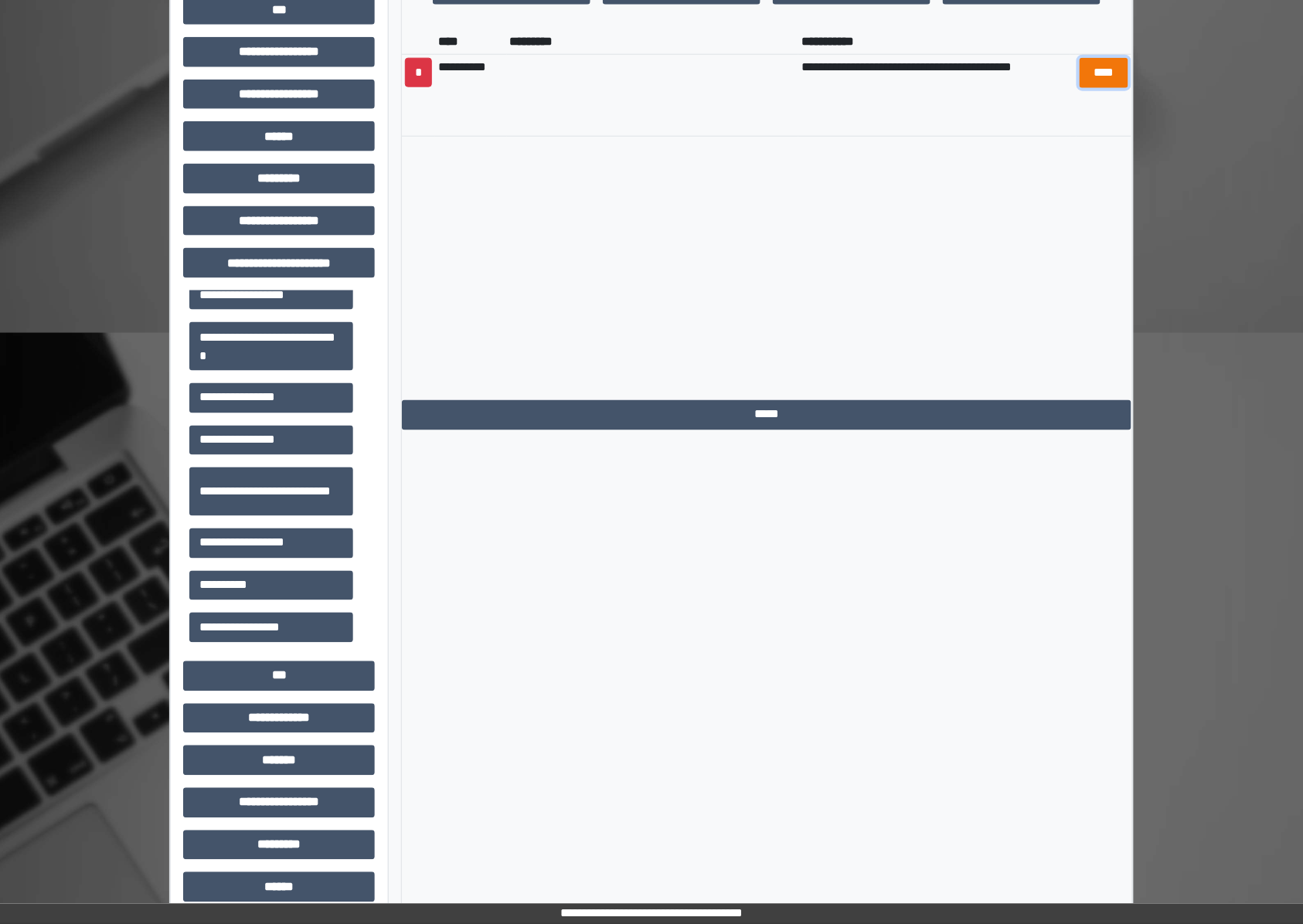click on "****" at bounding box center (1104, 73) 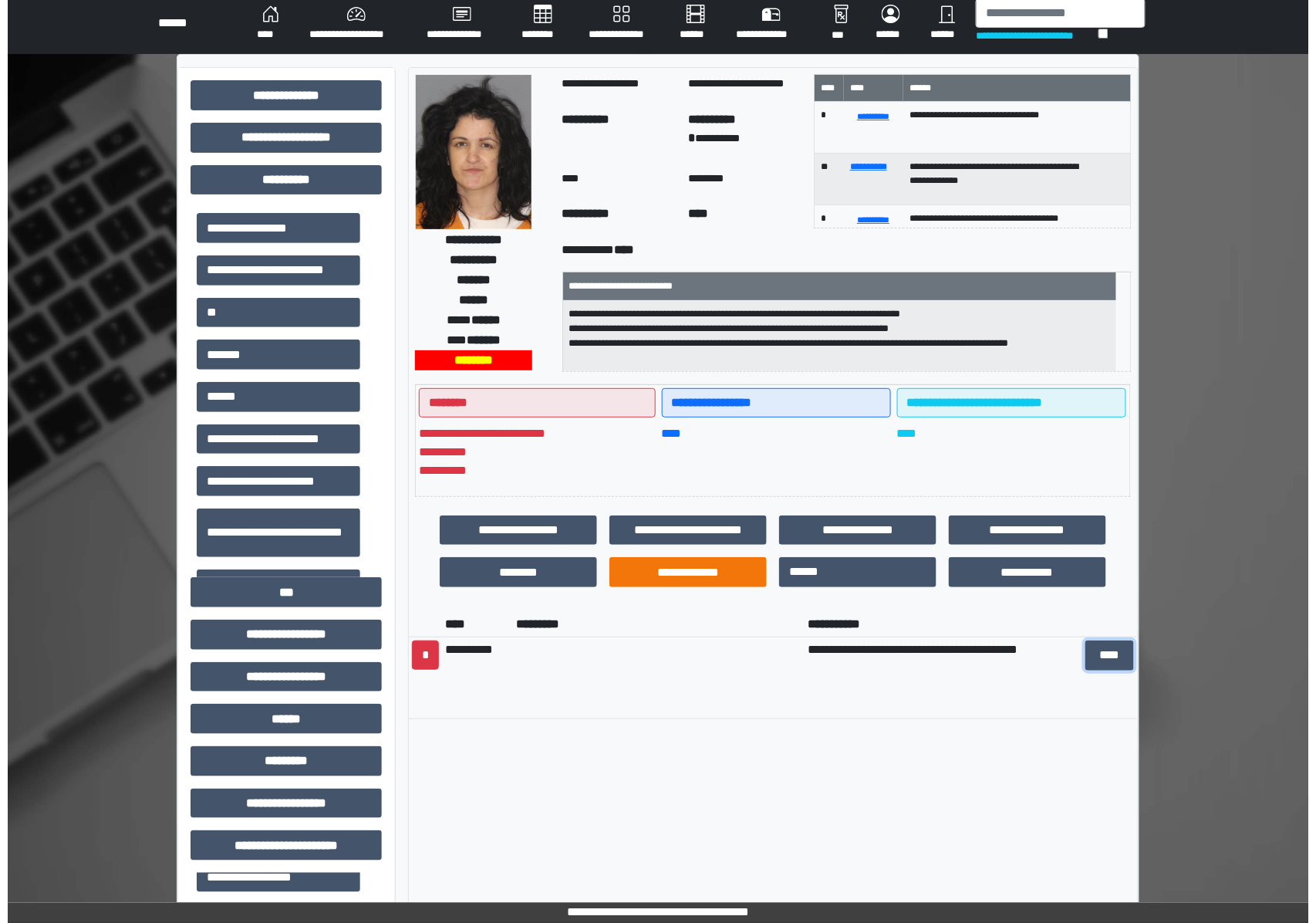 scroll, scrollTop: 0, scrollLeft: 0, axis: both 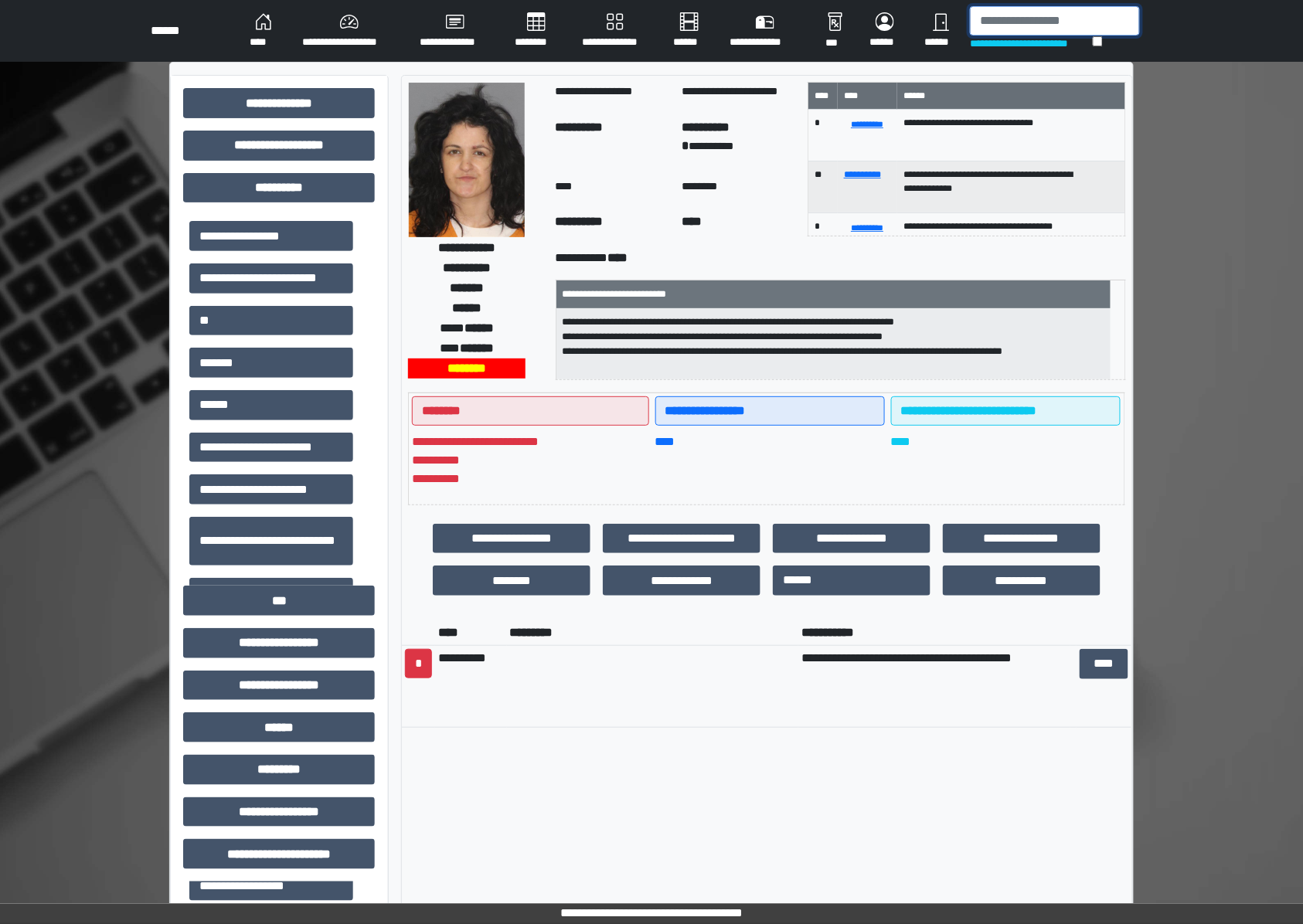 click at bounding box center [1055, 21] 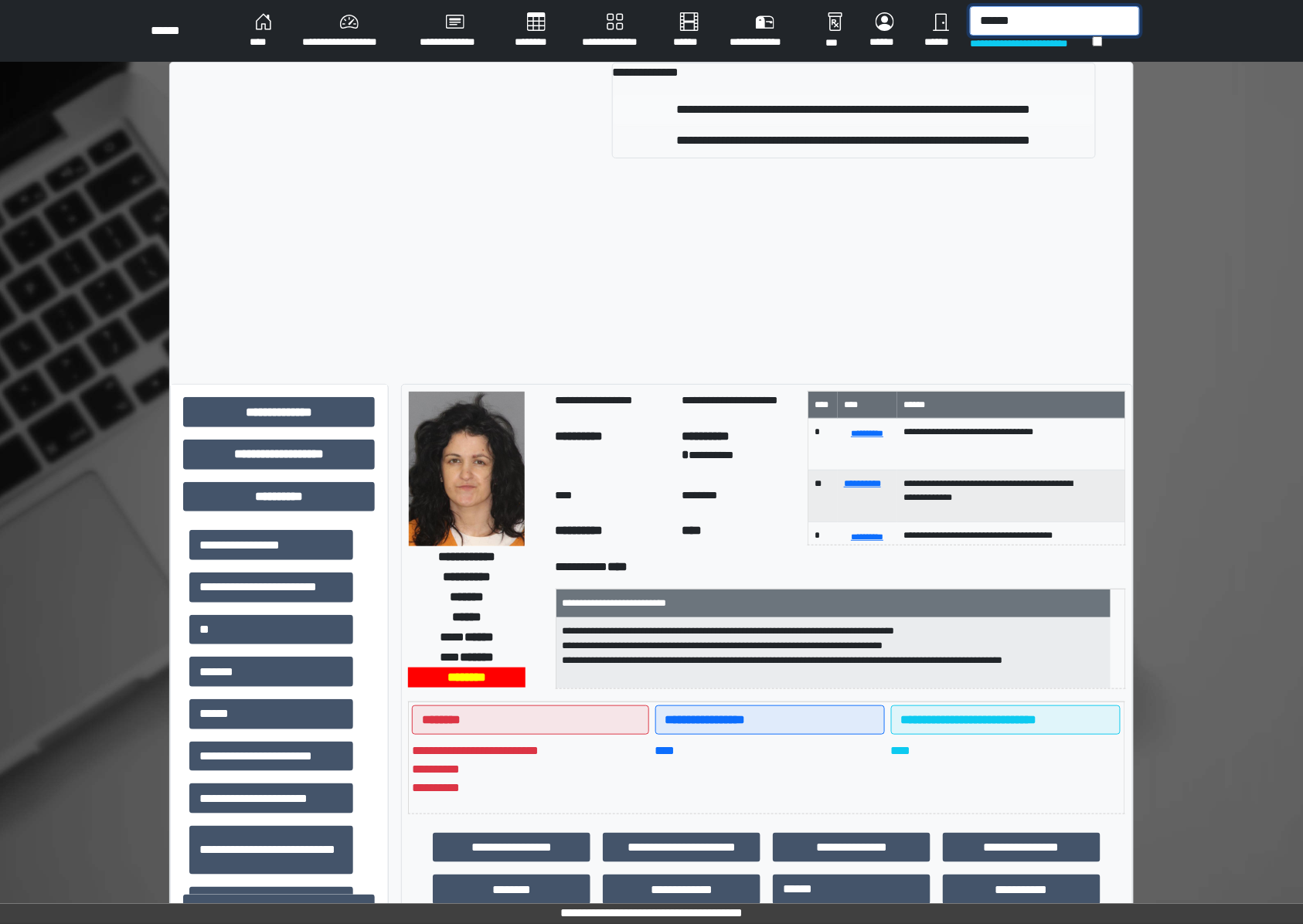 type on "******" 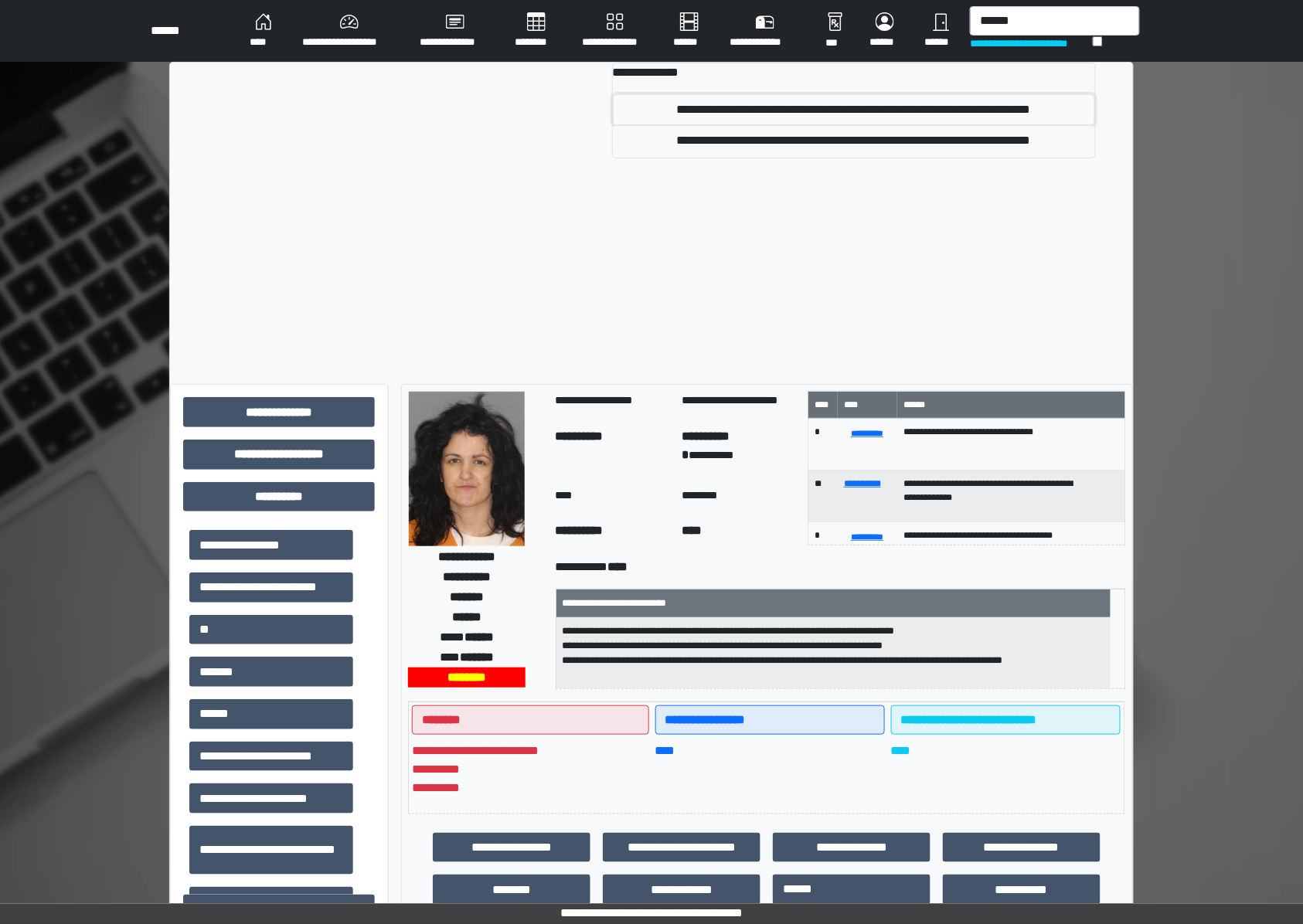 click on "**********" at bounding box center (854, 110) 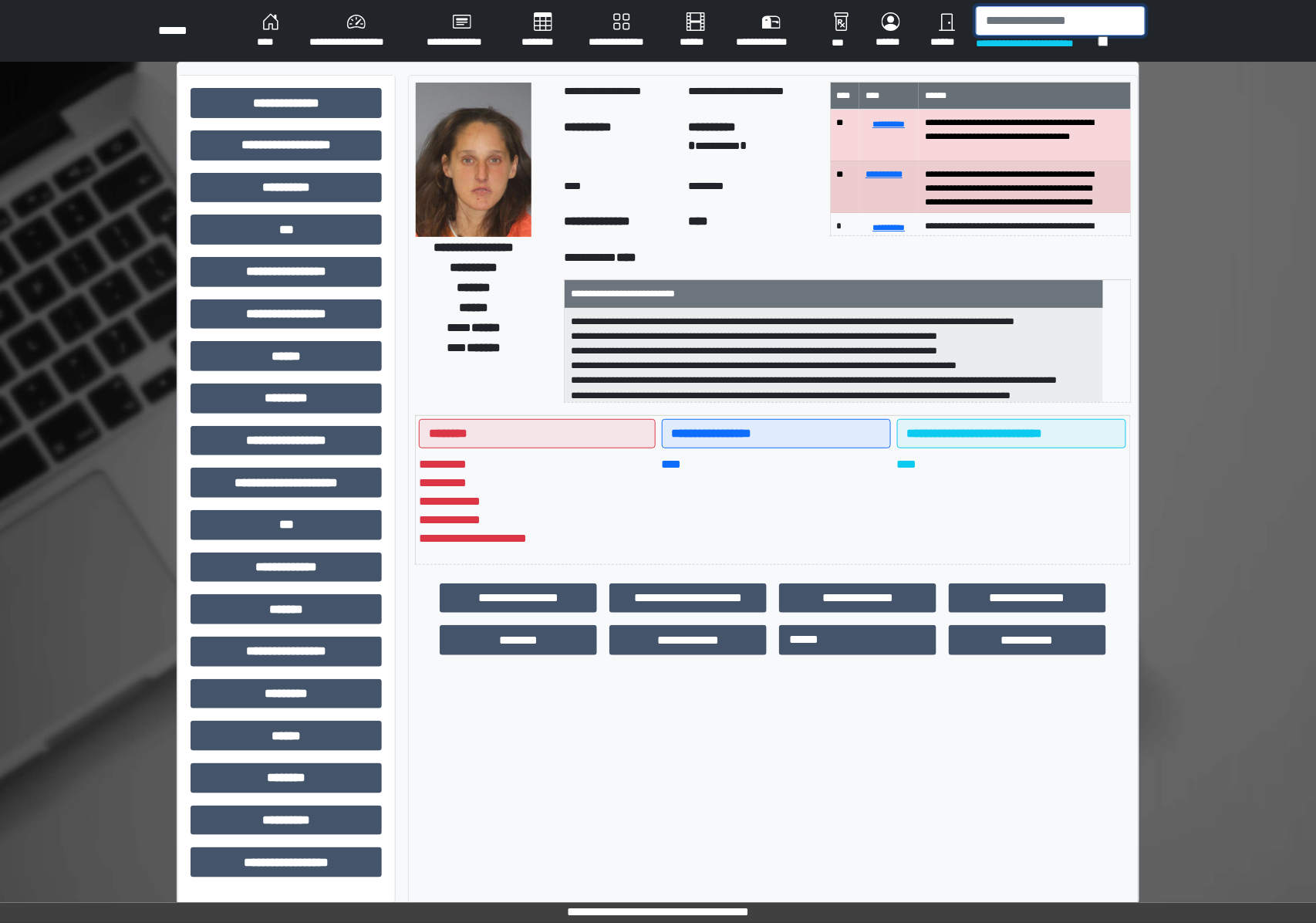 click at bounding box center [1061, 21] 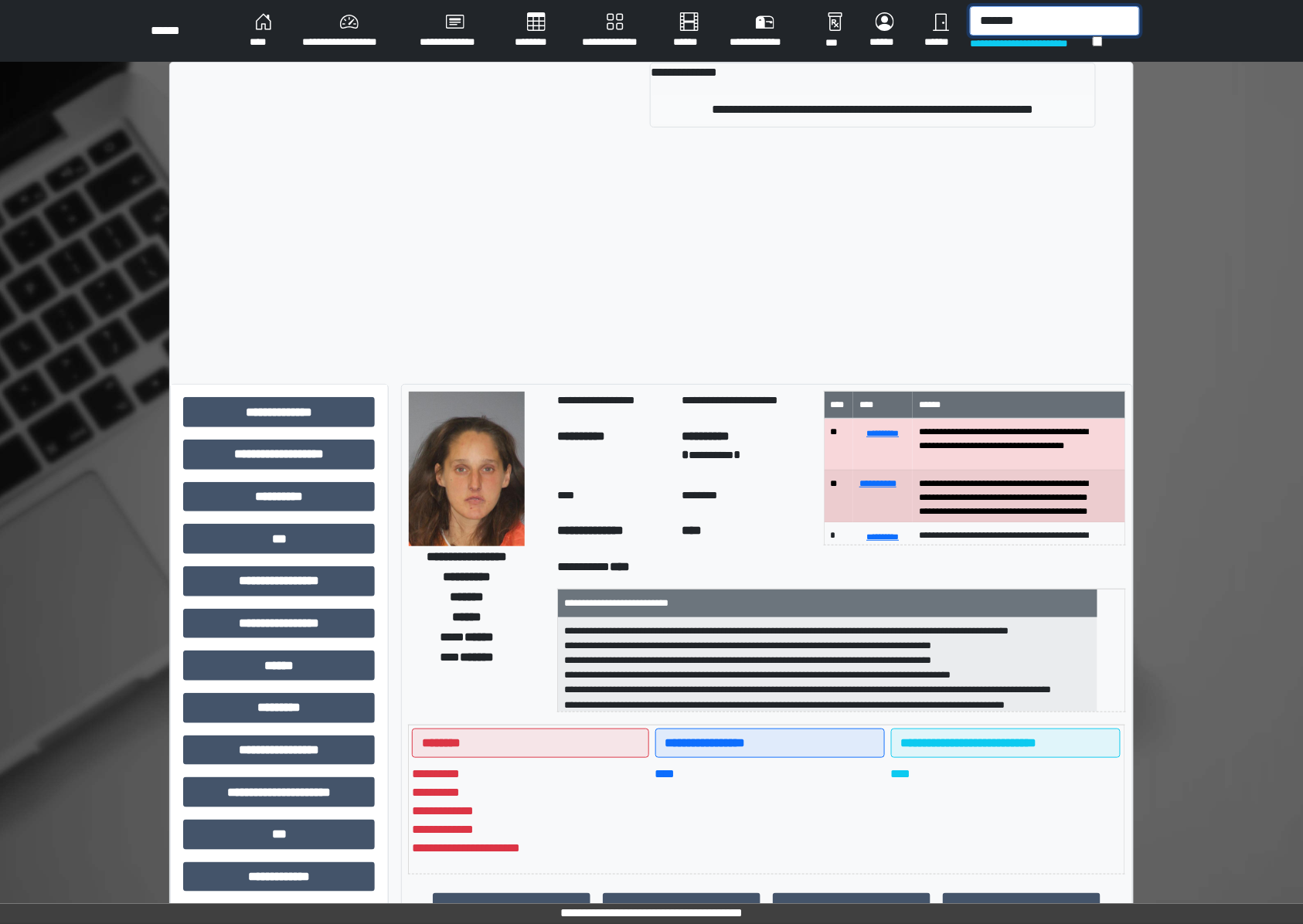 type on "*******" 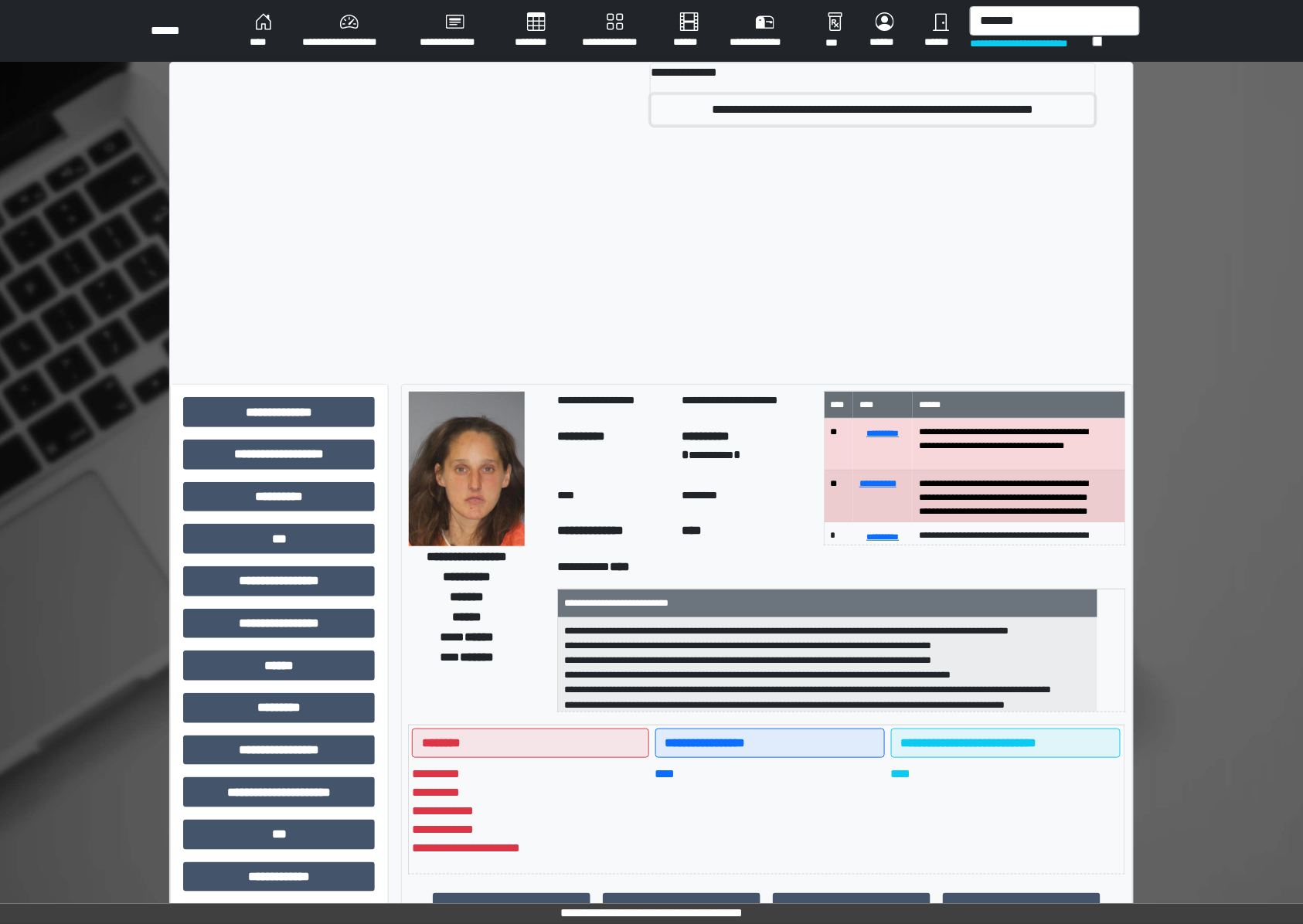 click on "**********" at bounding box center [873, 110] 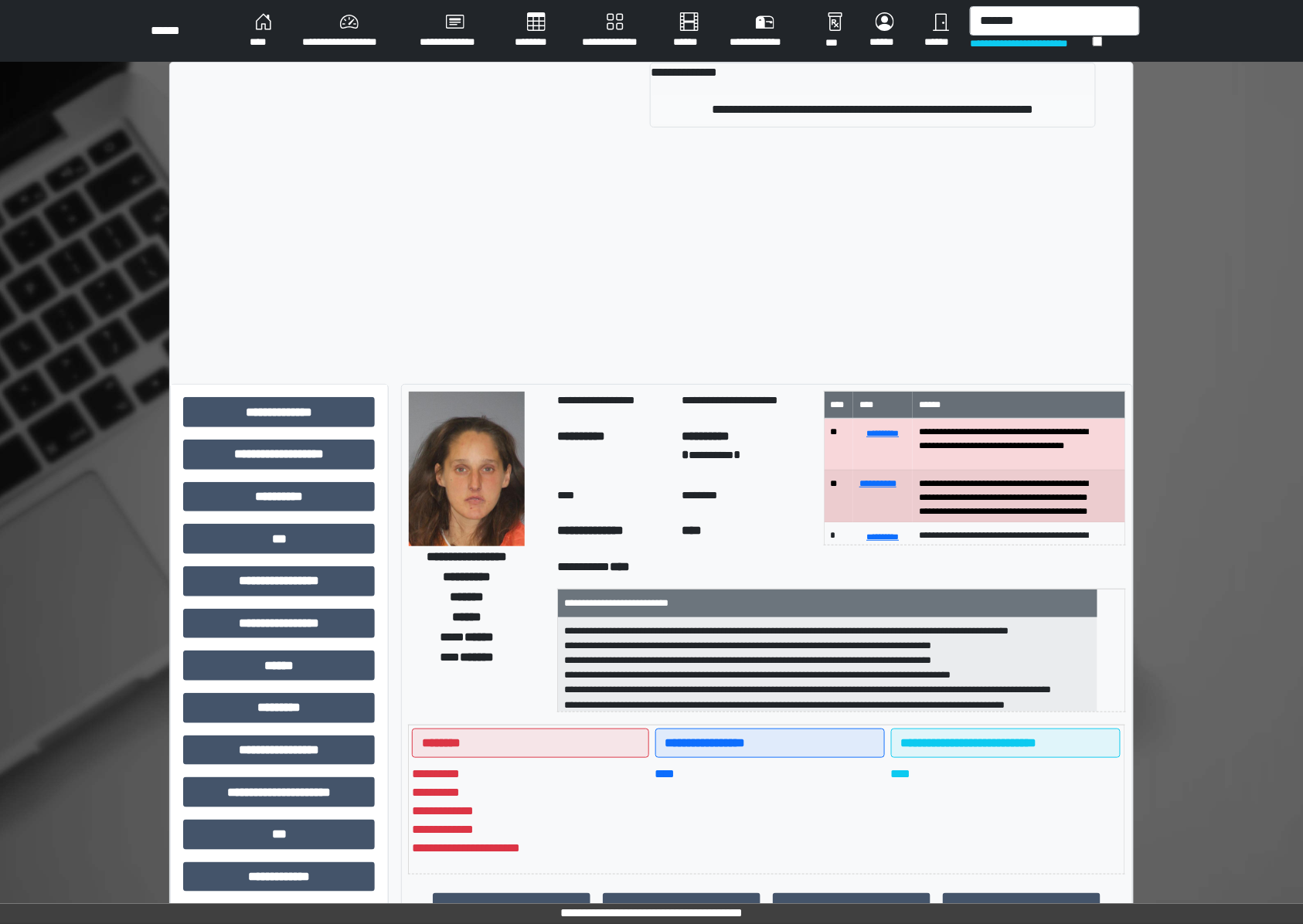 type 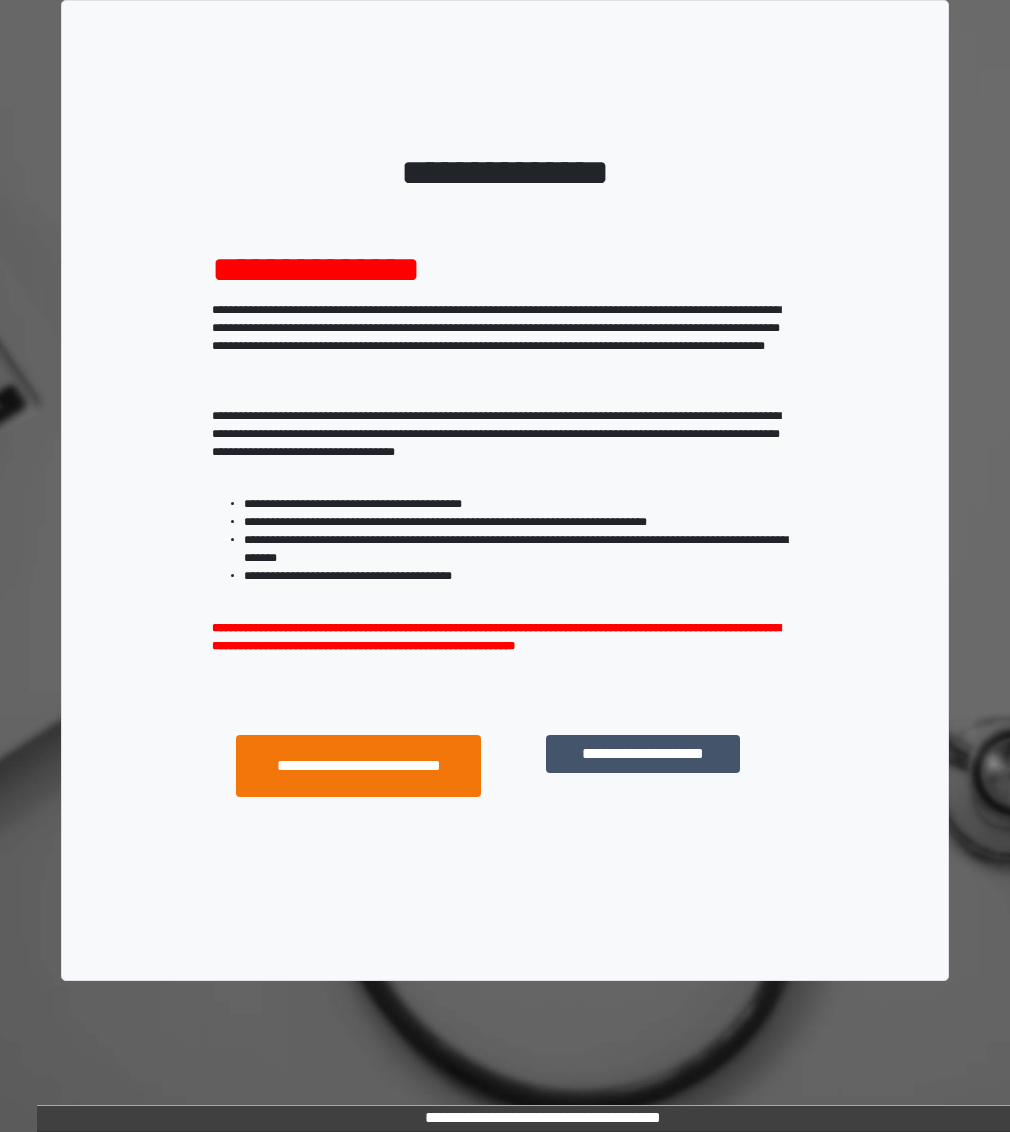 scroll, scrollTop: 0, scrollLeft: 0, axis: both 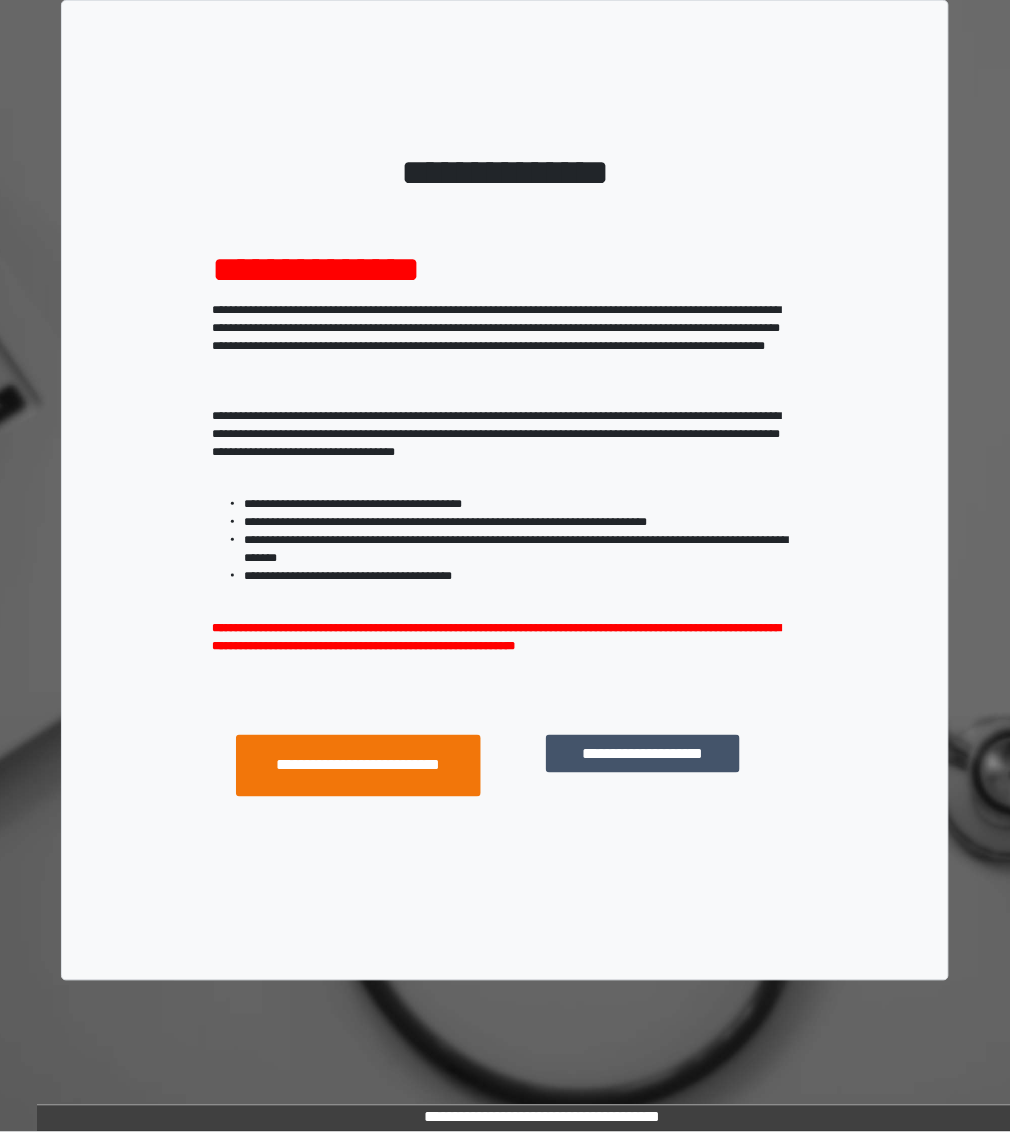 click on "**********" at bounding box center (643, 754) 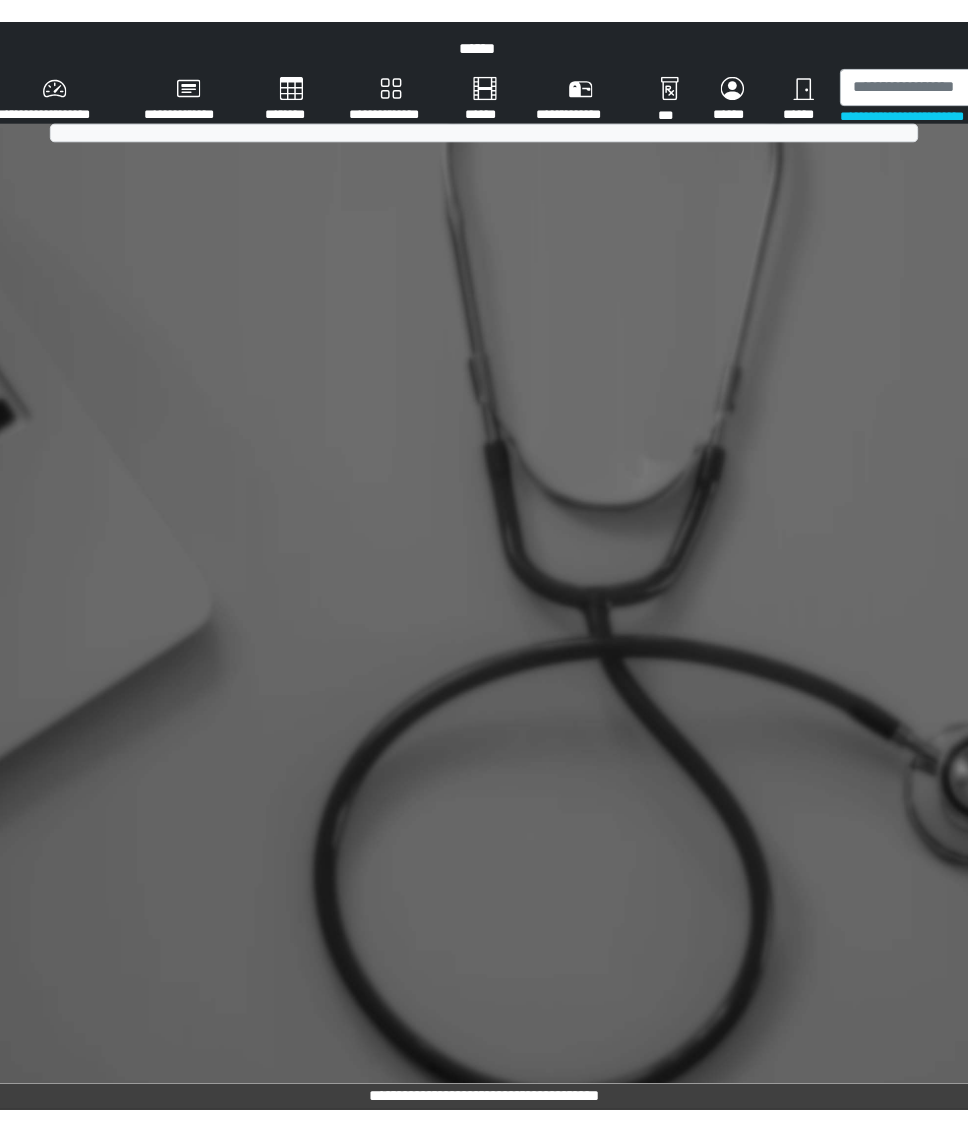 scroll, scrollTop: 0, scrollLeft: 0, axis: both 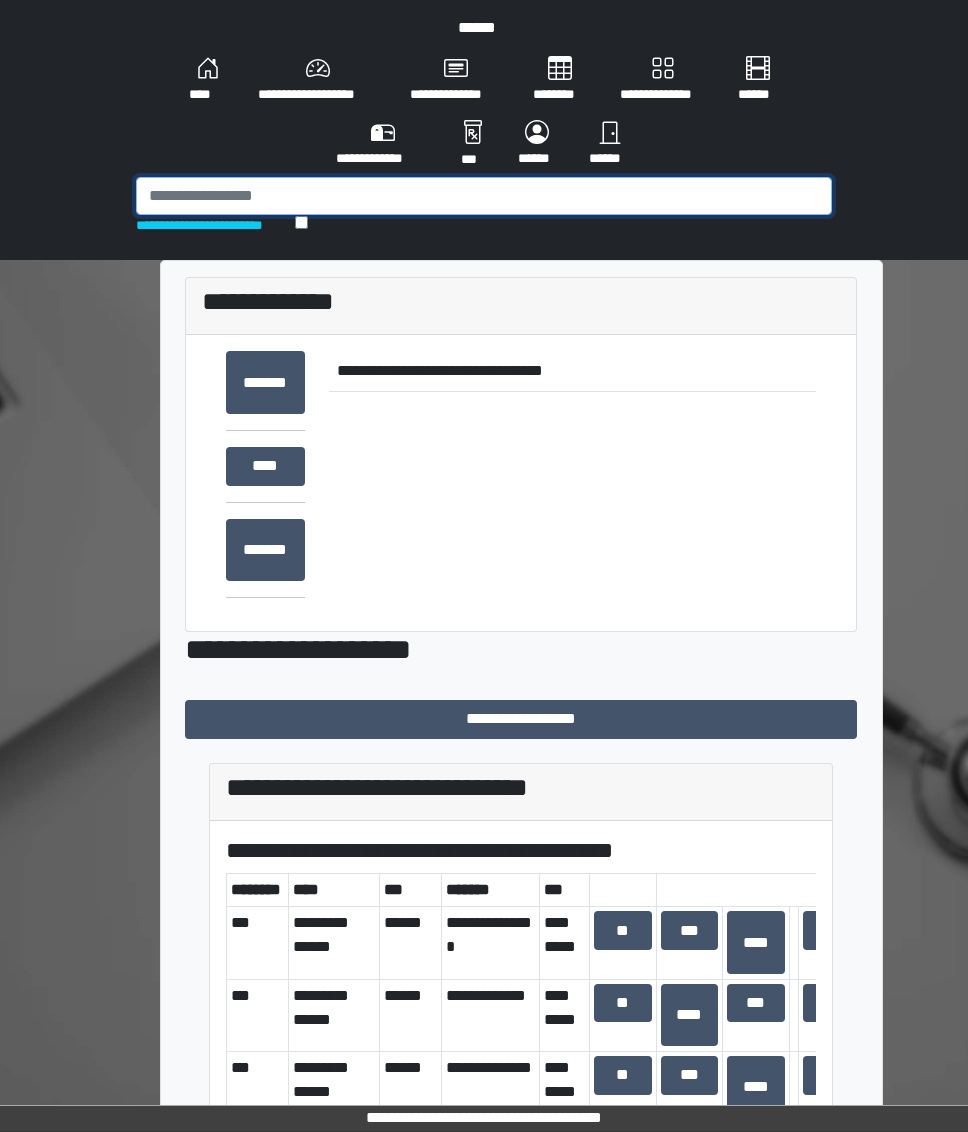 click at bounding box center [484, 196] 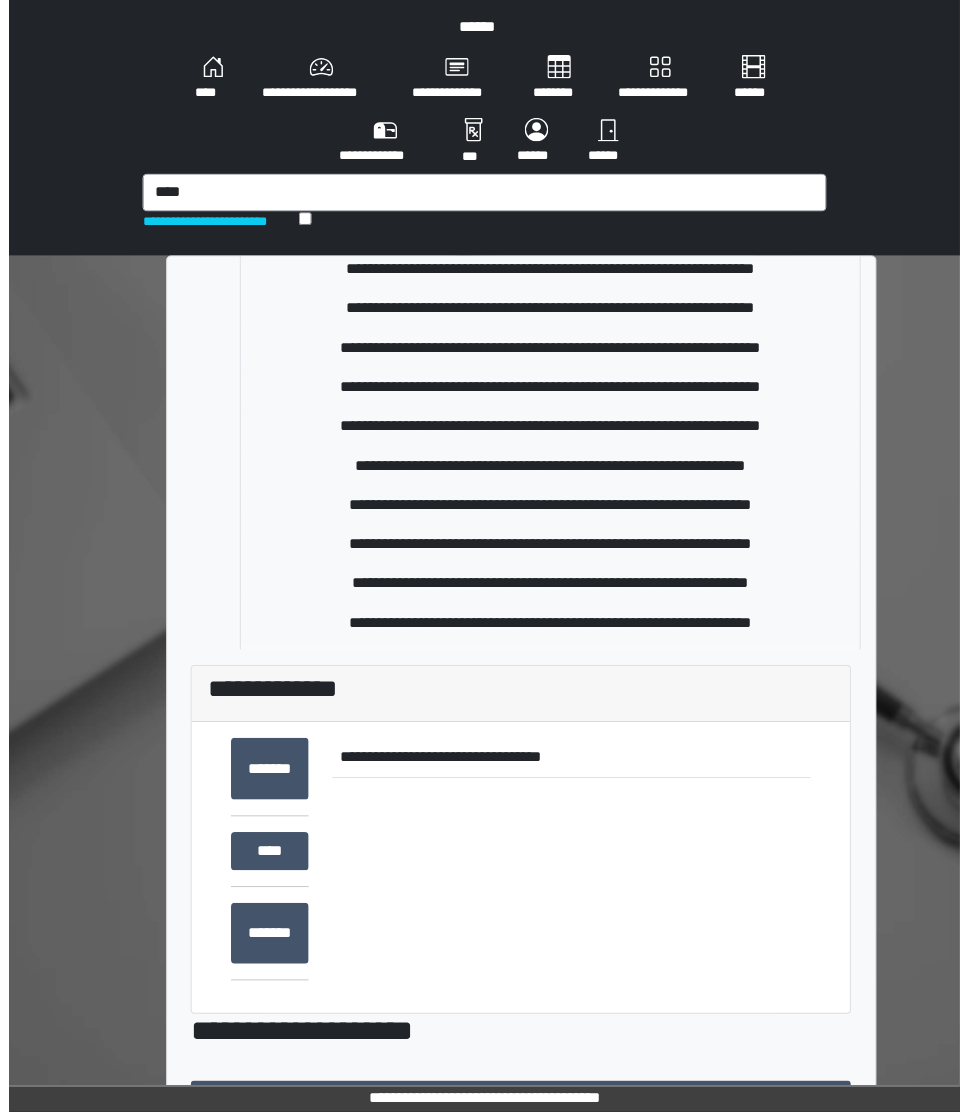scroll, scrollTop: 521, scrollLeft: 0, axis: vertical 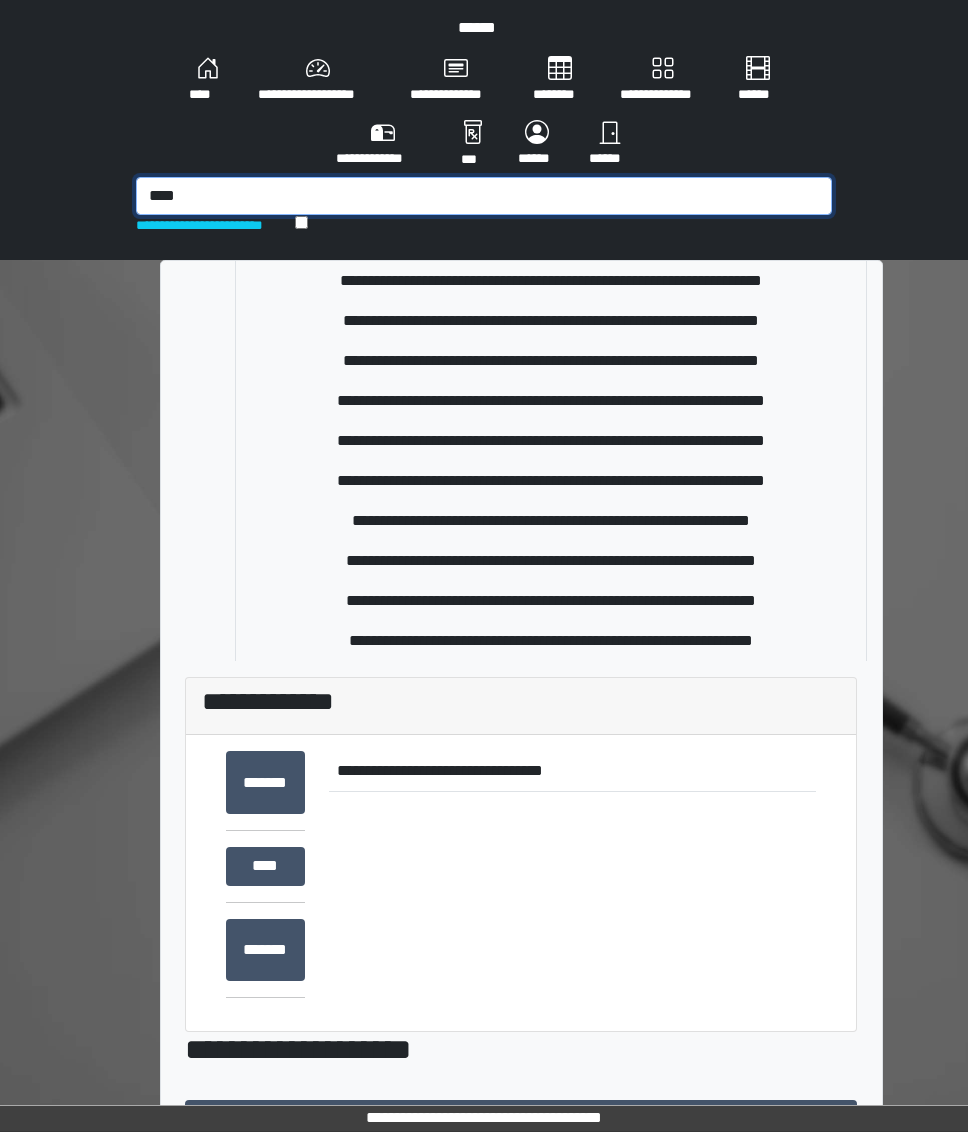 click on "****" at bounding box center [484, 196] 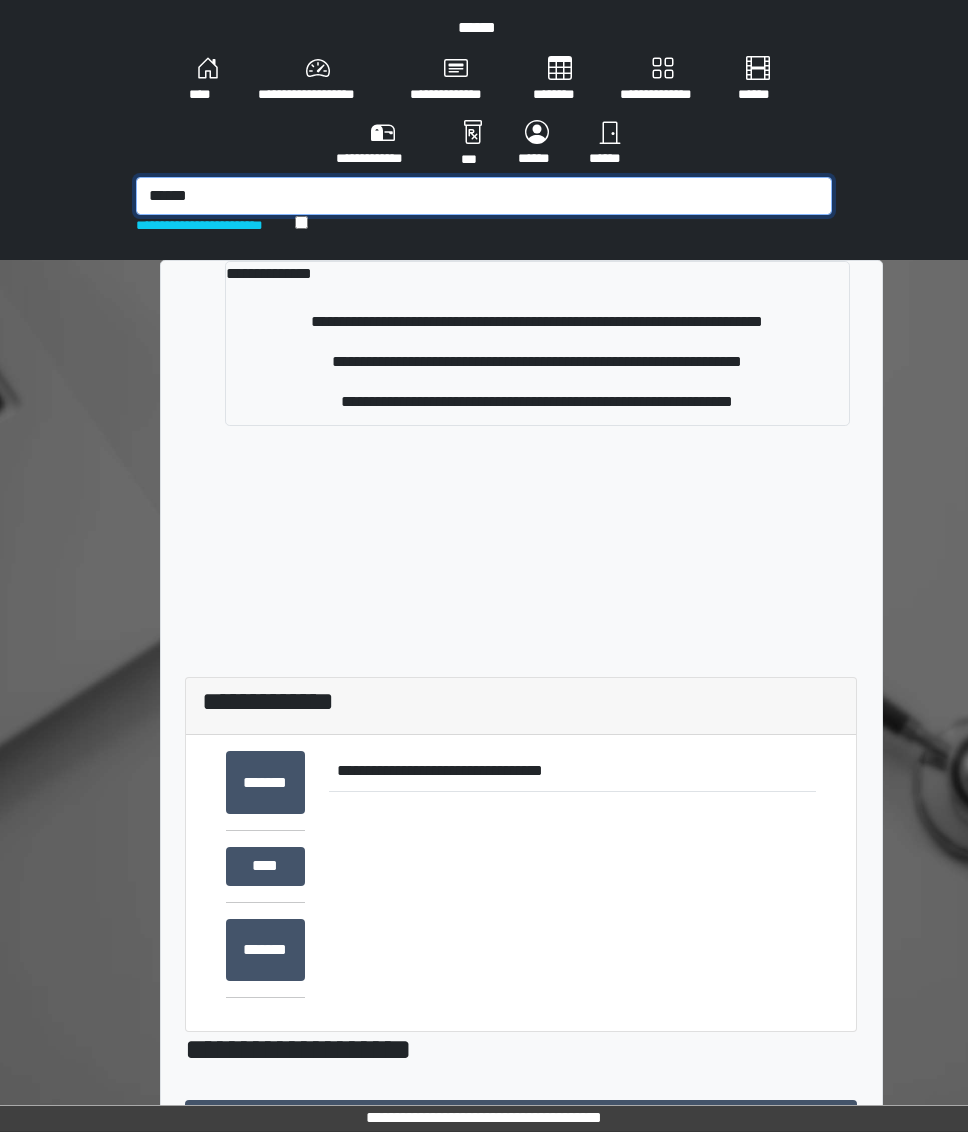 type on "******" 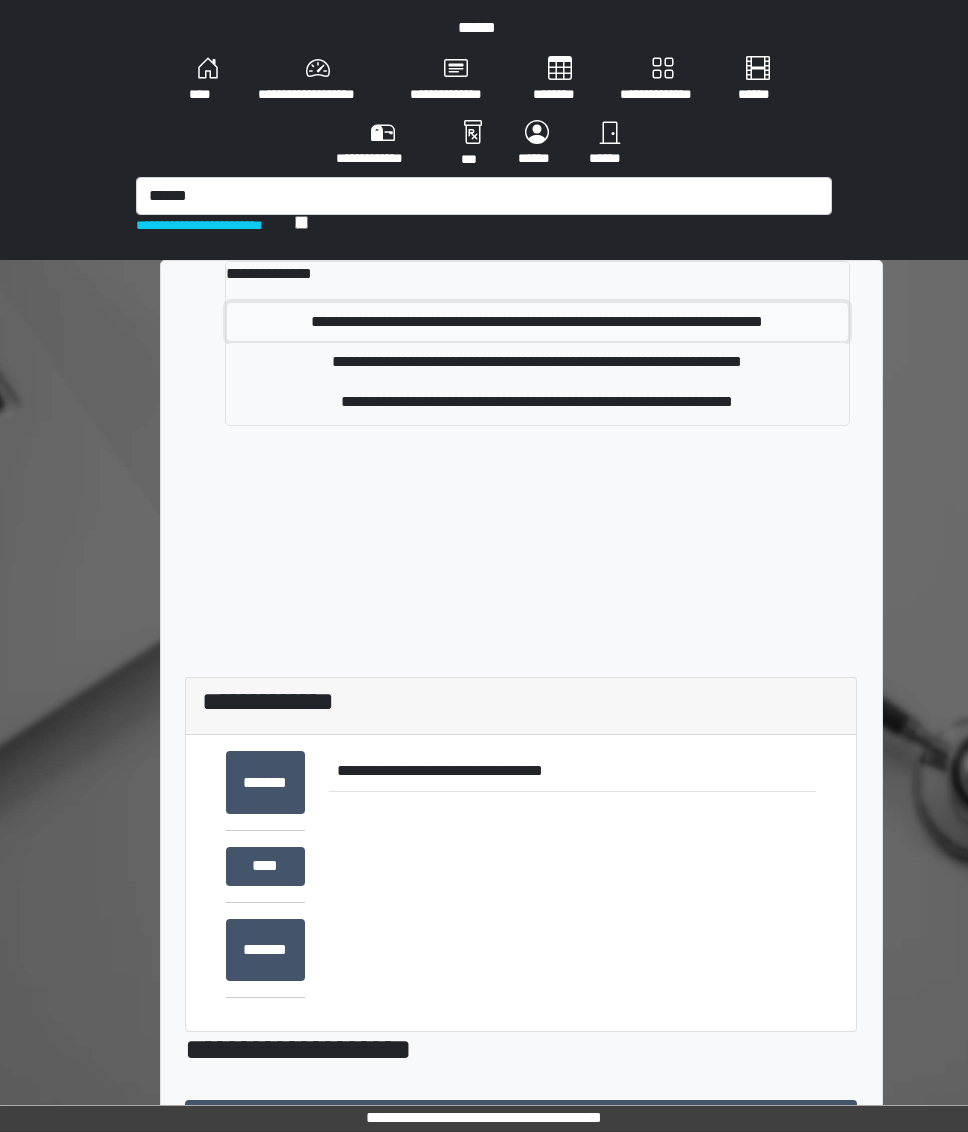 click on "**********" at bounding box center [537, 322] 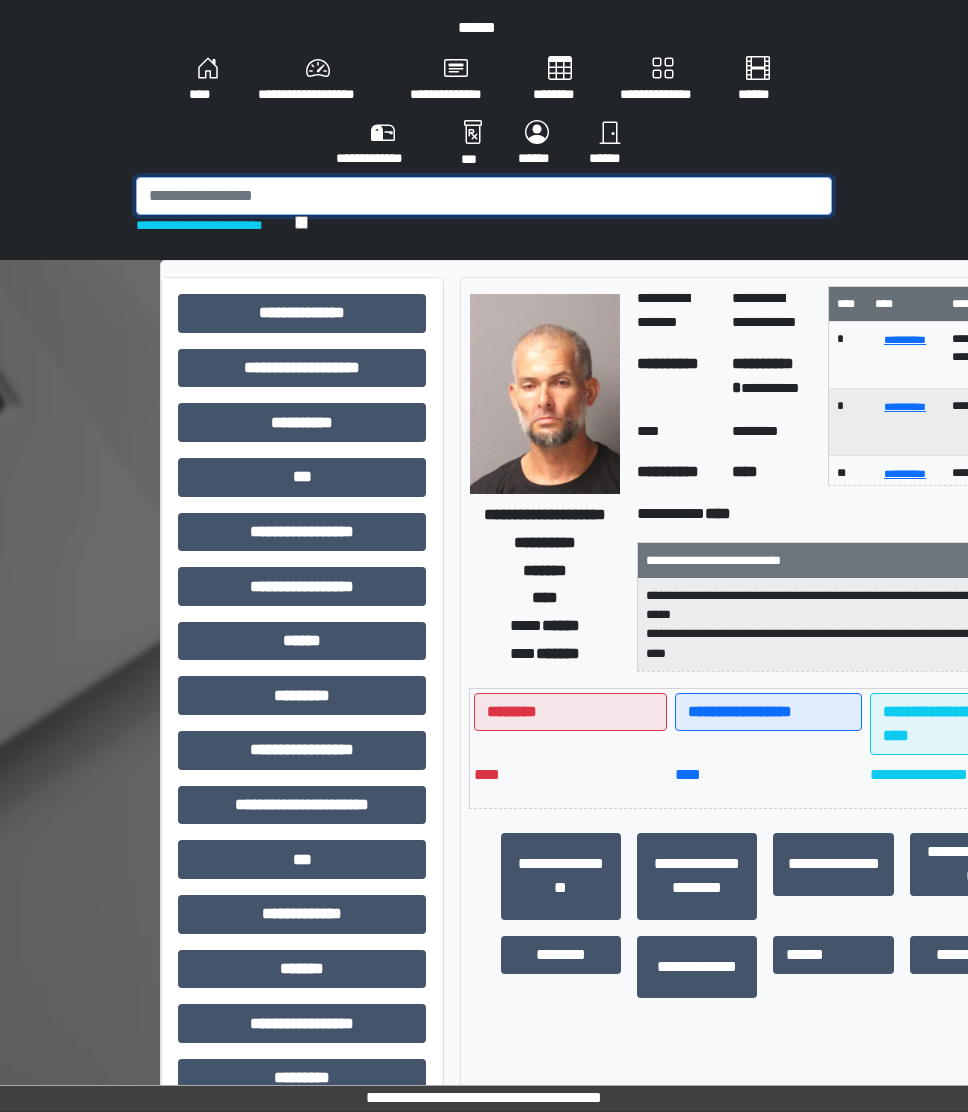 click at bounding box center (484, 196) 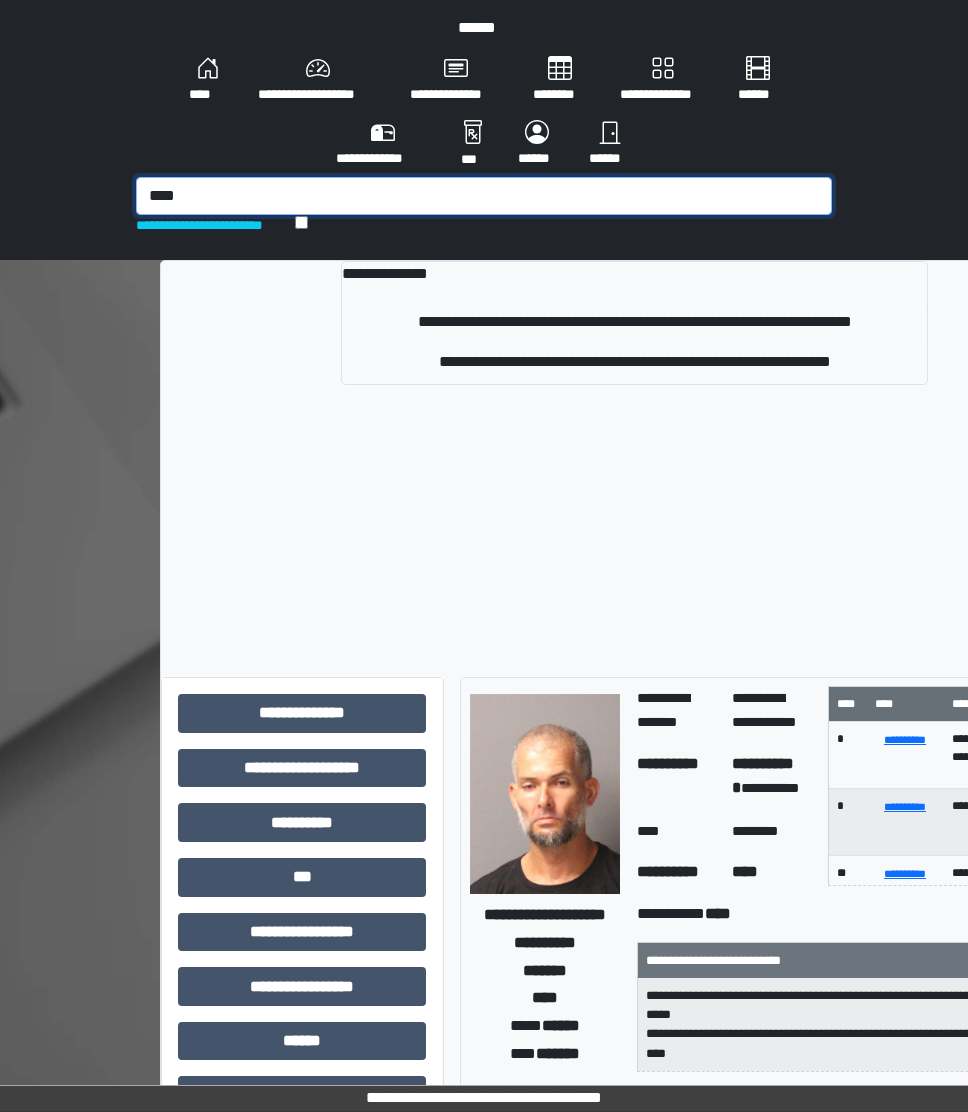 type on "****" 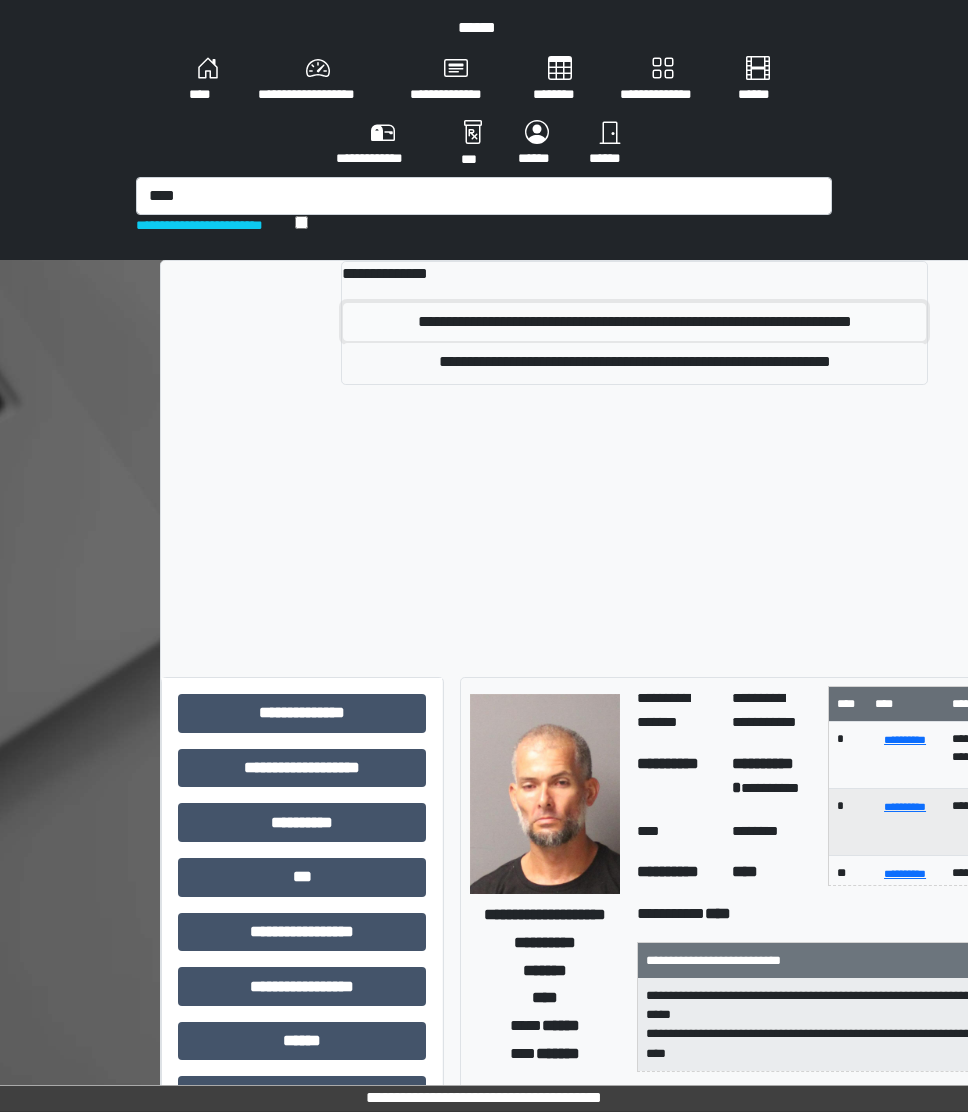 click on "**********" at bounding box center [635, 322] 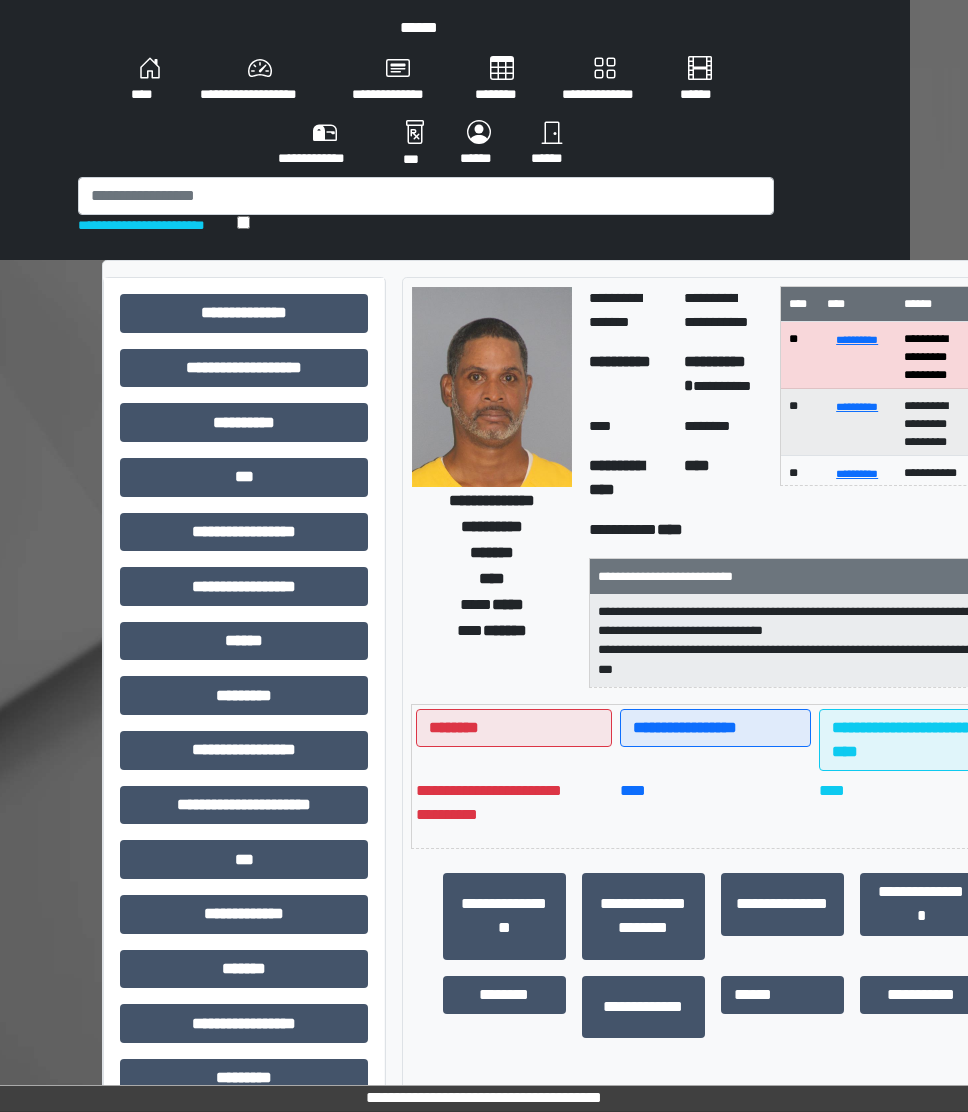 scroll, scrollTop: 0, scrollLeft: 64, axis: horizontal 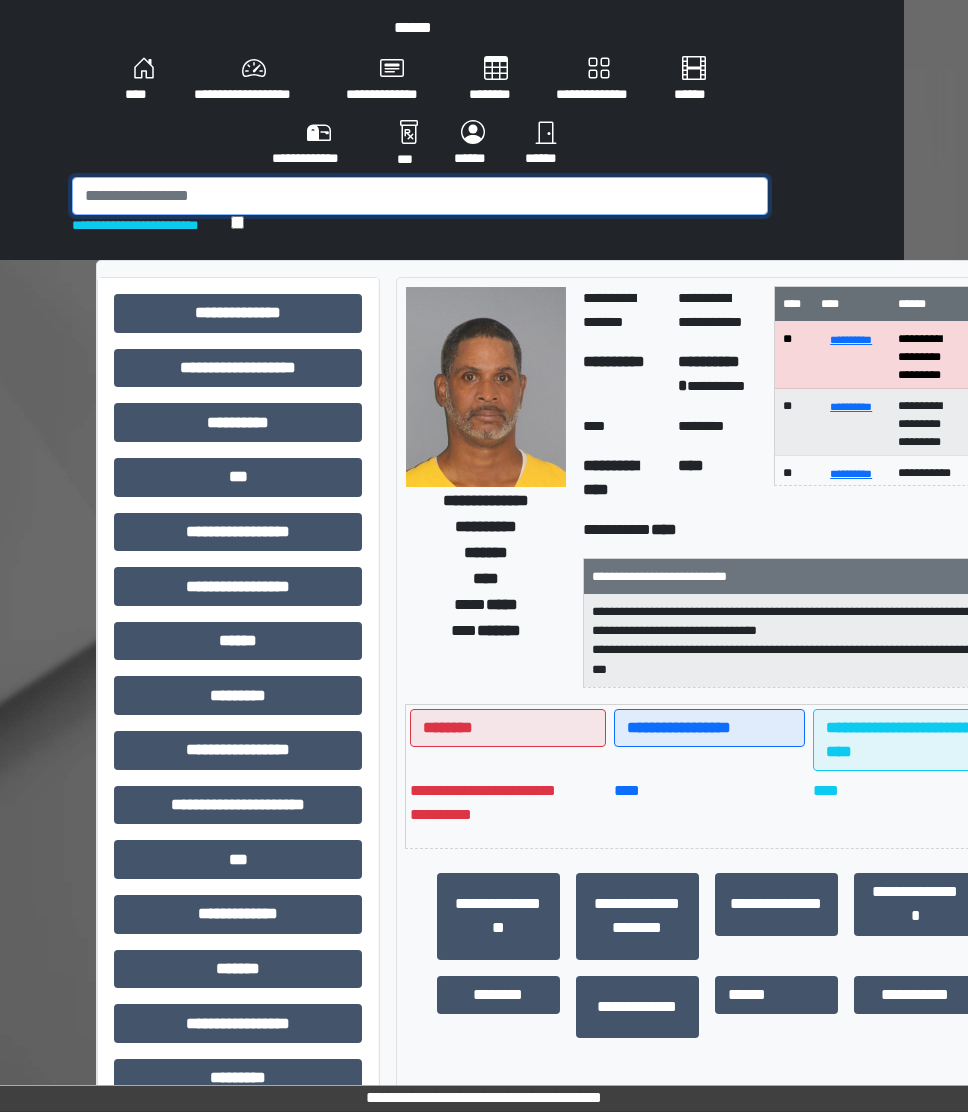 click at bounding box center [420, 196] 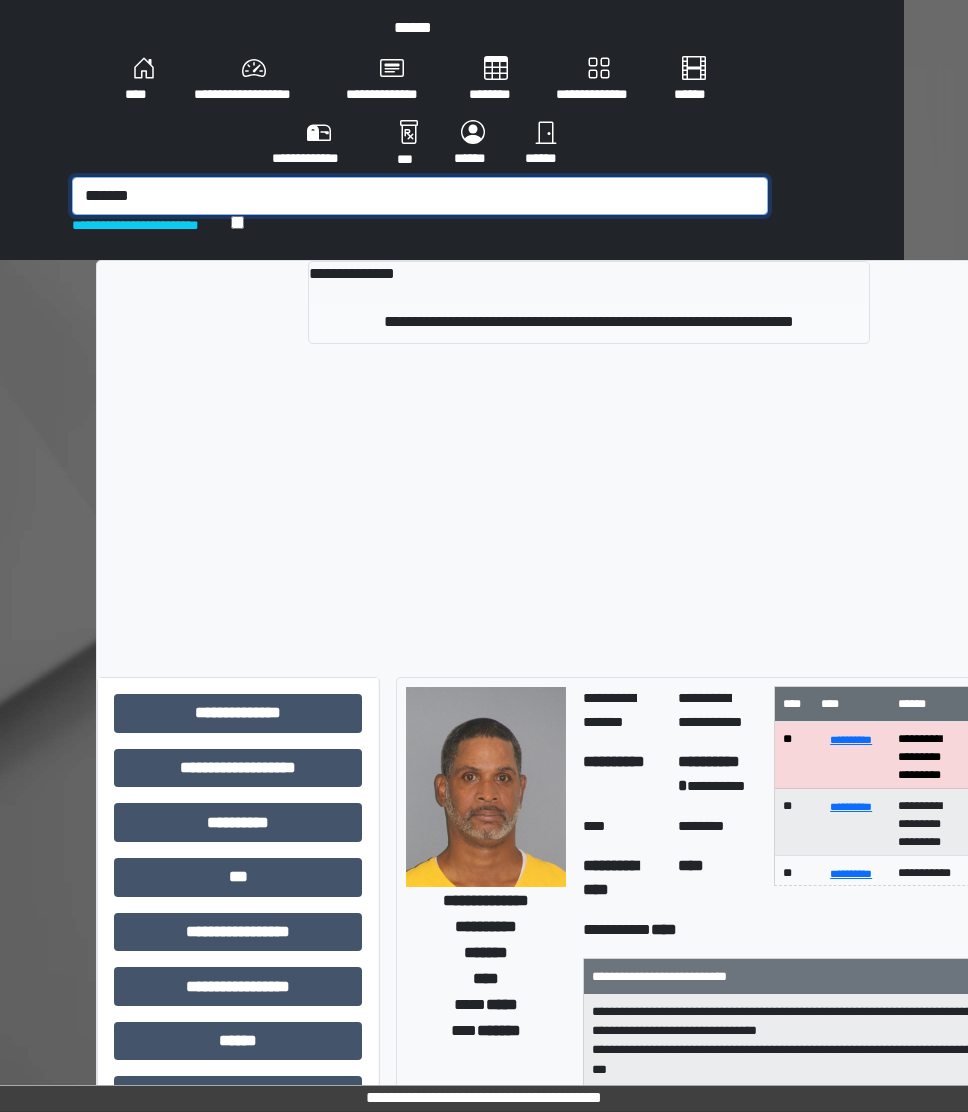 type on "*******" 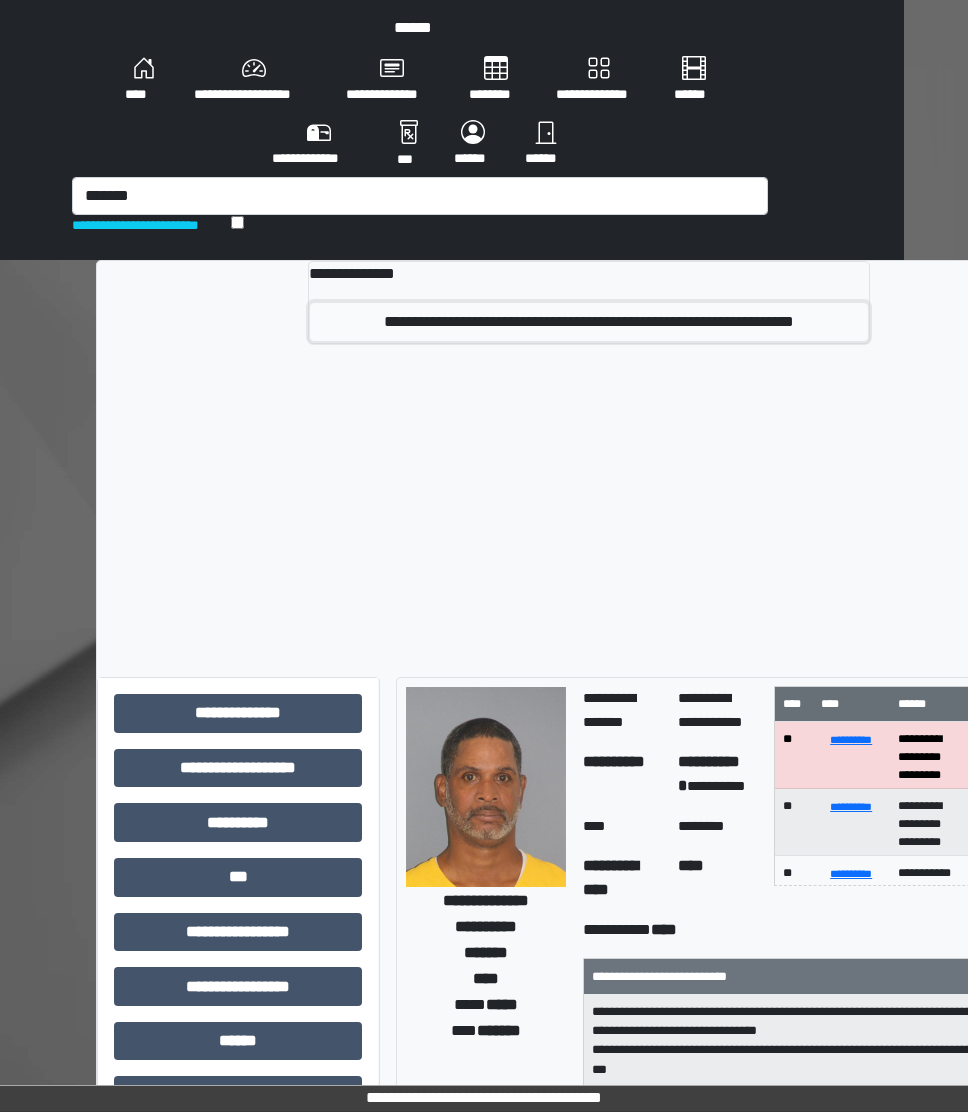click on "**********" at bounding box center [589, 322] 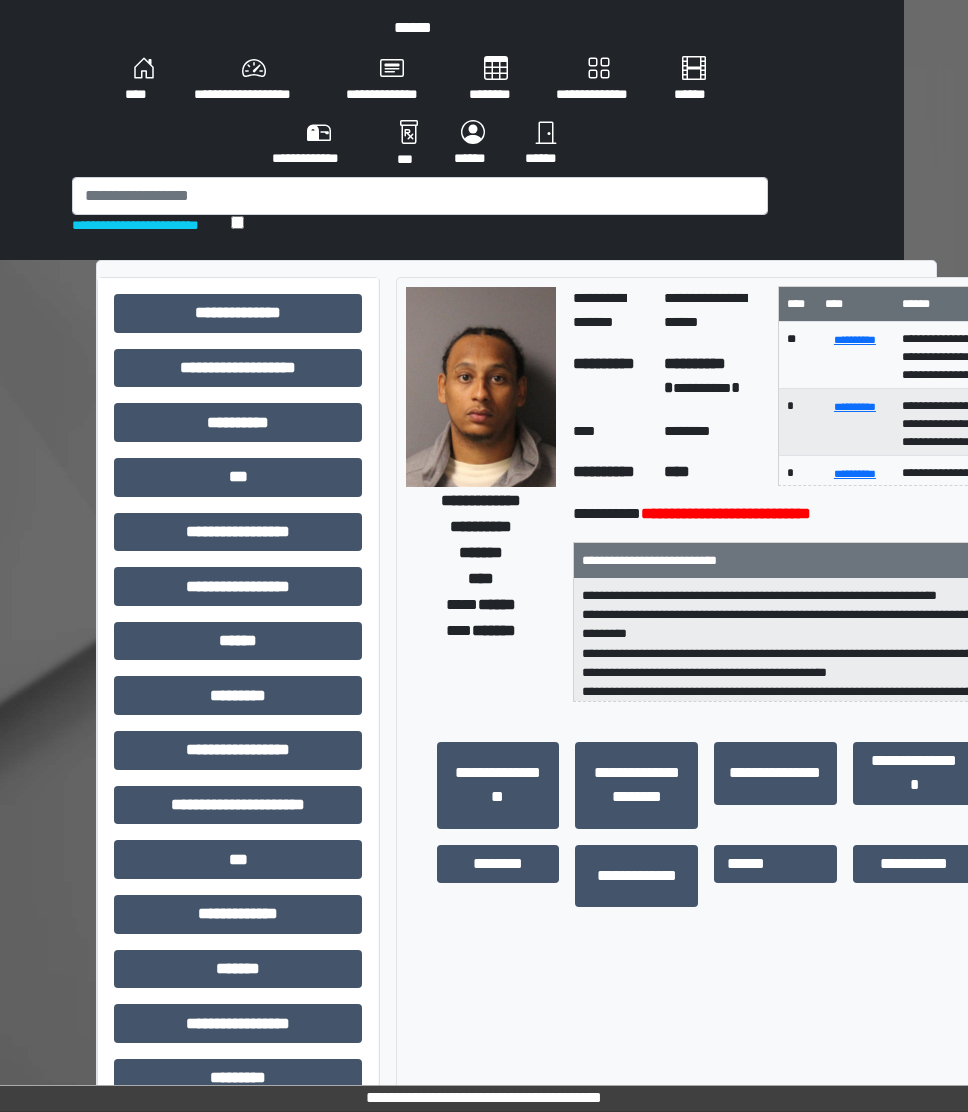 scroll, scrollTop: 0, scrollLeft: 32, axis: horizontal 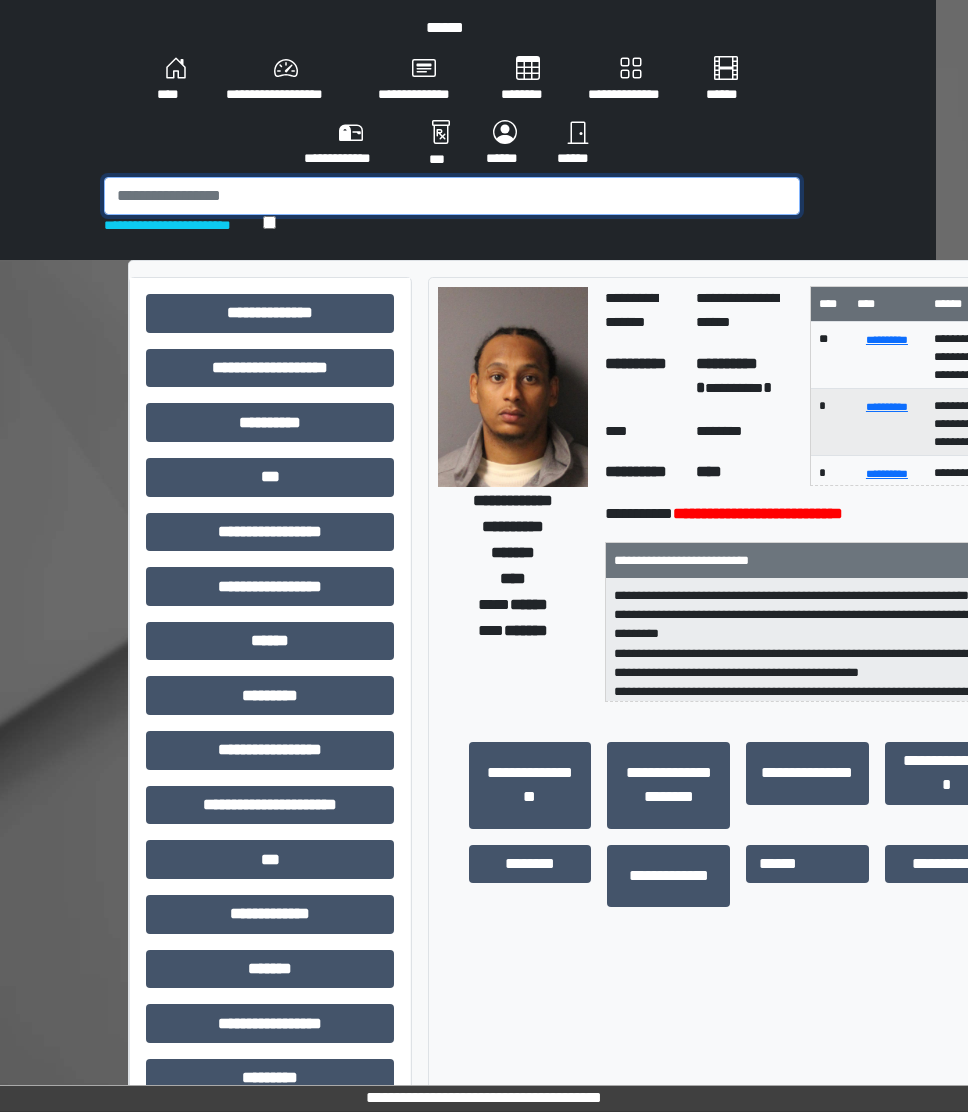 click at bounding box center [452, 196] 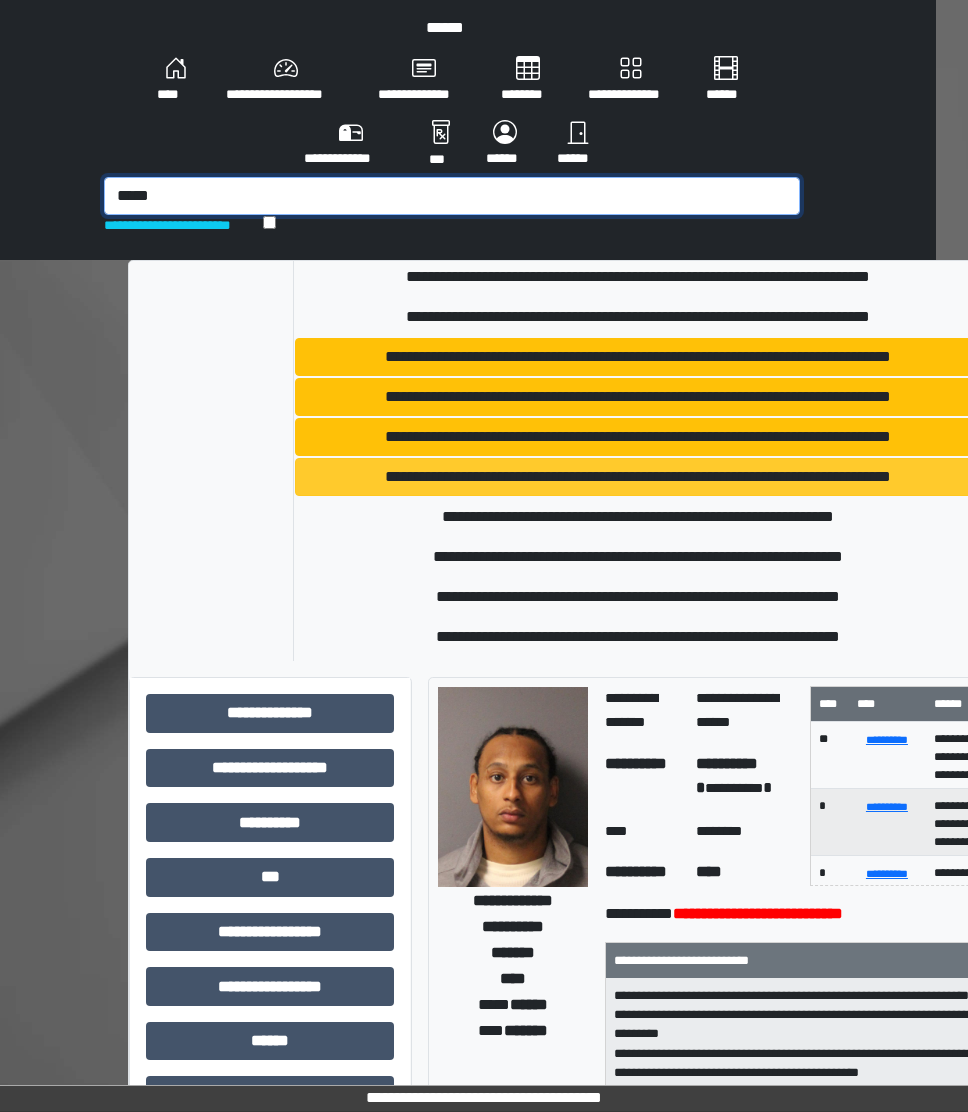scroll, scrollTop: 133, scrollLeft: 0, axis: vertical 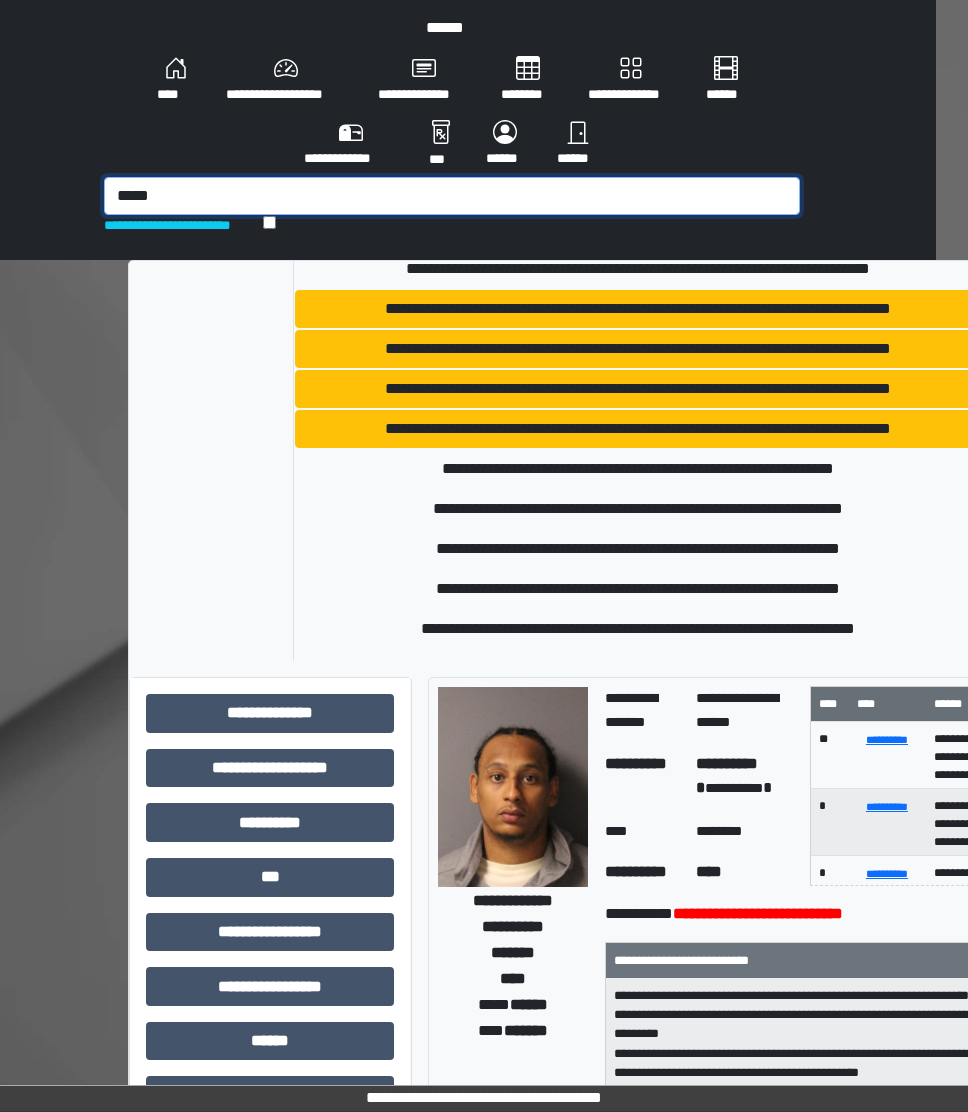 type on "*****" 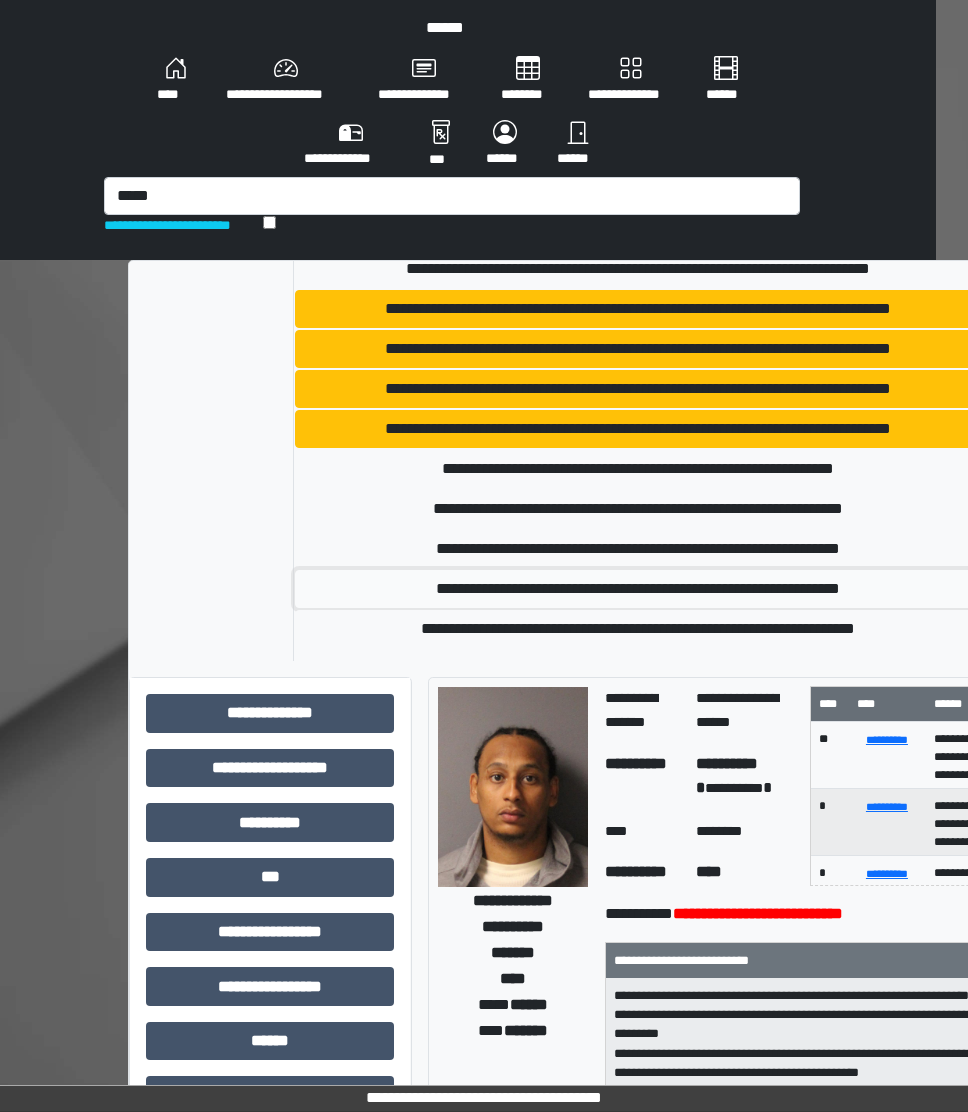 click on "**********" at bounding box center [638, 589] 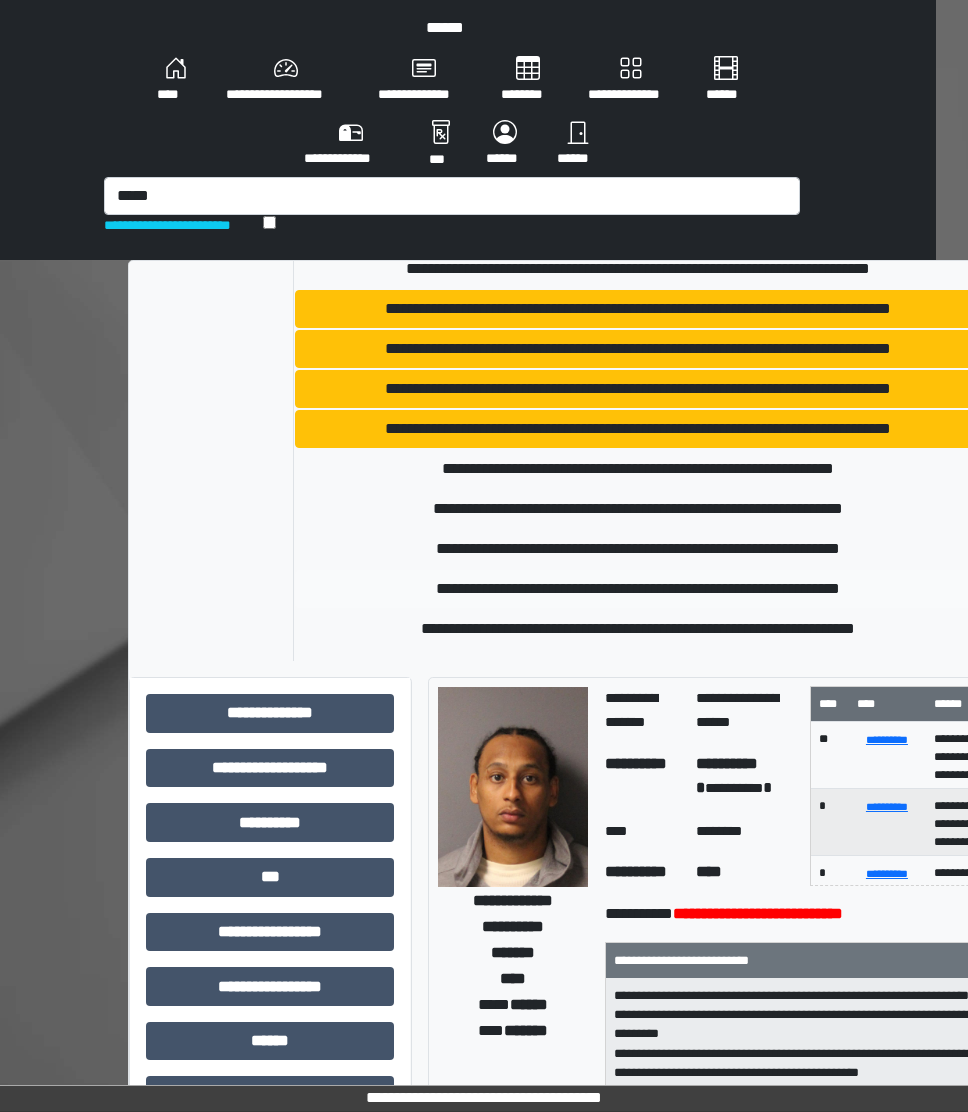 type 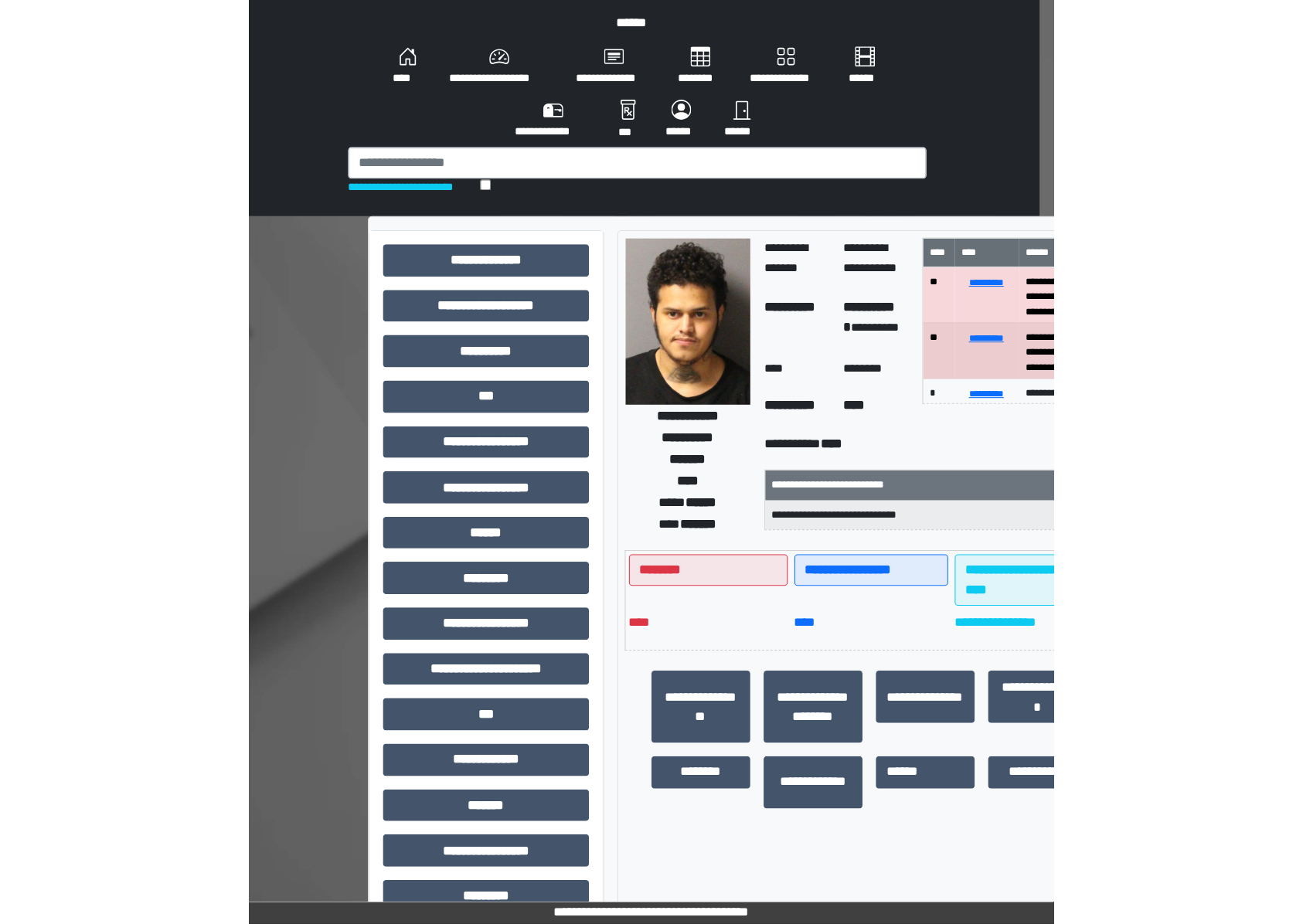 scroll, scrollTop: 0, scrollLeft: 0, axis: both 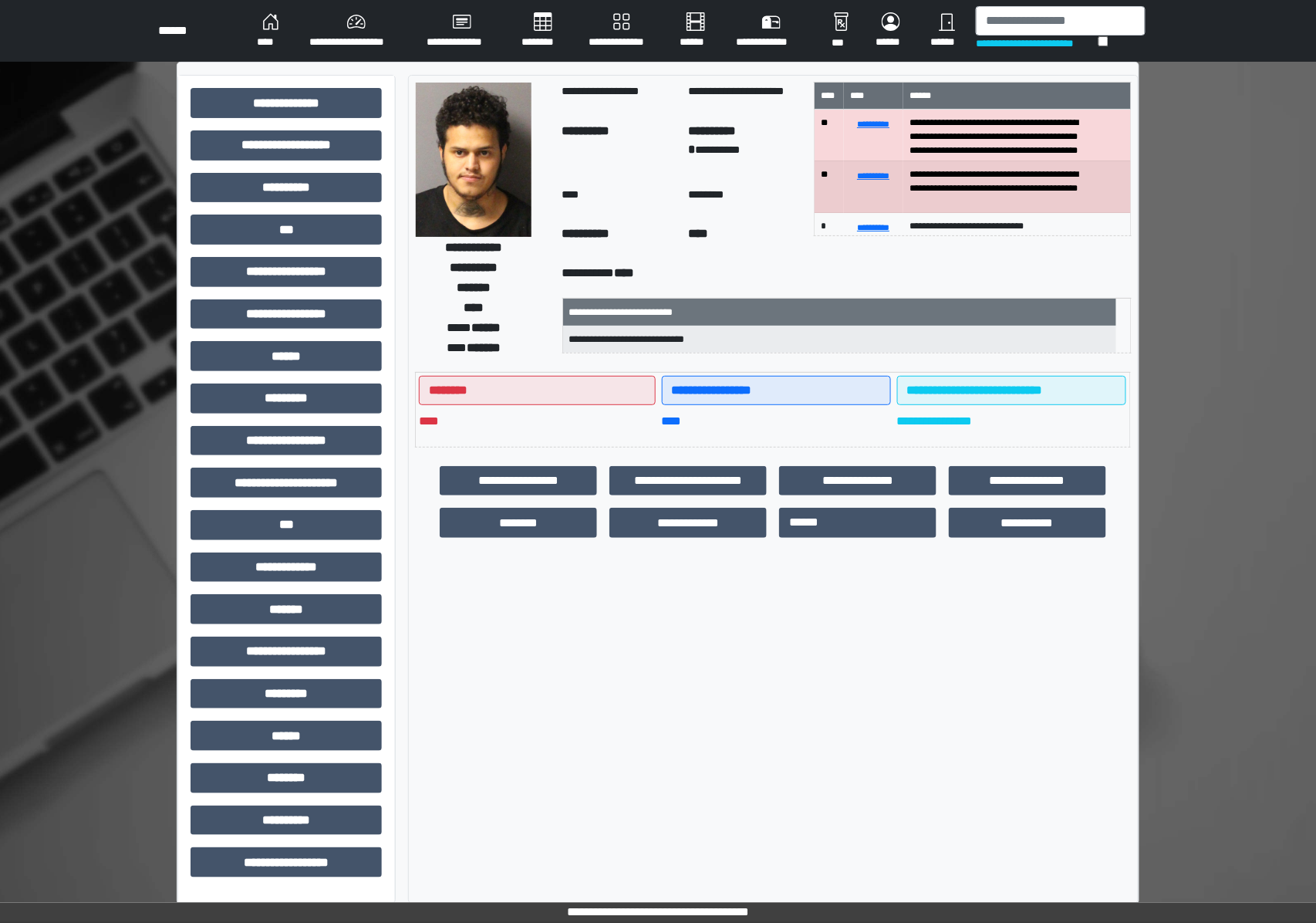 click on "********" at bounding box center (543, 31) 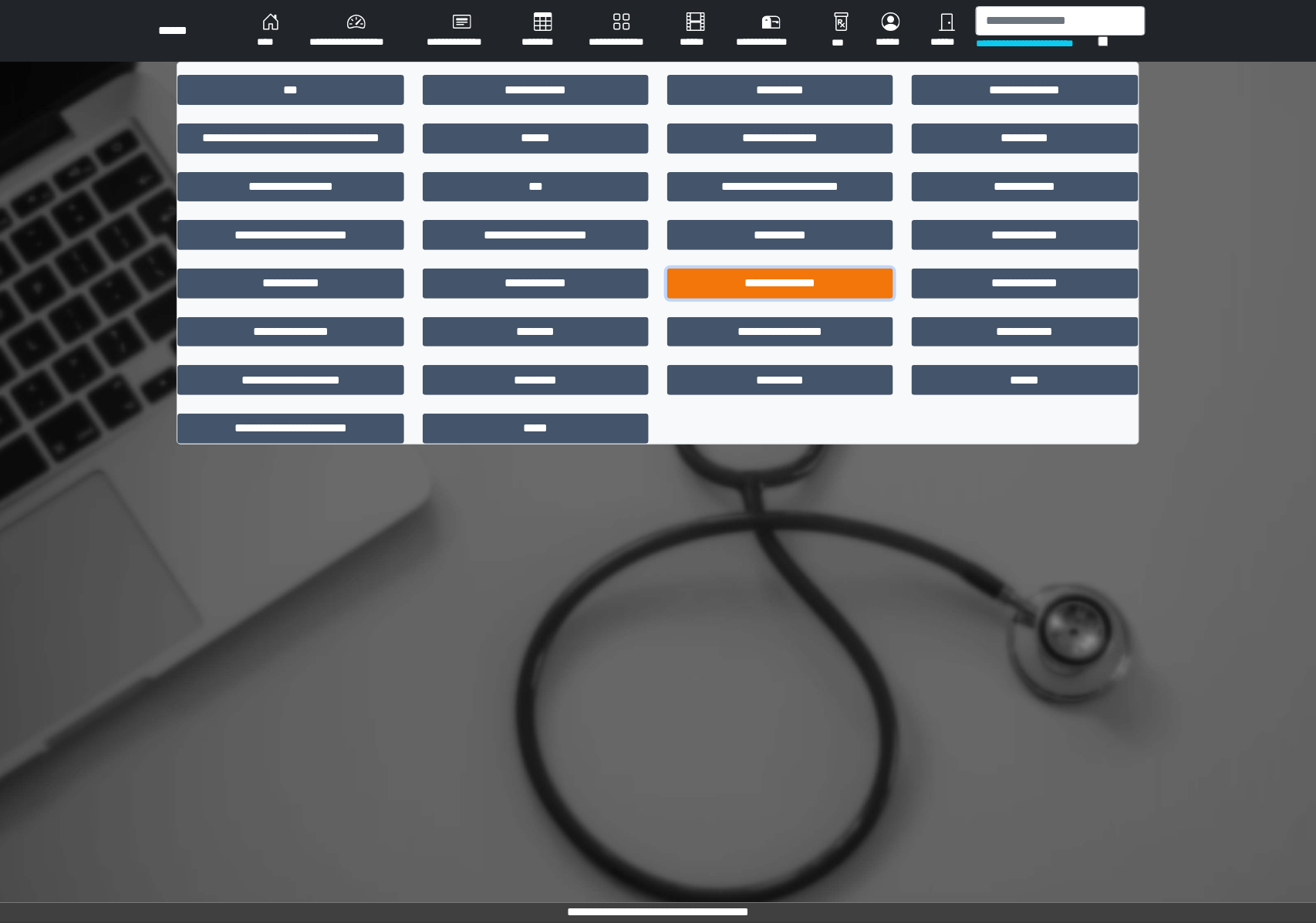 click on "**********" at bounding box center (780, 283) 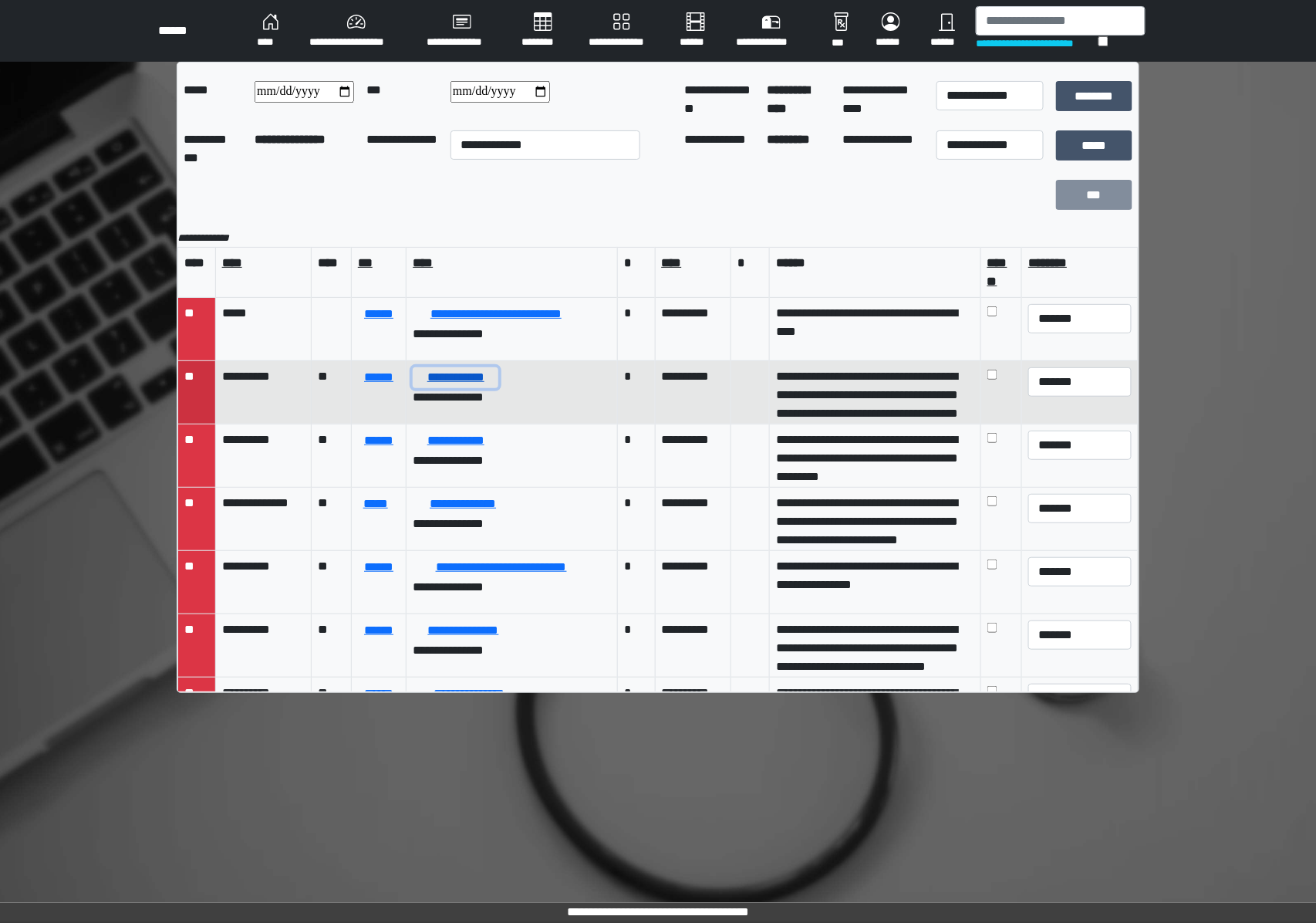 click on "**********" at bounding box center [455, 377] 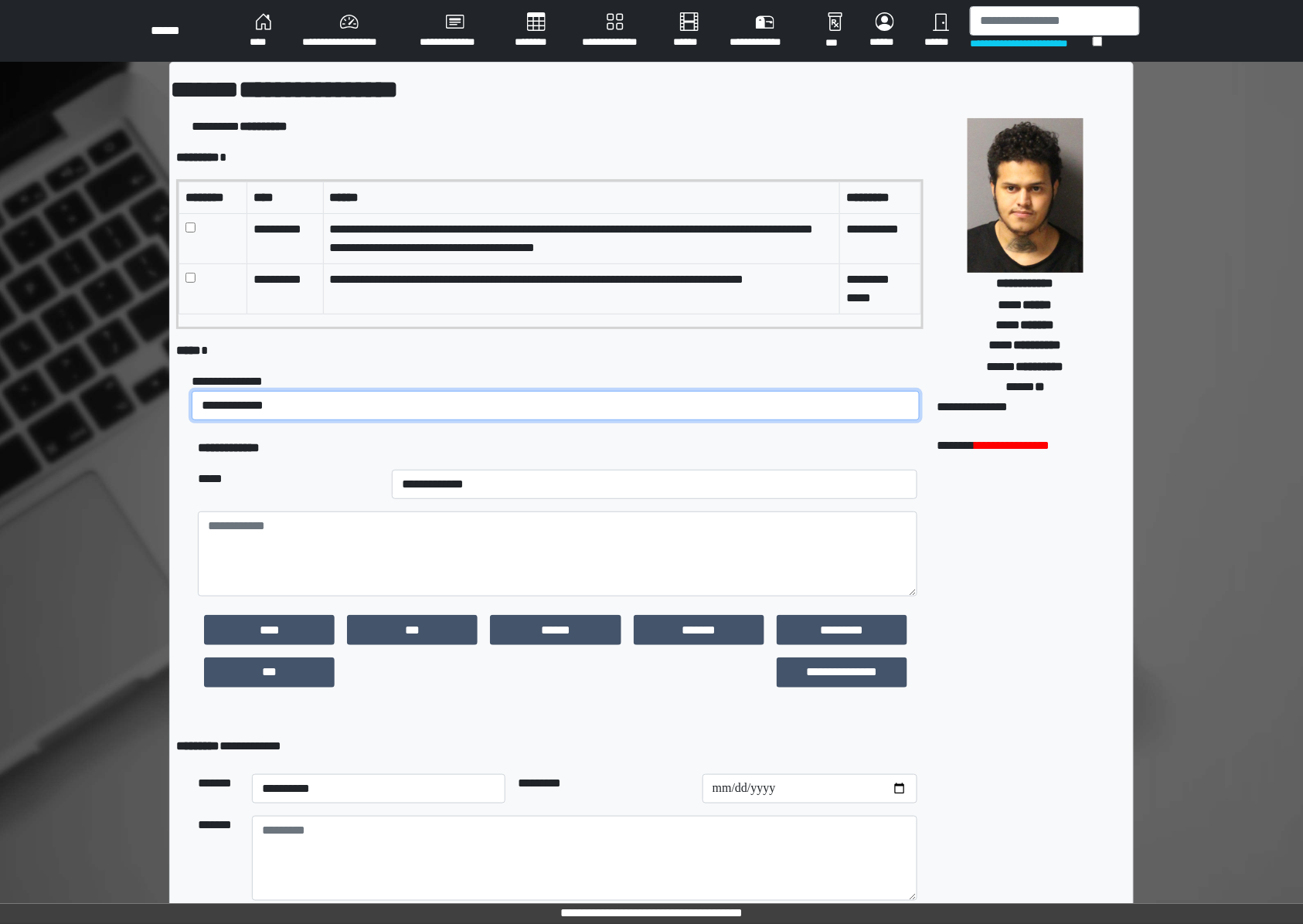 click on "**********" at bounding box center (556, 406) 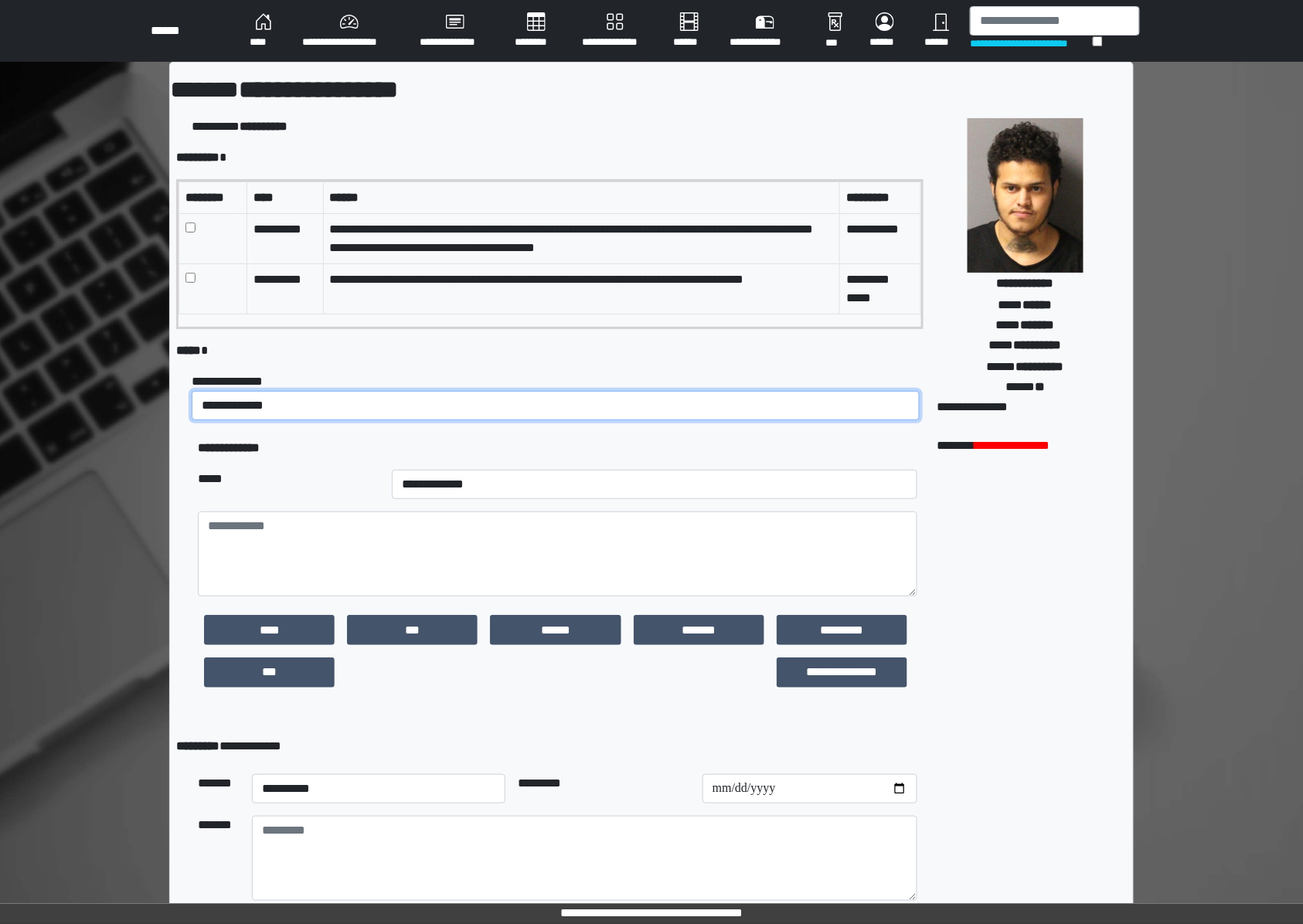 select on "*" 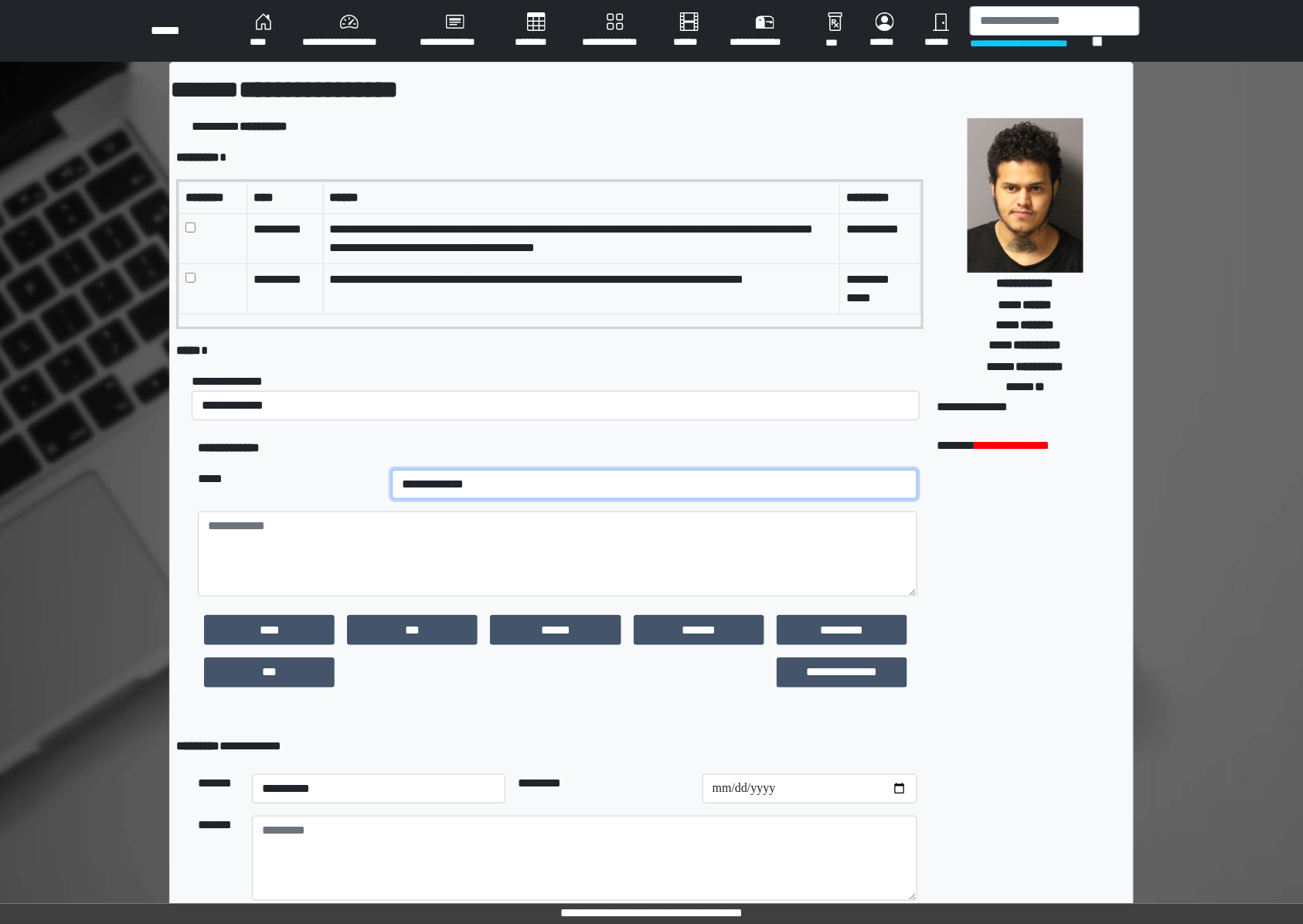 click on "**********" at bounding box center (655, 484) 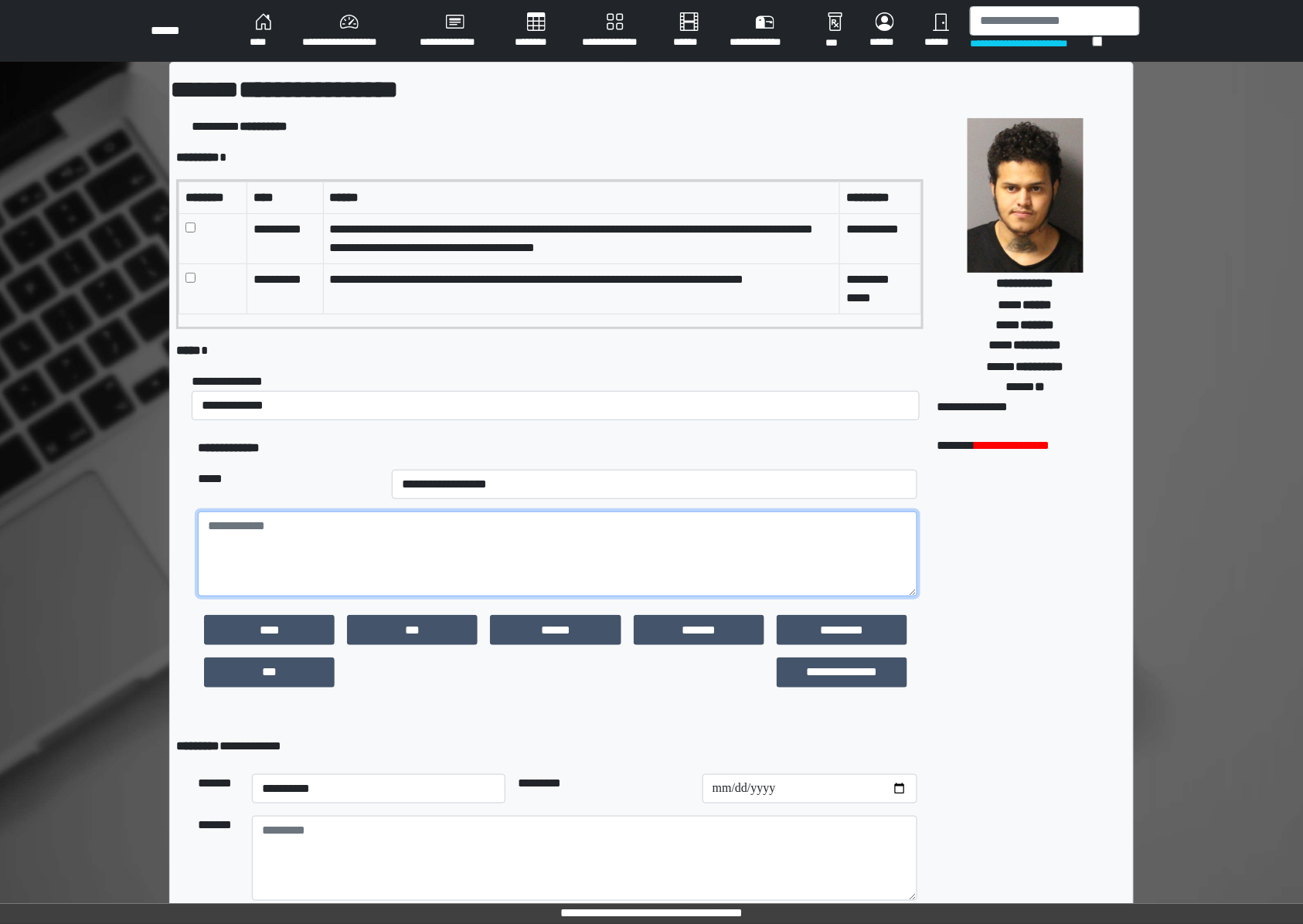 click at bounding box center (557, 554) 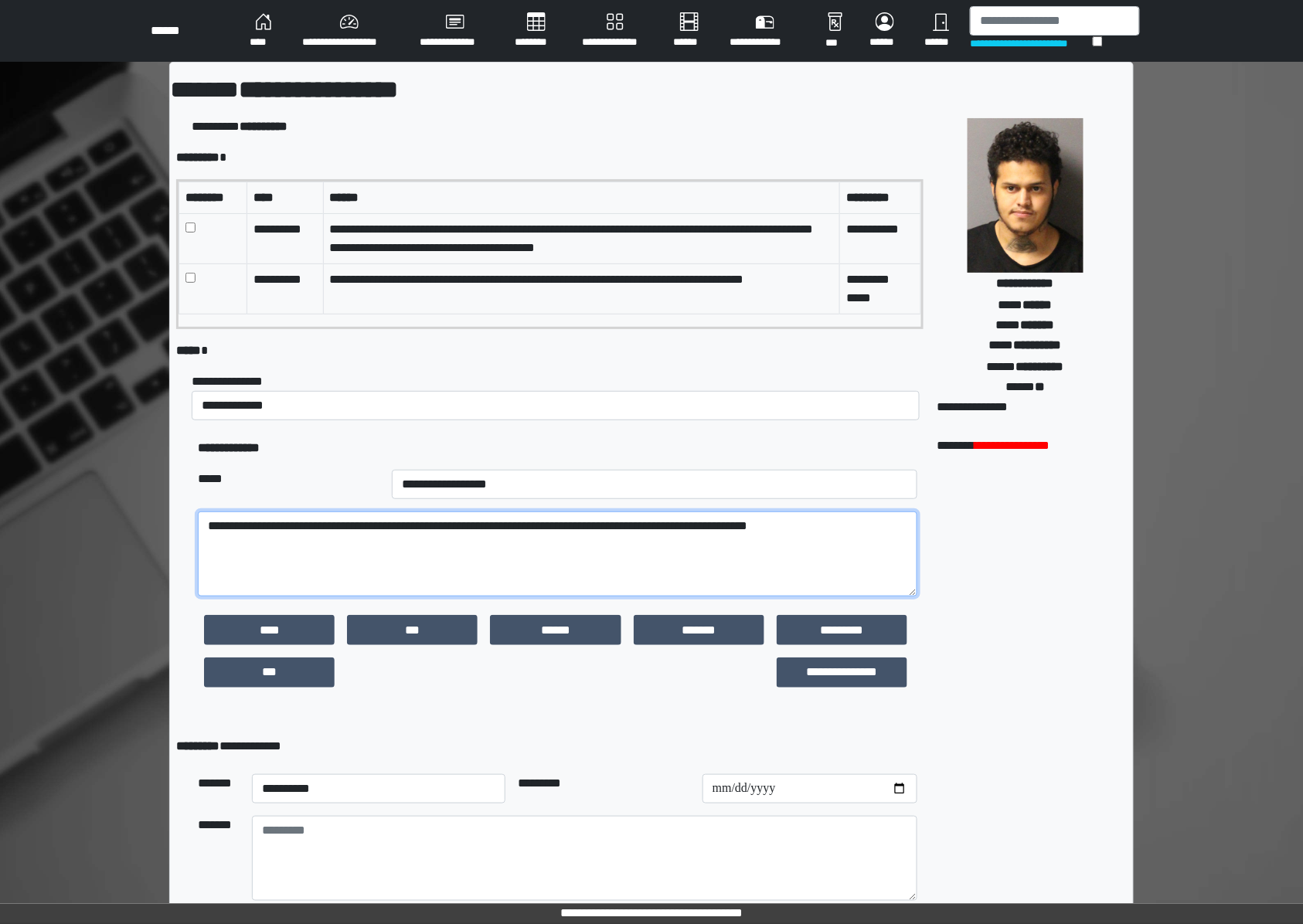 click on "**********" at bounding box center [557, 554] 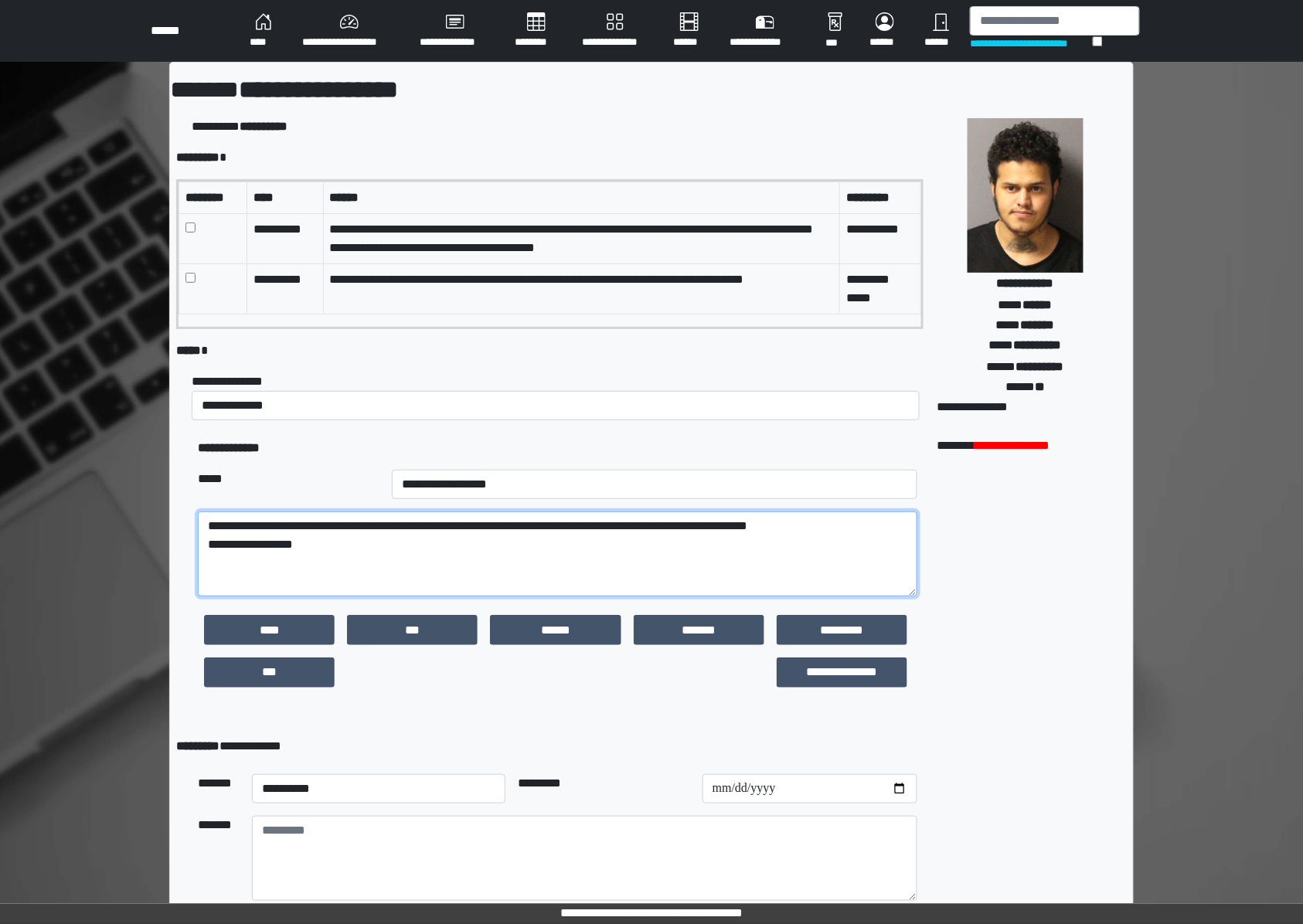 scroll, scrollTop: 84, scrollLeft: 0, axis: vertical 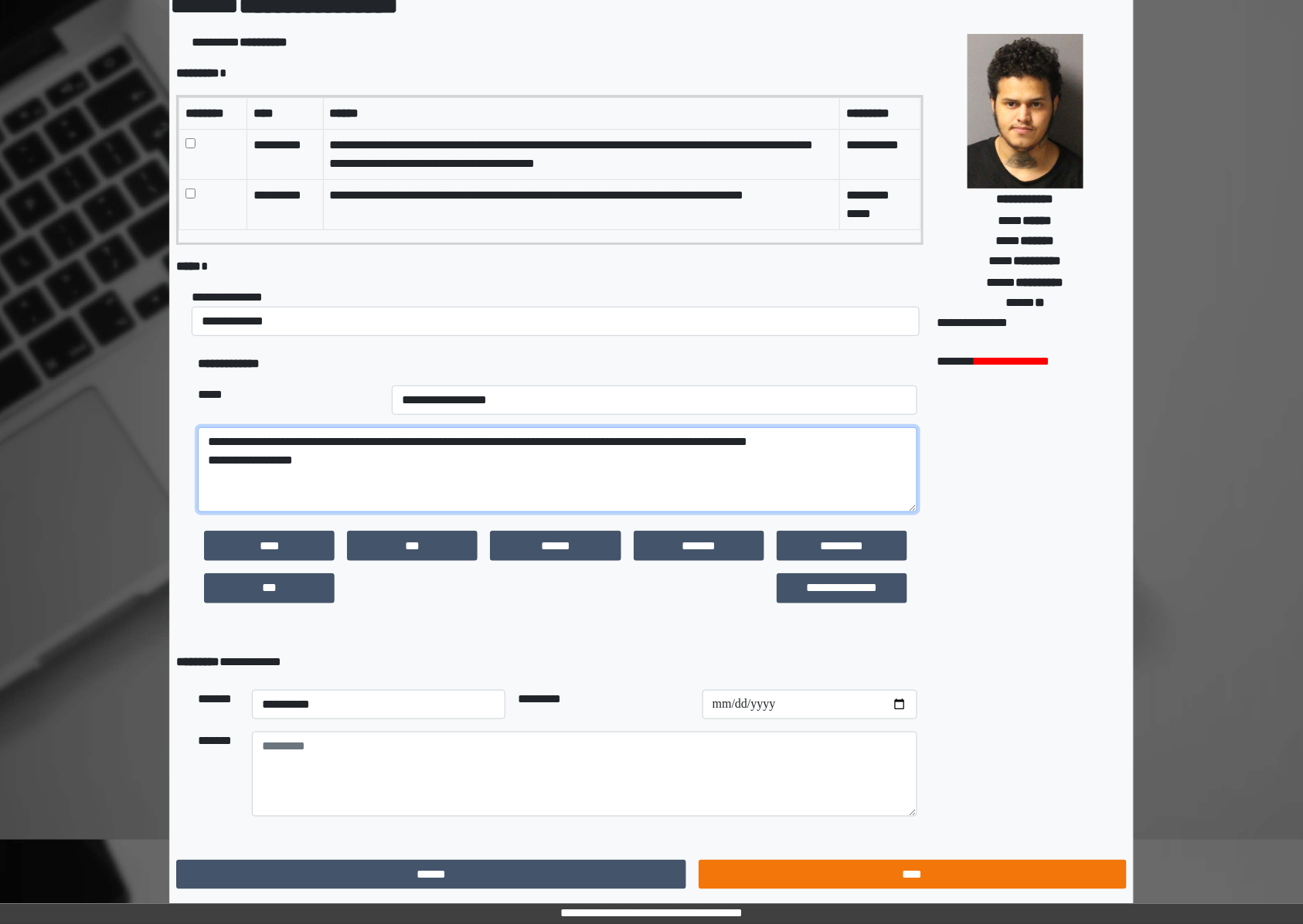 type on "**********" 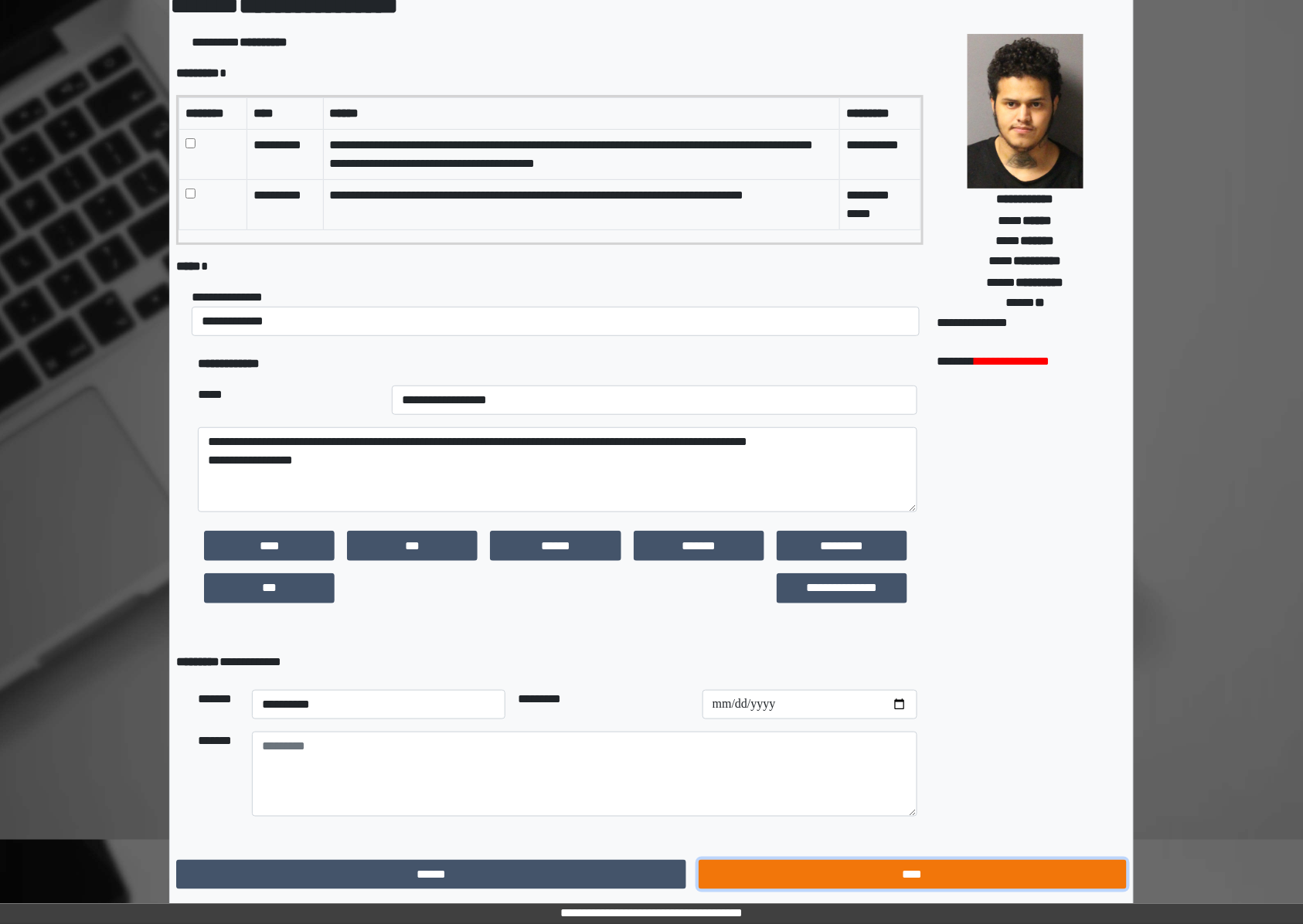 click on "****" at bounding box center (913, 875) 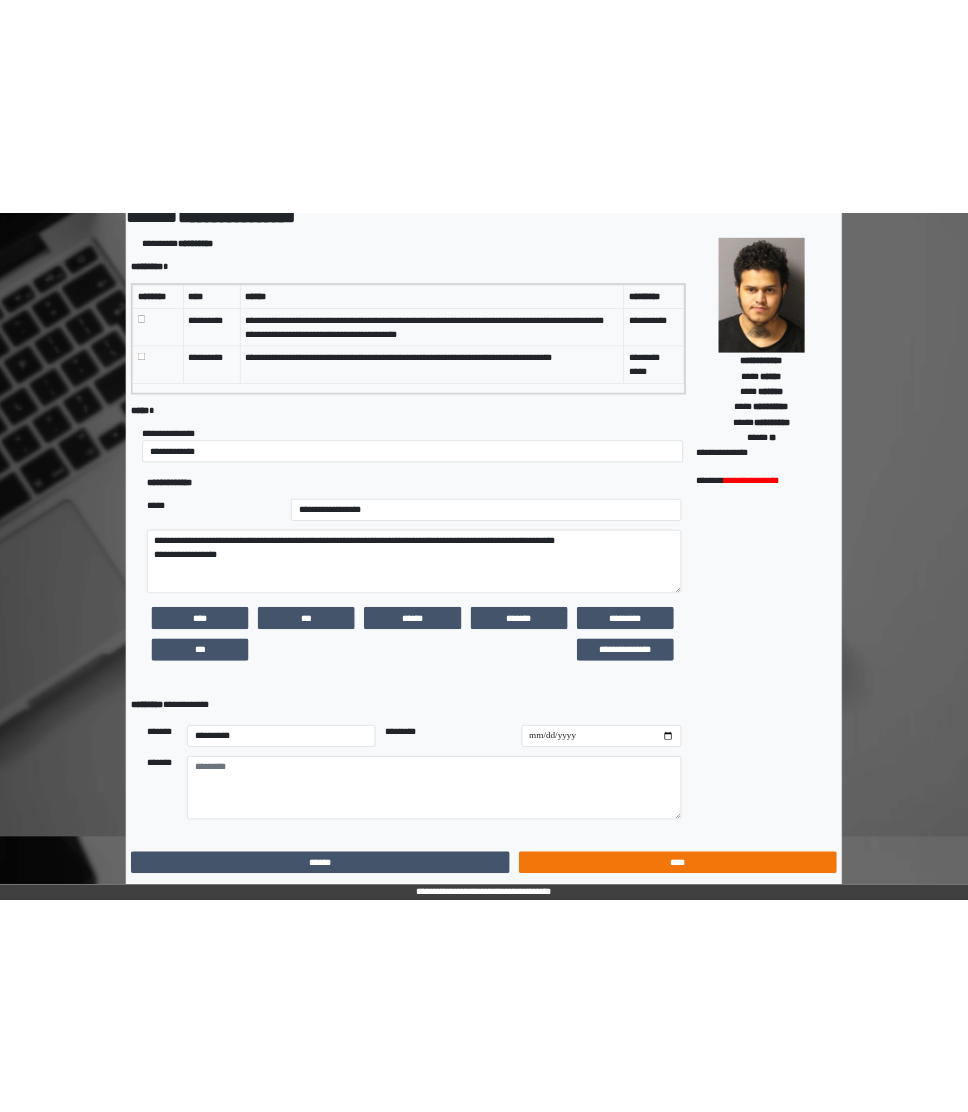 scroll, scrollTop: 0, scrollLeft: 0, axis: both 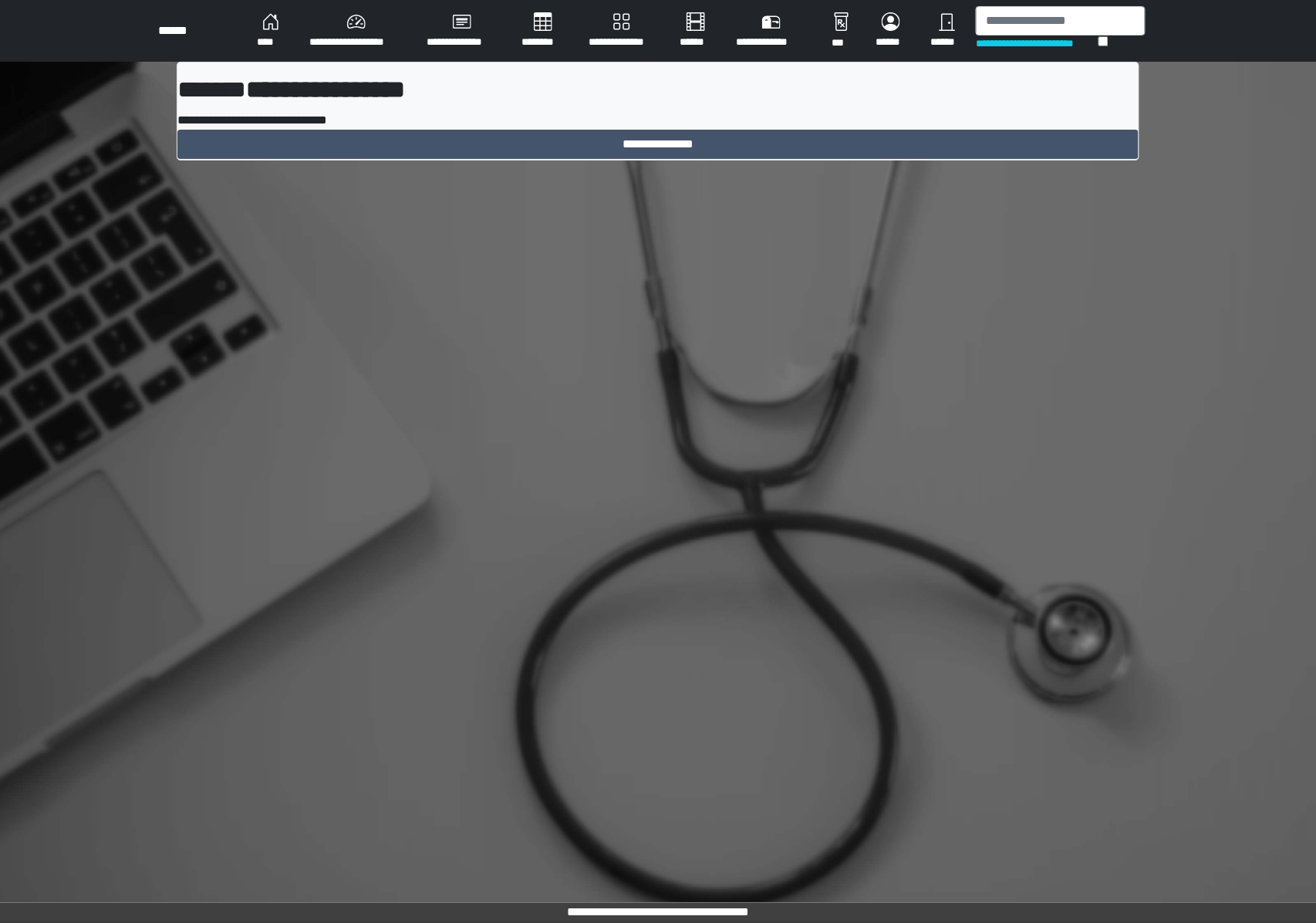 click on "****" at bounding box center [271, 31] 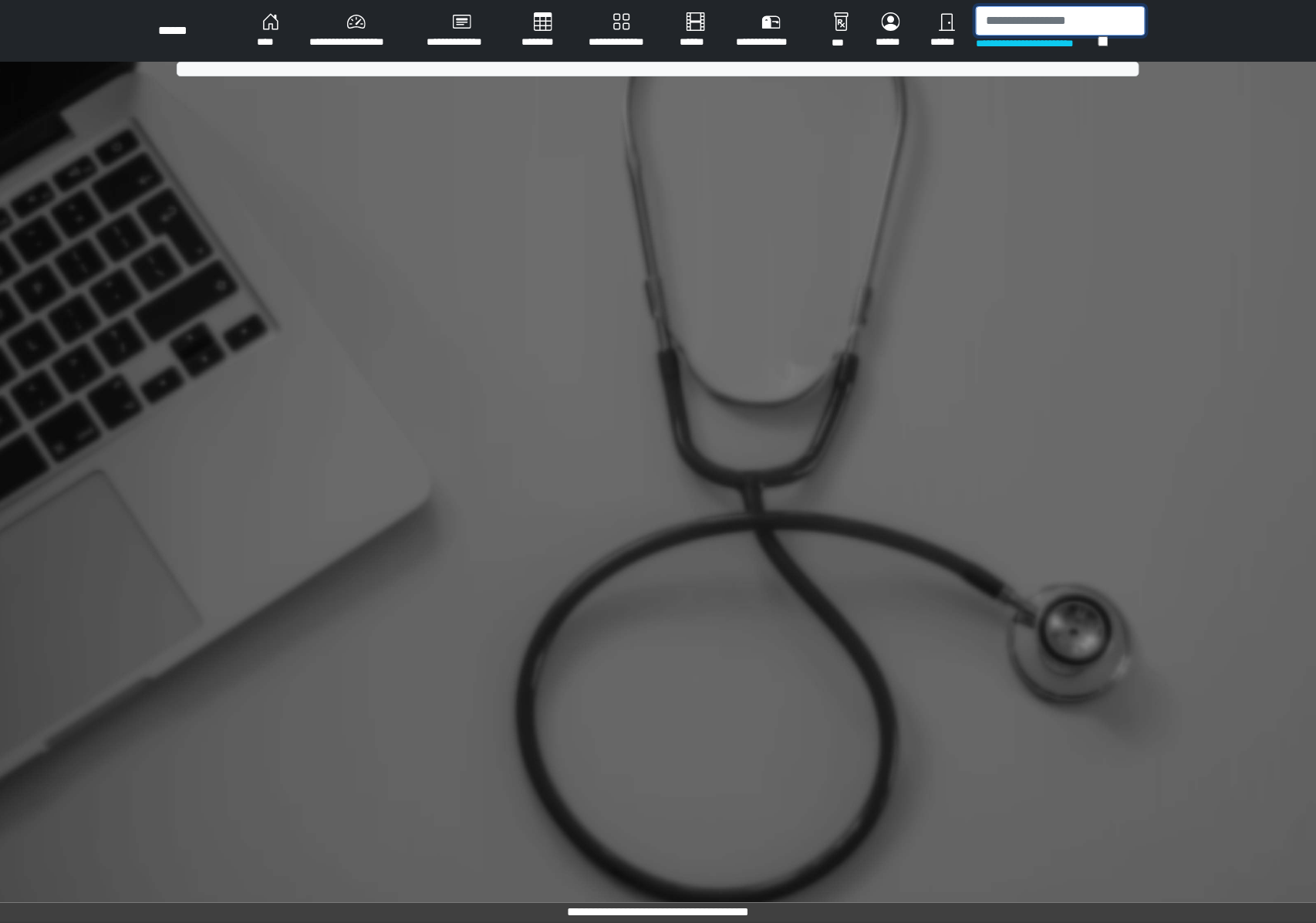 click at bounding box center [1061, 21] 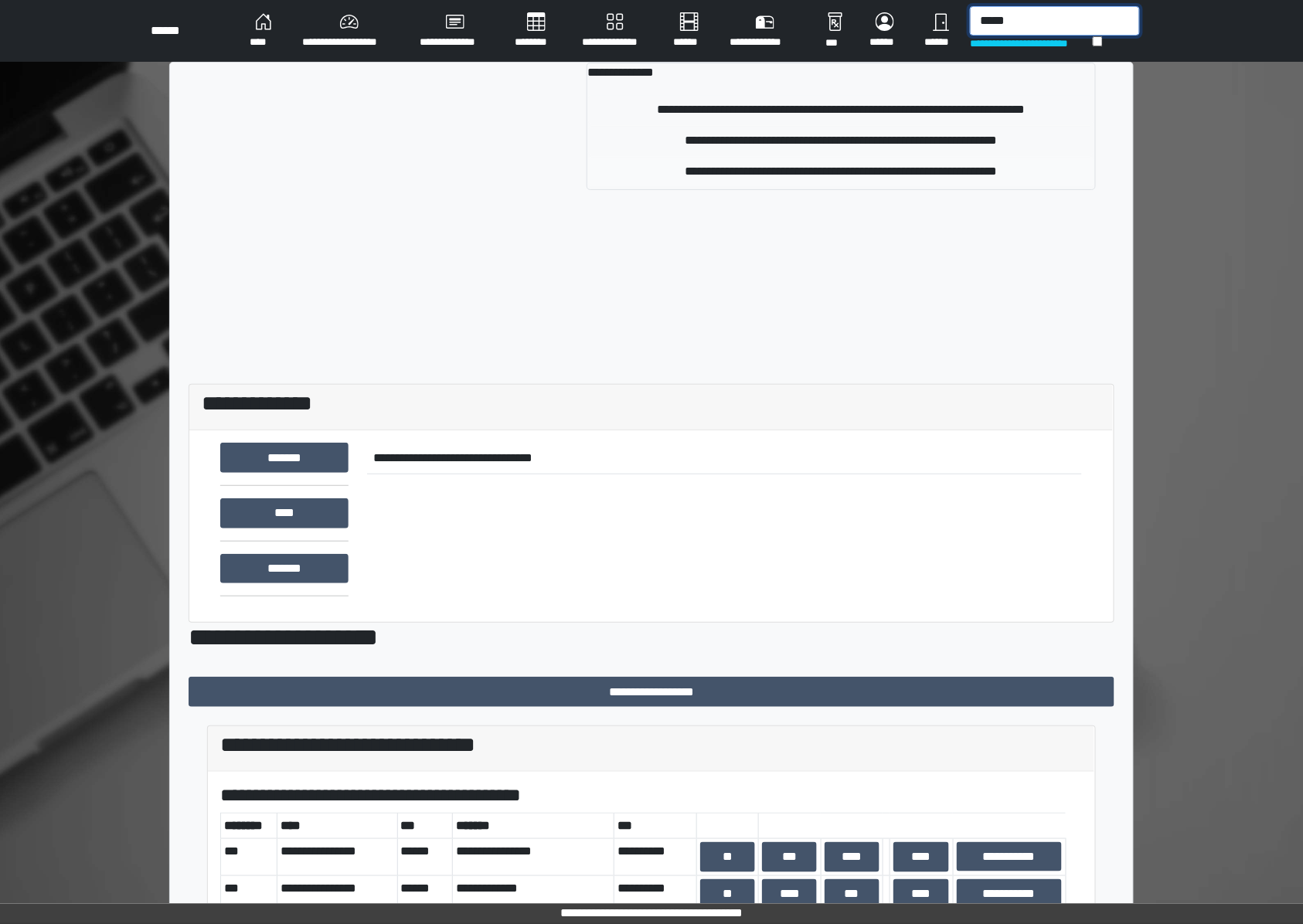 type on "*****" 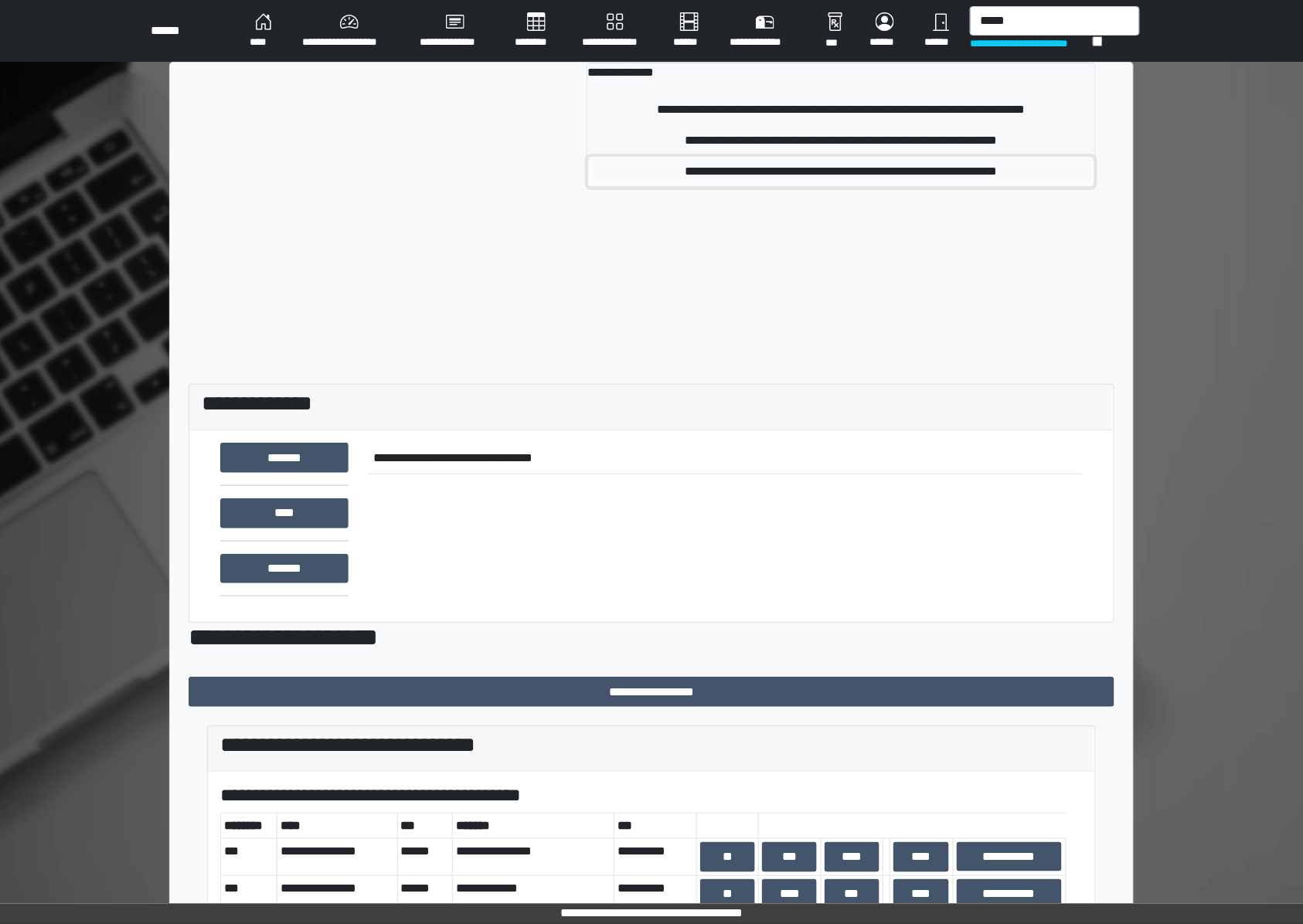 click on "**********" at bounding box center [841, 172] 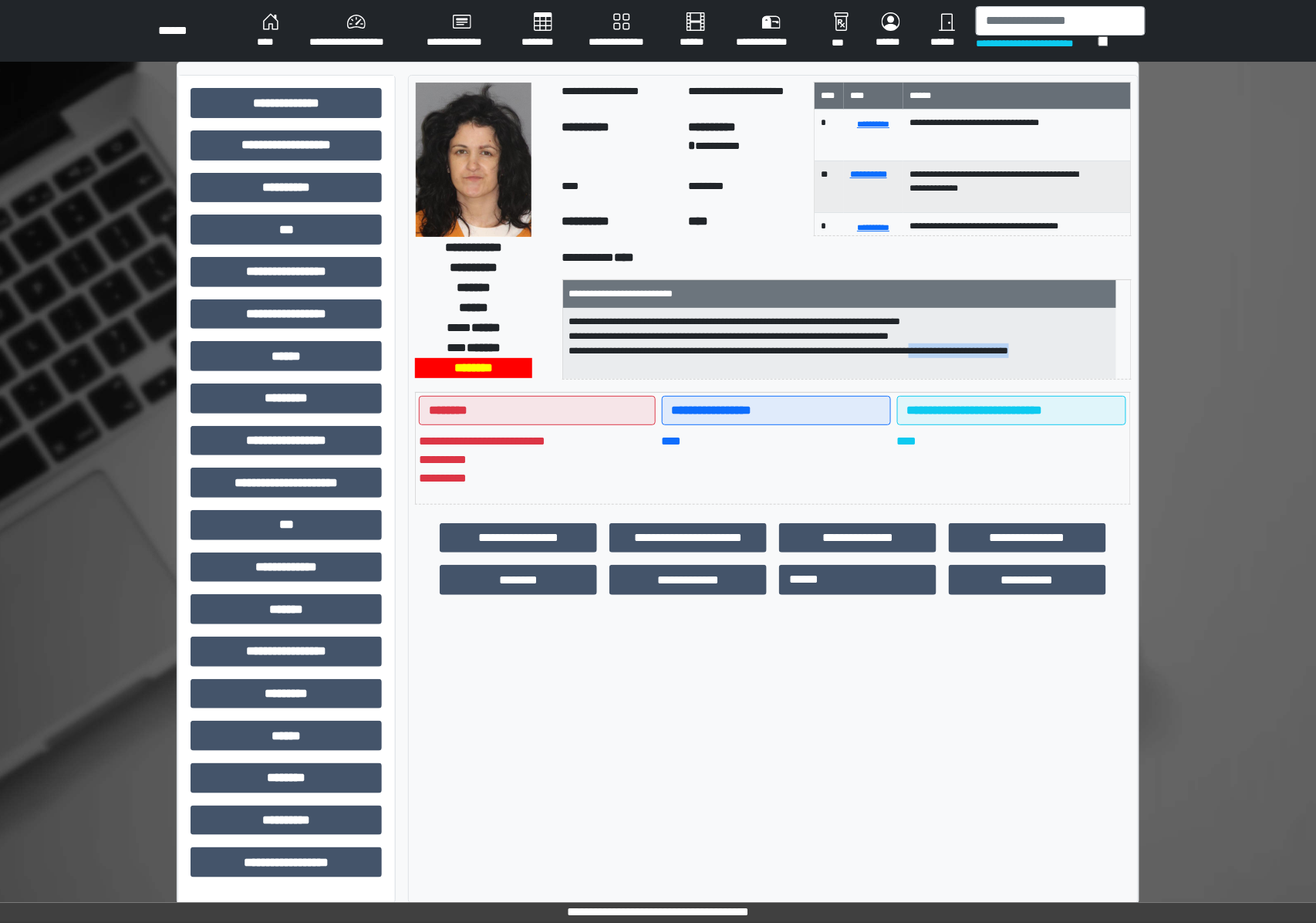 drag, startPoint x: 1011, startPoint y: 355, endPoint x: 1088, endPoint y: 365, distance: 77.64664 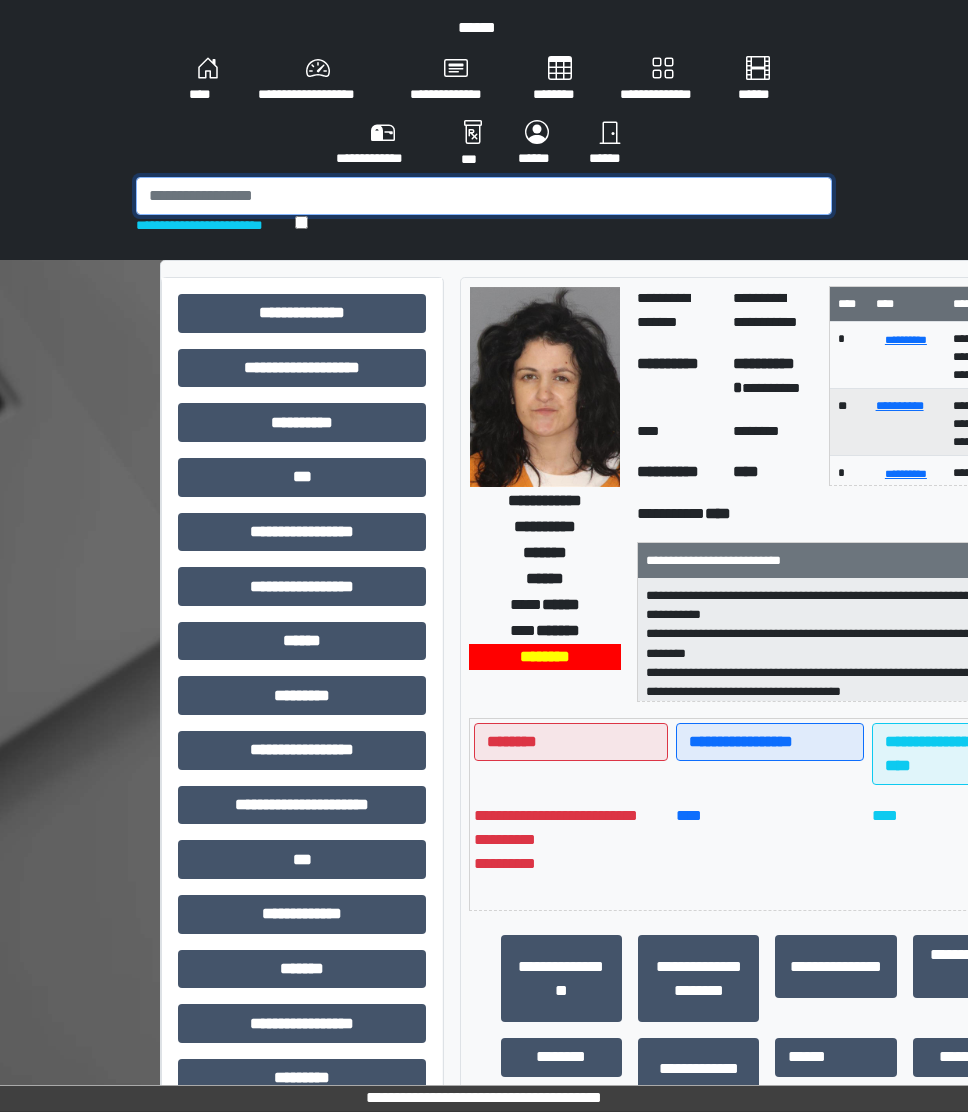 click at bounding box center [484, 196] 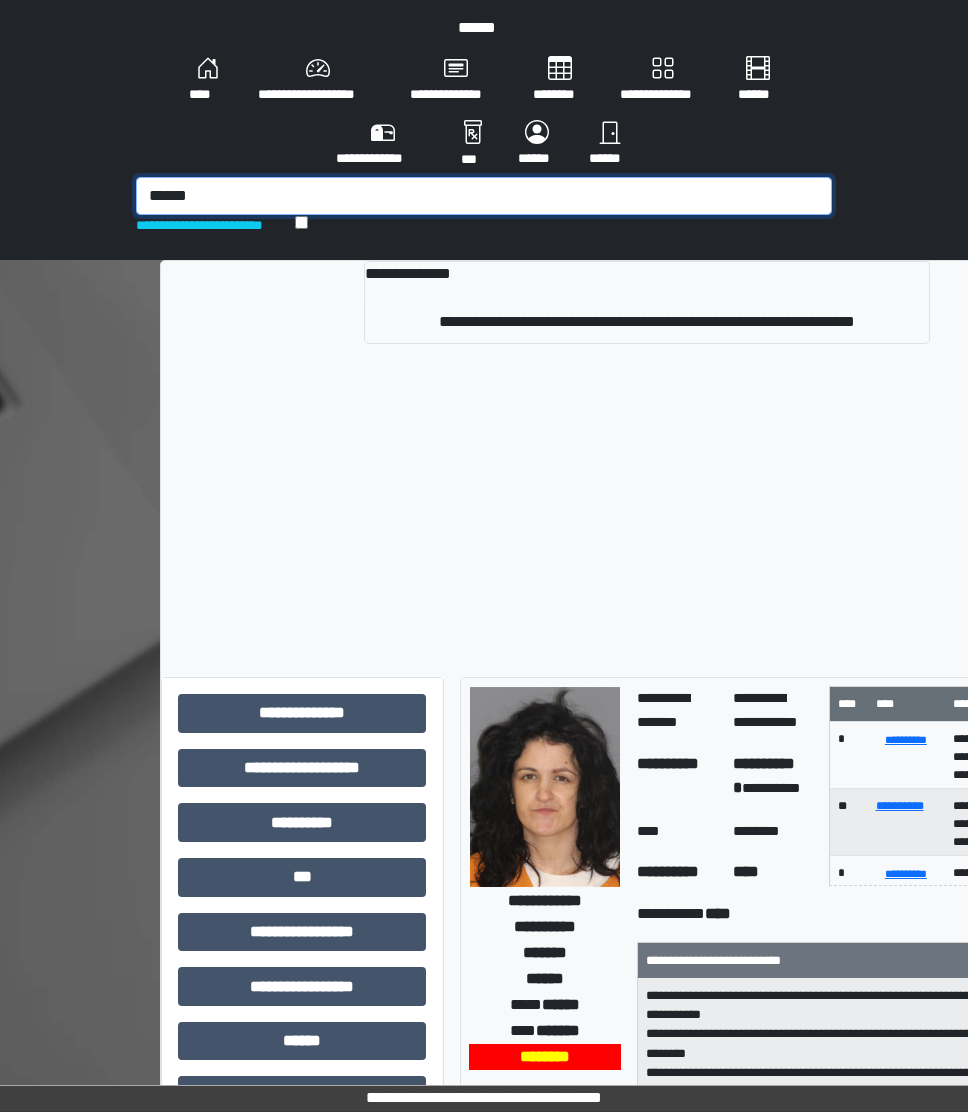 type on "******" 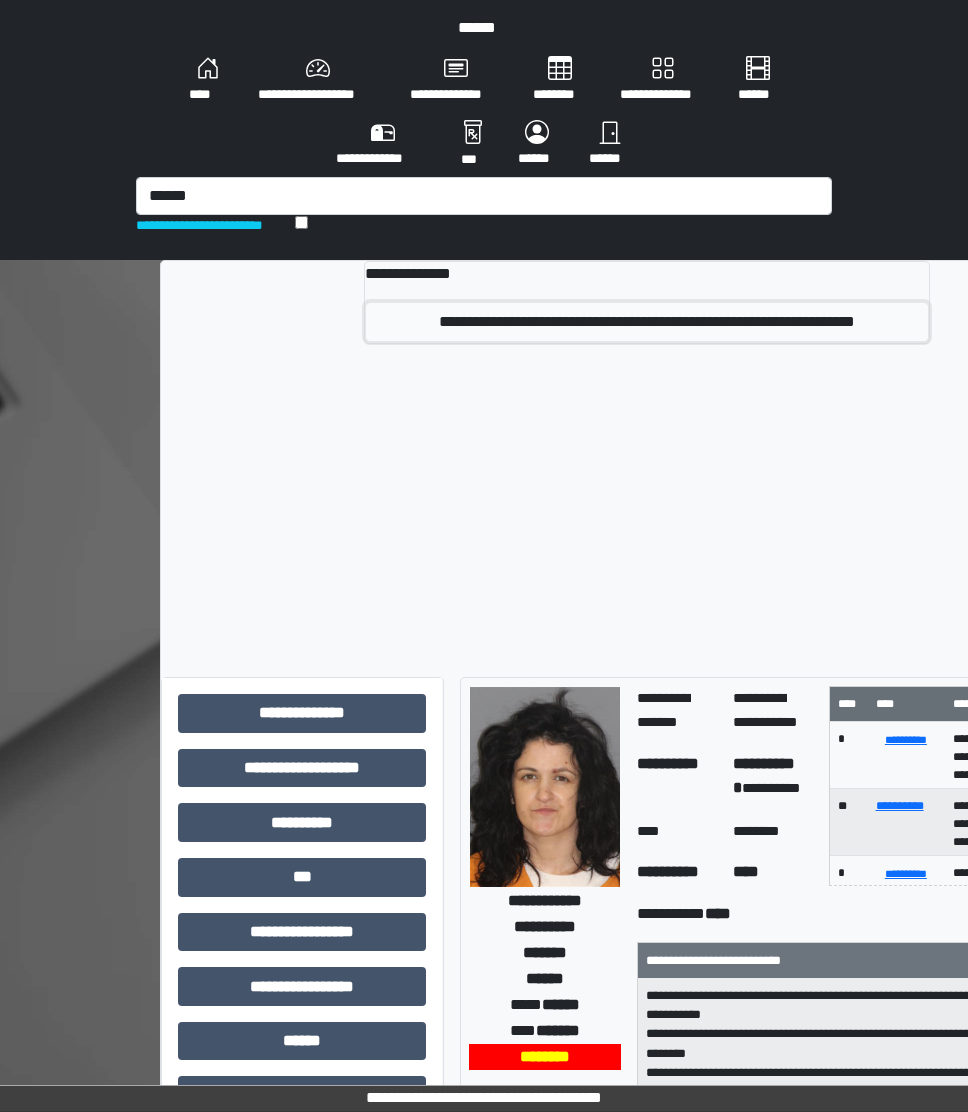 click on "**********" at bounding box center [647, 322] 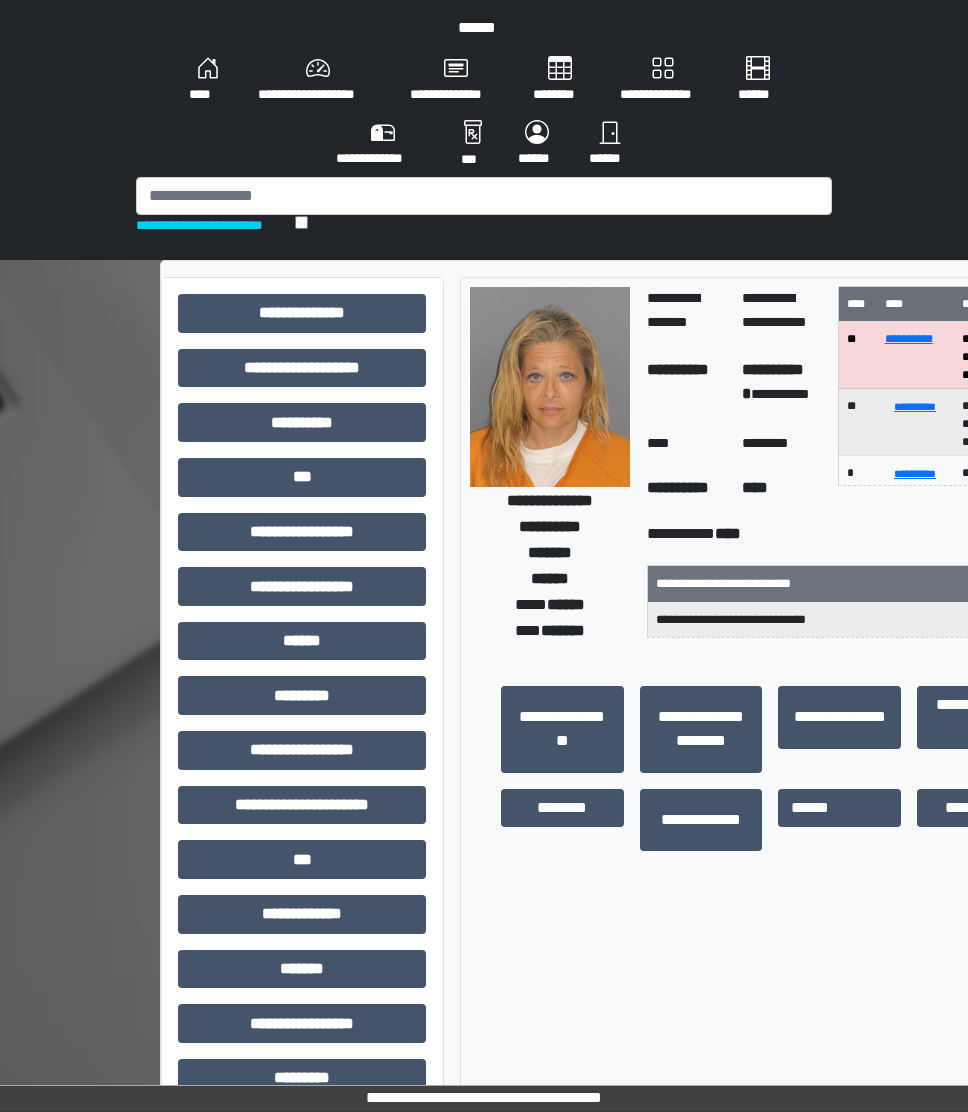 drag, startPoint x: 440, startPoint y: 342, endPoint x: 434, endPoint y: 506, distance: 164.10973 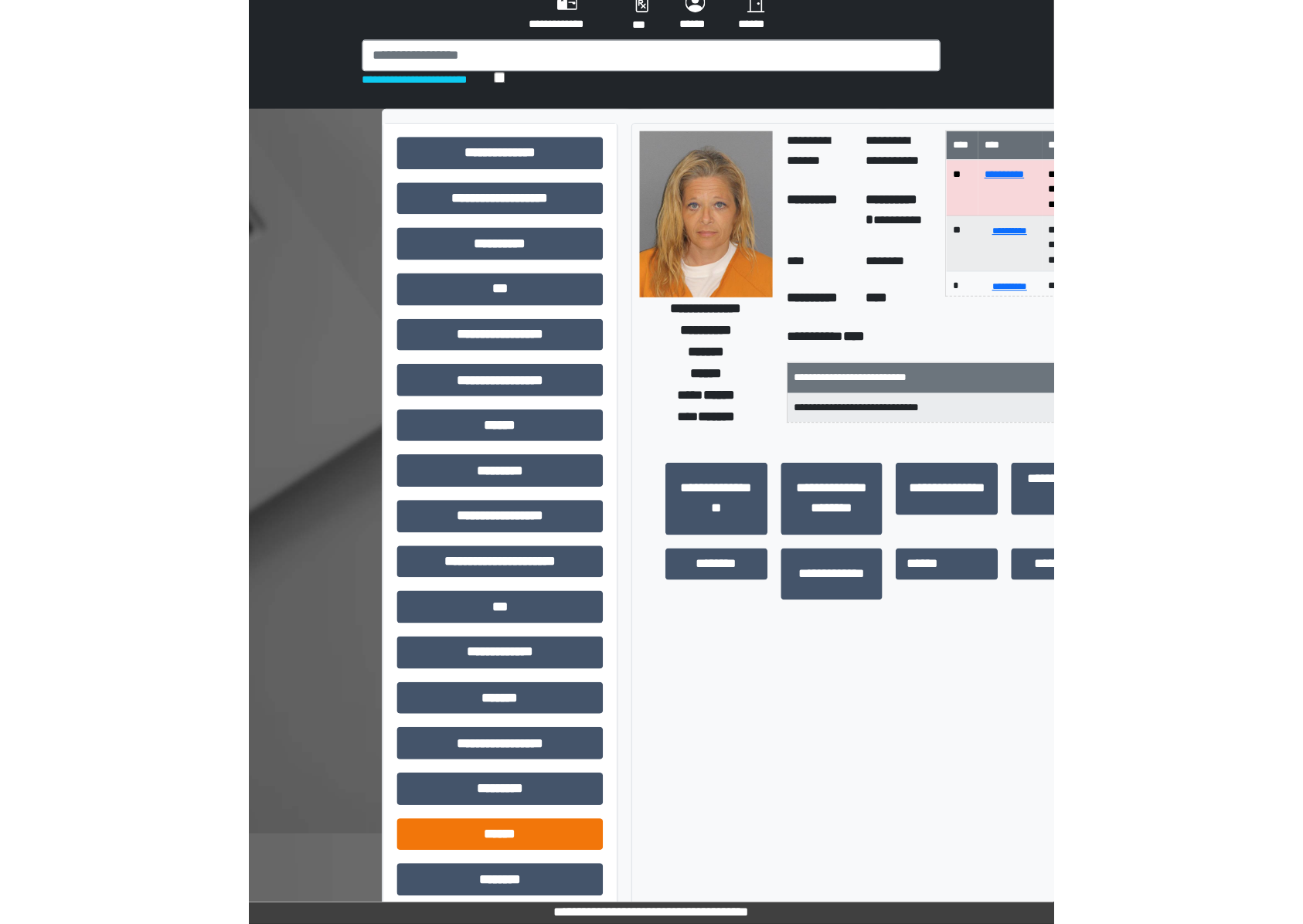 scroll, scrollTop: 198, scrollLeft: 0, axis: vertical 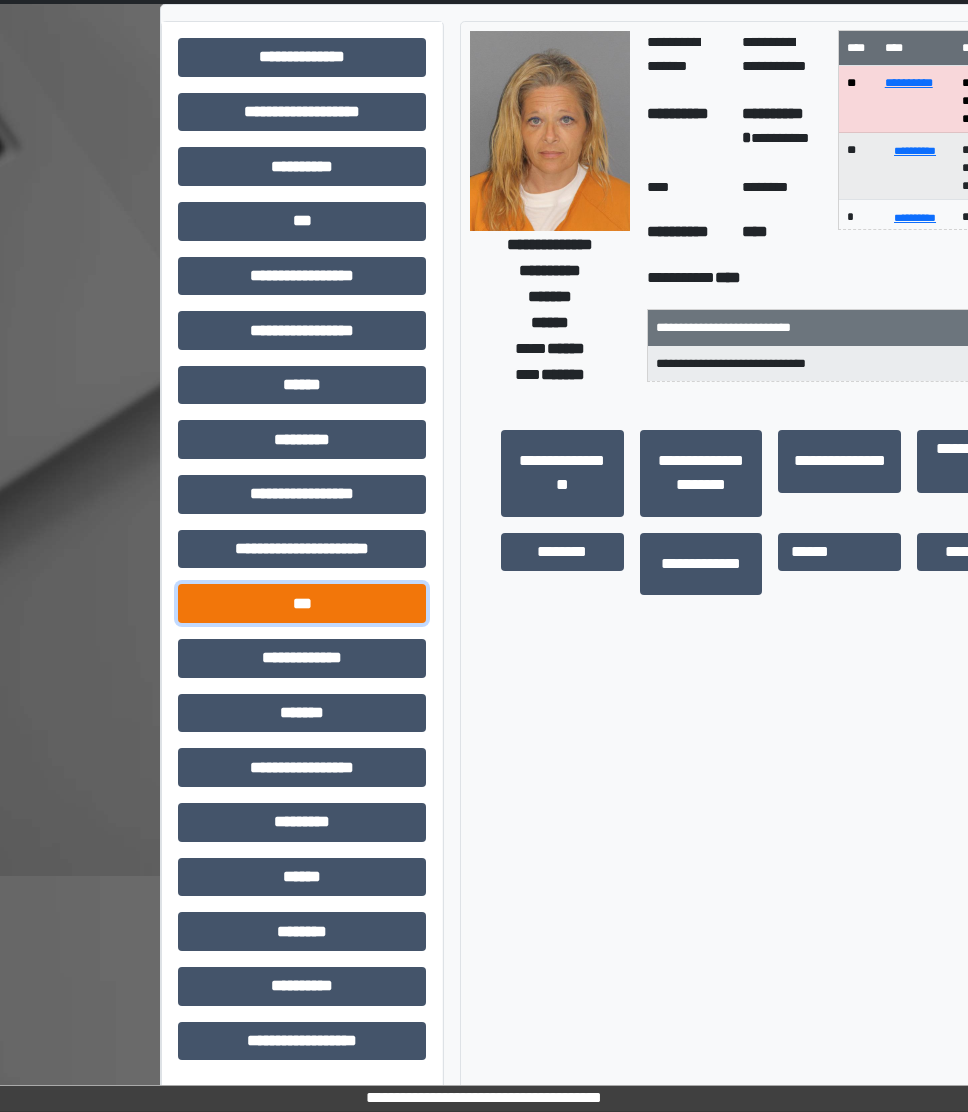 click on "***" at bounding box center (302, 603) 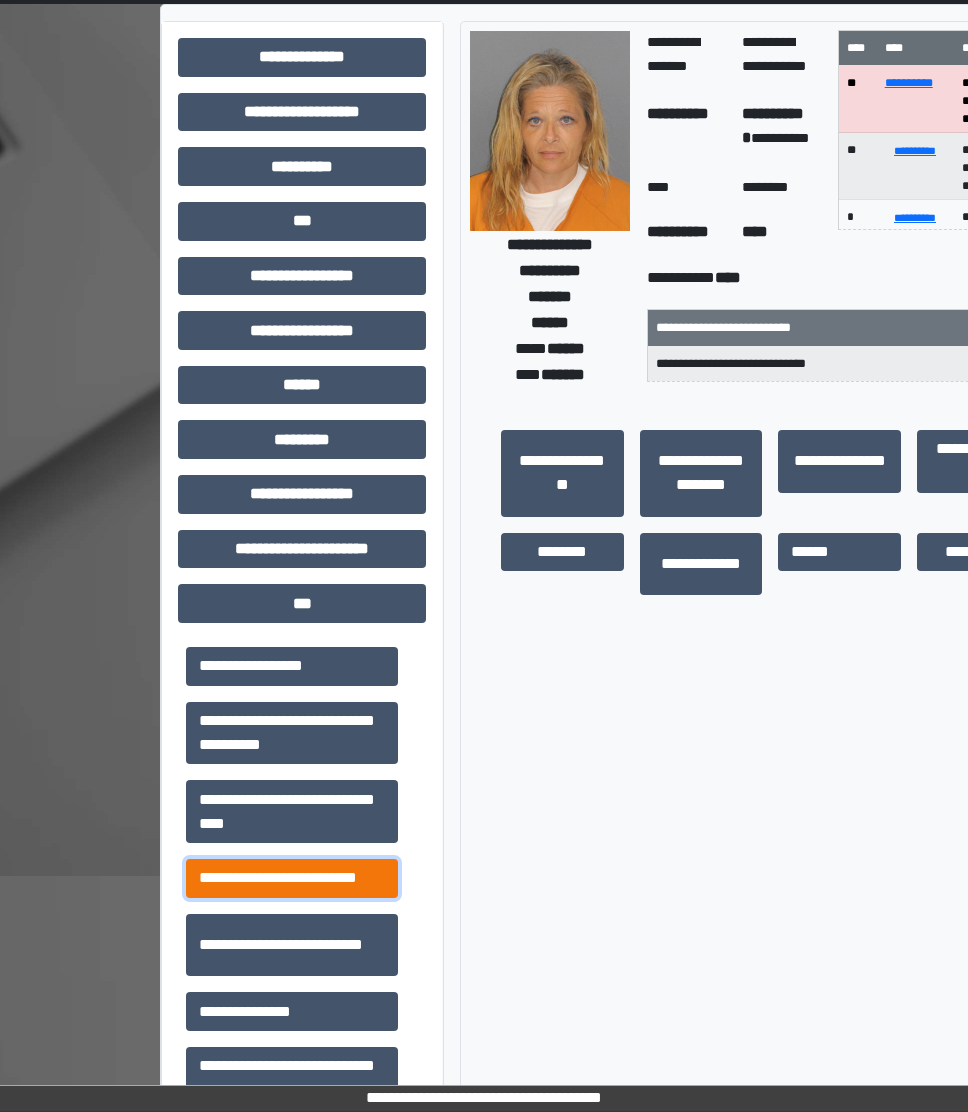 click on "**********" at bounding box center (292, 878) 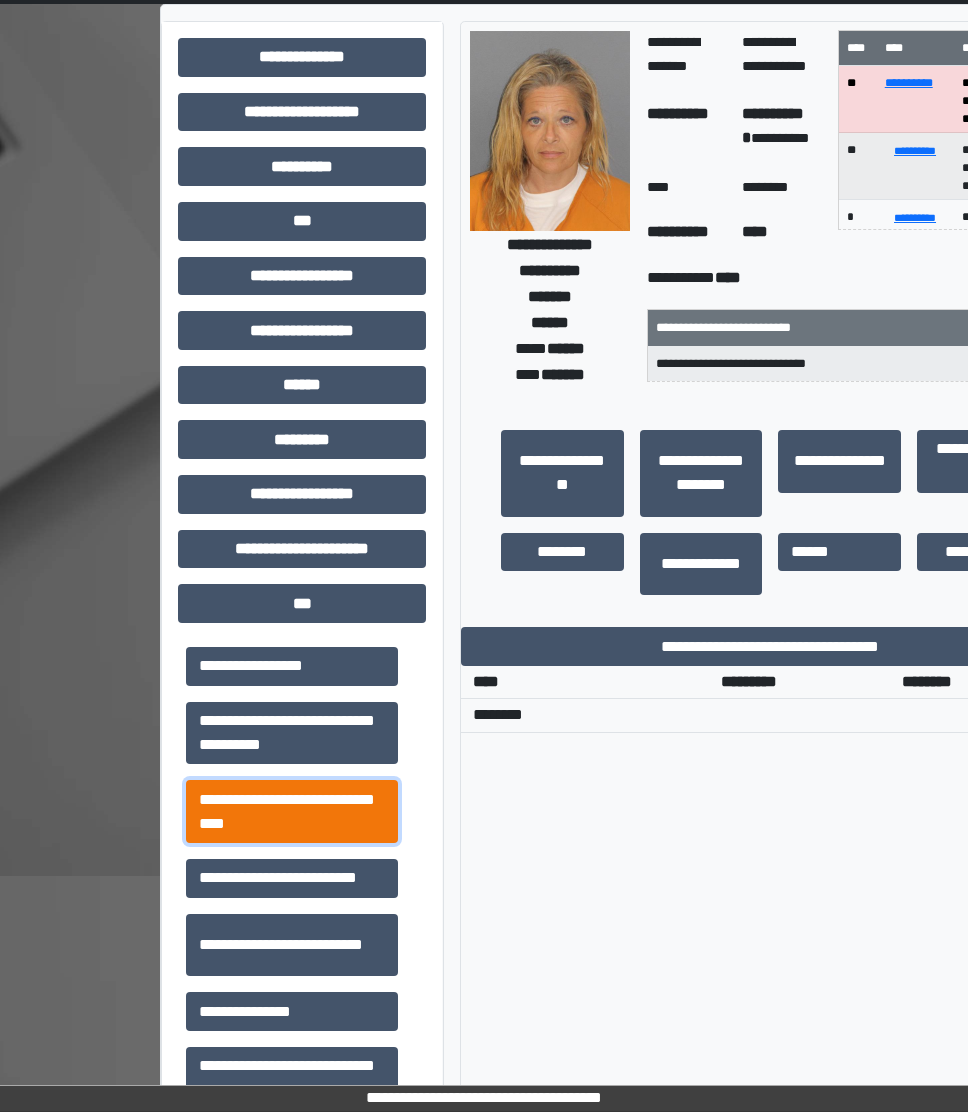 click on "**********" at bounding box center [292, 811] 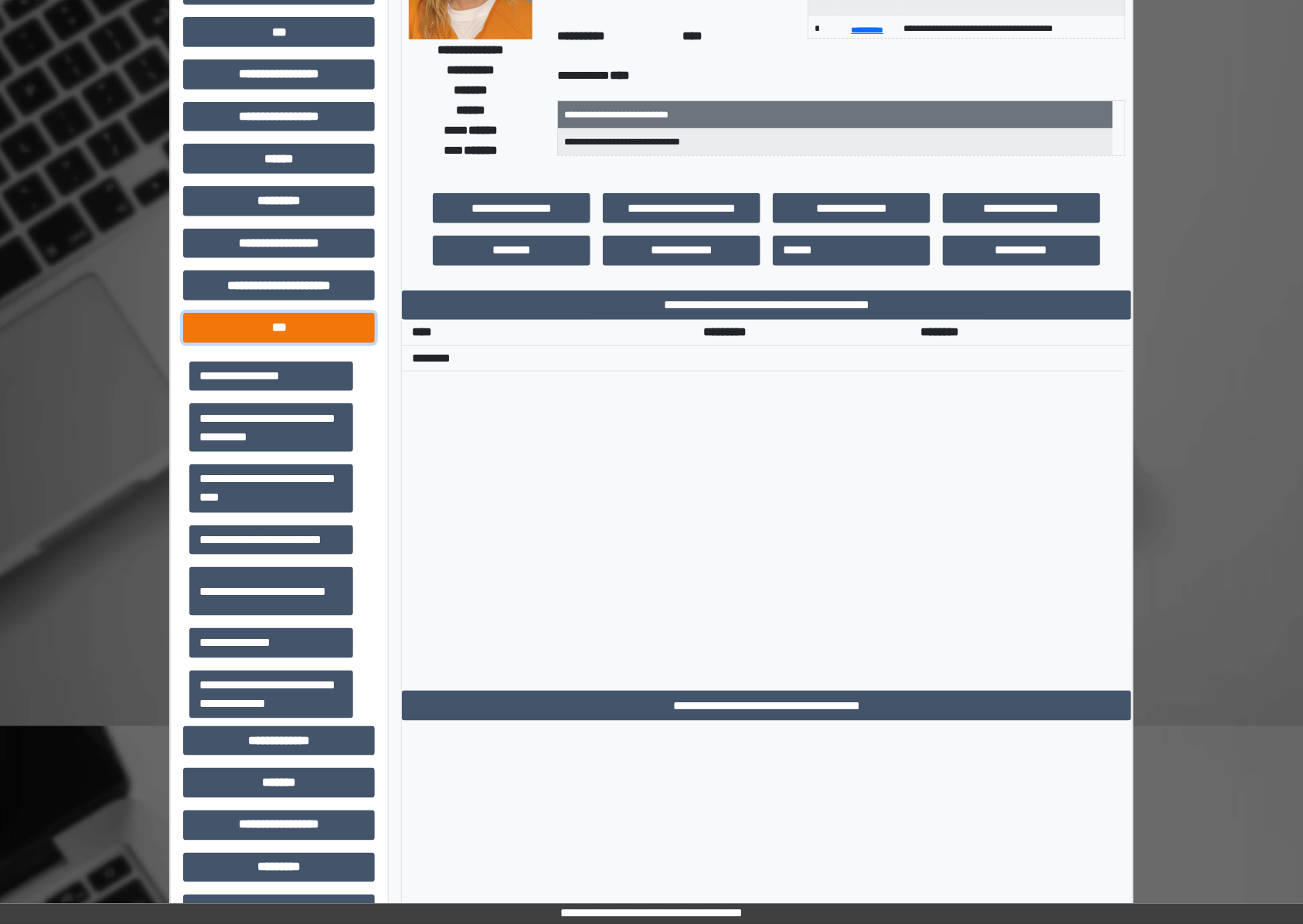 click on "***" at bounding box center [279, 328] 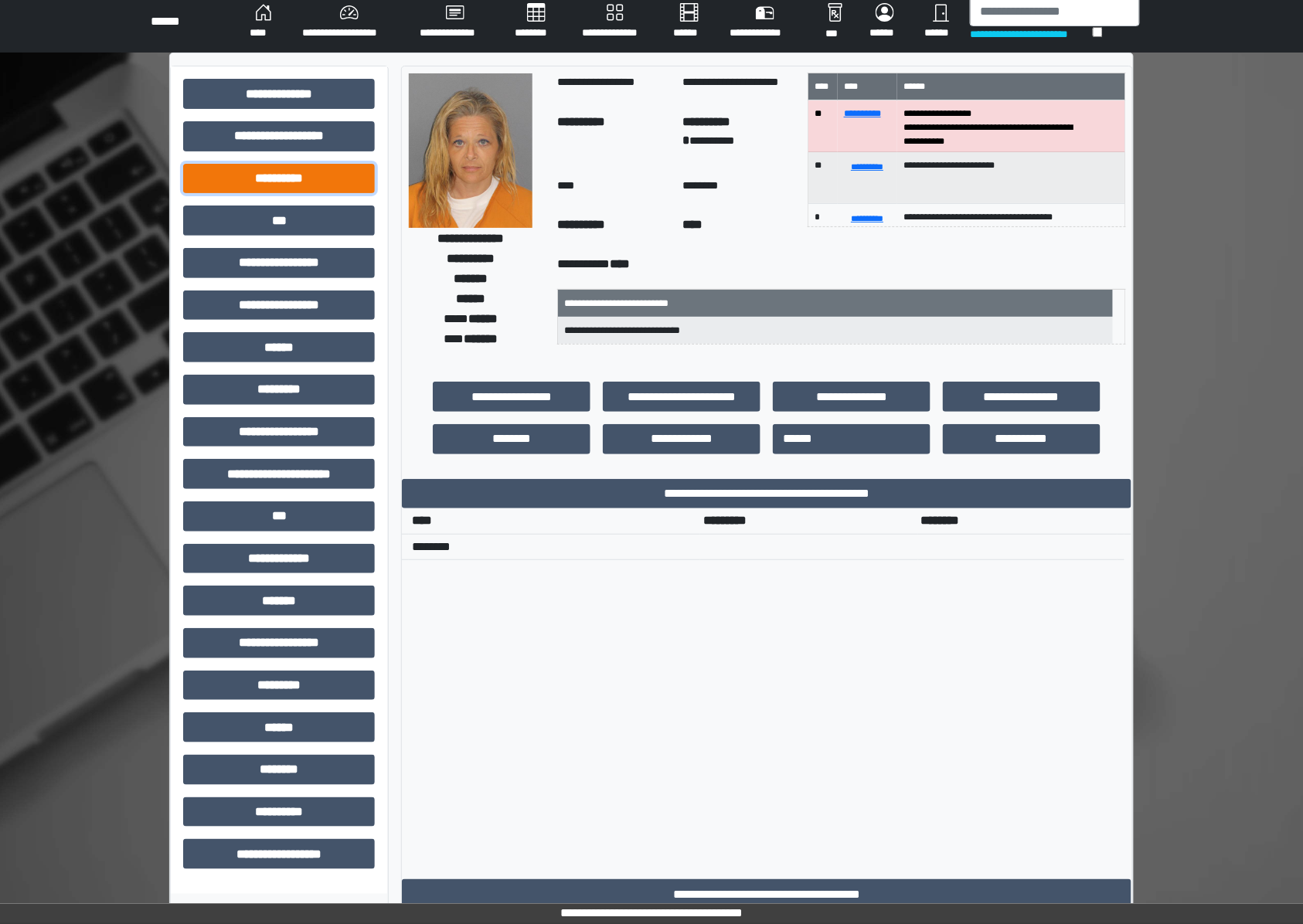 click on "**********" at bounding box center [279, 178] 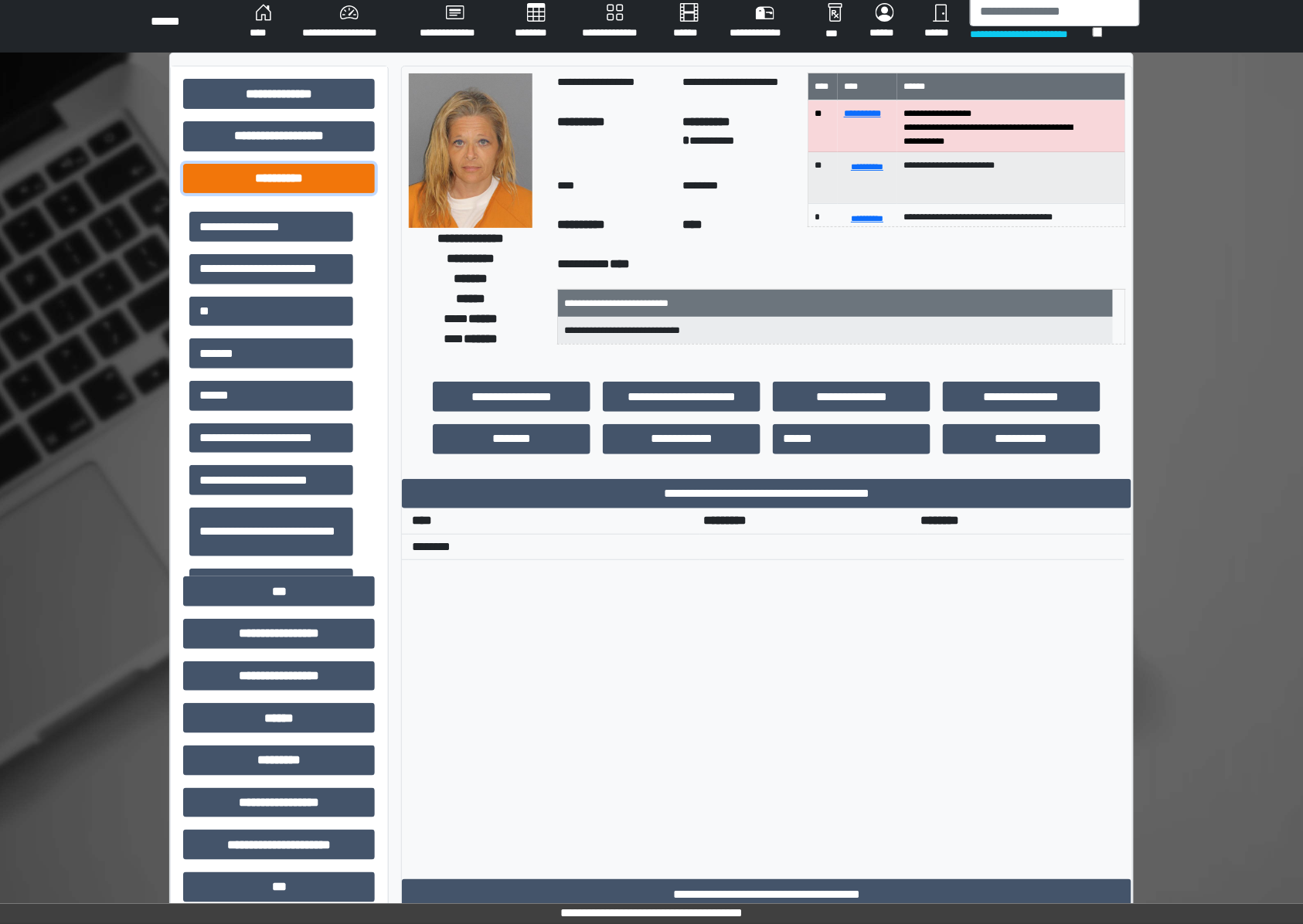 click on "**********" at bounding box center (279, 178) 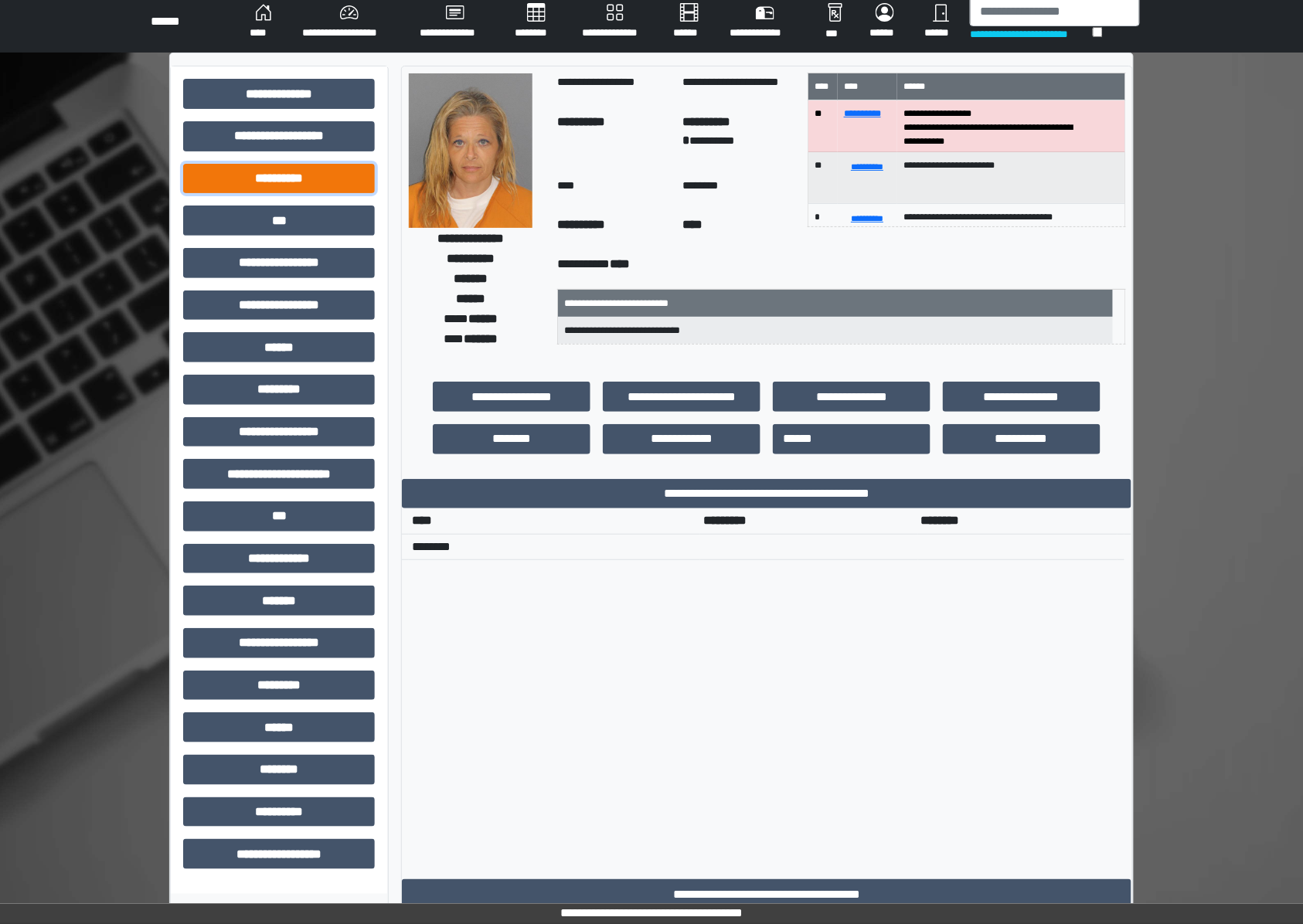 click on "**********" at bounding box center (279, 178) 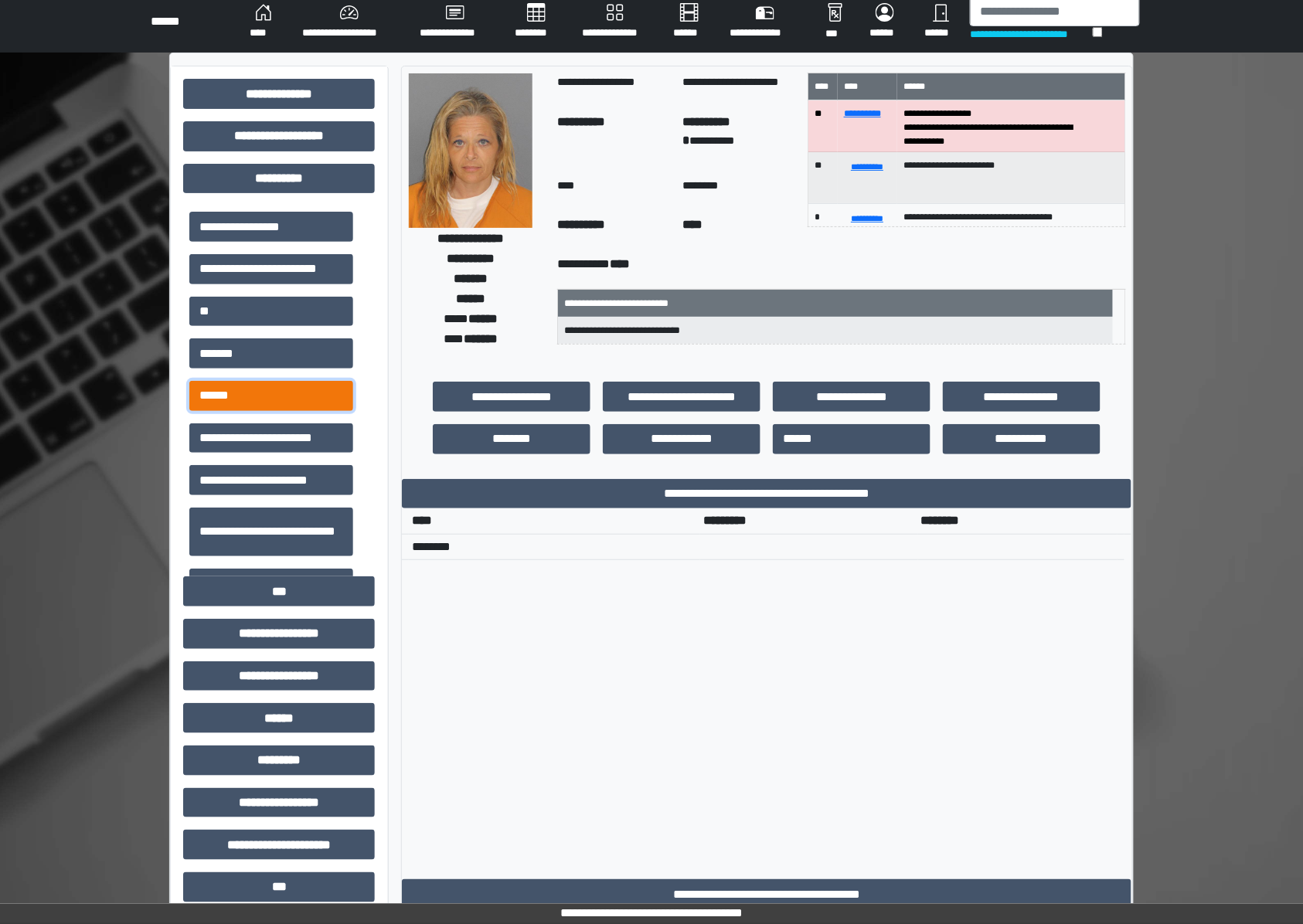 click on "******" at bounding box center [271, 396] 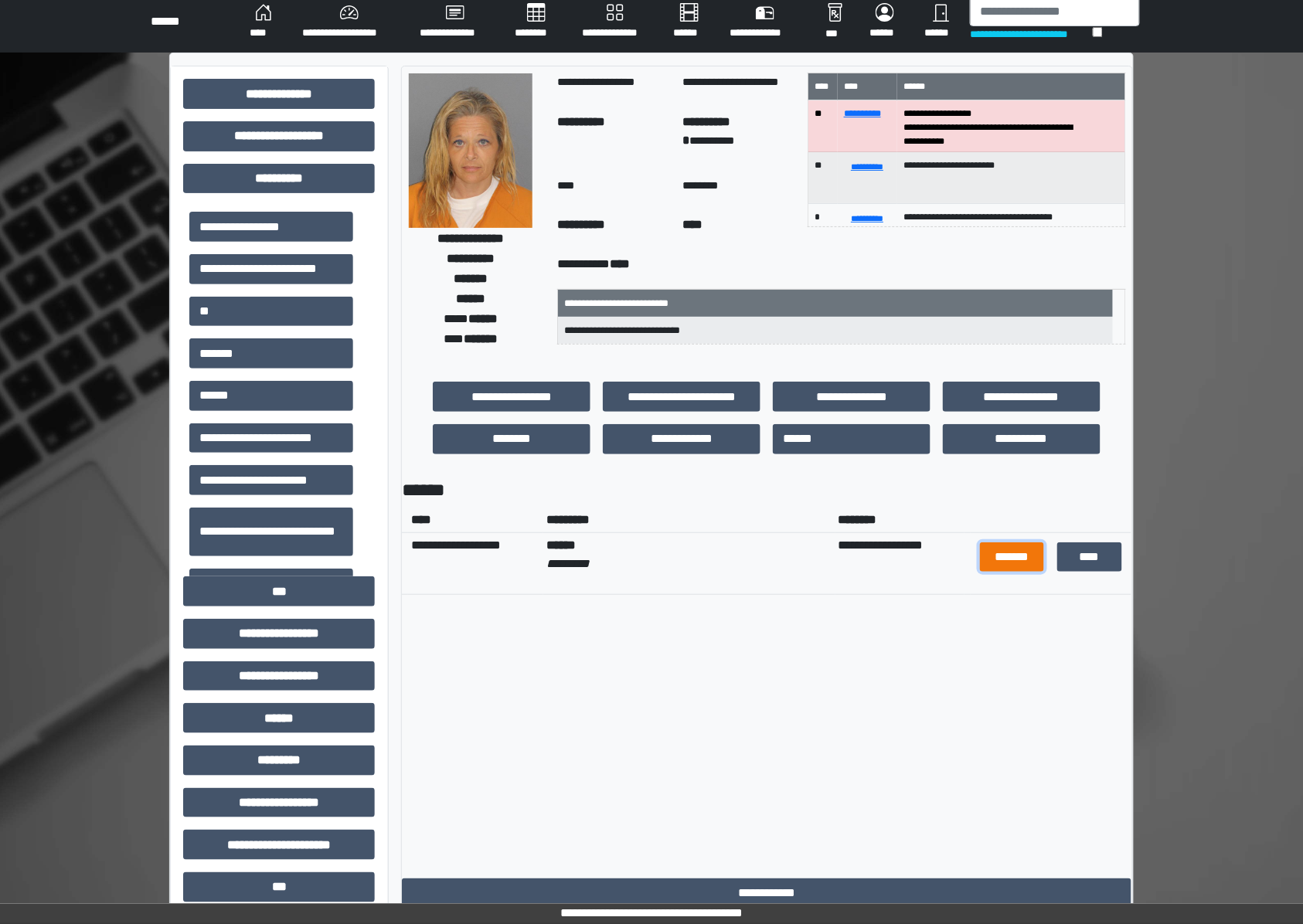 click on "*******" at bounding box center (1012, 557) 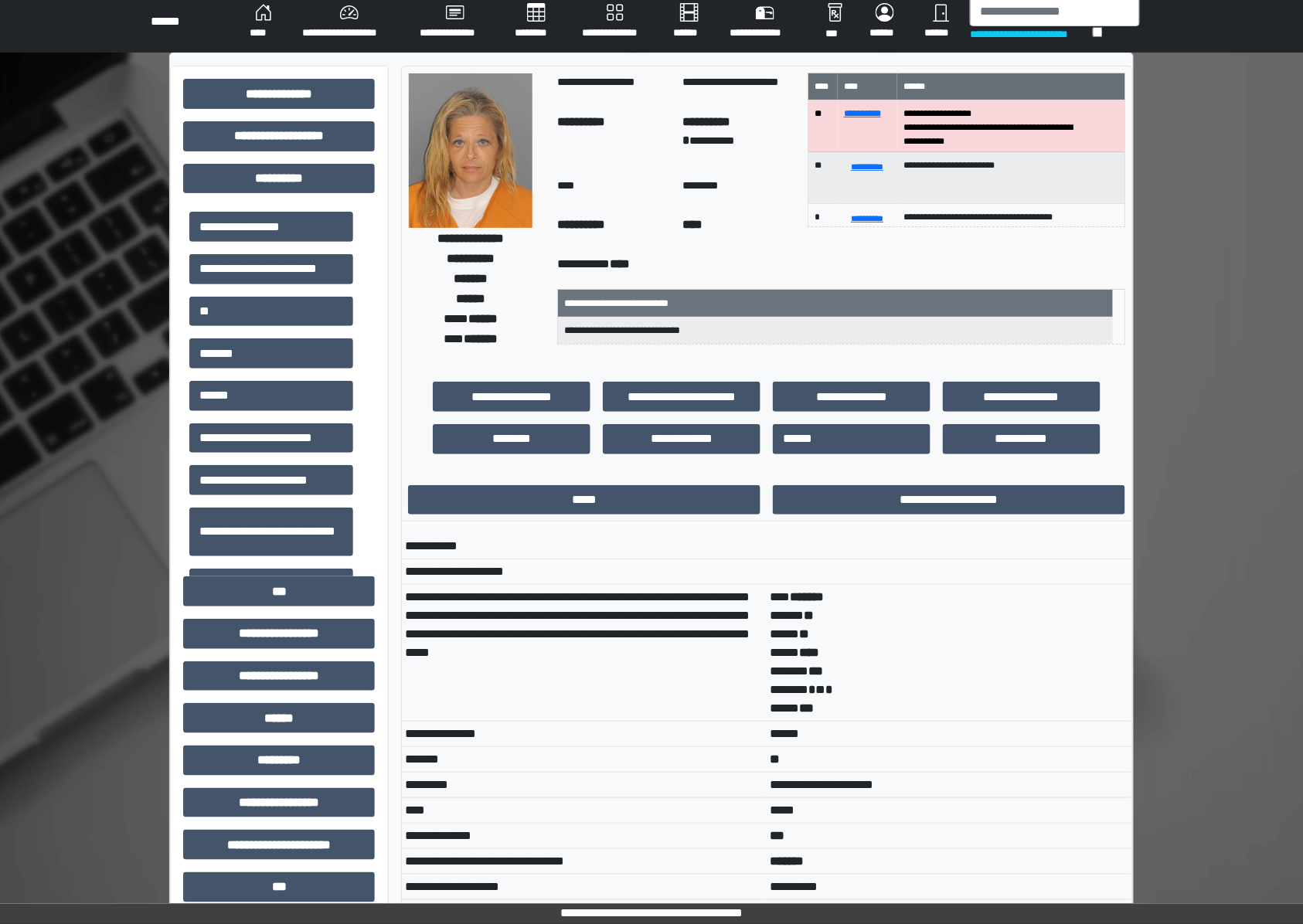 click on "*** ******* ****** ** ***** ** ***** **** ******* *** ******* * * * ***** ***" at bounding box center (949, 653) 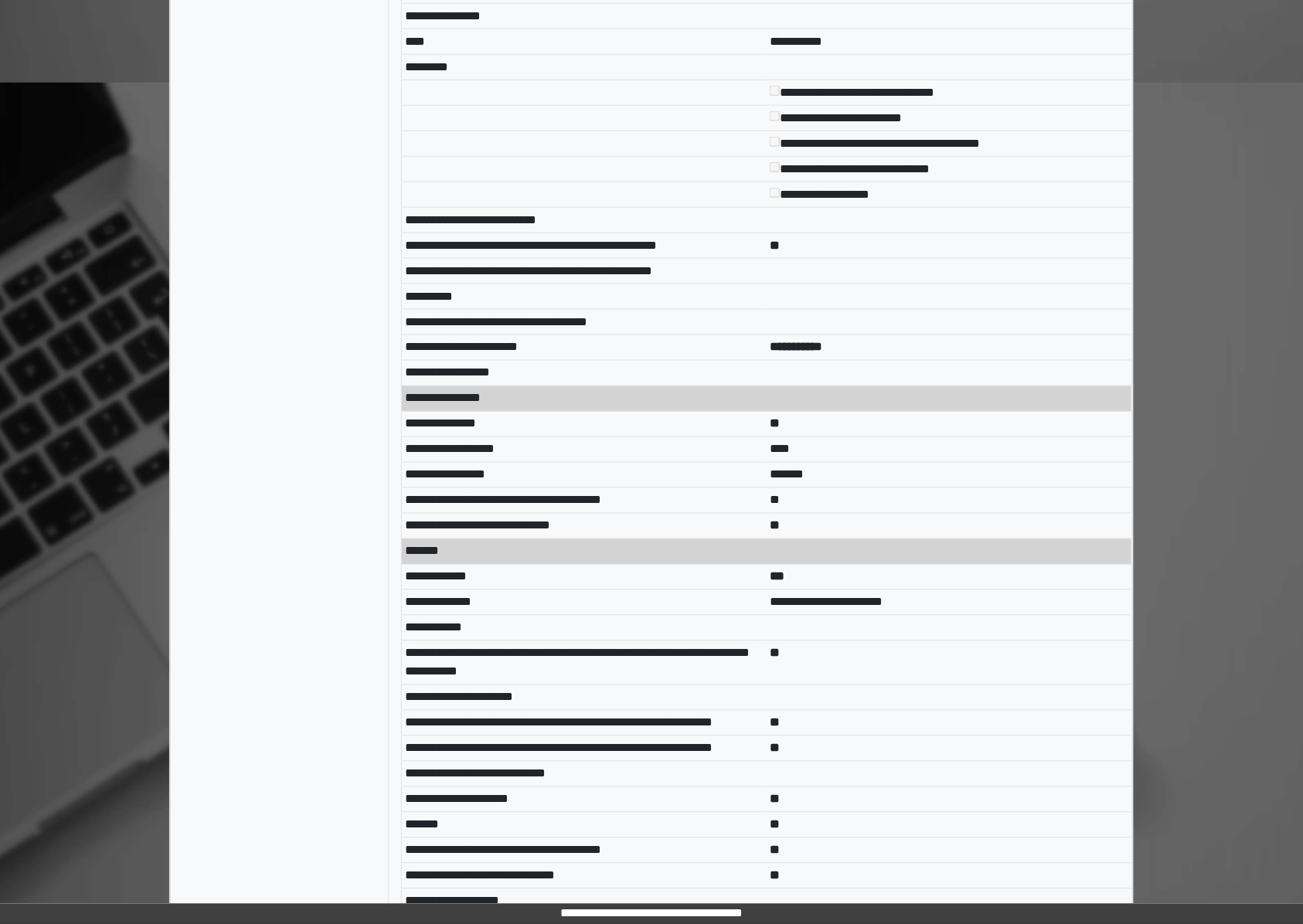 scroll, scrollTop: 3533, scrollLeft: 0, axis: vertical 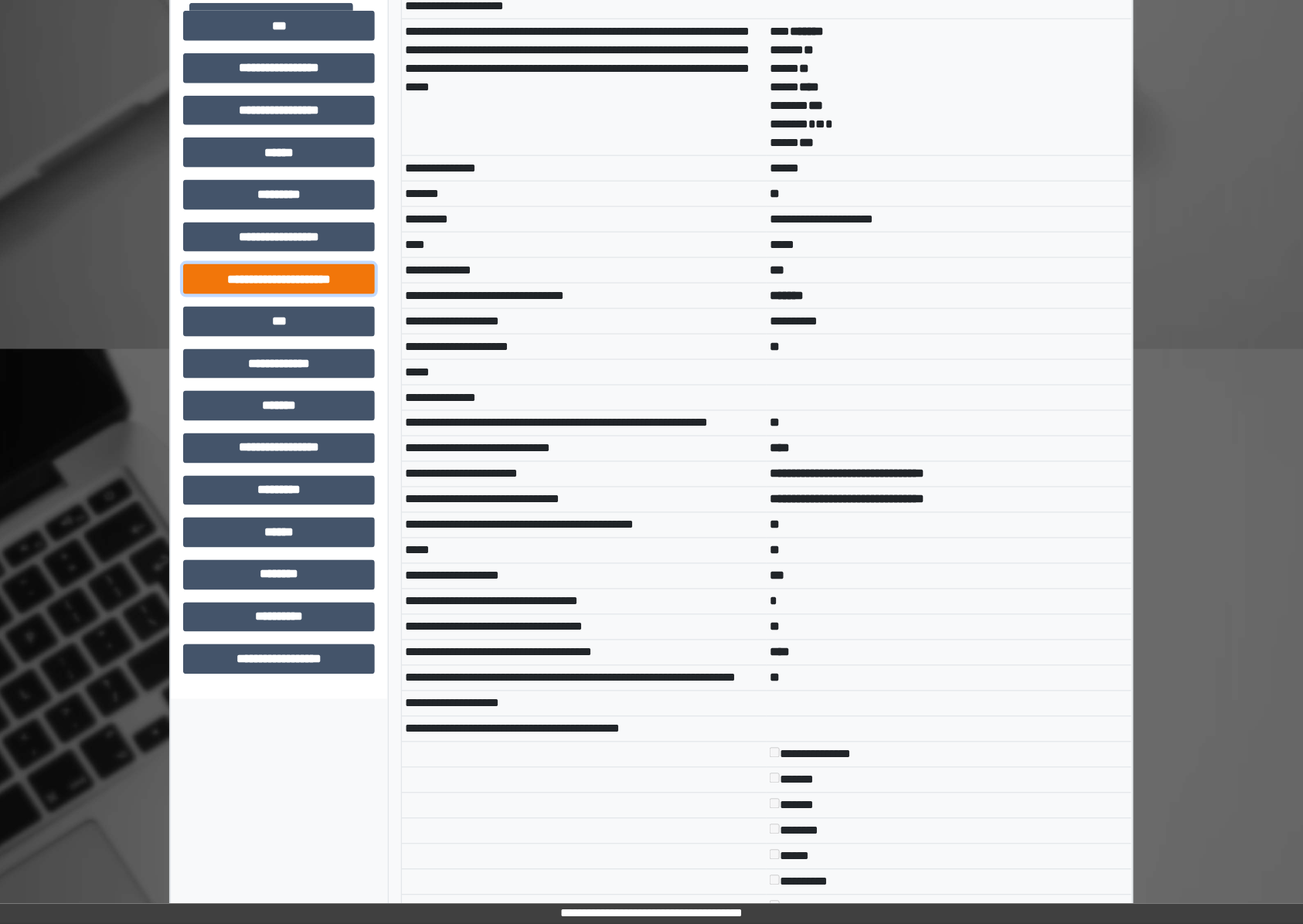 drag, startPoint x: 343, startPoint y: 283, endPoint x: 247, endPoint y: 368, distance: 128.22246 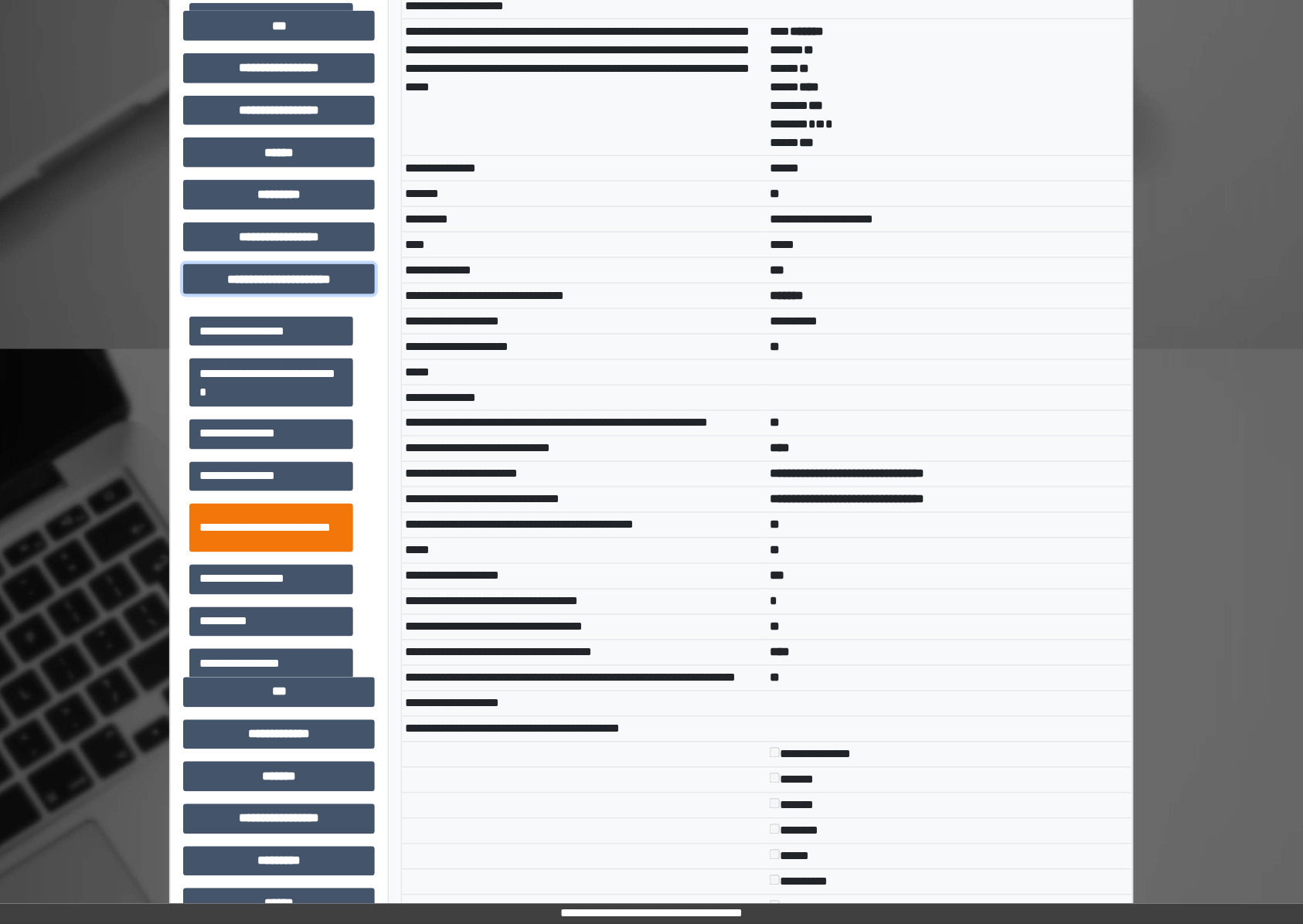 scroll, scrollTop: 59, scrollLeft: 0, axis: vertical 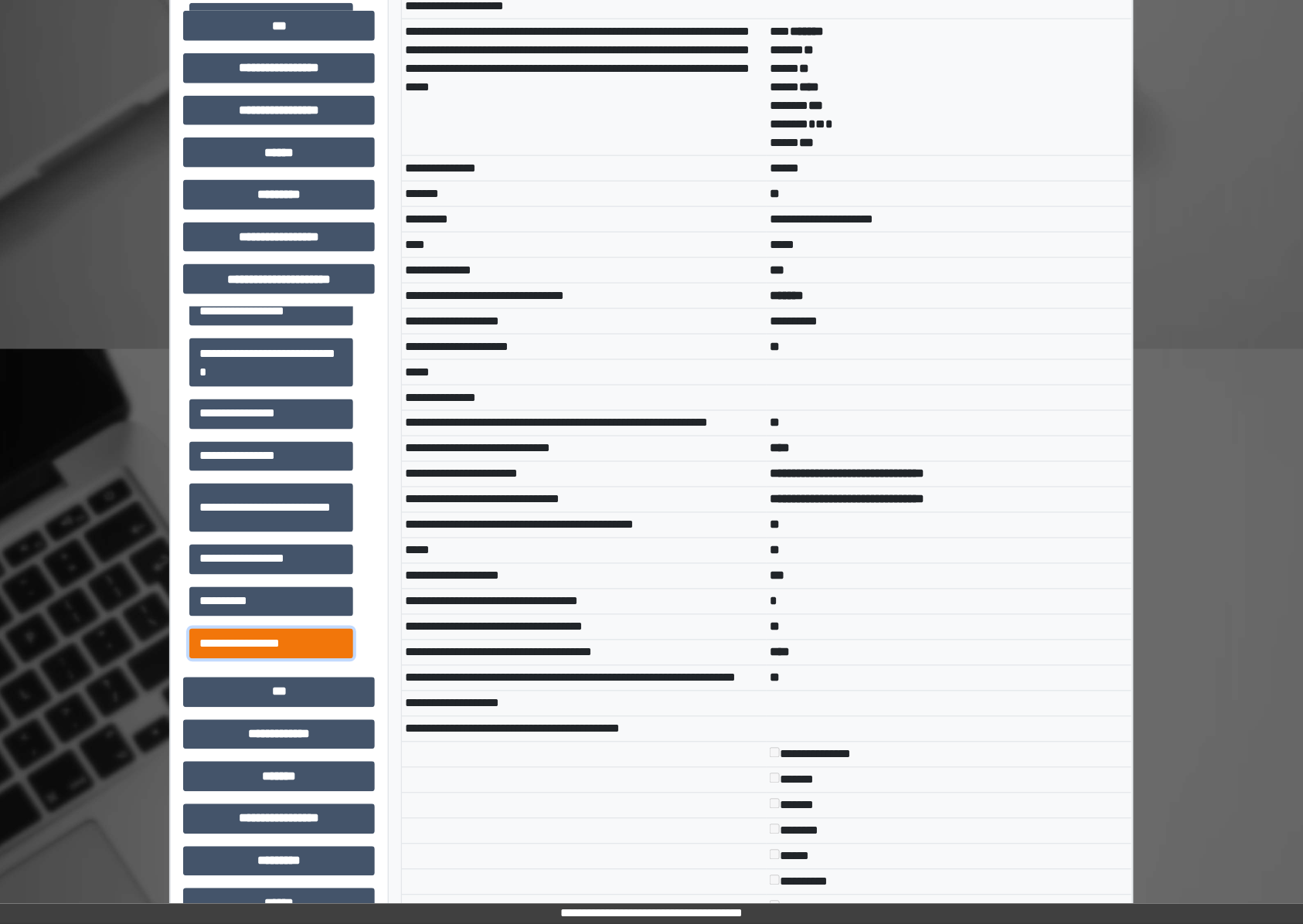 drag, startPoint x: 286, startPoint y: 640, endPoint x: 699, endPoint y: 431, distance: 462.8715 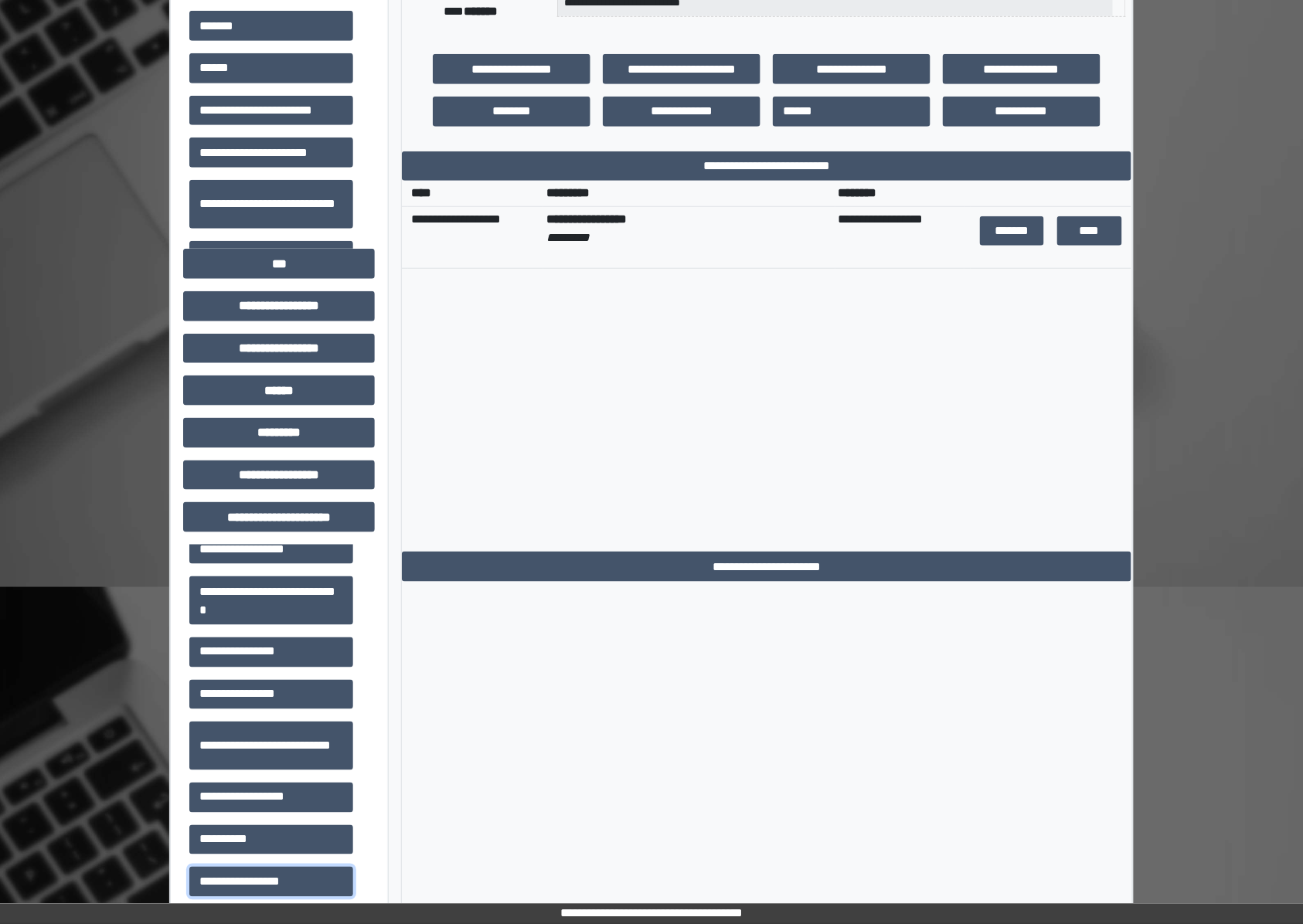 scroll, scrollTop: 59, scrollLeft: 0, axis: vertical 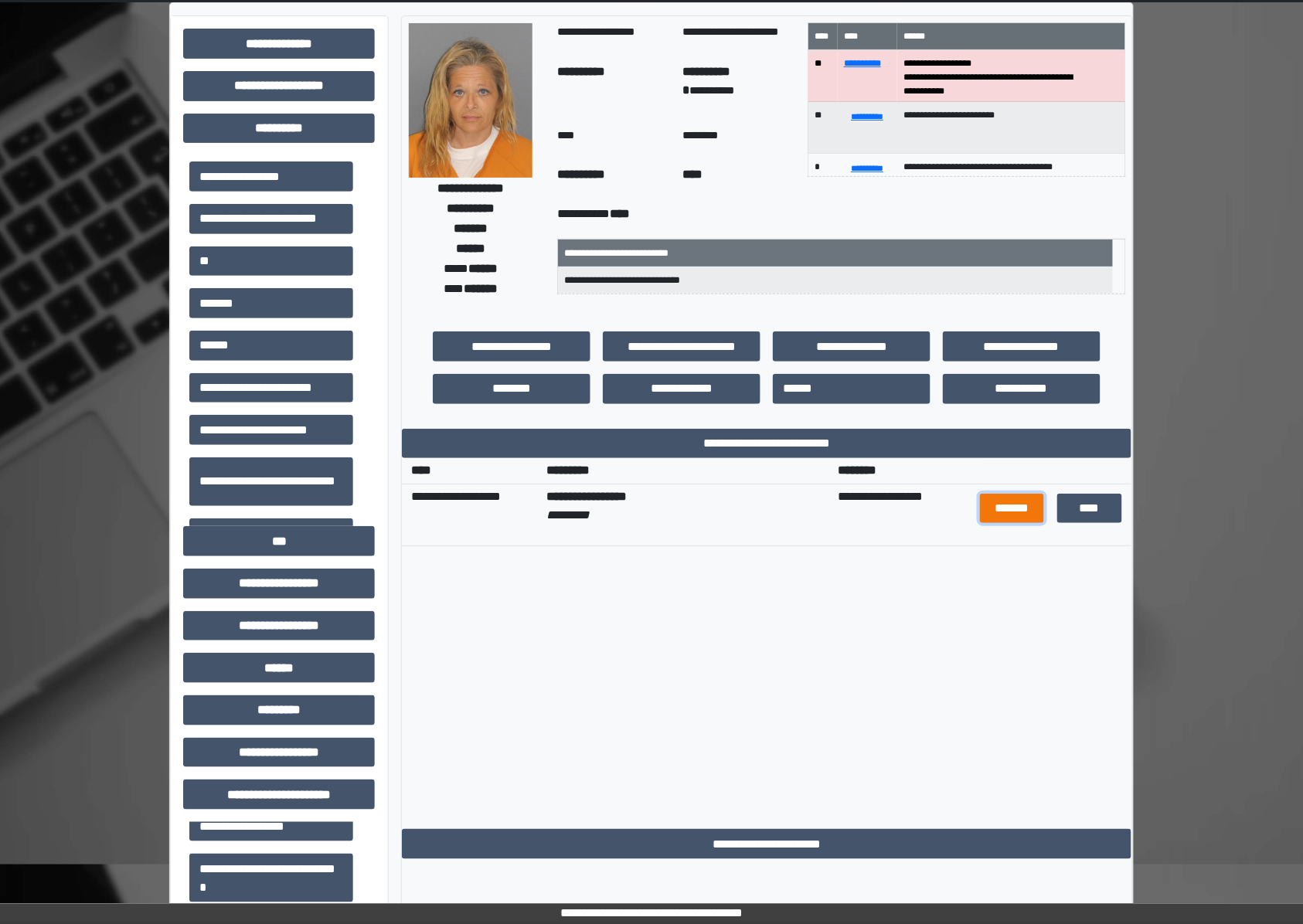 click on "*******" at bounding box center [1012, 508] 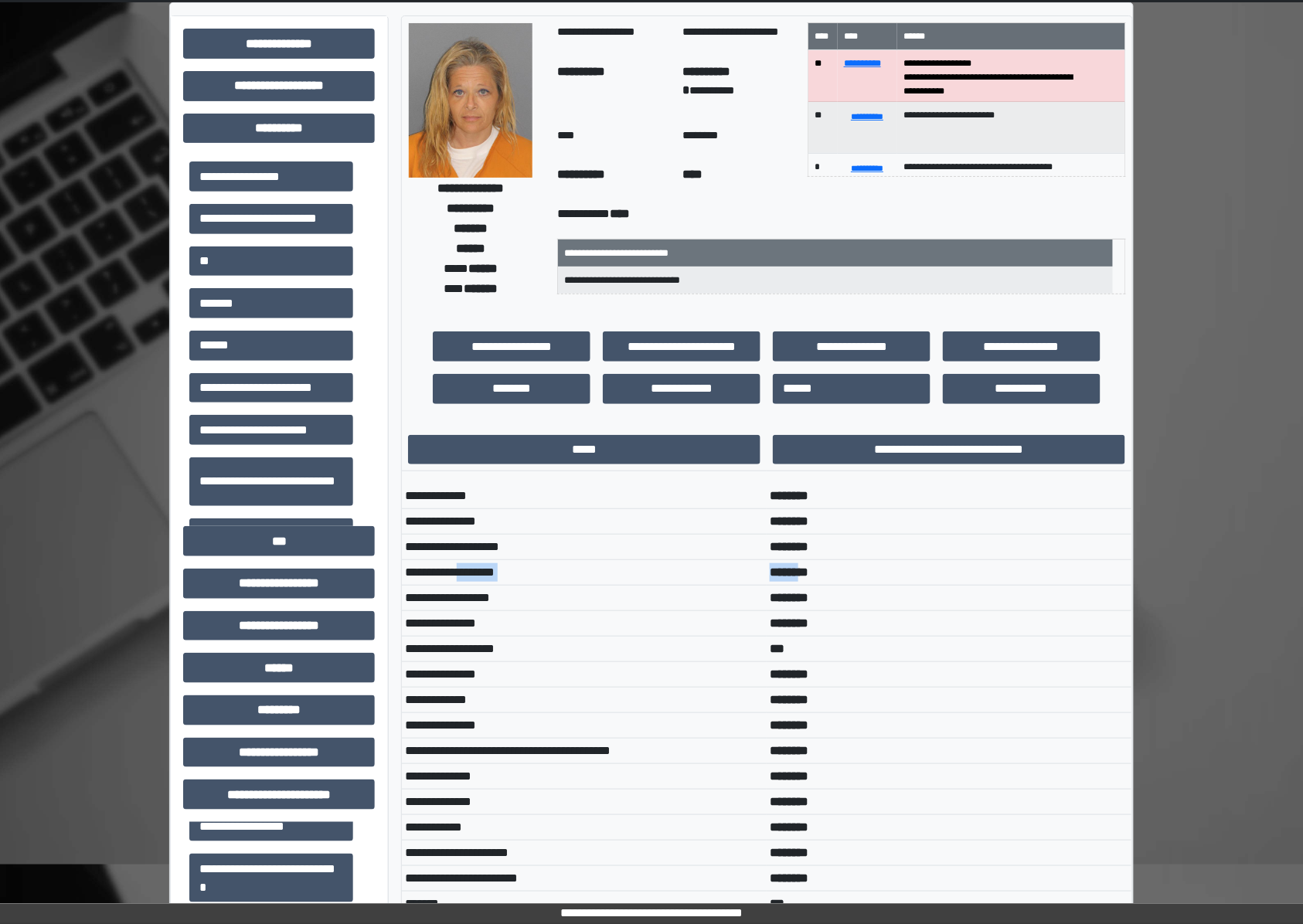 drag, startPoint x: 475, startPoint y: 578, endPoint x: 801, endPoint y: 583, distance: 326.03834 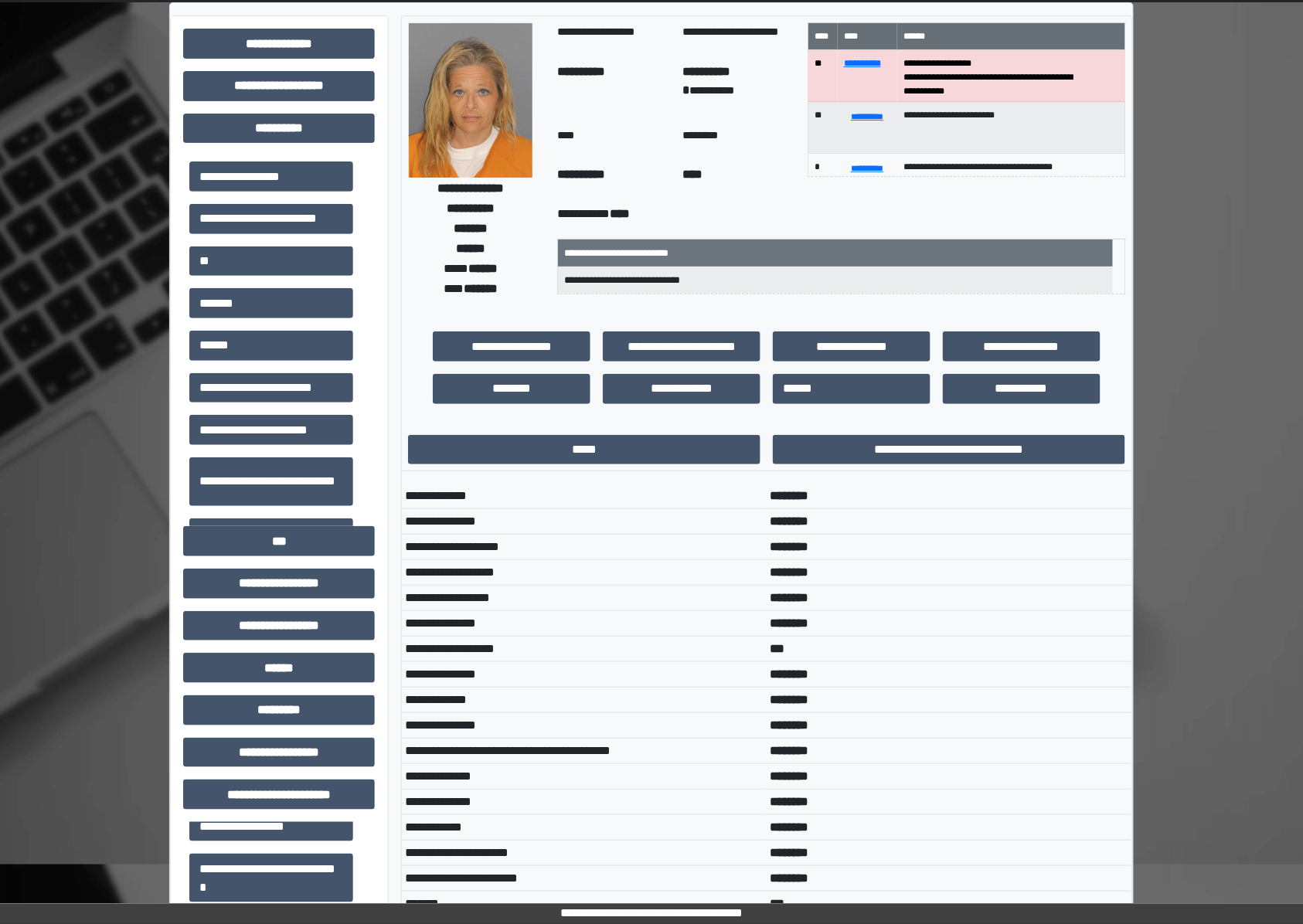 drag, startPoint x: 1114, startPoint y: 563, endPoint x: 1203, endPoint y: 57, distance: 513.7675 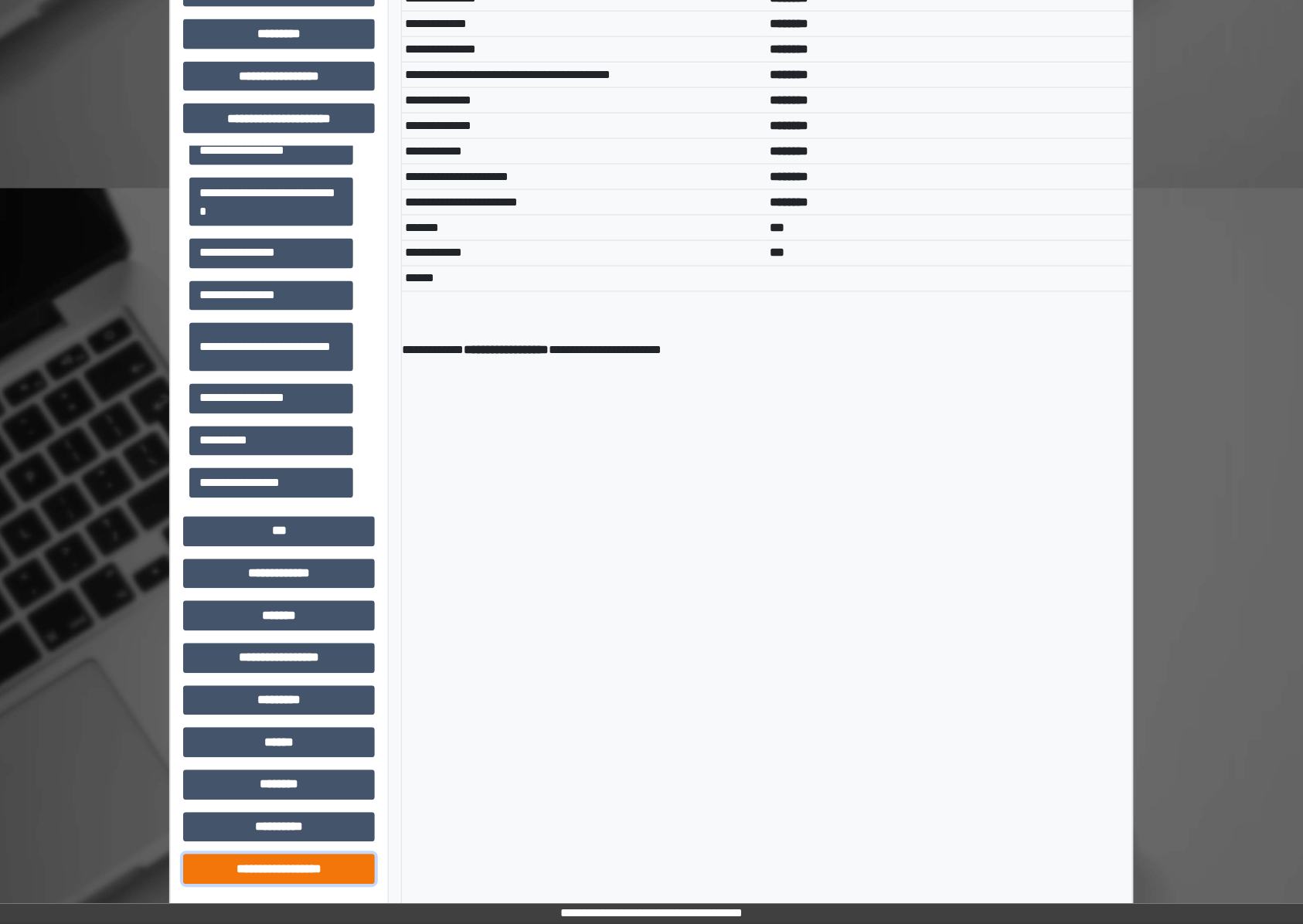click on "**********" at bounding box center (279, 869) 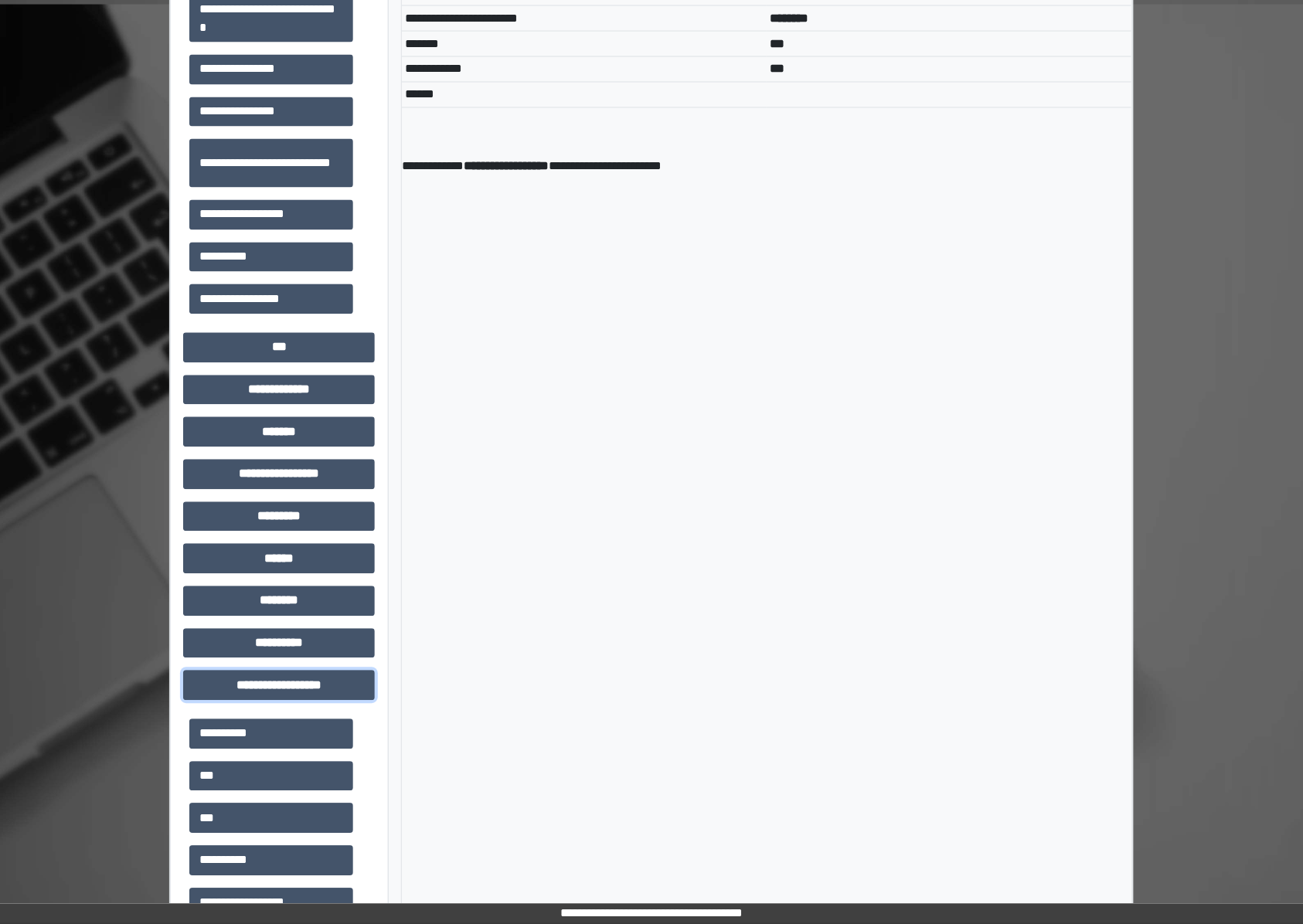 scroll, scrollTop: 1106, scrollLeft: 0, axis: vertical 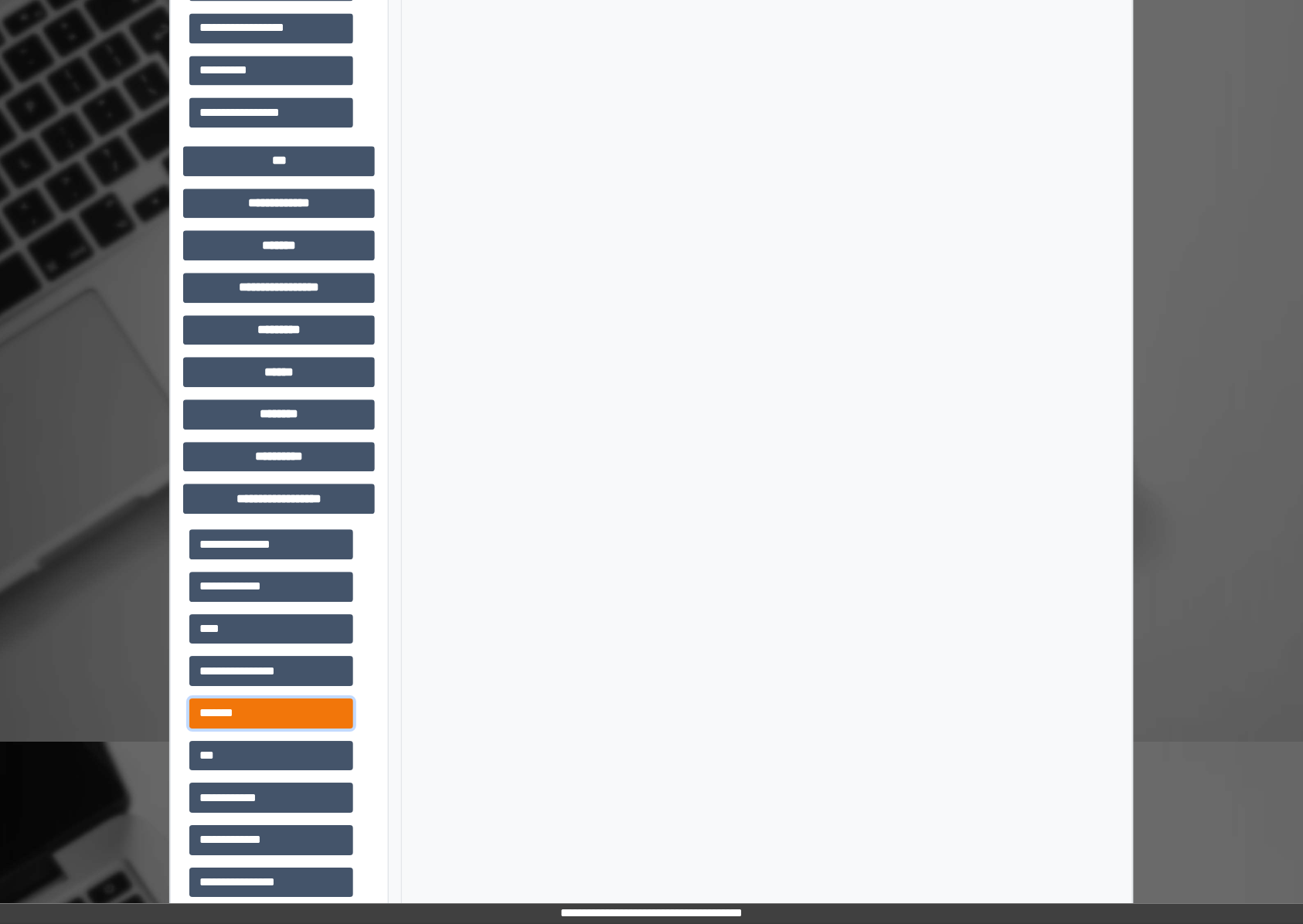 click on "*******" at bounding box center [271, 713] 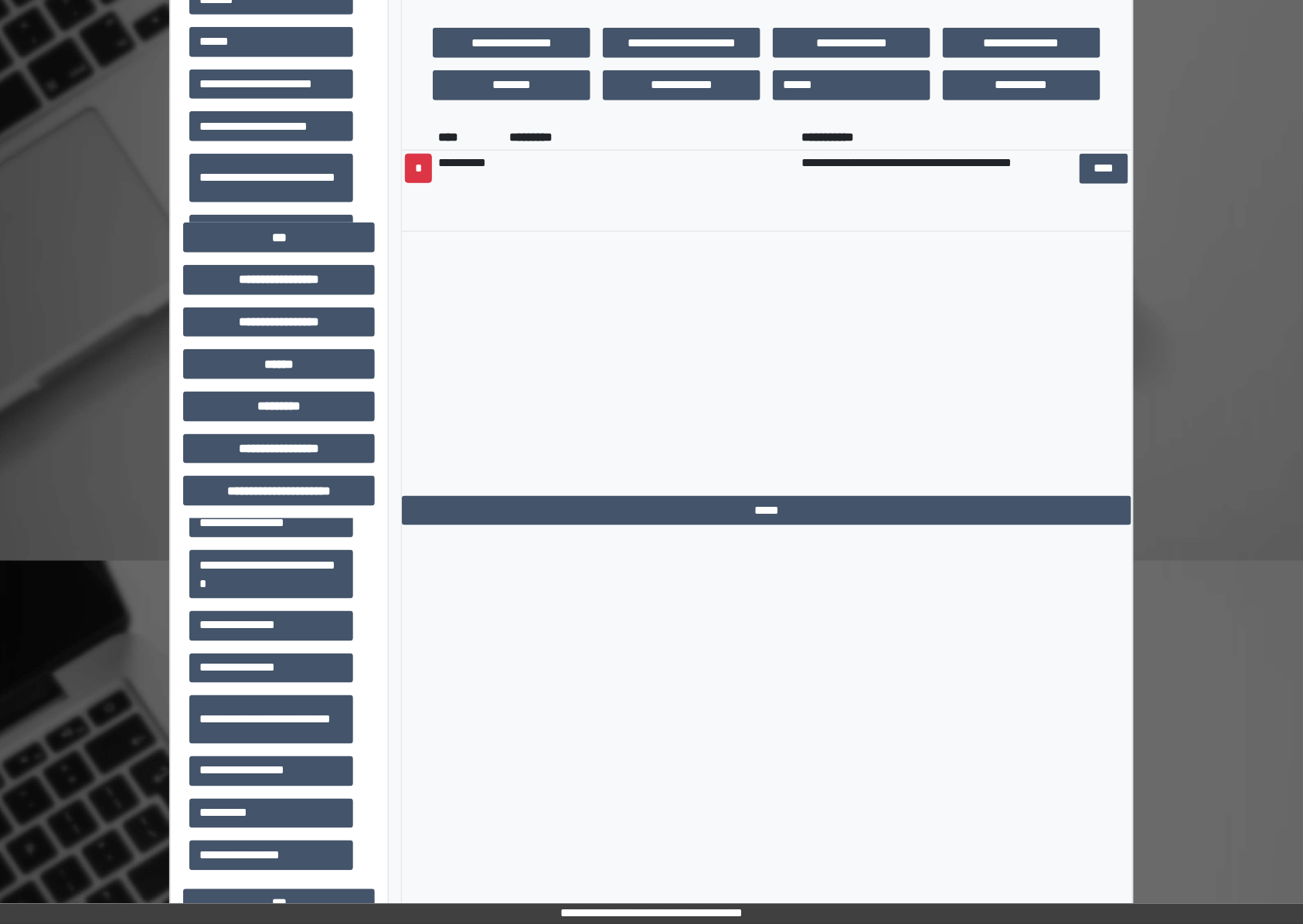 scroll, scrollTop: 76, scrollLeft: 0, axis: vertical 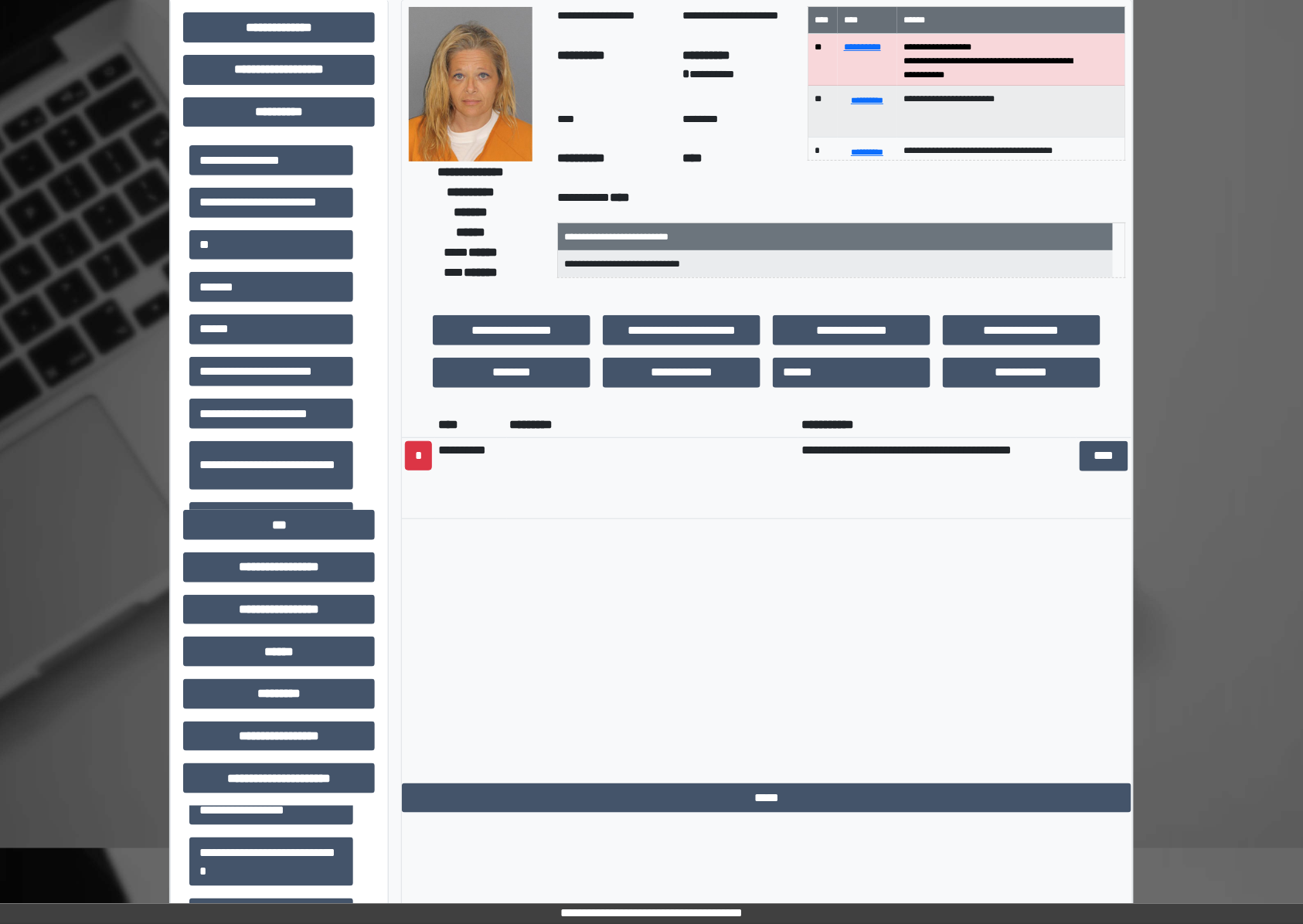 click on "****" at bounding box center (1104, 478) 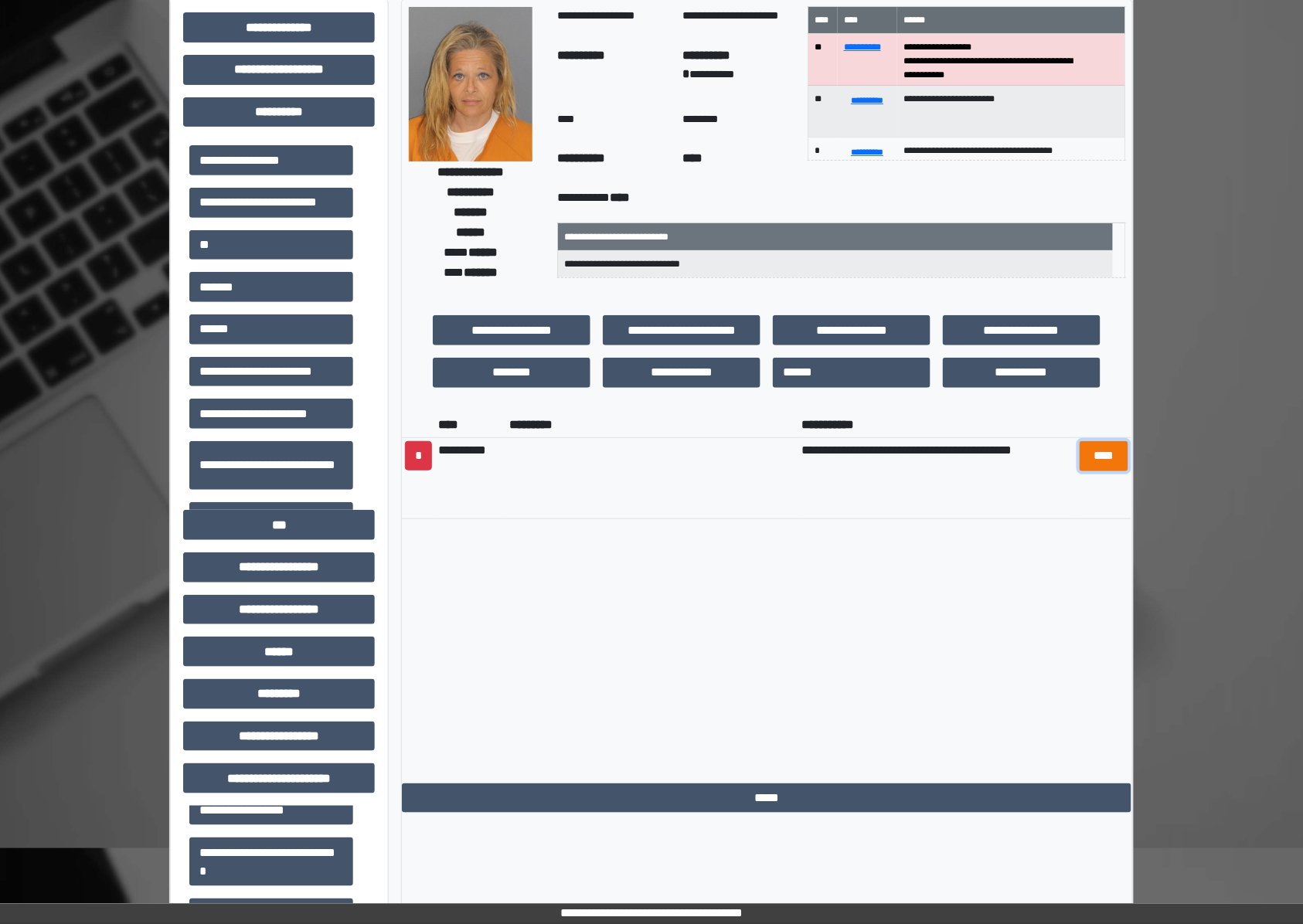 click on "****" at bounding box center [1104, 456] 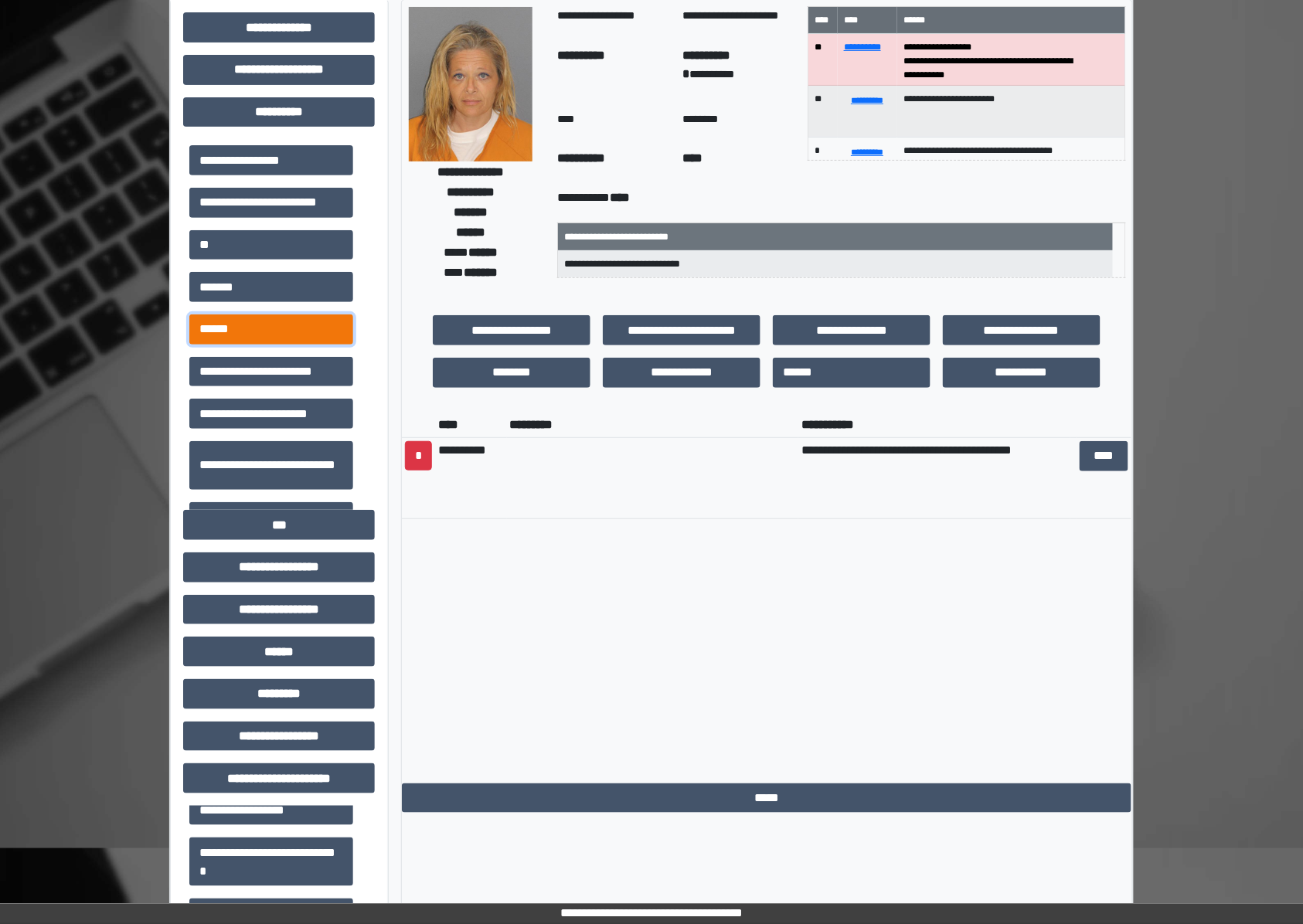 click on "******" at bounding box center (271, 329) 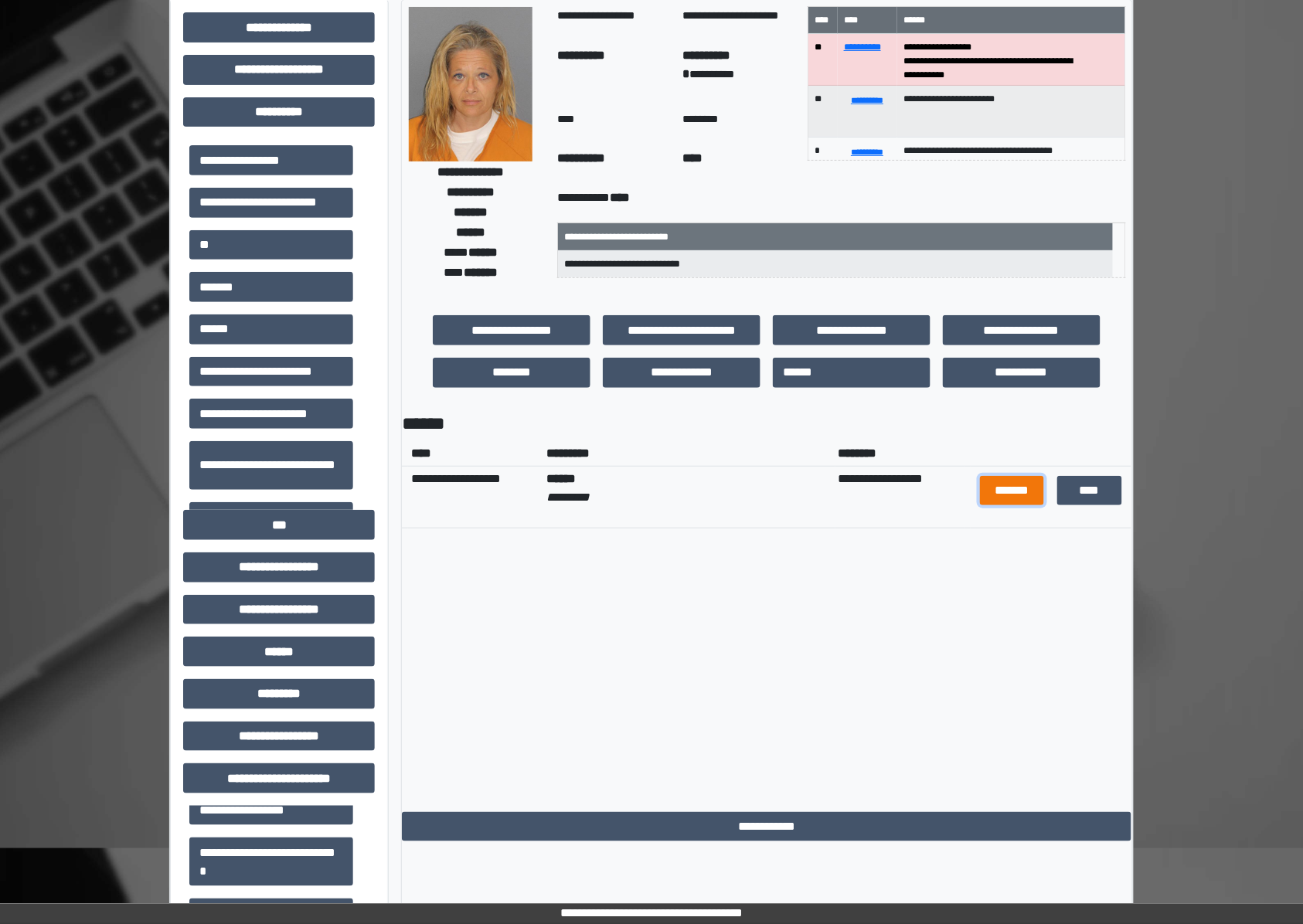 click on "*******" at bounding box center (1012, 491) 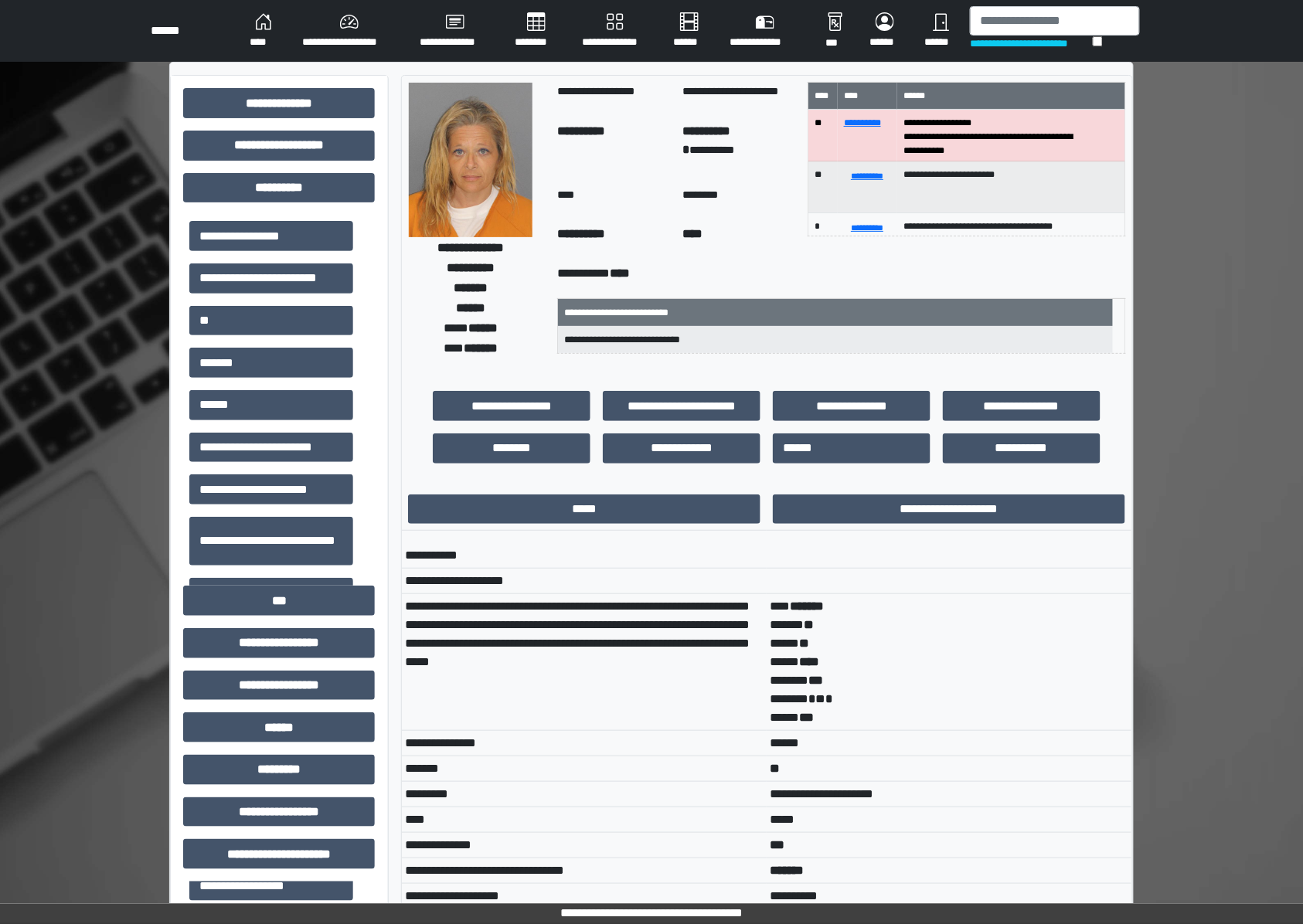 scroll, scrollTop: 1357, scrollLeft: 0, axis: vertical 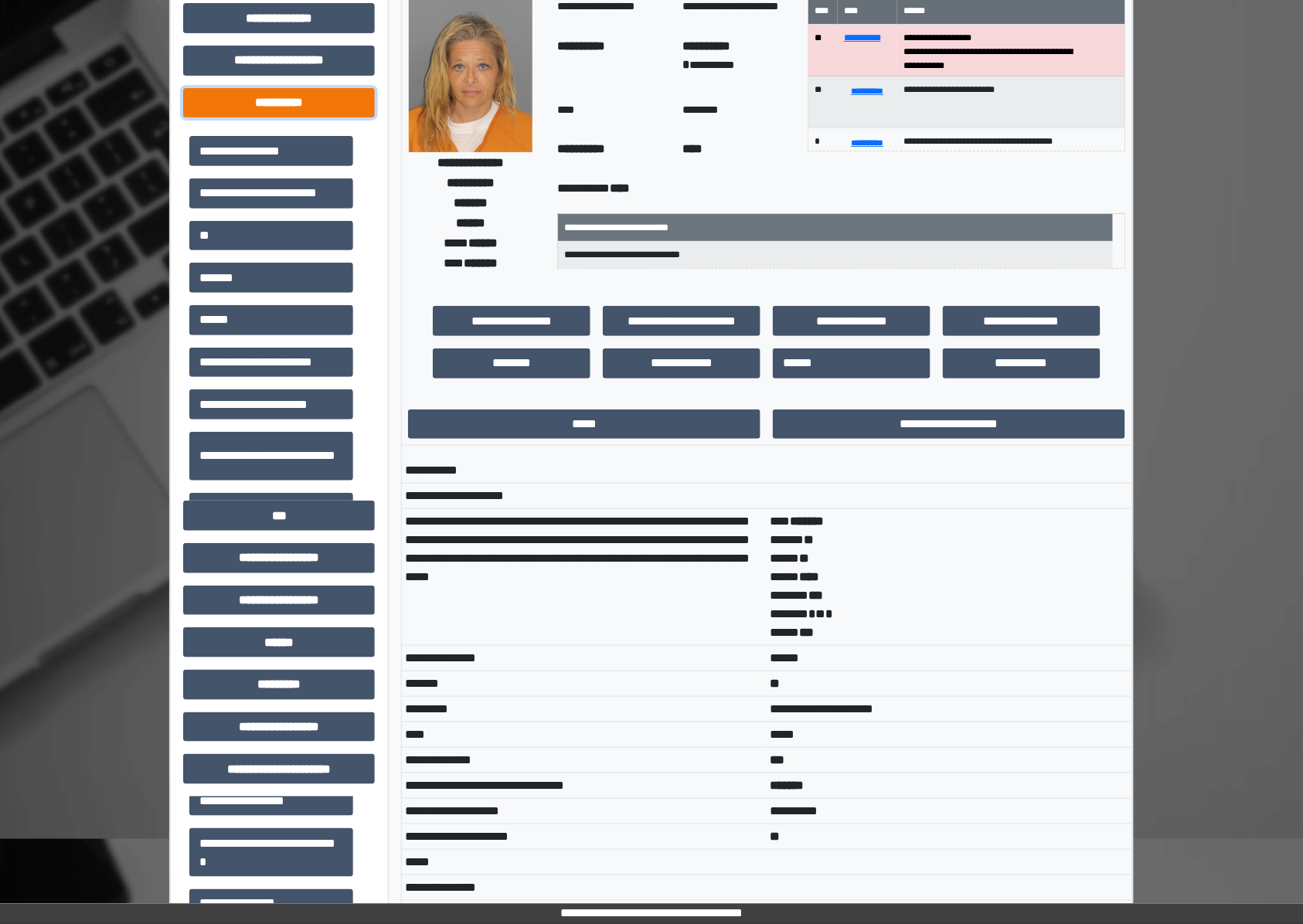 click on "**********" at bounding box center (279, 103) 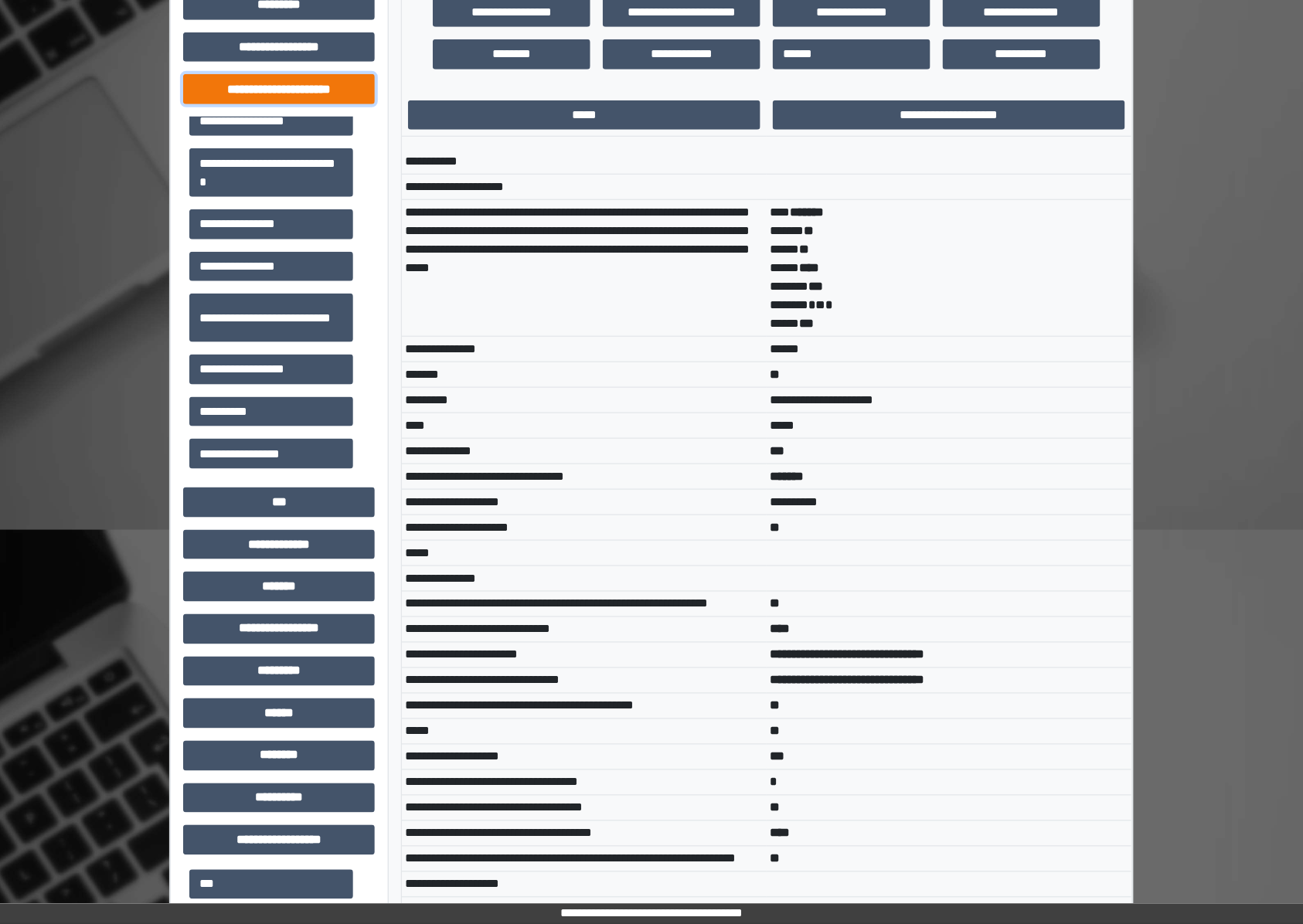 click on "**********" at bounding box center [279, 89] 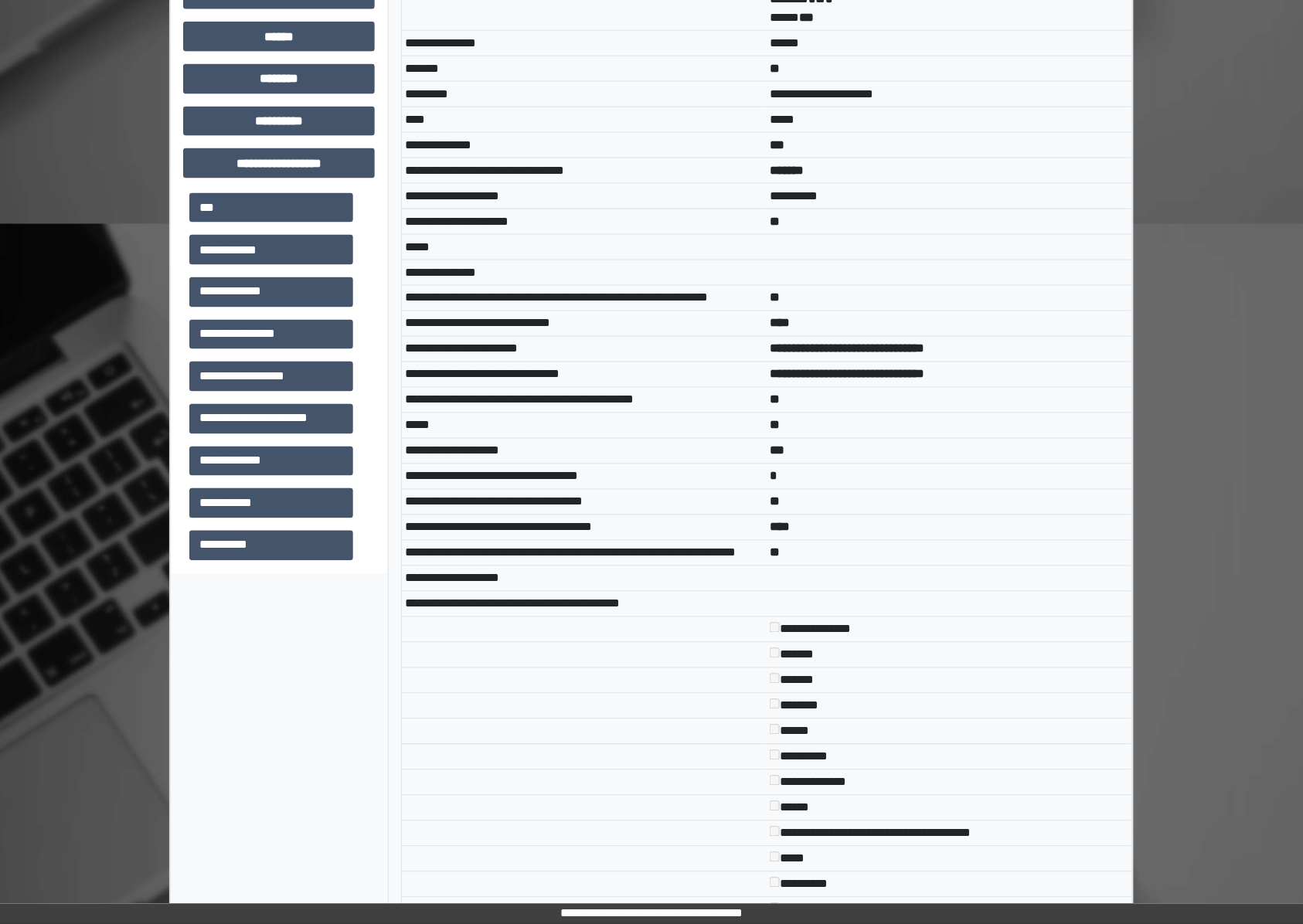 scroll, scrollTop: 703, scrollLeft: 0, axis: vertical 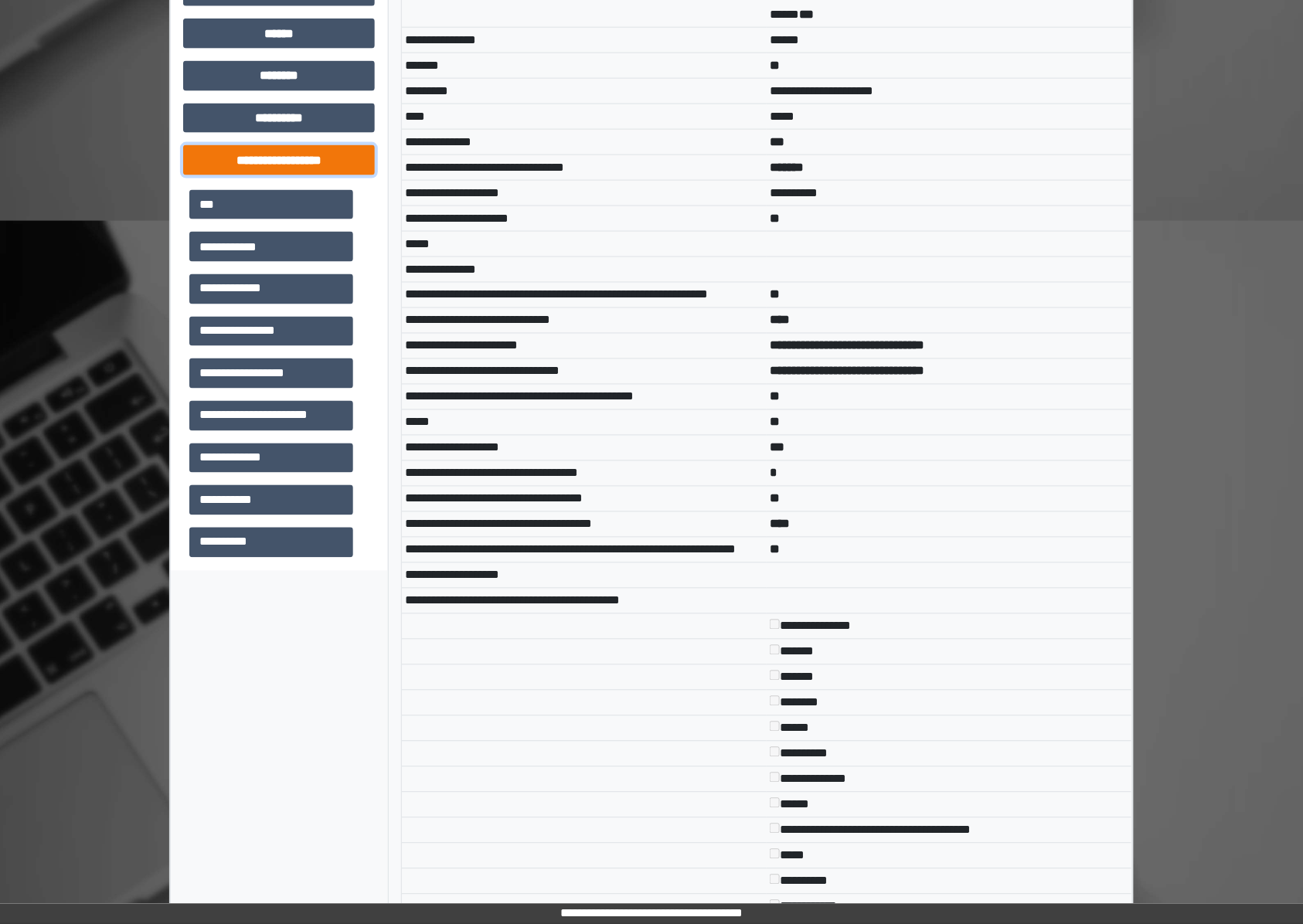 click on "**********" at bounding box center (279, 160) 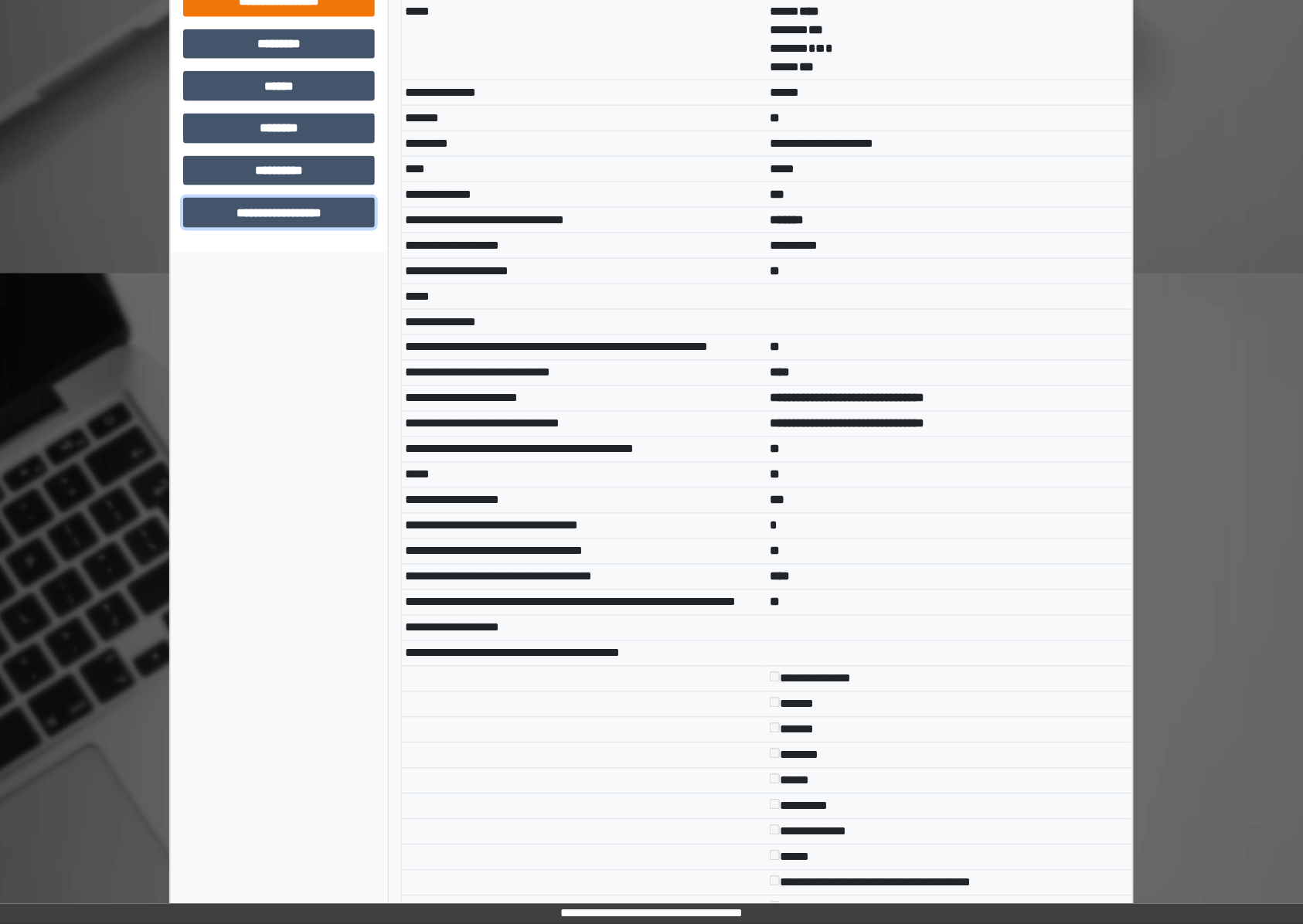scroll, scrollTop: 600, scrollLeft: 0, axis: vertical 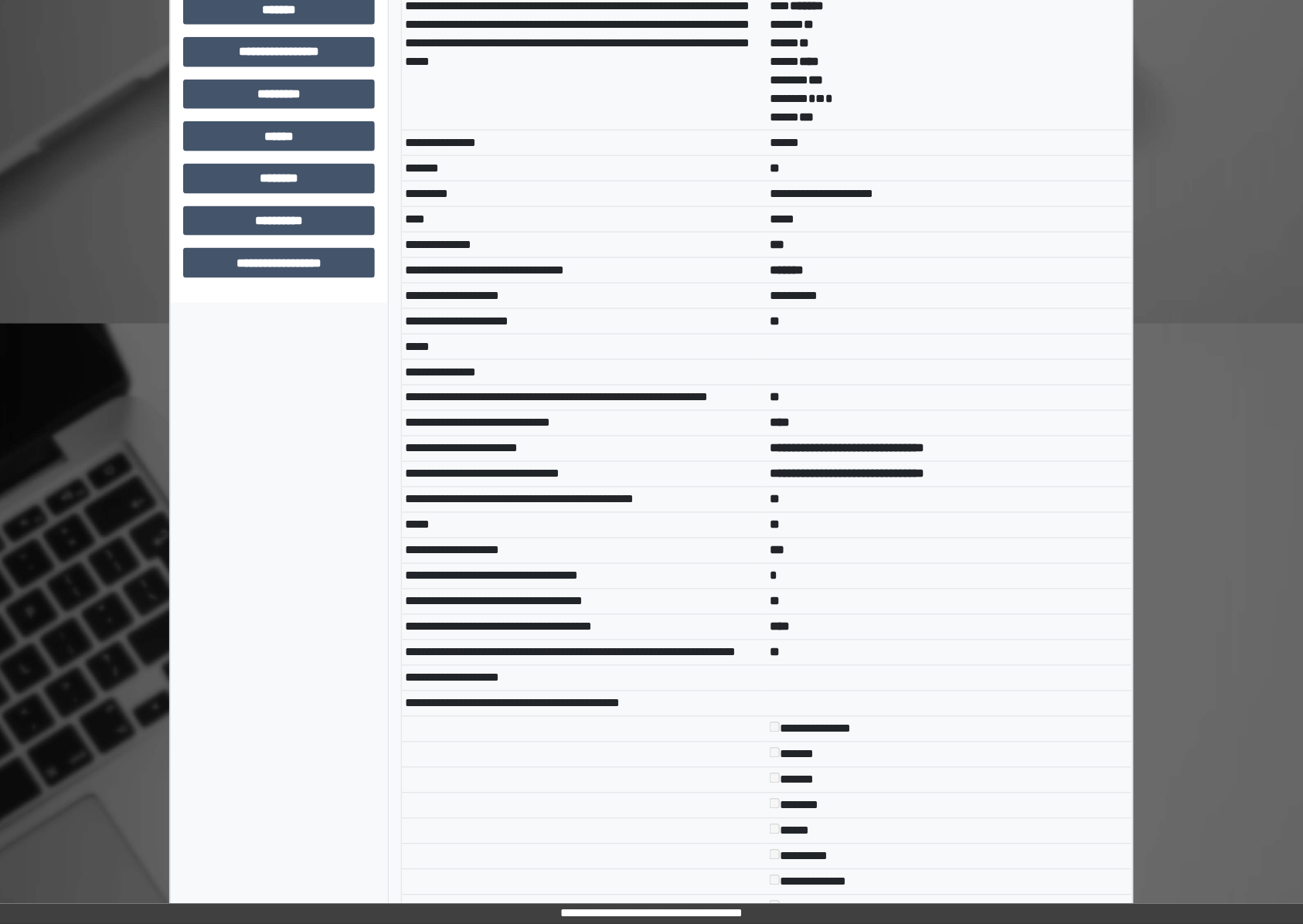 click on "**********" at bounding box center [279, -111] 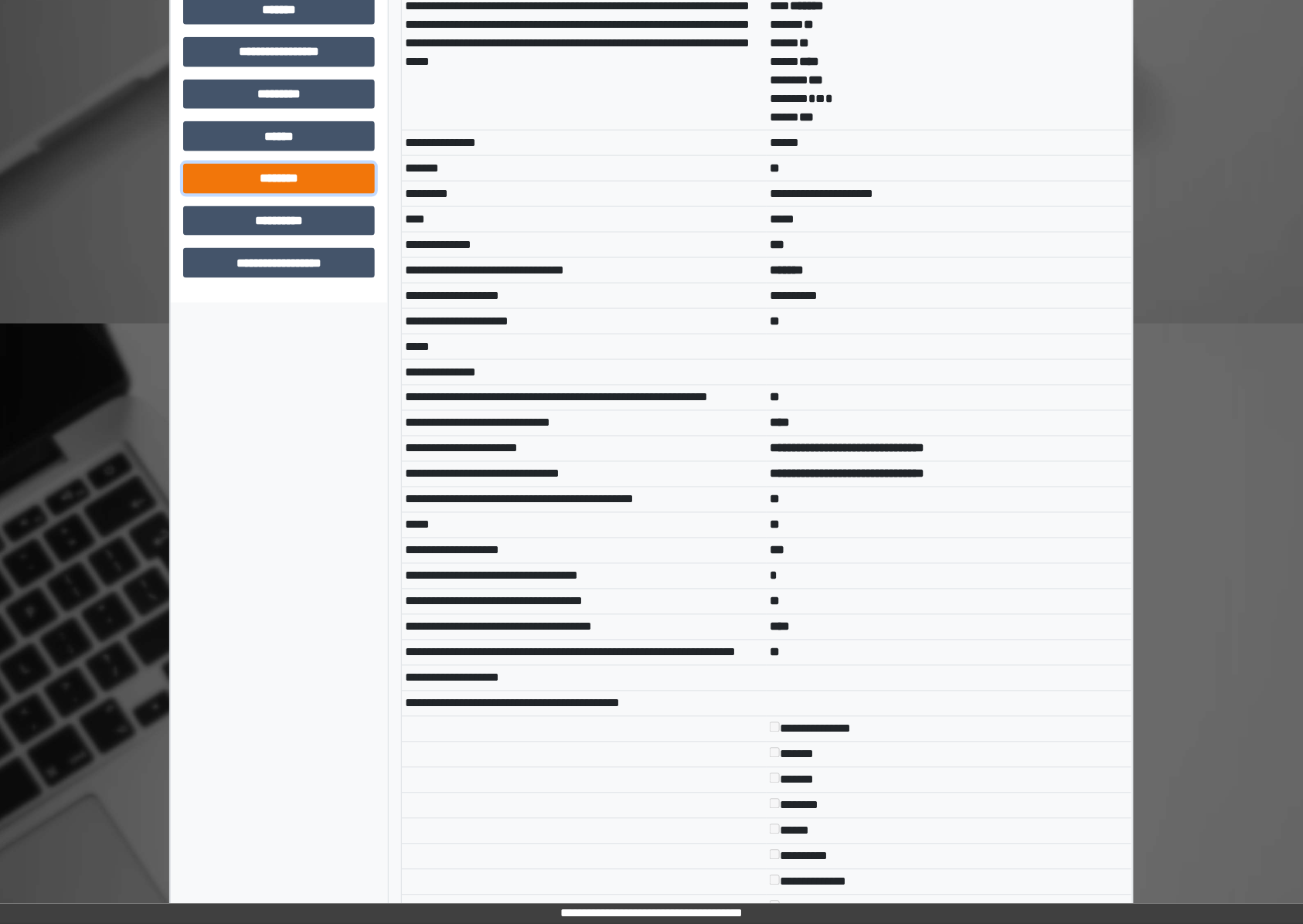click on "********" at bounding box center (279, 178) 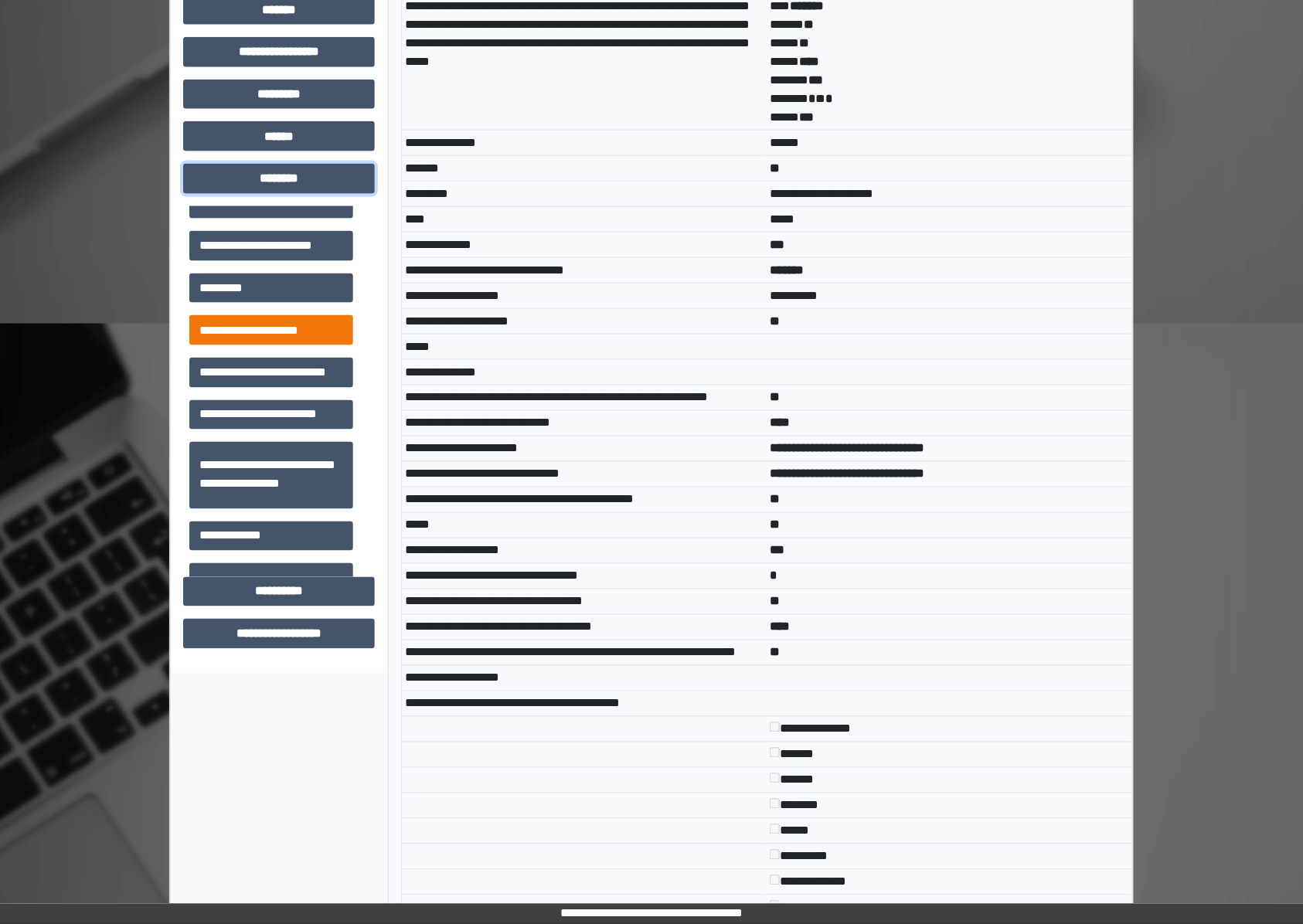 scroll, scrollTop: 412, scrollLeft: 0, axis: vertical 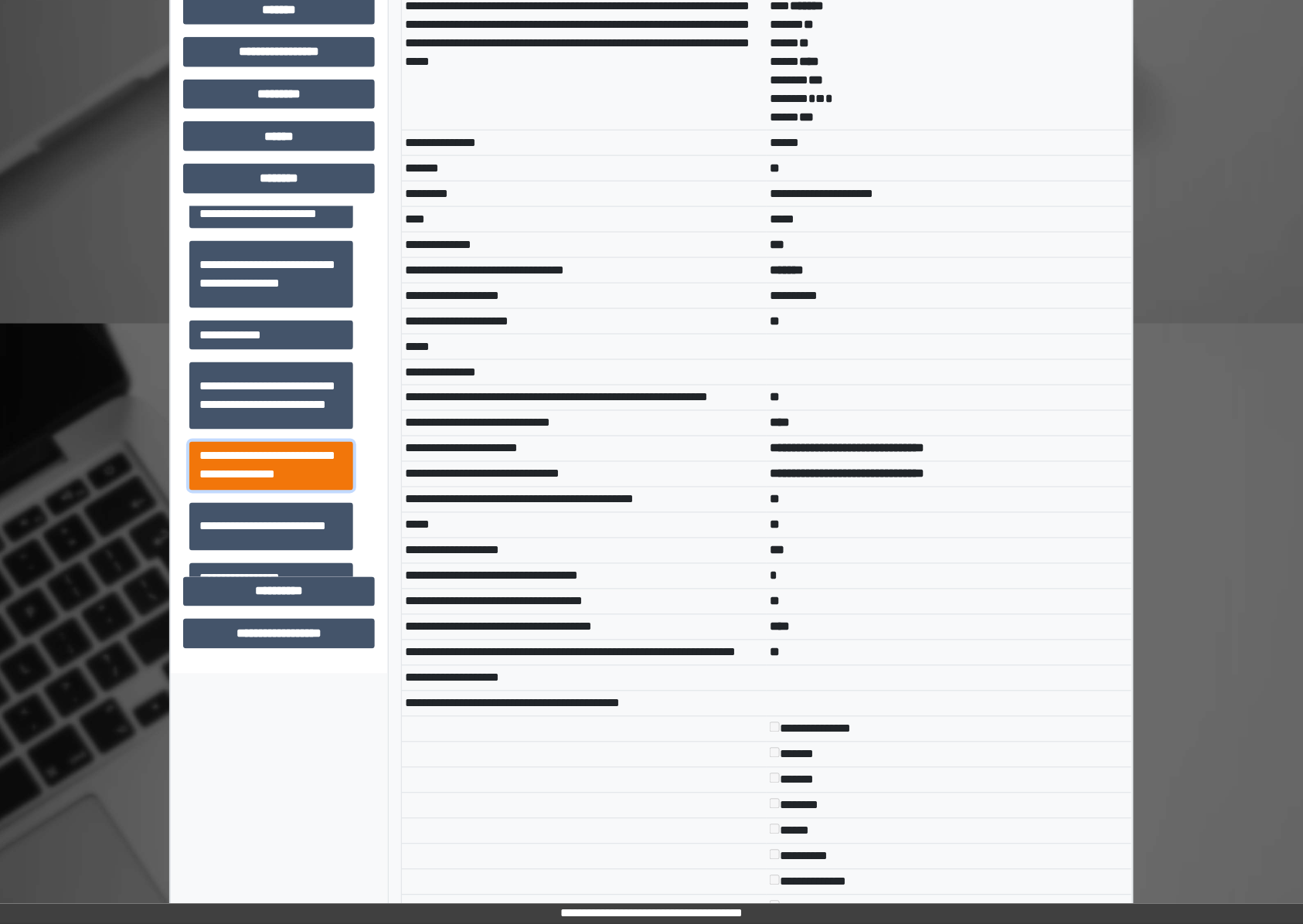 click on "**********" at bounding box center [271, 466] 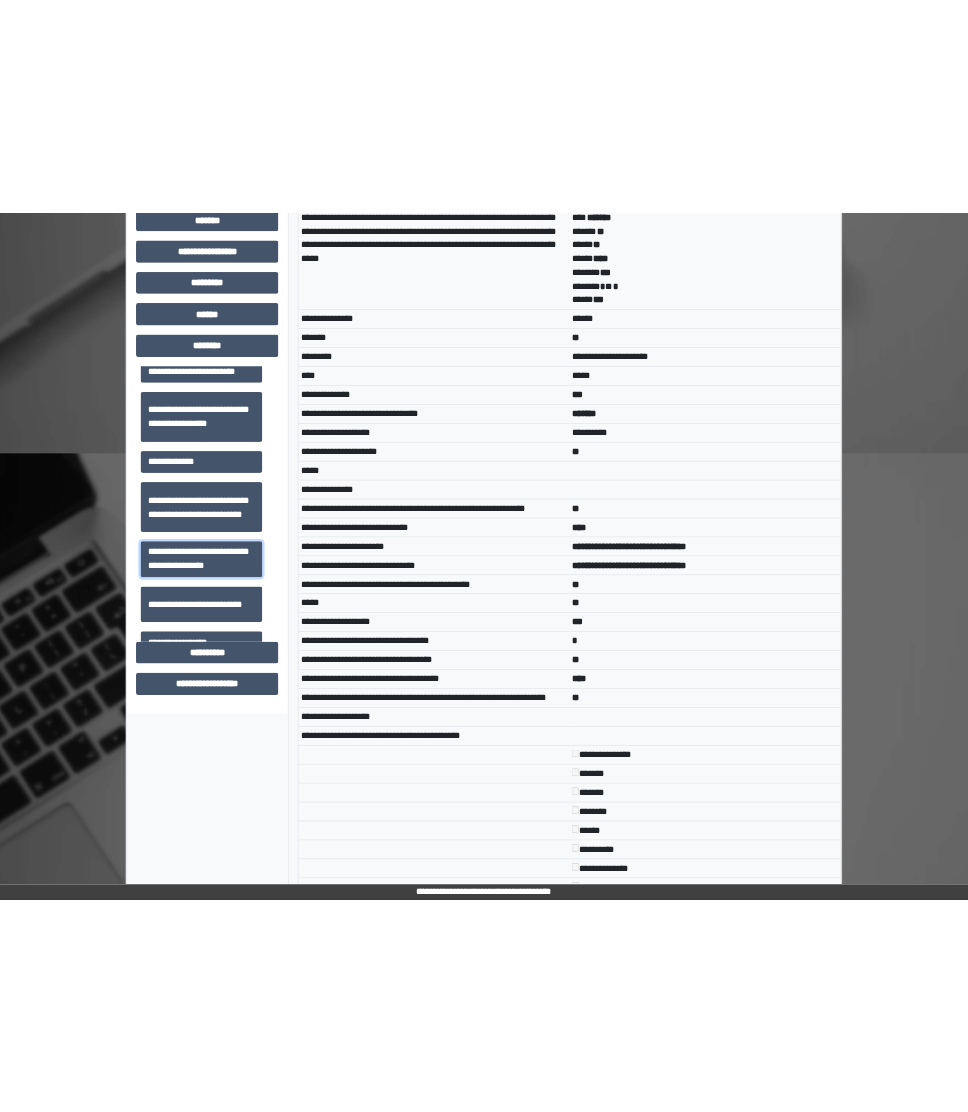 scroll, scrollTop: 472, scrollLeft: 0, axis: vertical 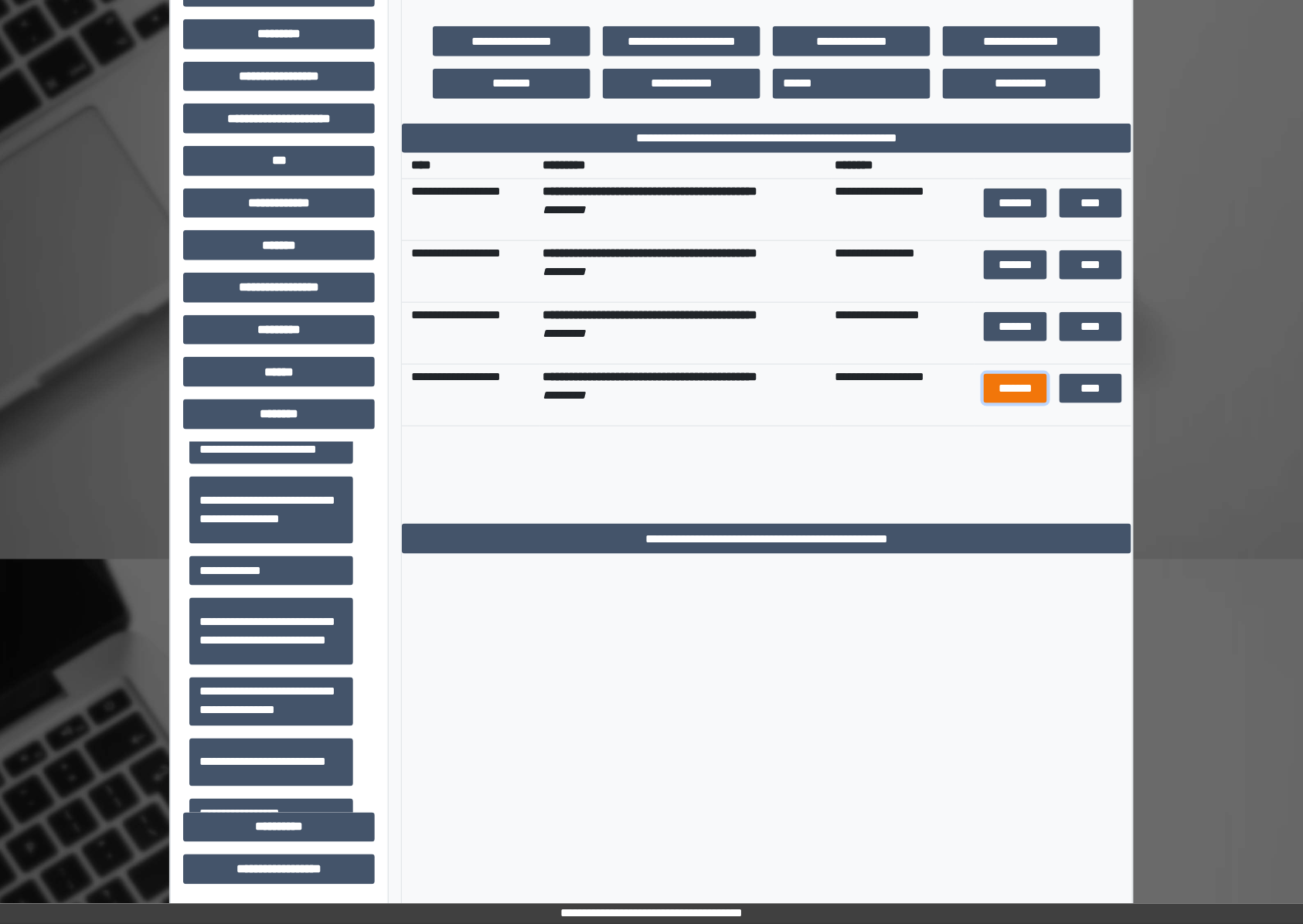 click on "*******" at bounding box center (1016, 389) 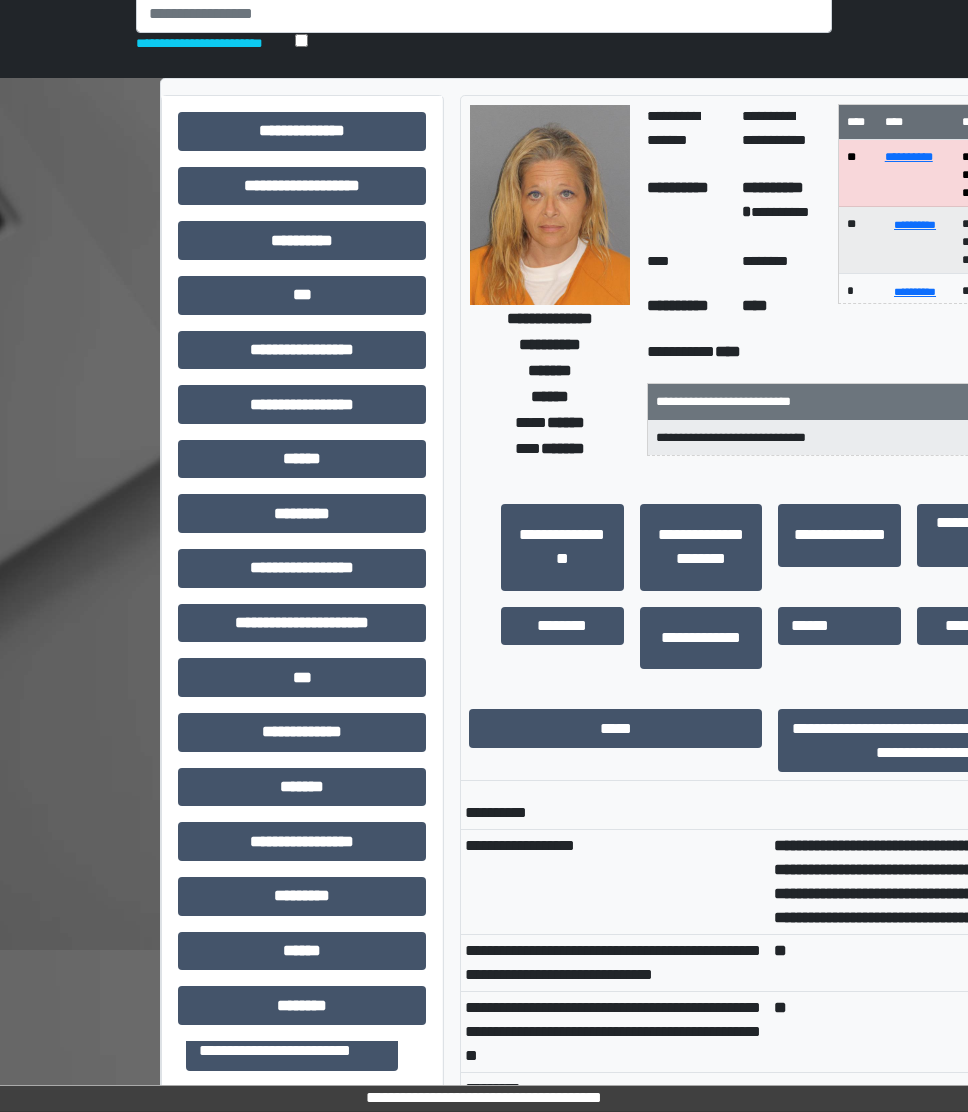 scroll, scrollTop: 0, scrollLeft: 0, axis: both 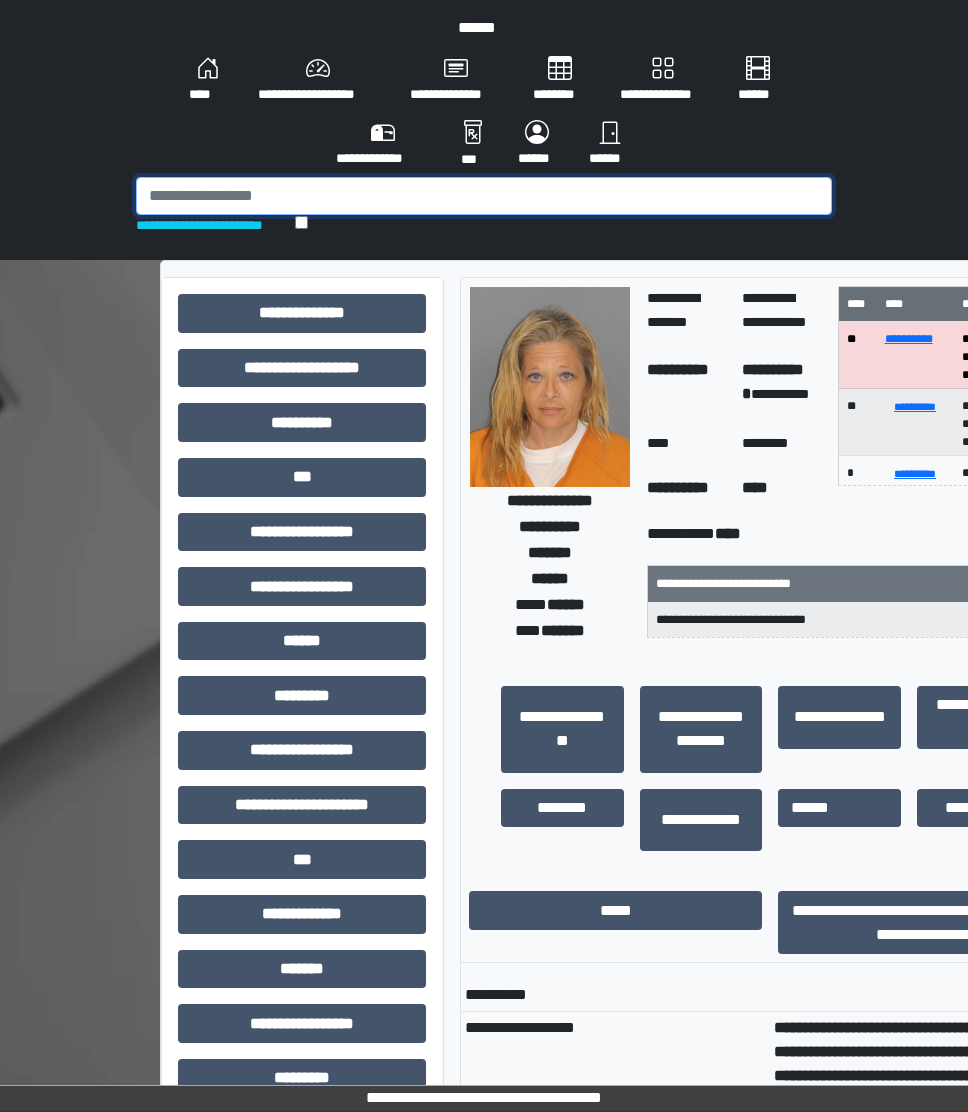 click at bounding box center [484, 196] 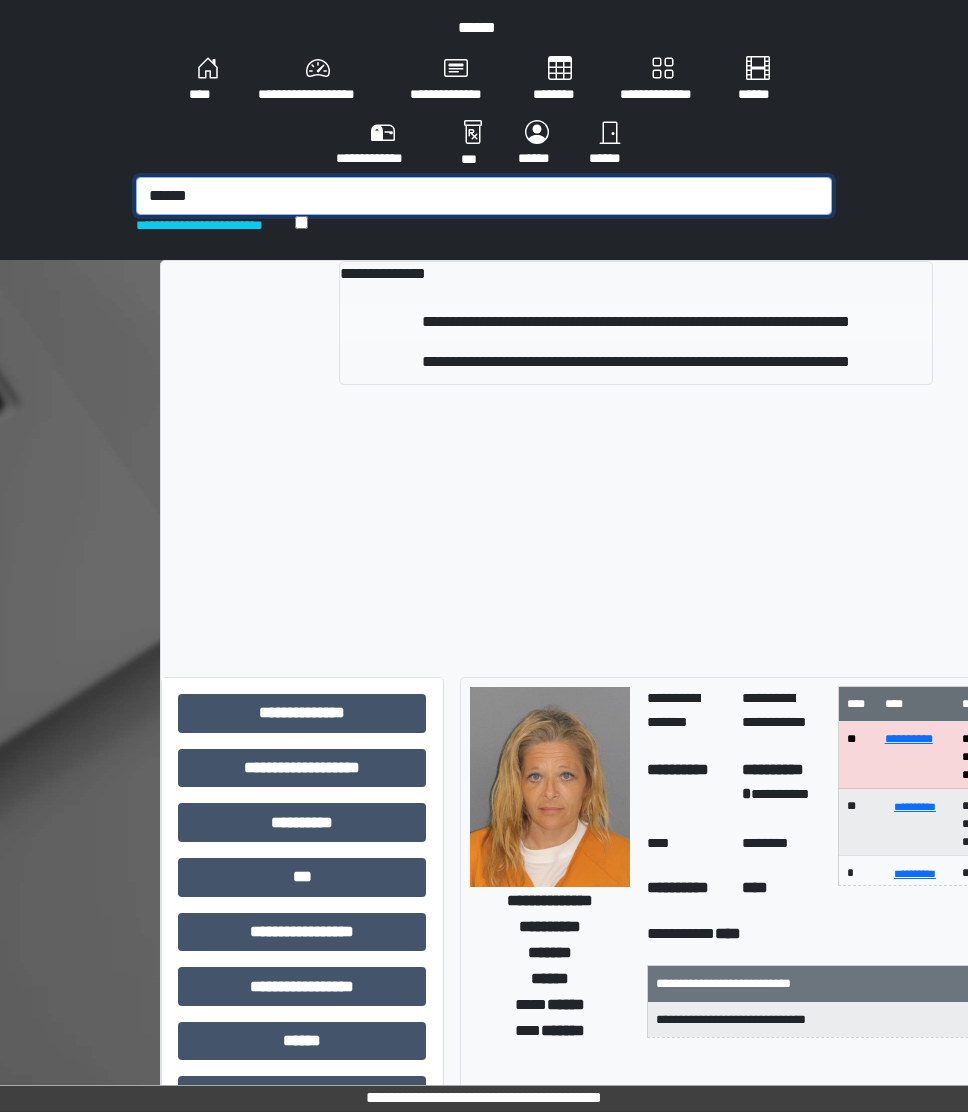 type on "******" 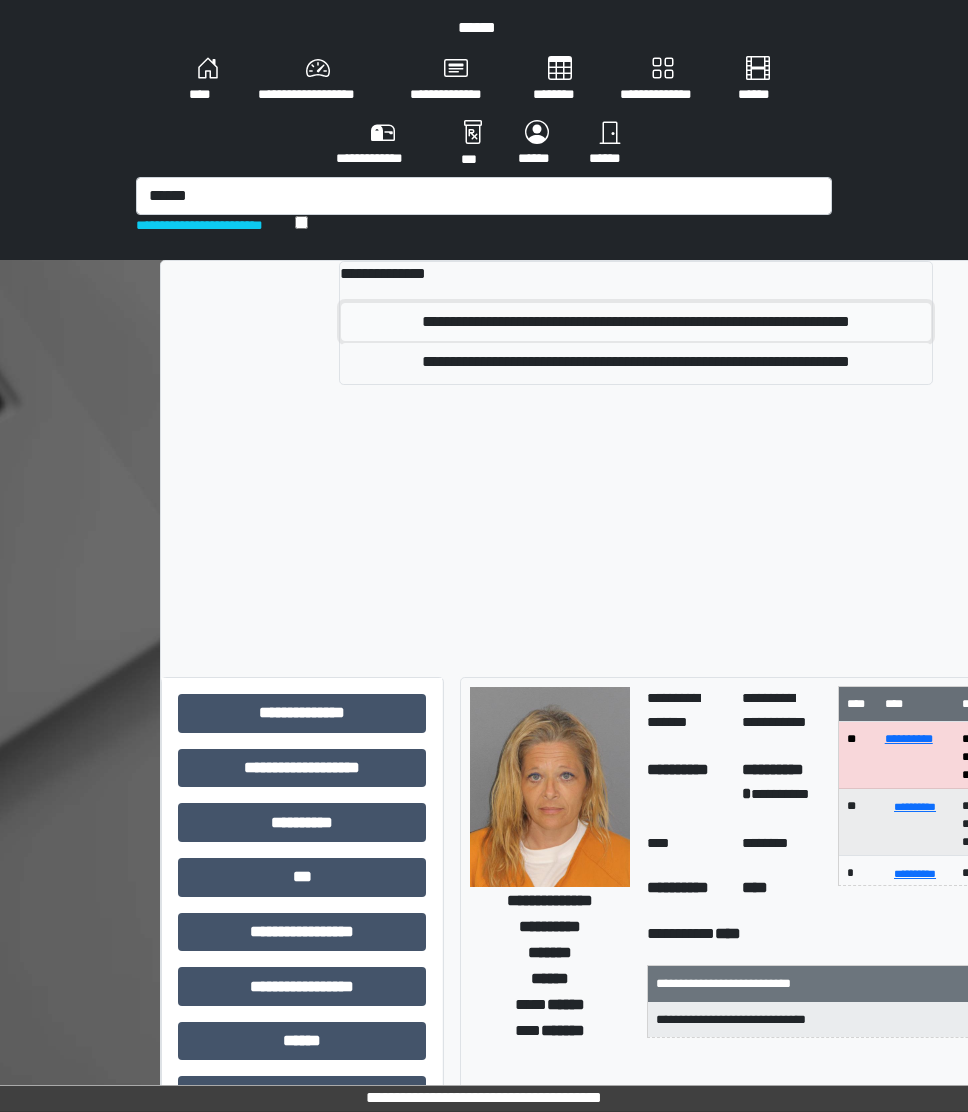 click on "**********" at bounding box center [636, 322] 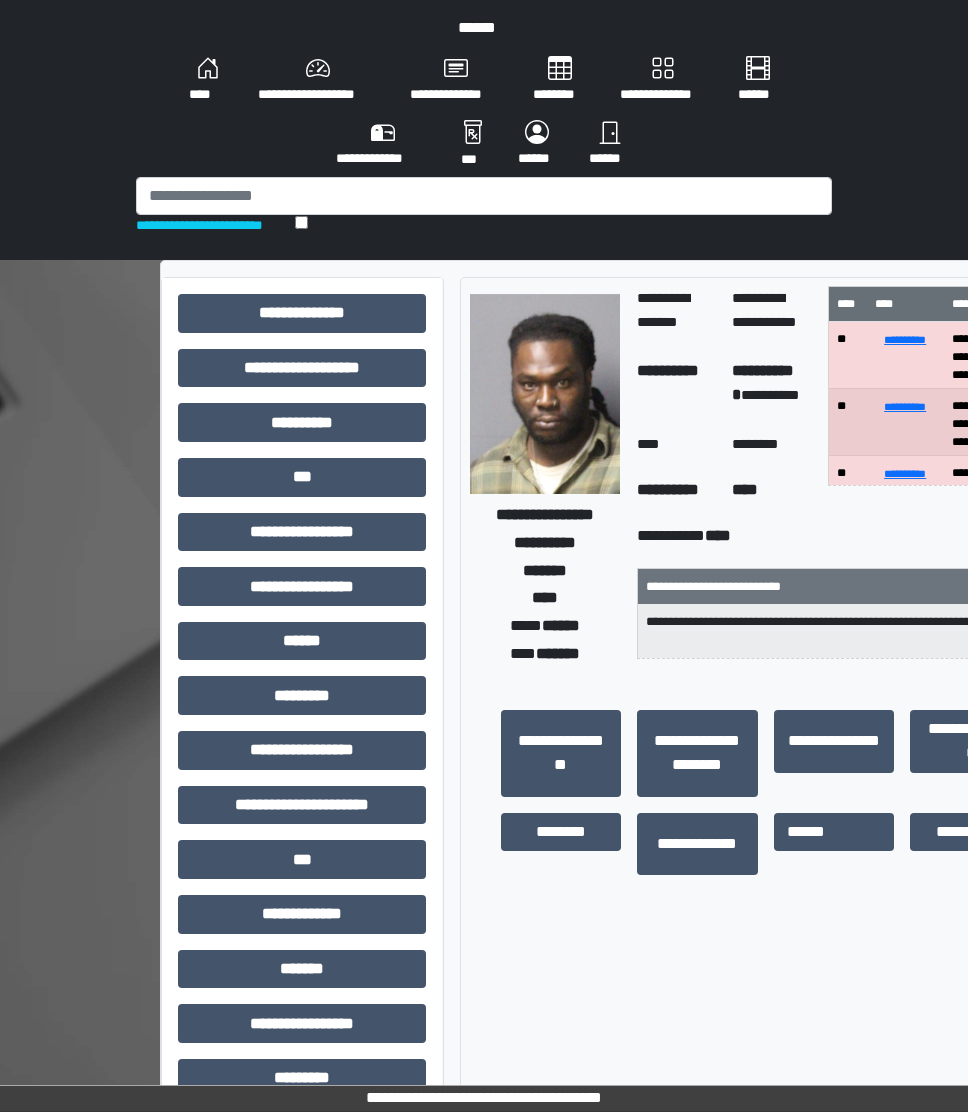 click on "*** *******" at bounding box center [545, 654] 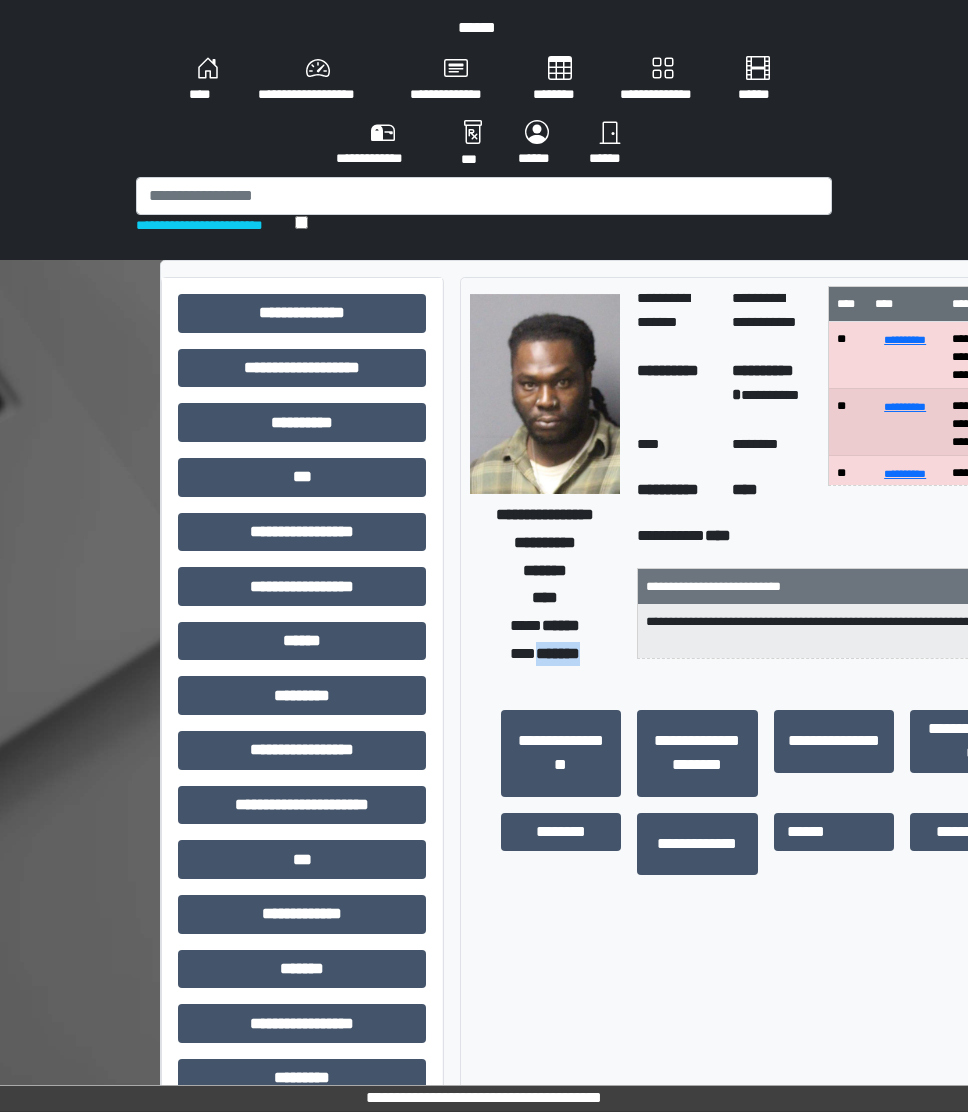 click on "*** *******" at bounding box center (545, 654) 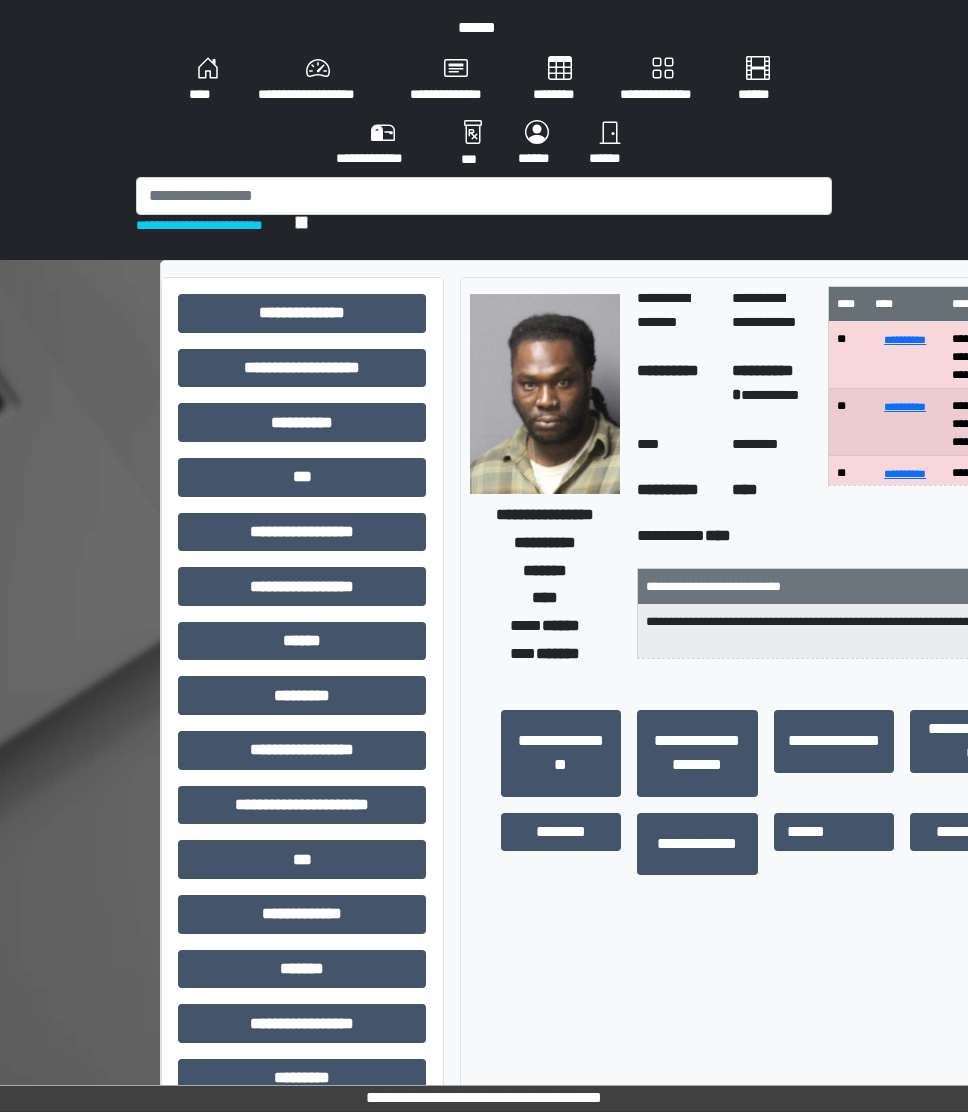 click on "**********" at bounding box center (484, 130) 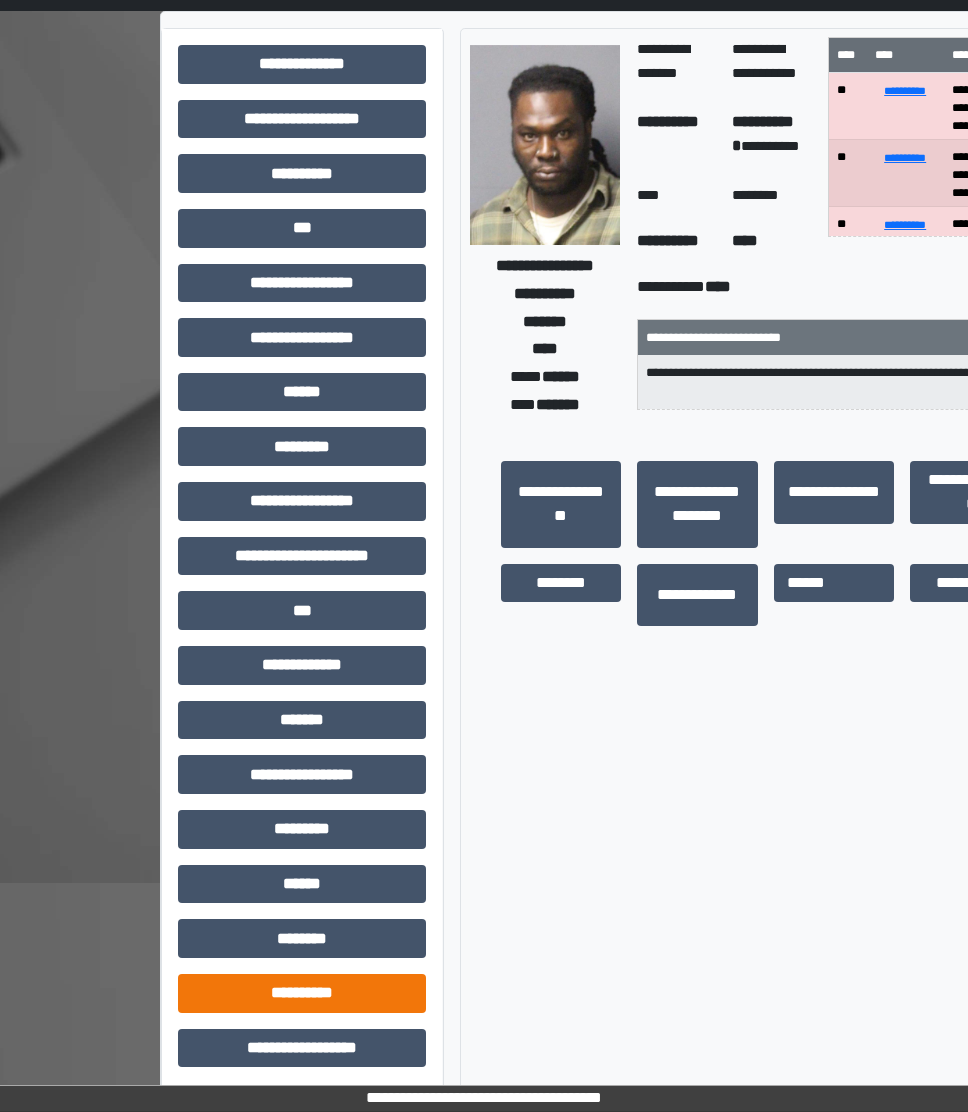 scroll, scrollTop: 256, scrollLeft: 0, axis: vertical 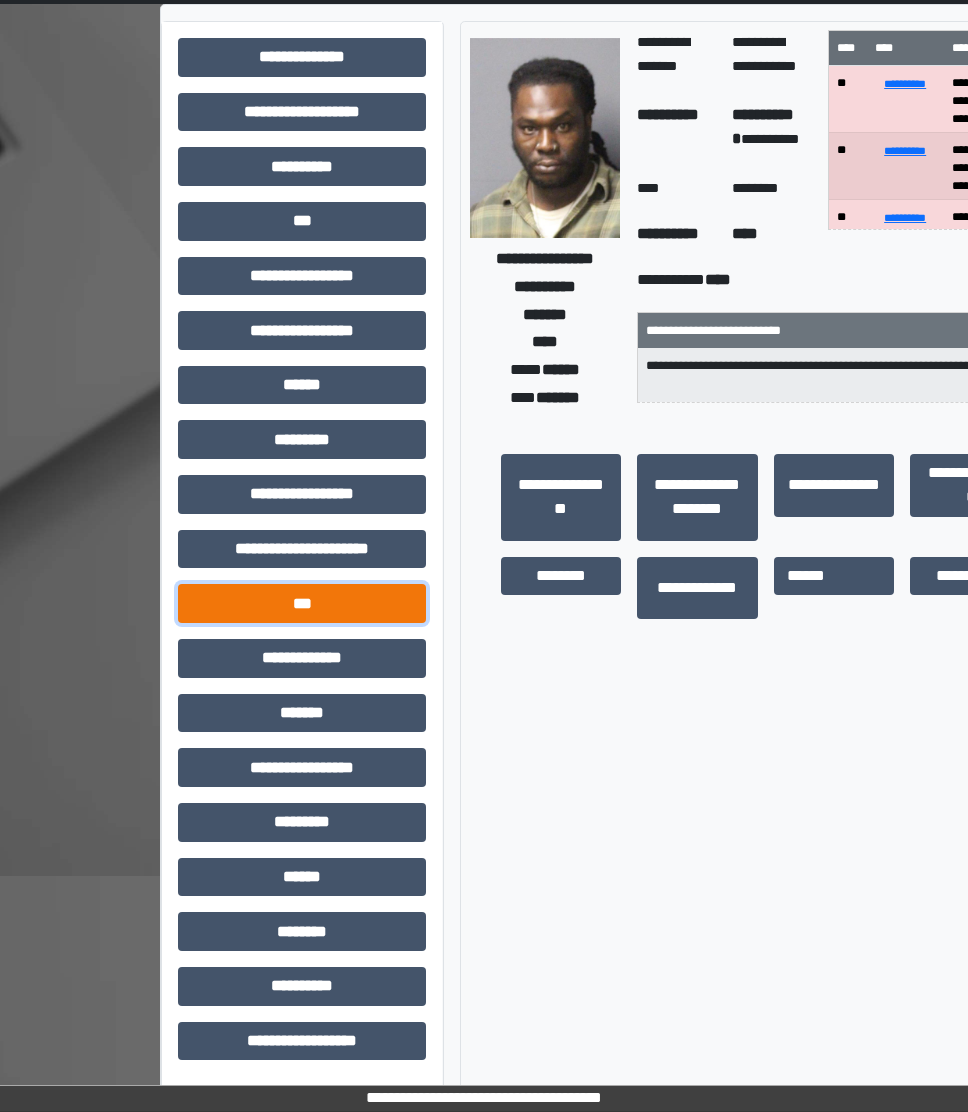 click on "***" at bounding box center [302, 603] 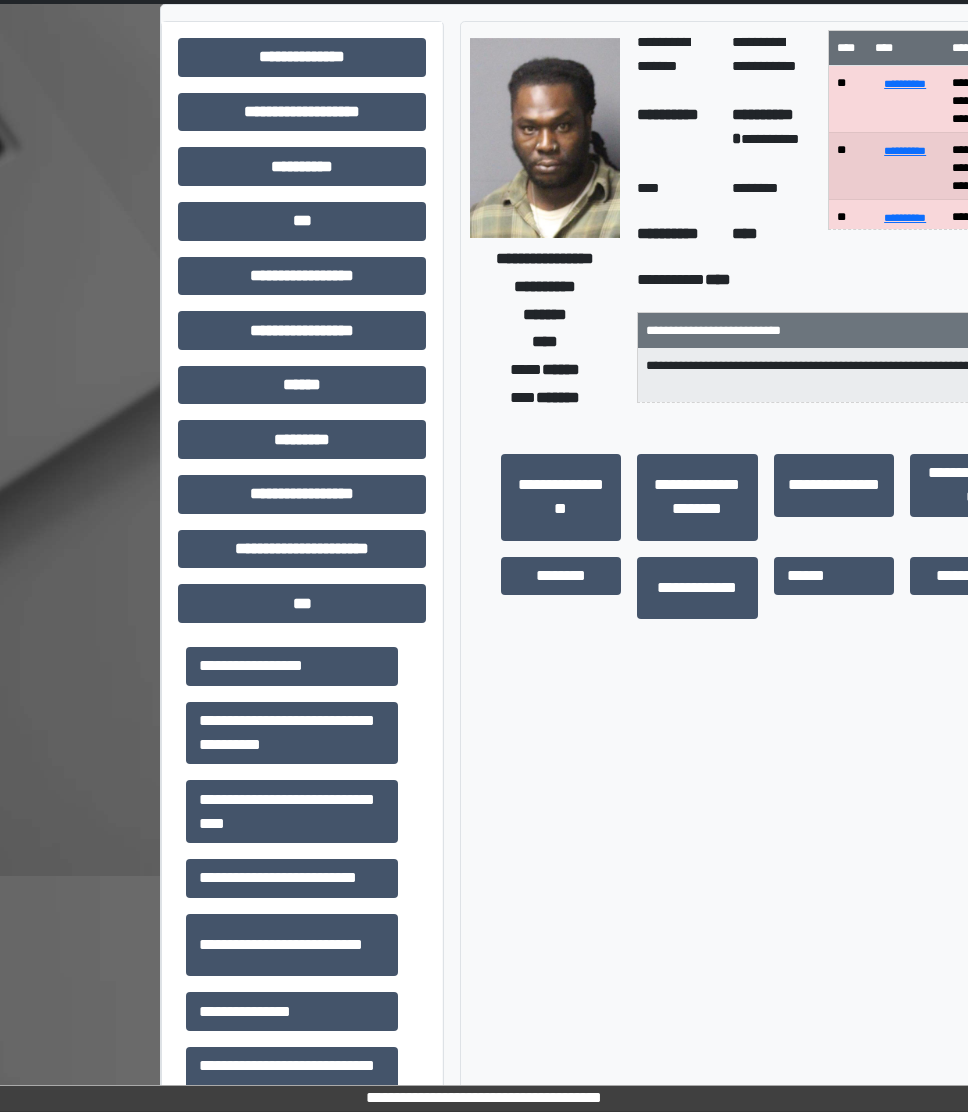 click on "**********" at bounding box center (292, 811) 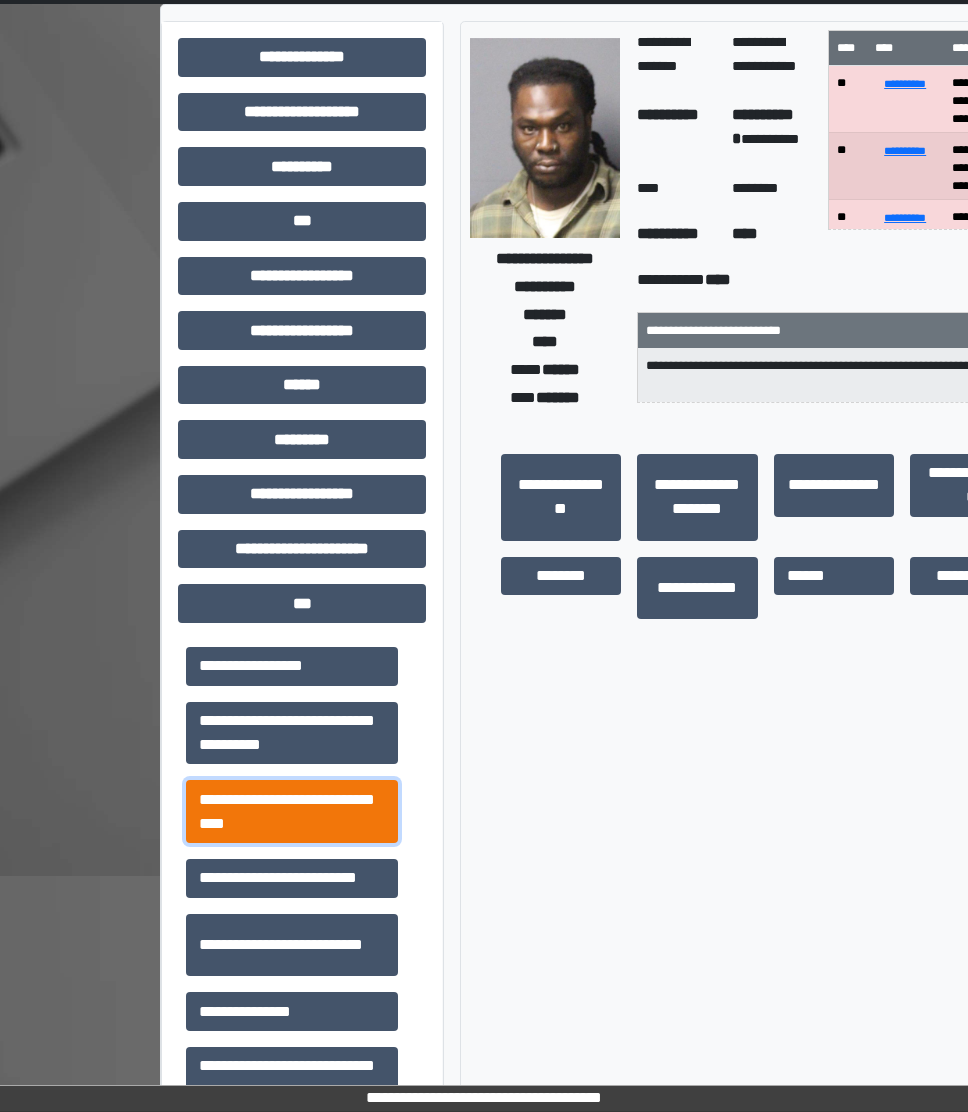click on "**********" at bounding box center [292, 811] 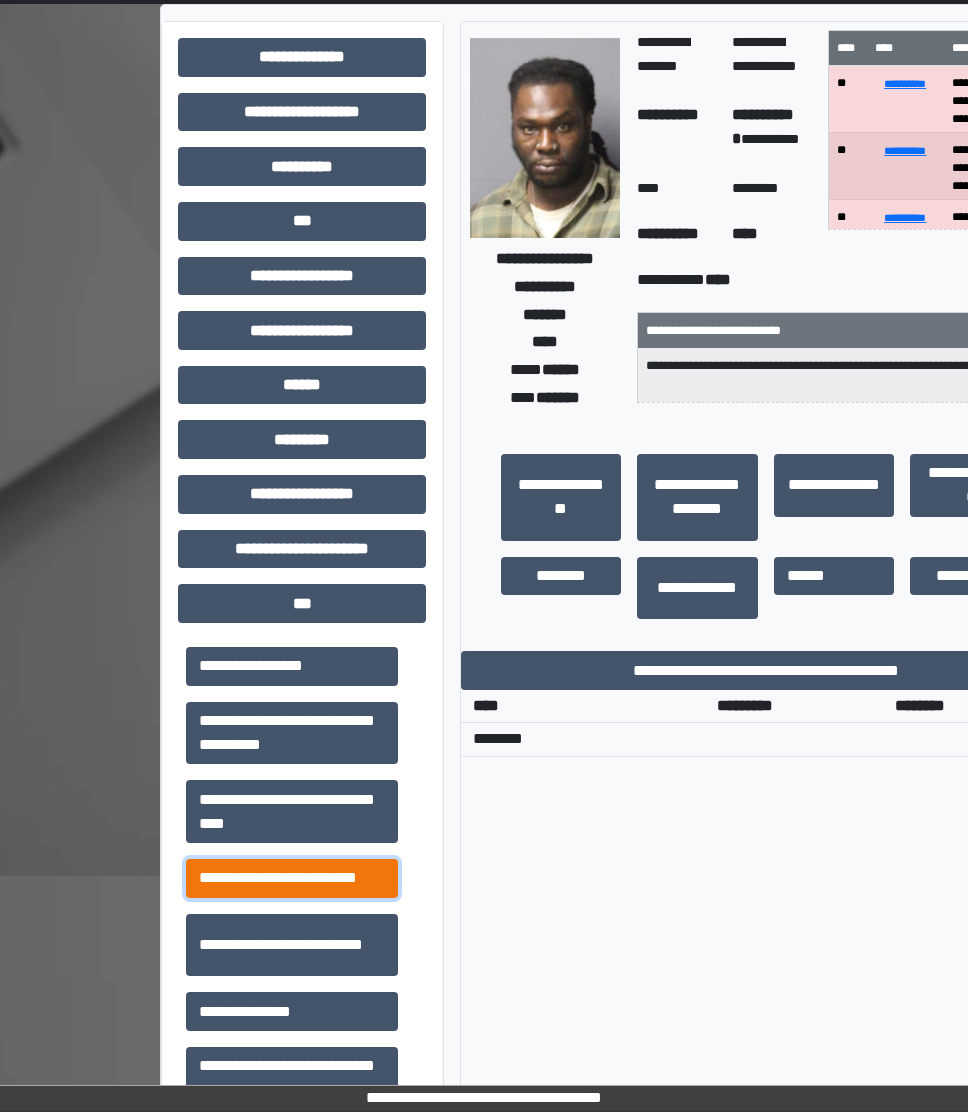click on "**********" at bounding box center [292, 878] 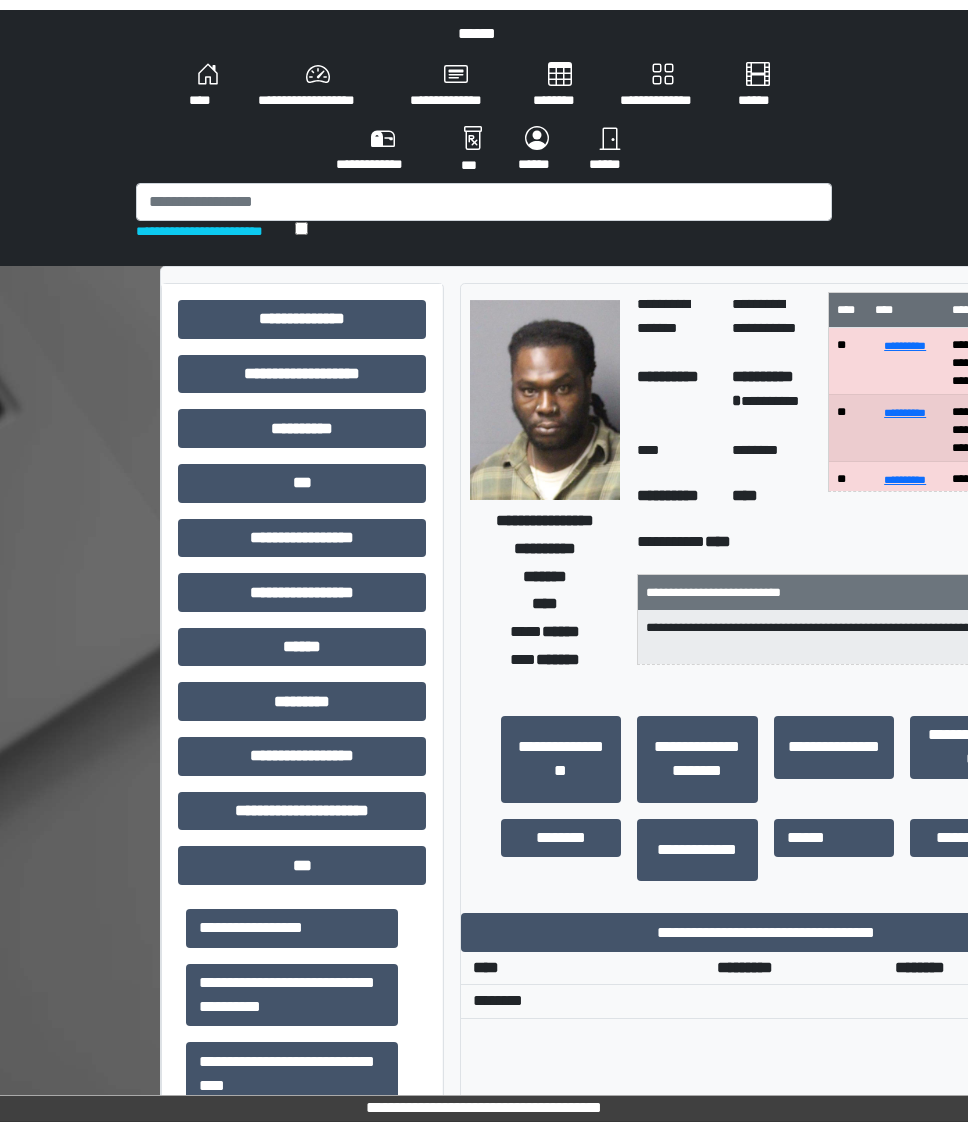 scroll, scrollTop: 0, scrollLeft: 0, axis: both 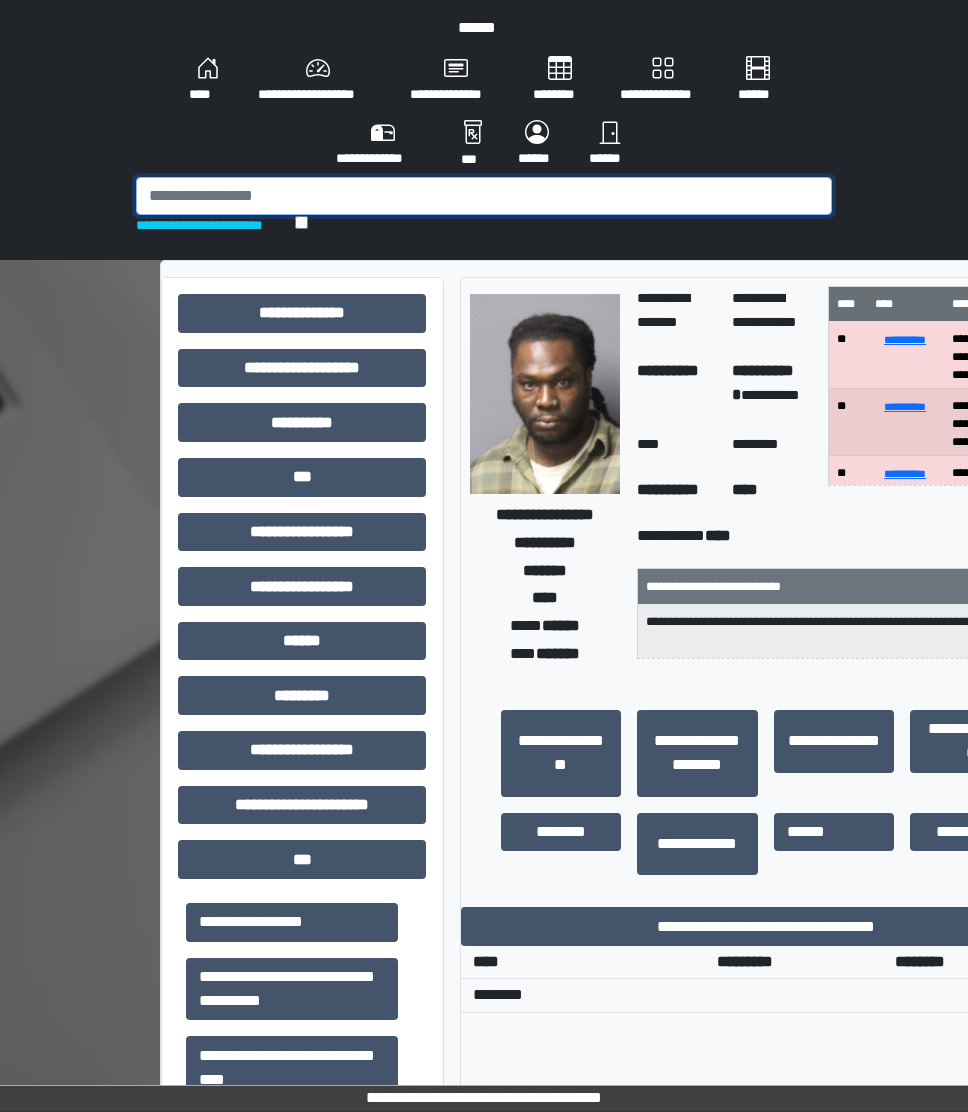 click at bounding box center [484, 196] 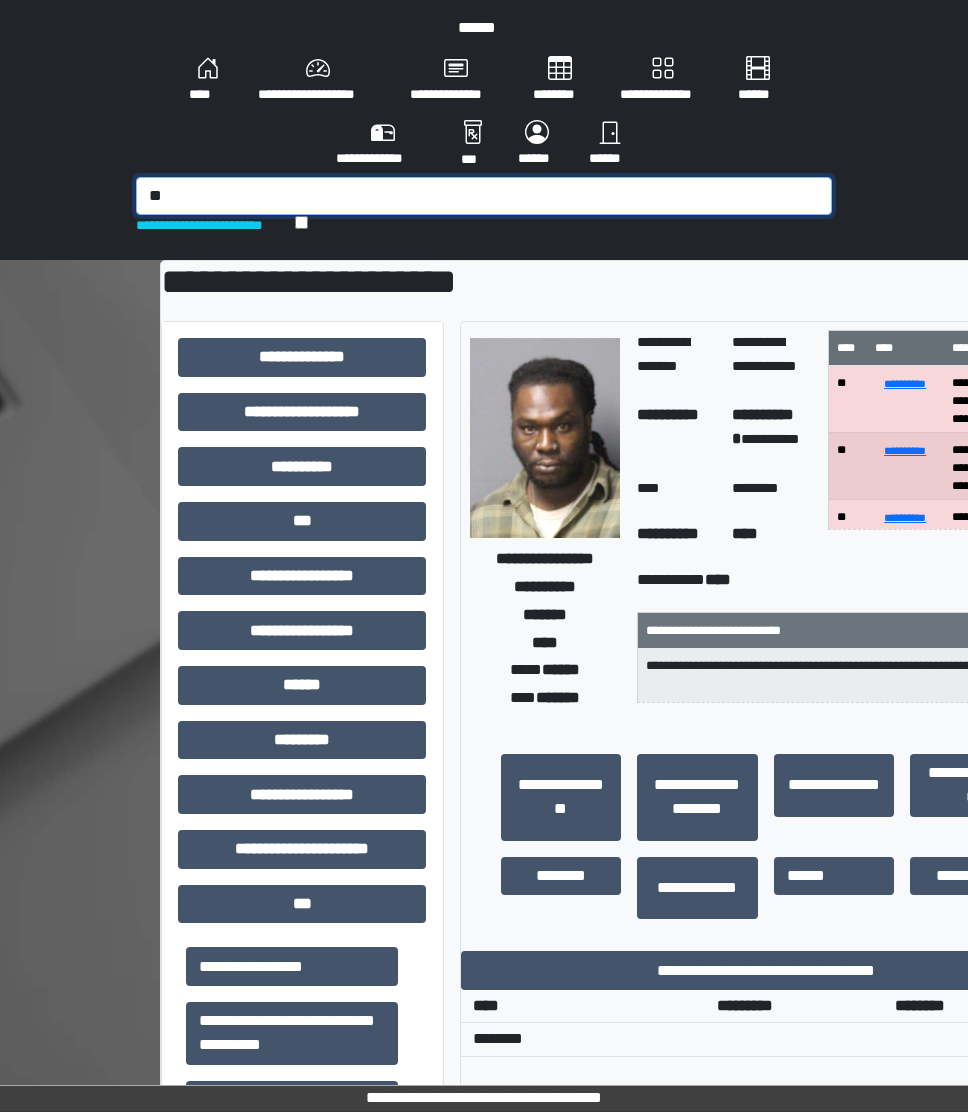 type on "*" 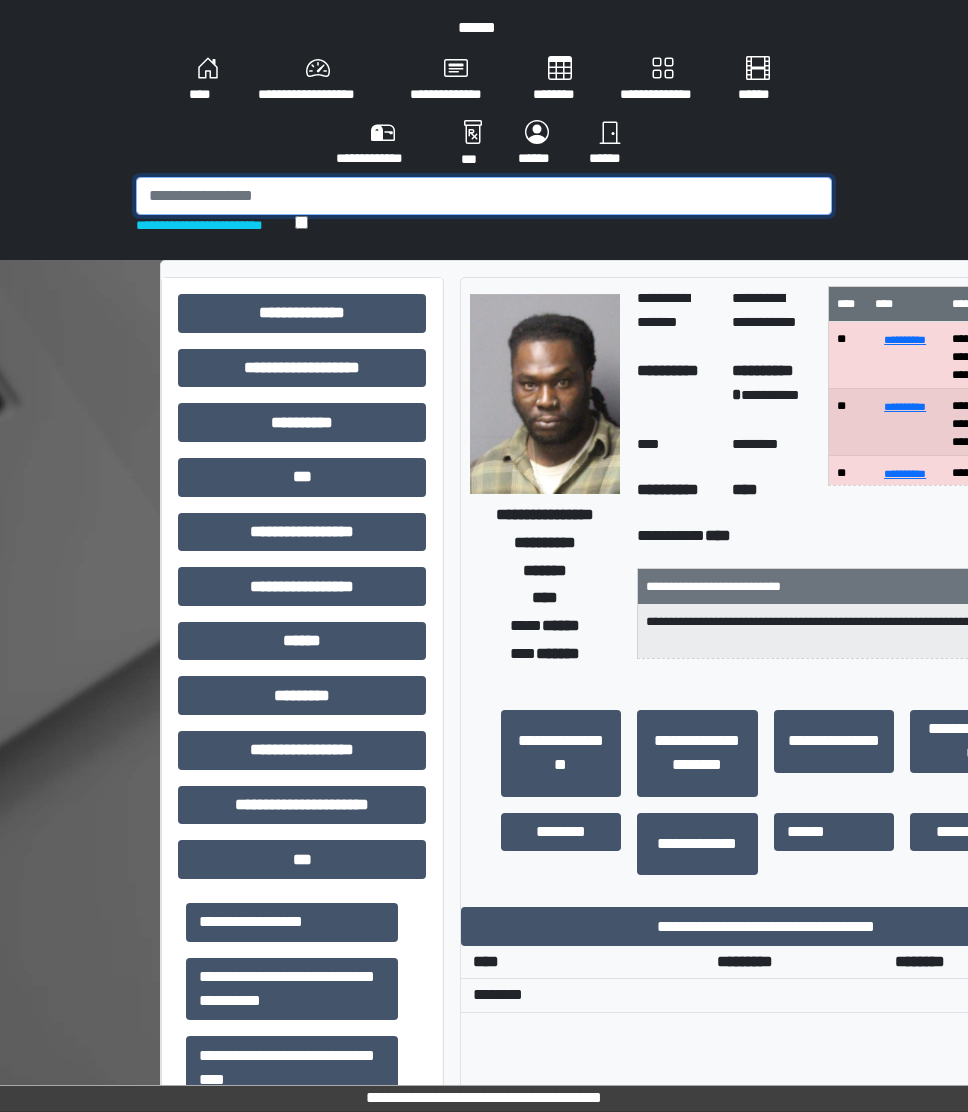 click at bounding box center (484, 196) 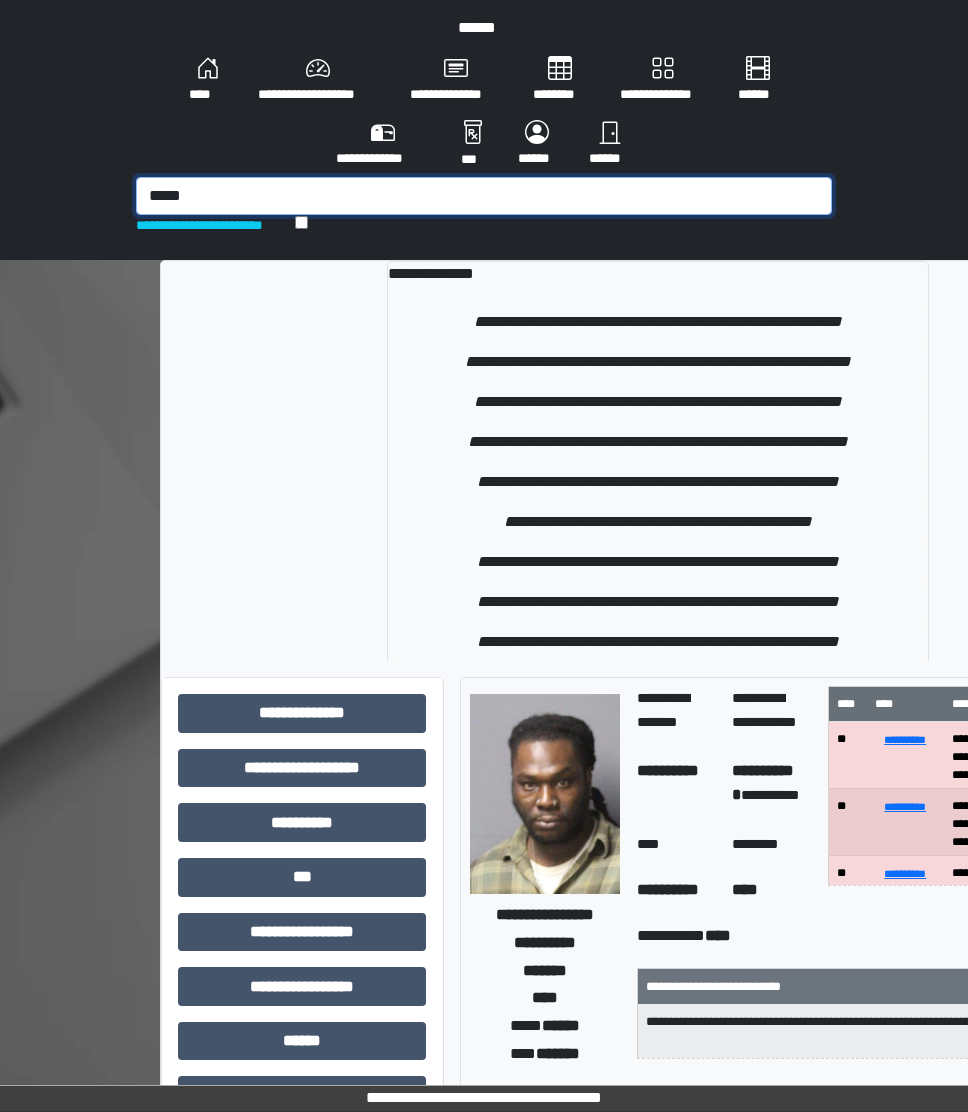 type on "*****" 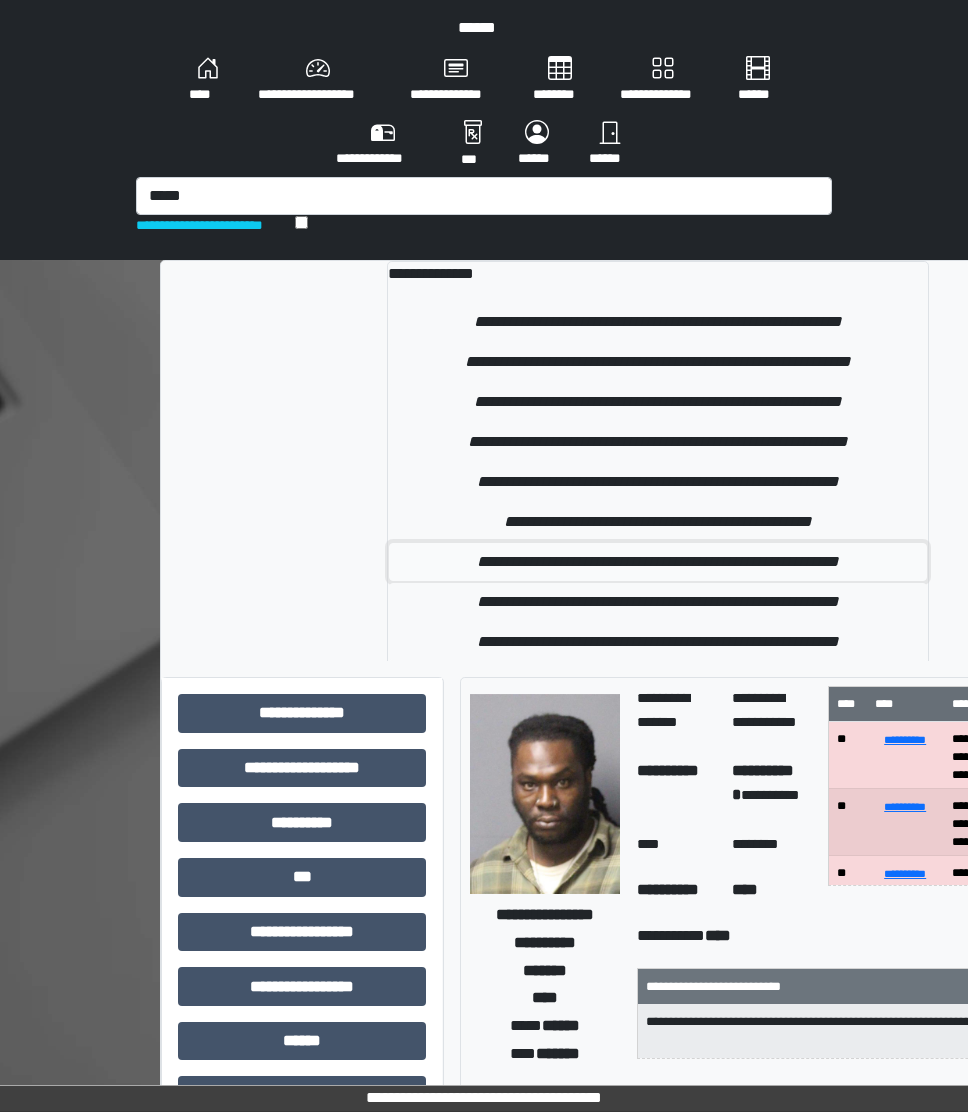 click on "**********" at bounding box center (658, 562) 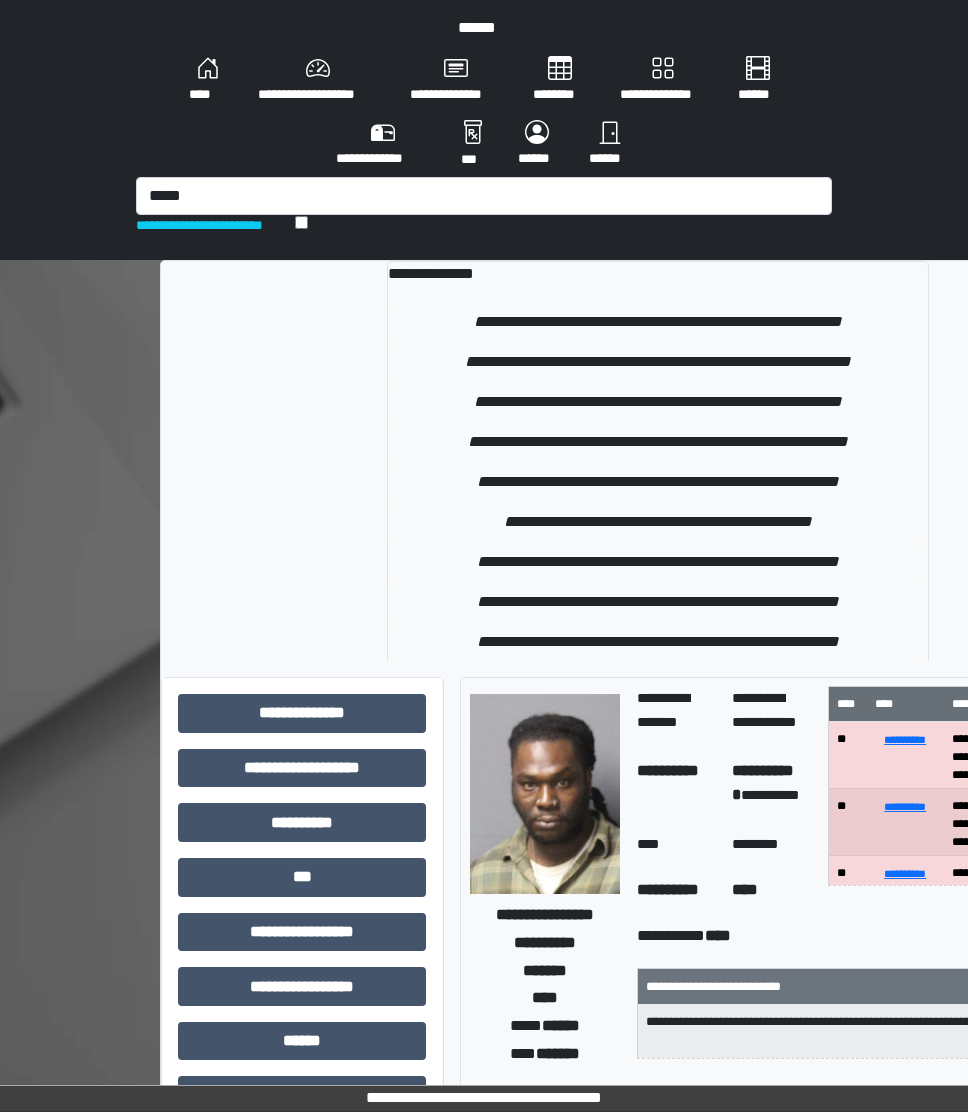 type 